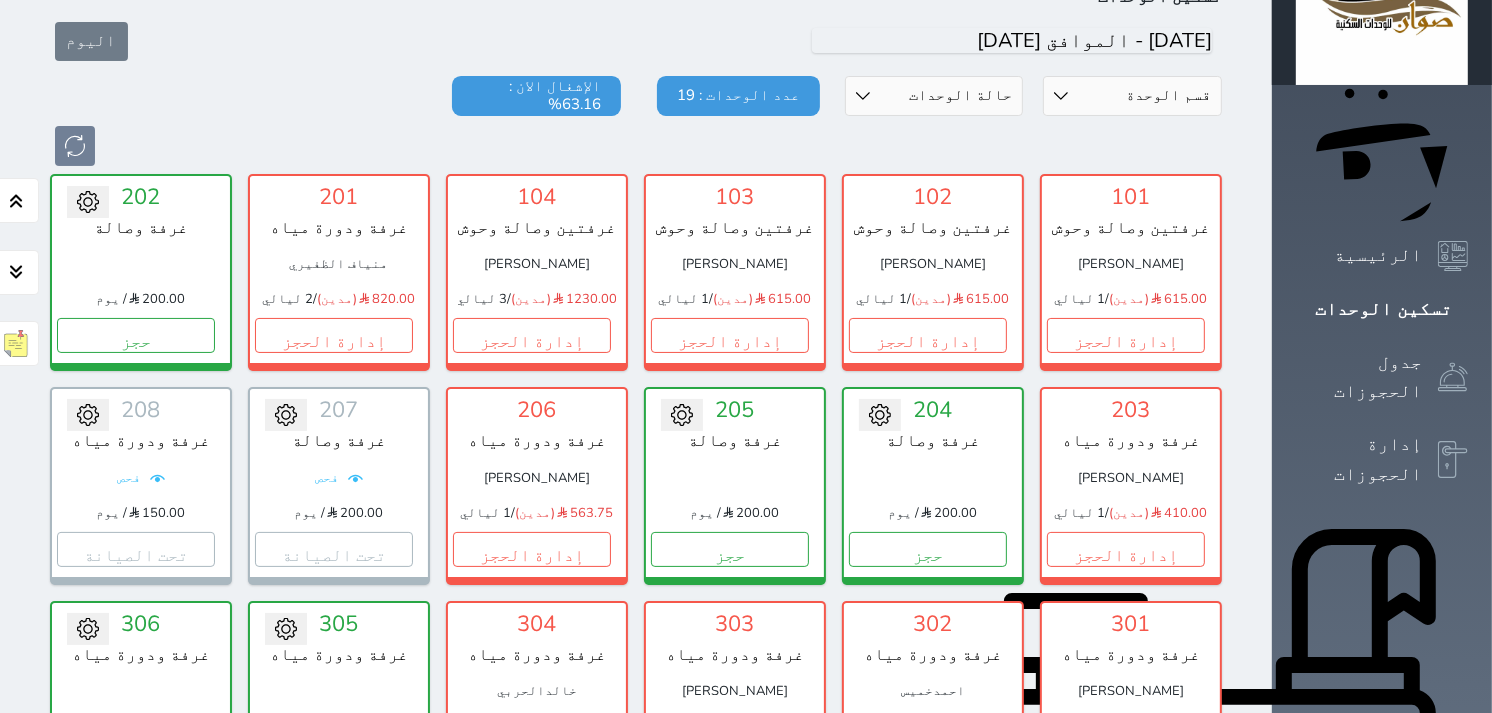 scroll, scrollTop: 300, scrollLeft: 0, axis: vertical 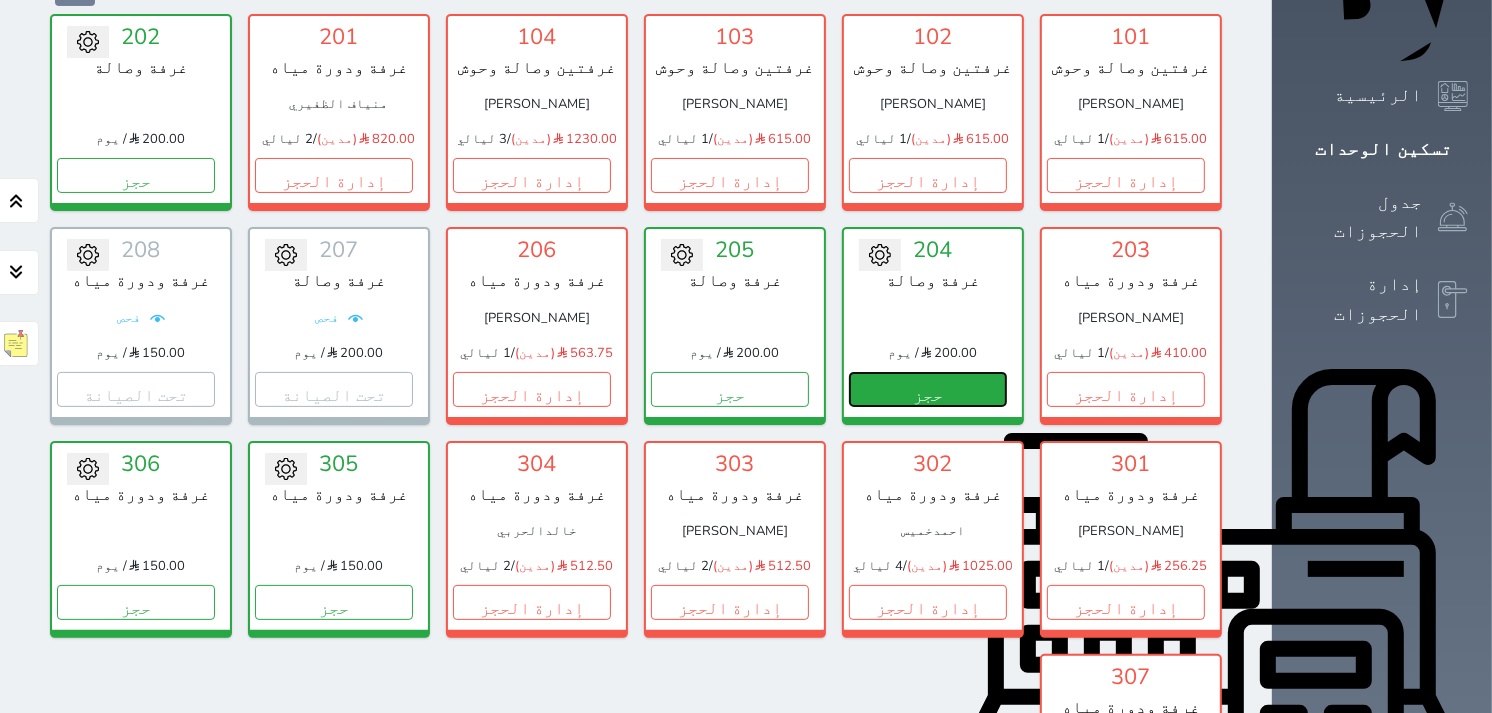 click on "حجز" at bounding box center [928, 389] 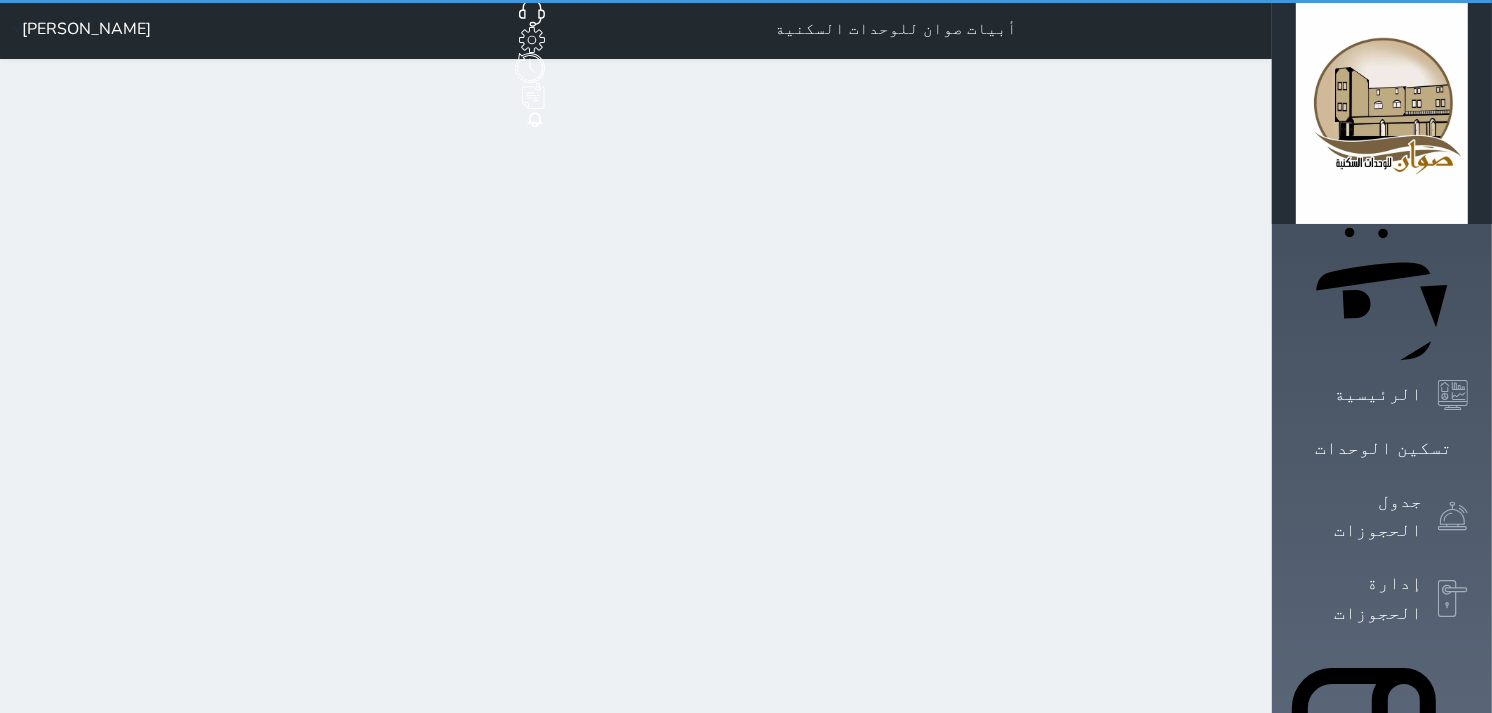 scroll, scrollTop: 0, scrollLeft: 0, axis: both 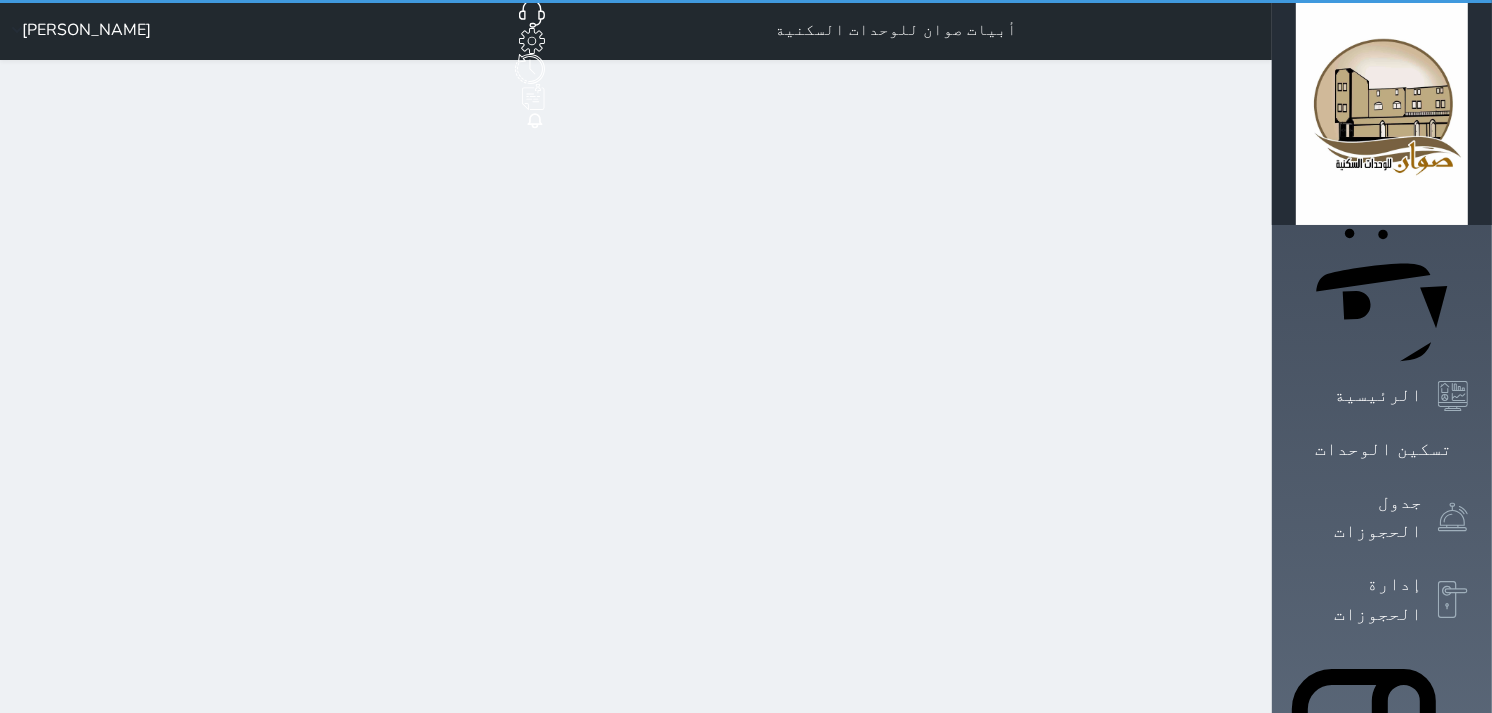 select on "1" 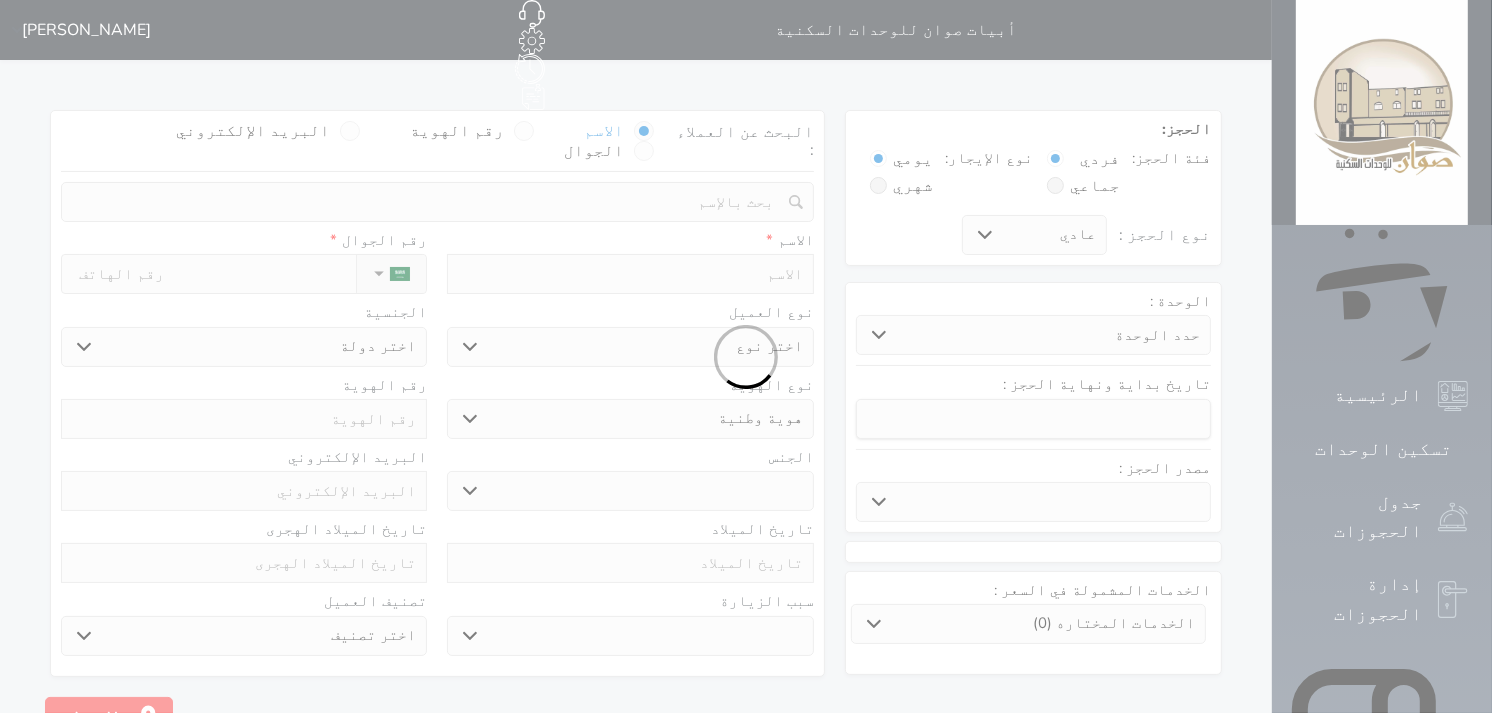 select 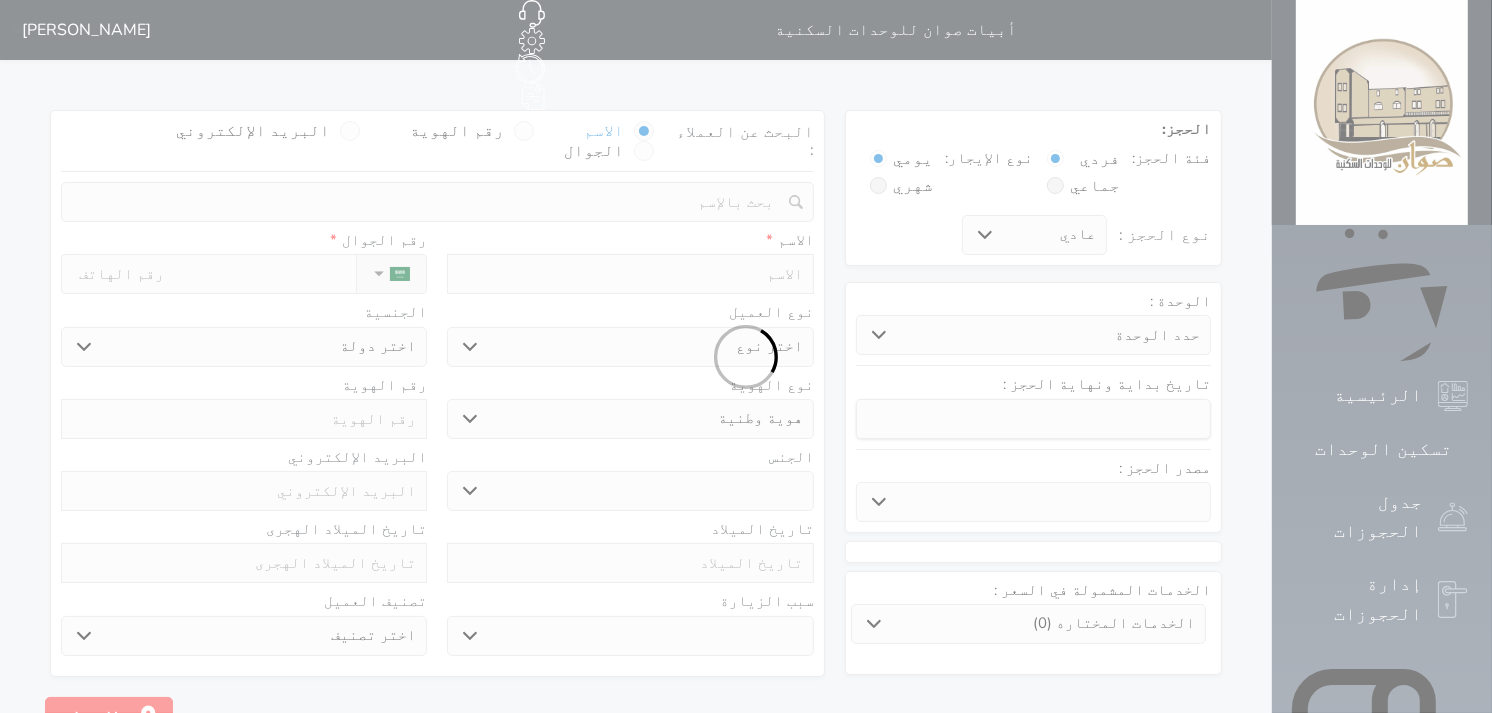 select 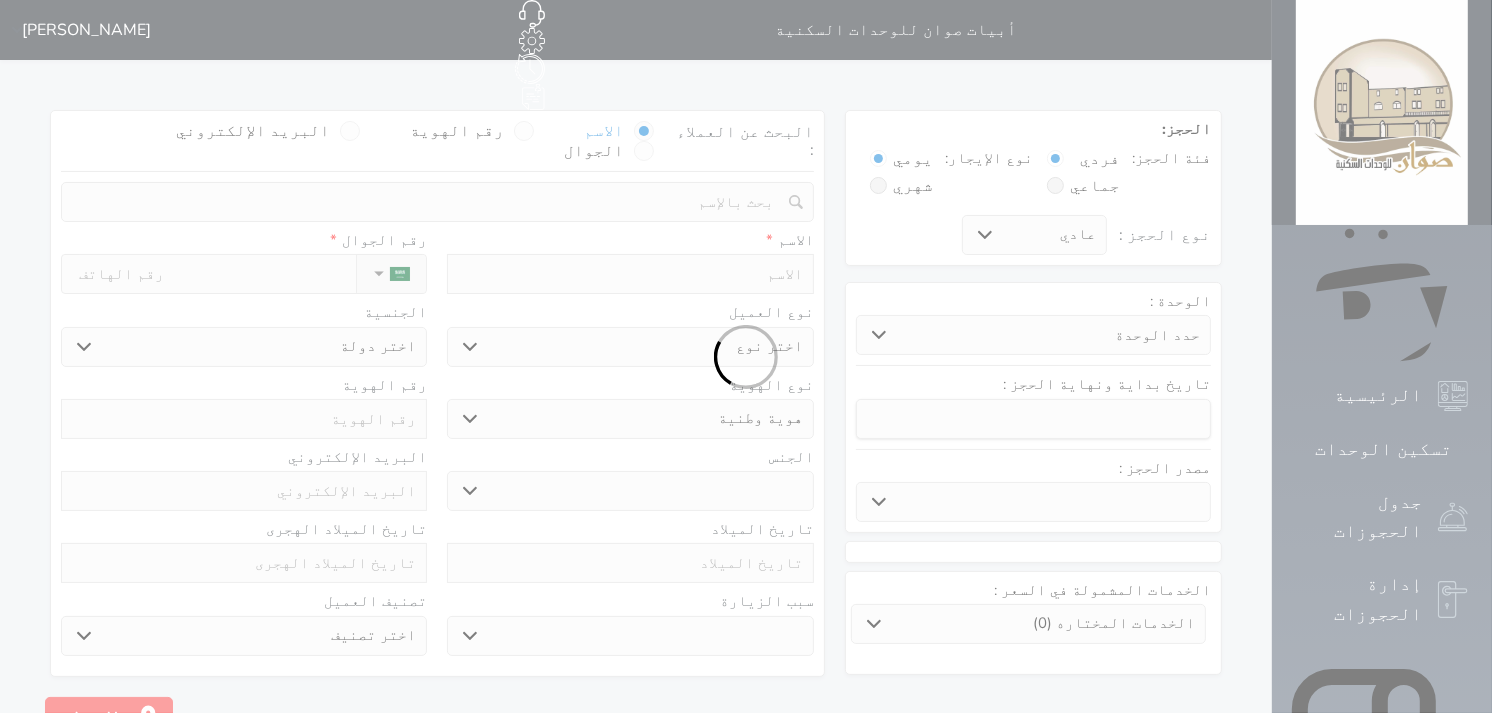 select 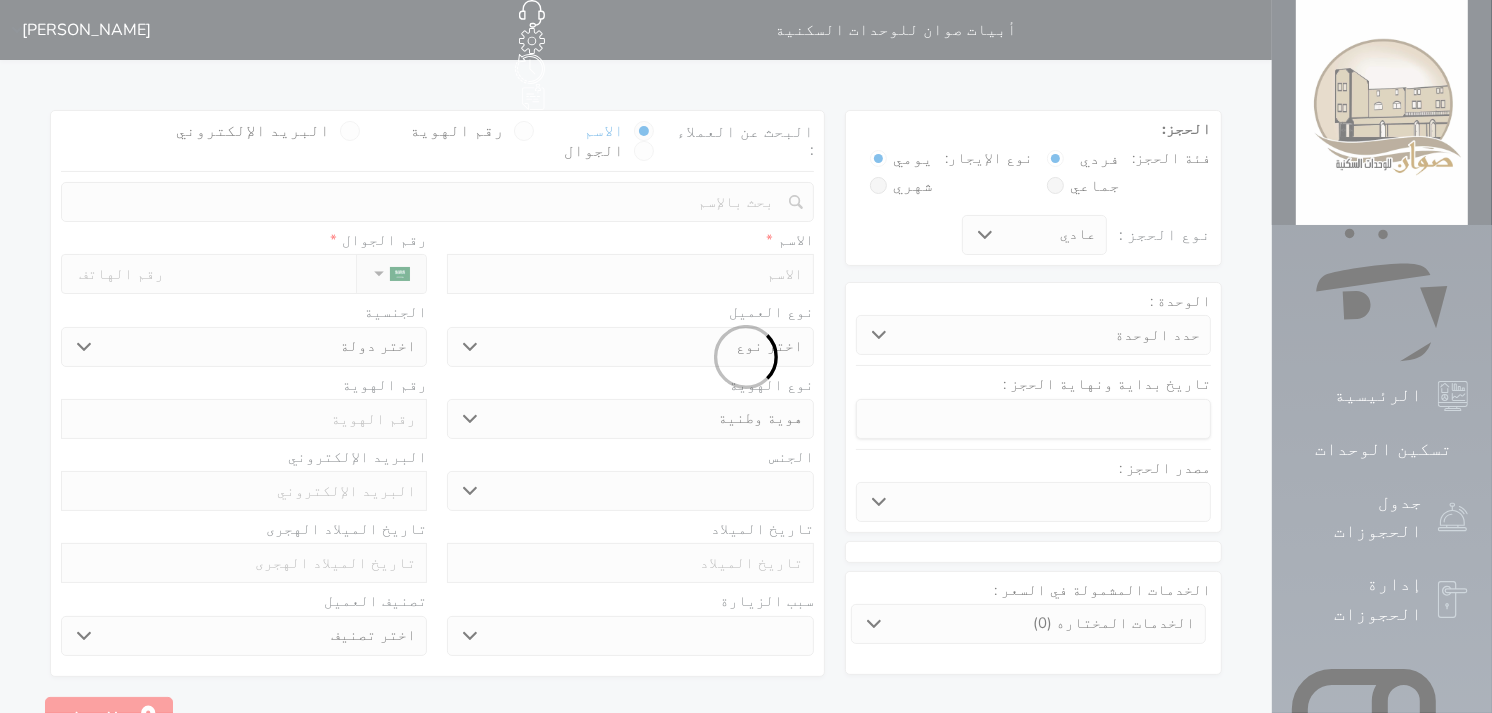 select 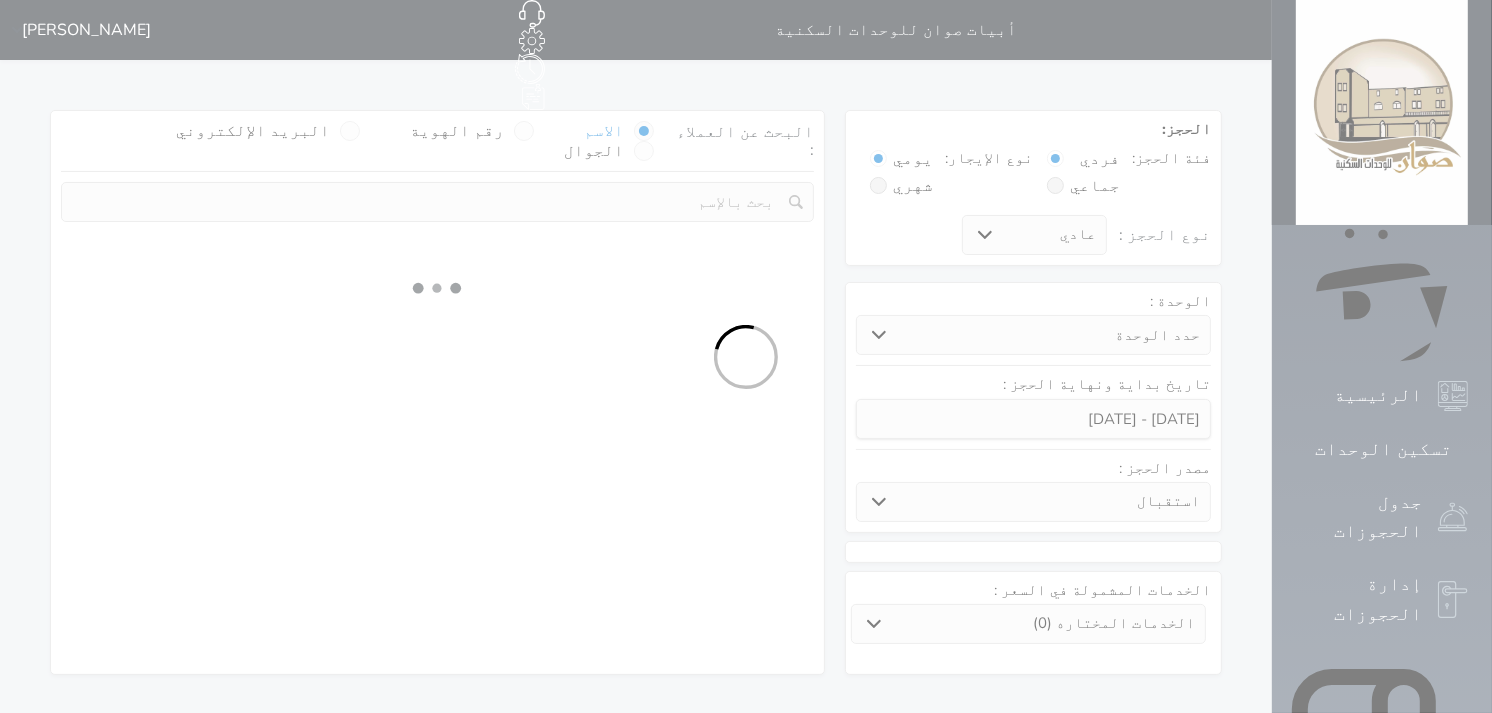 select 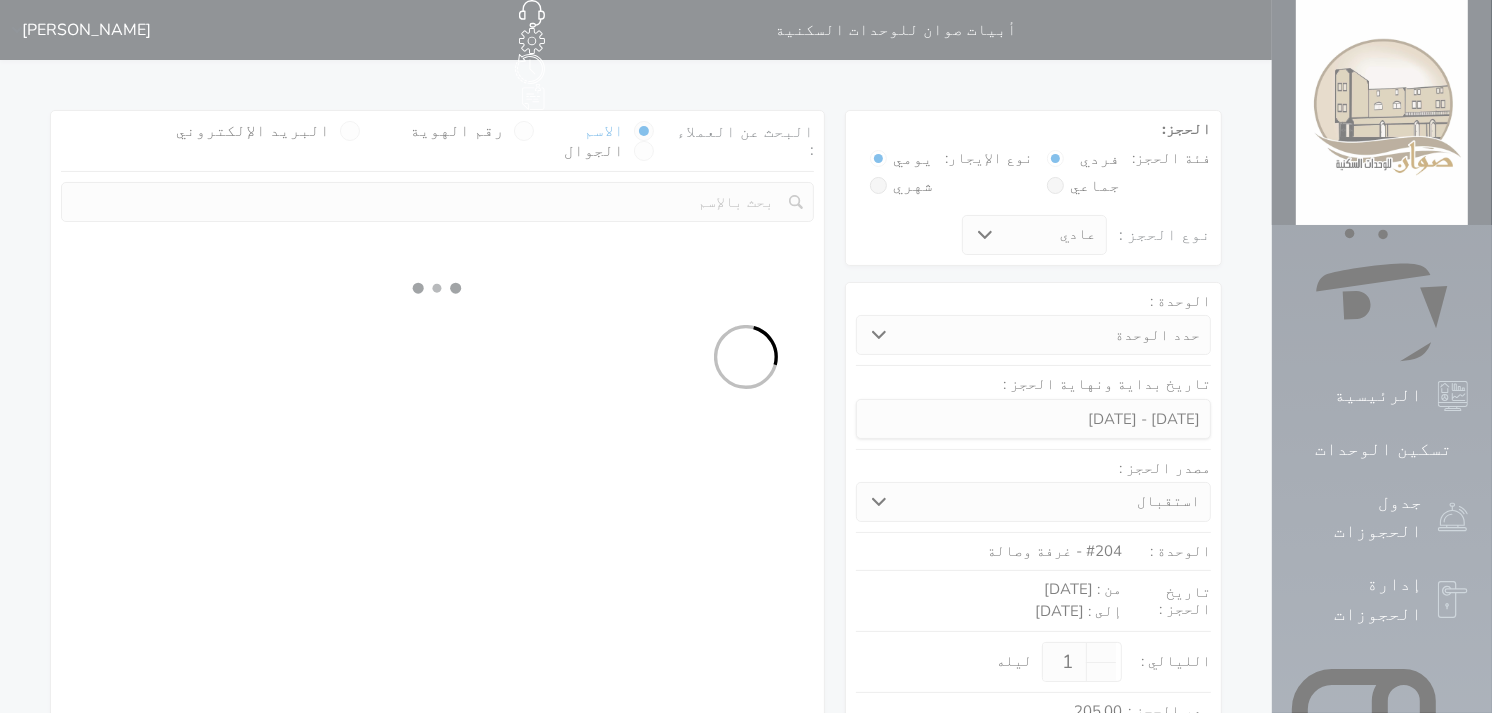 select on "1" 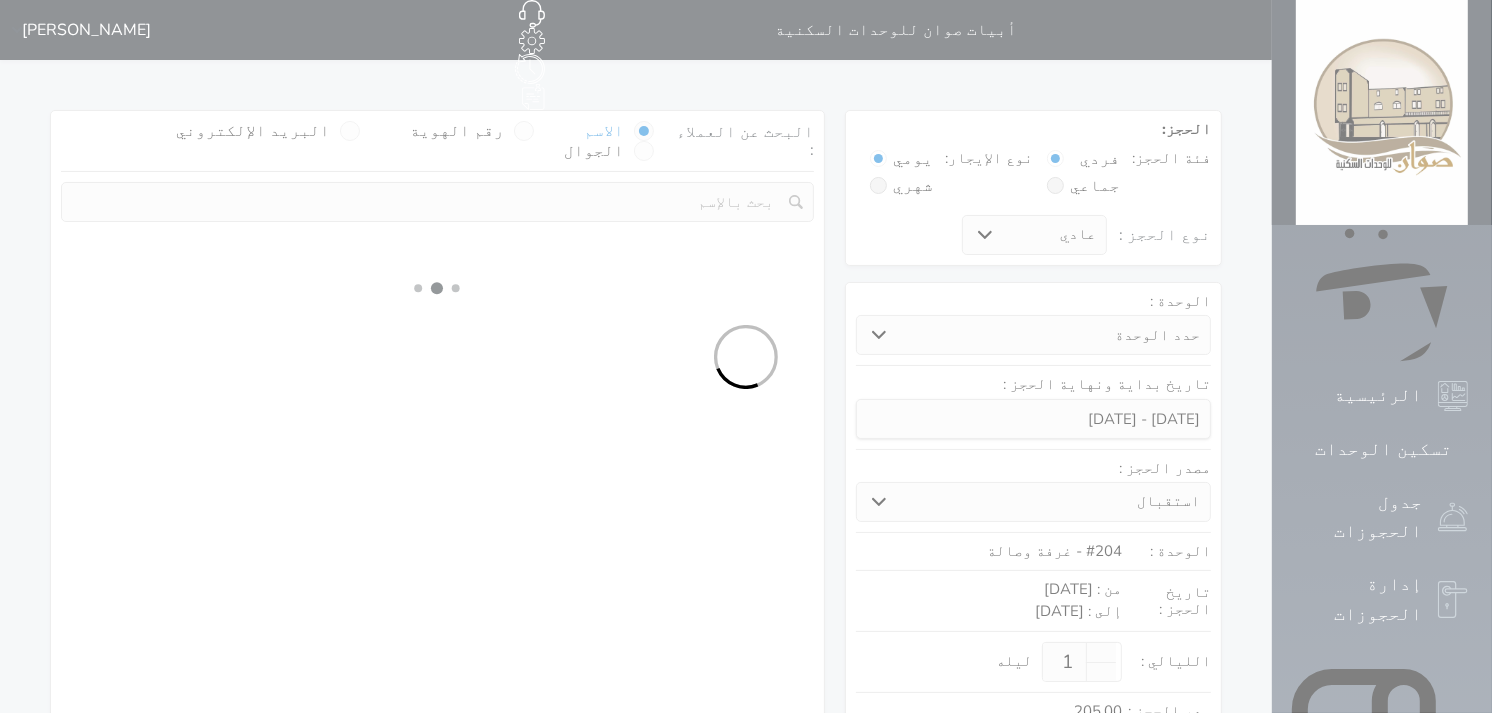 select on "113" 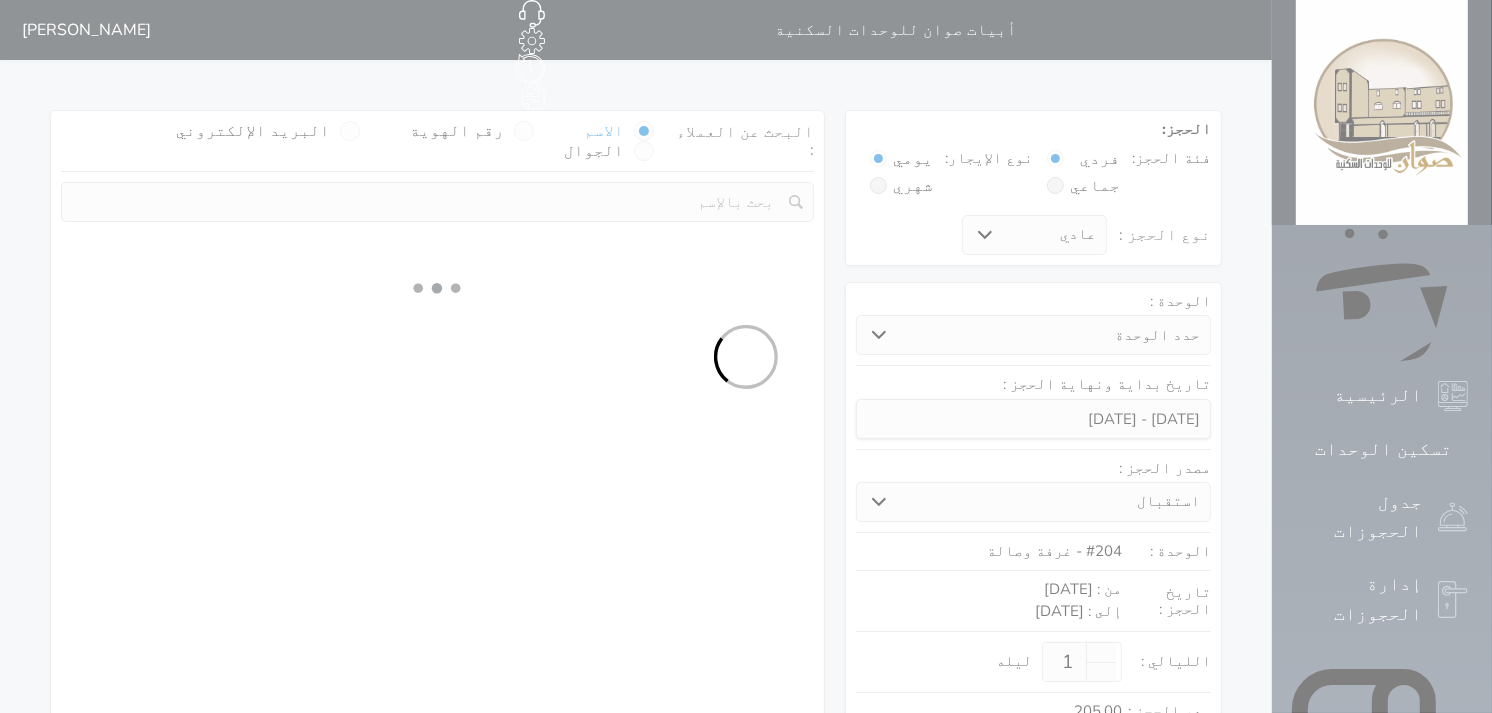 select on "1" 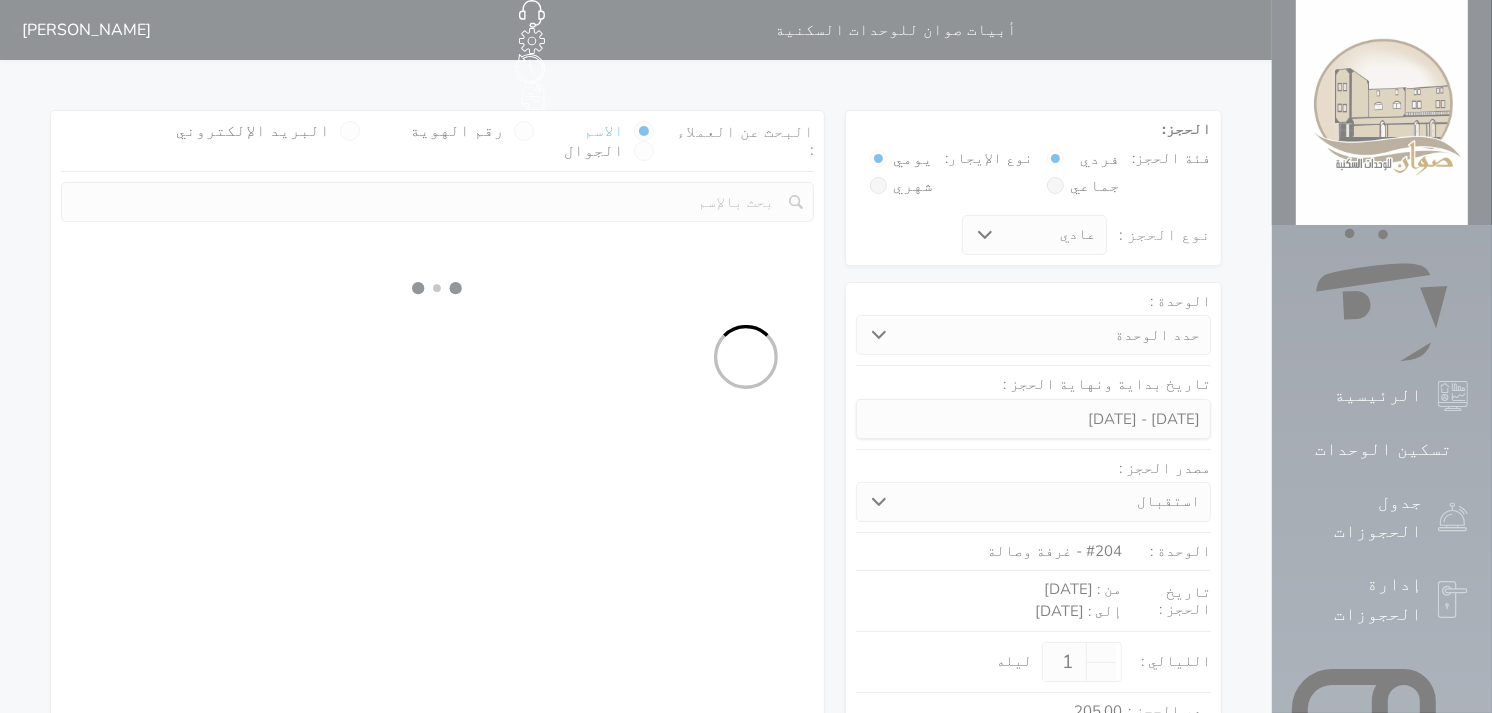 select 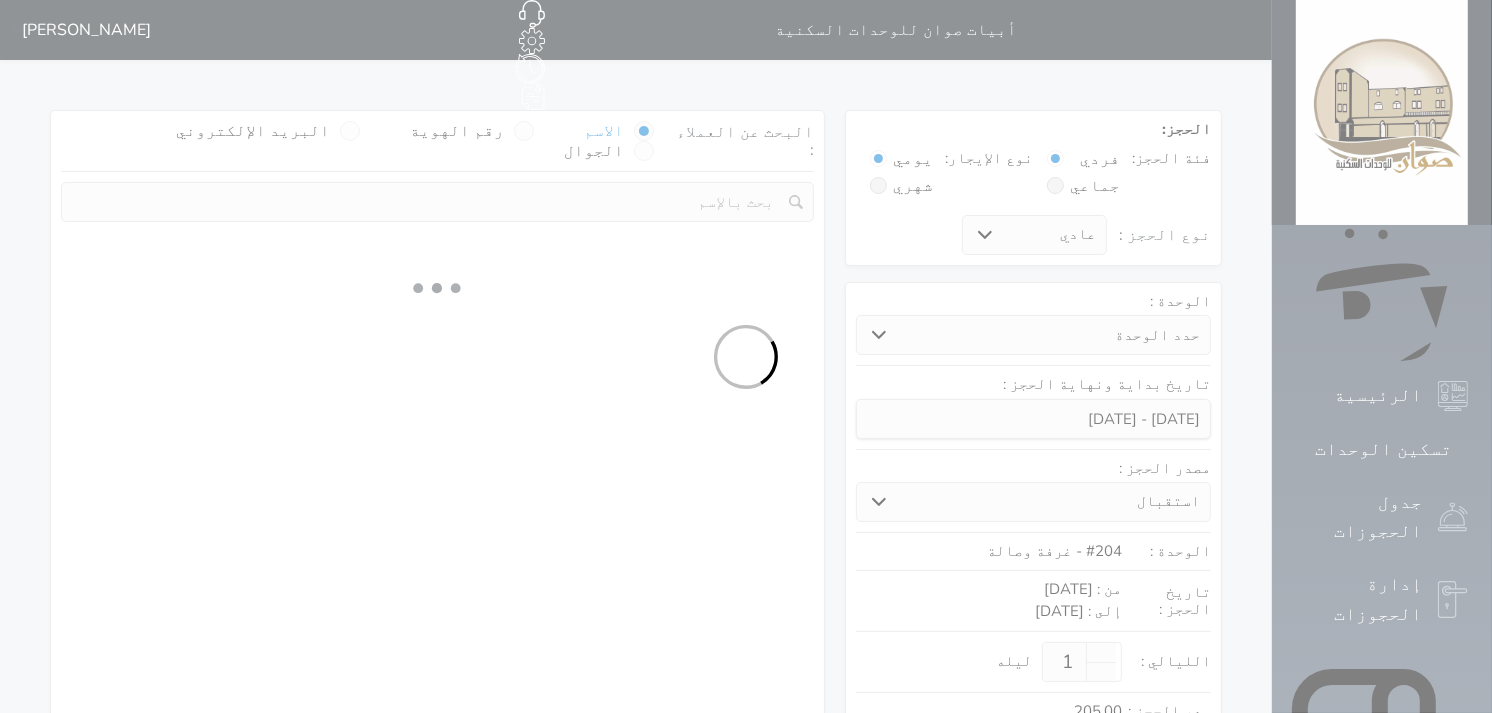 select on "7" 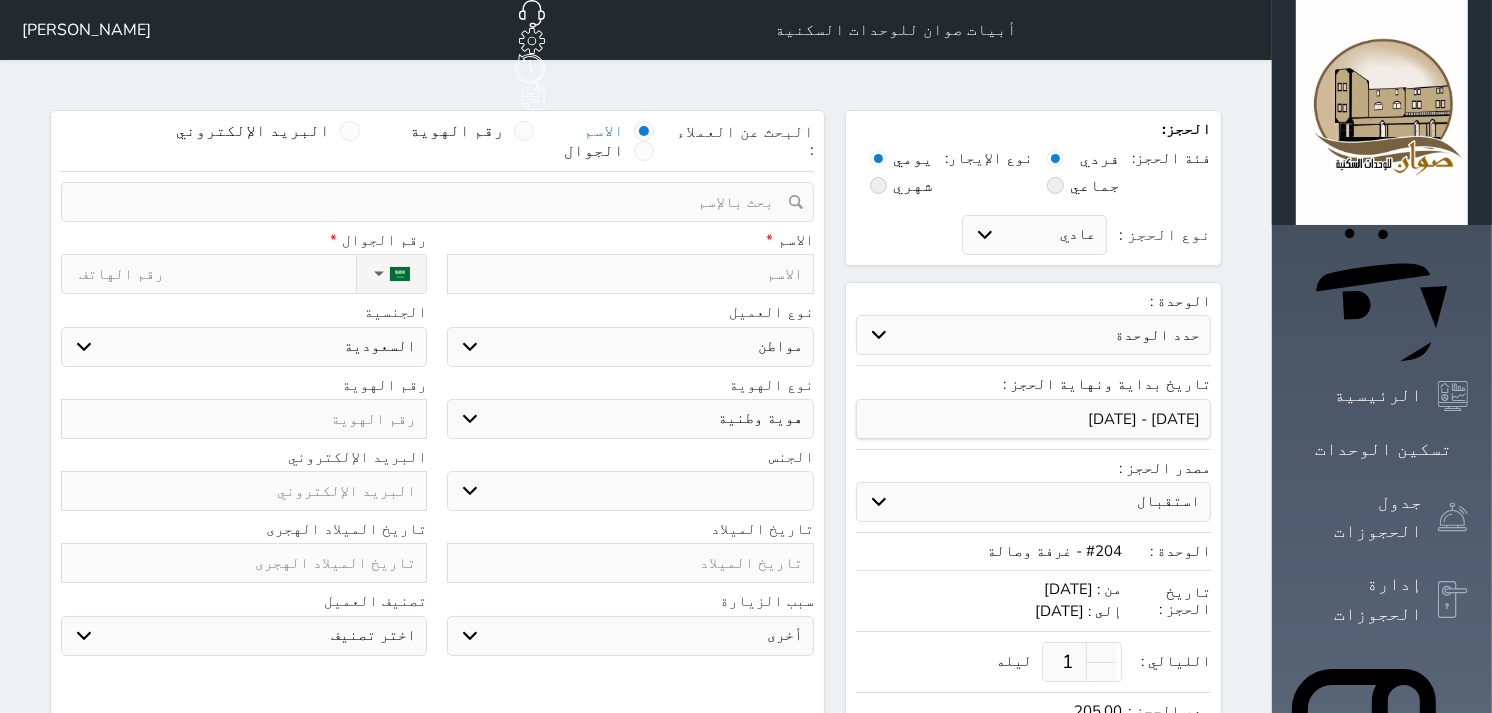 select 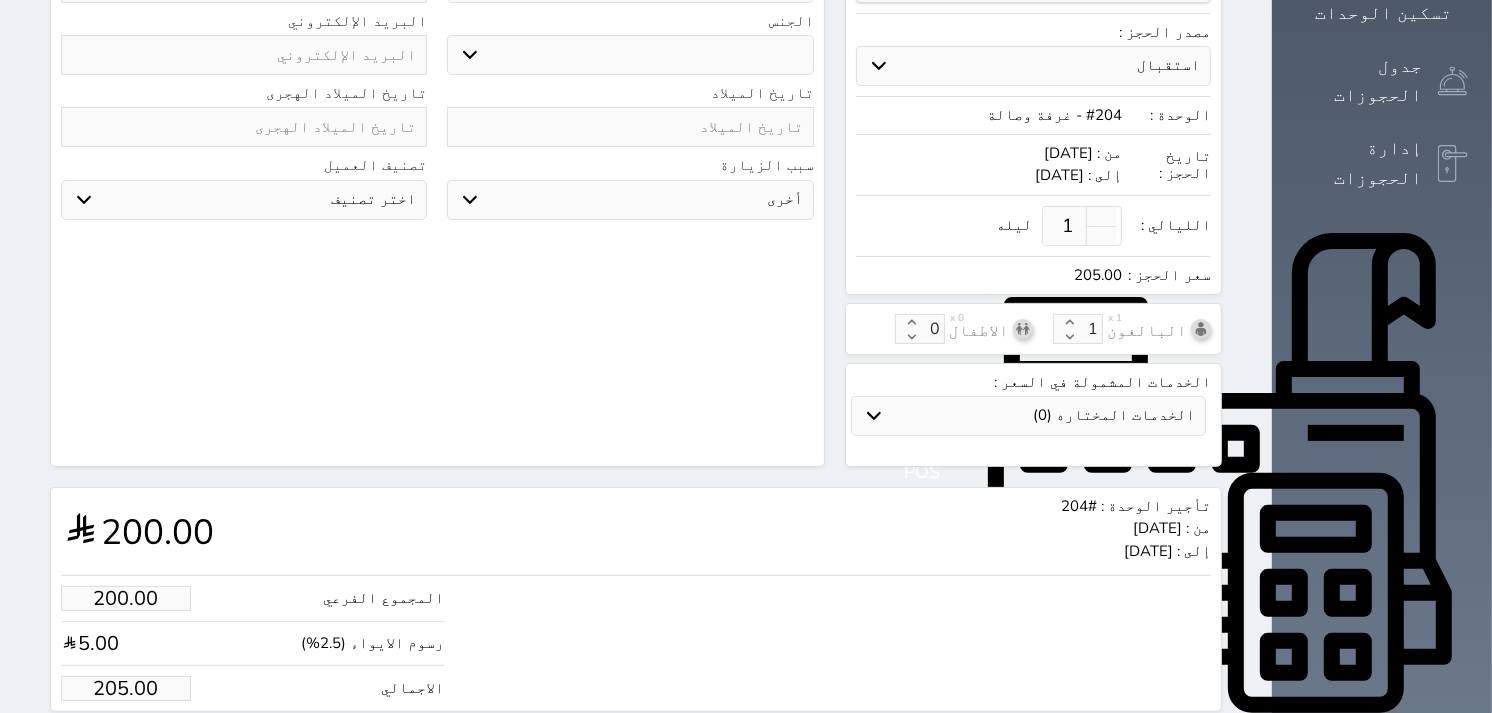 scroll, scrollTop: 444, scrollLeft: 0, axis: vertical 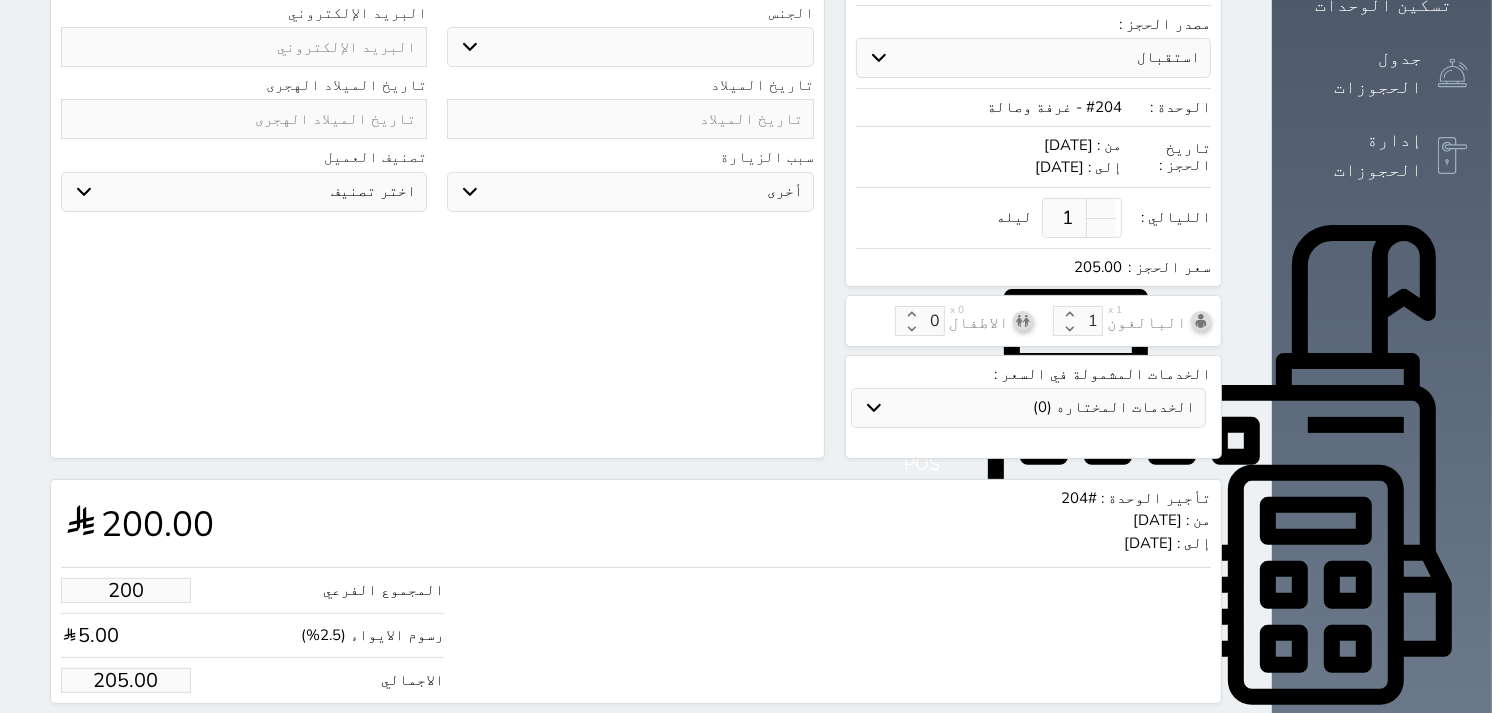 click on "200" at bounding box center [126, 590] 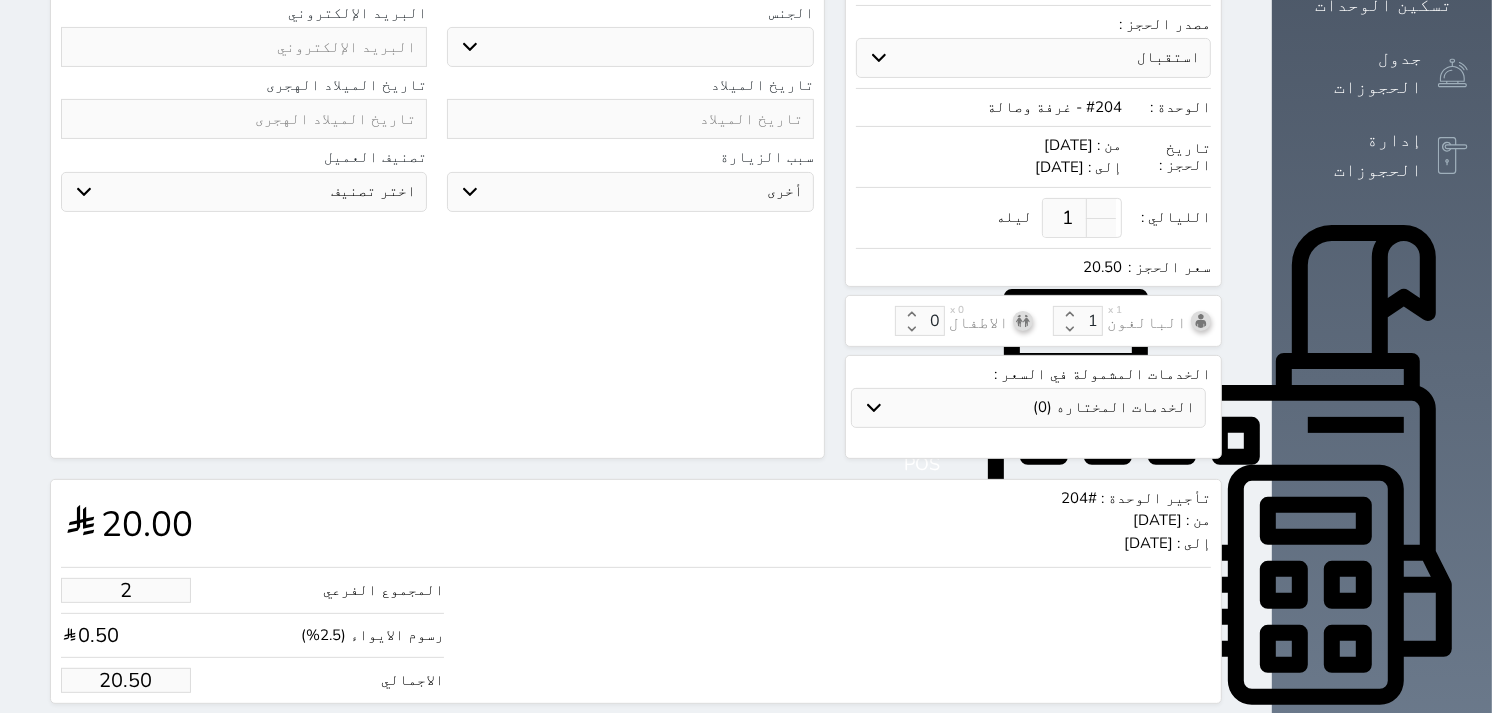 type on "1" 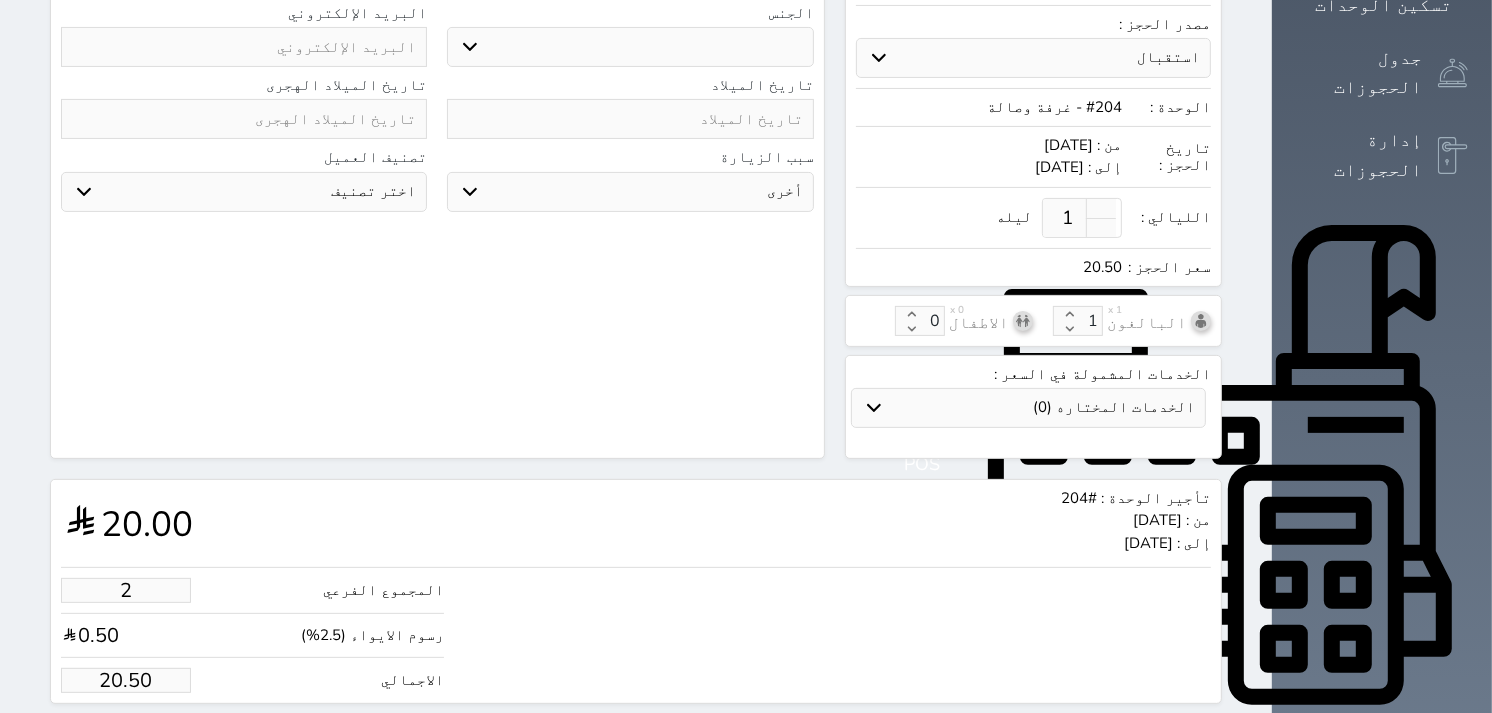 type on "1.02" 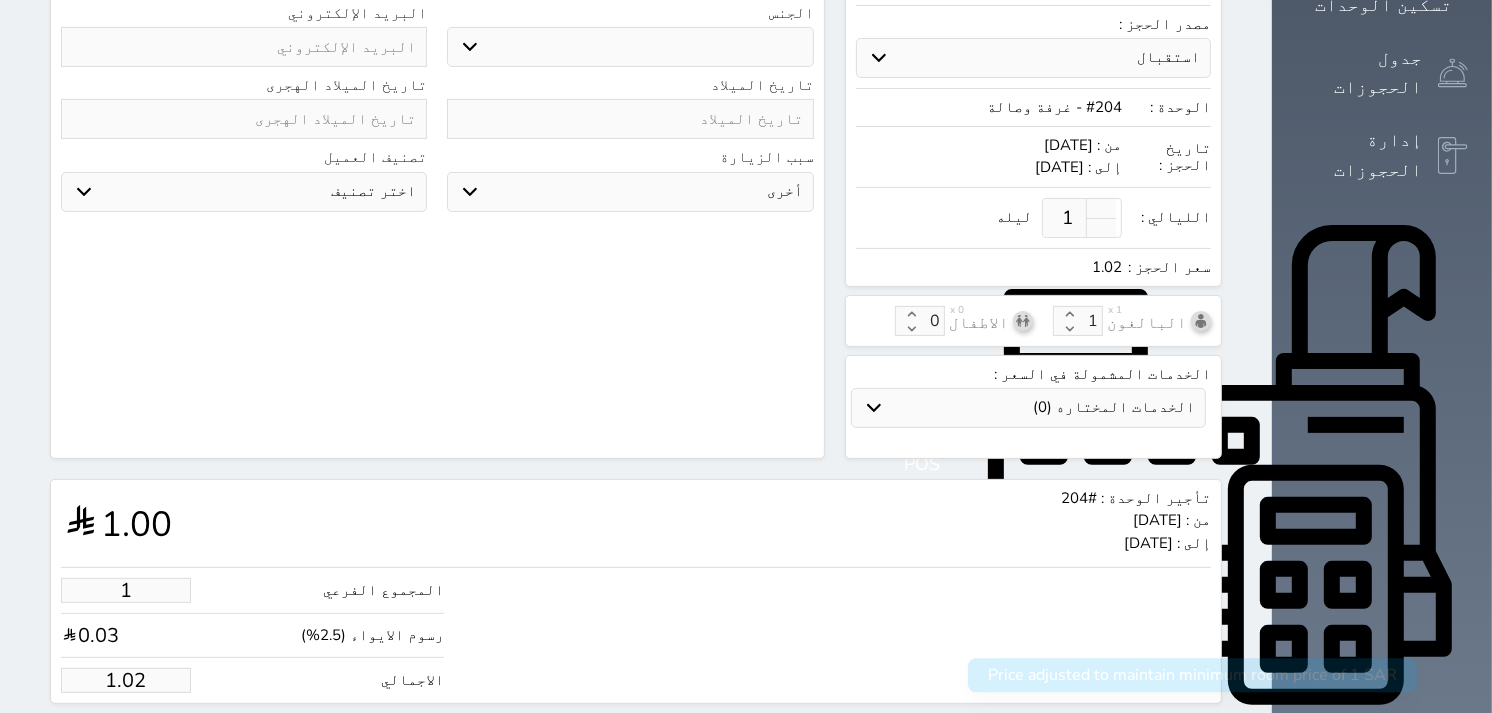 type 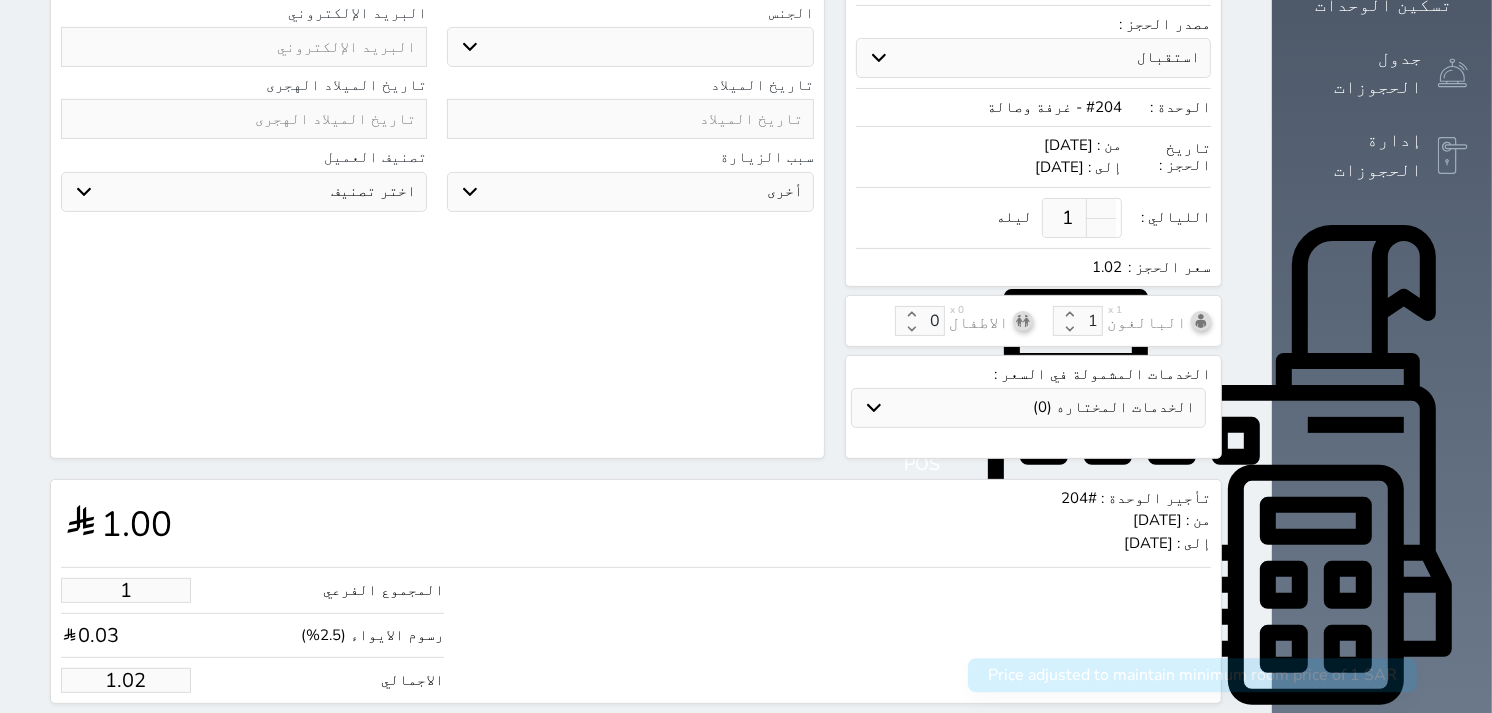 select 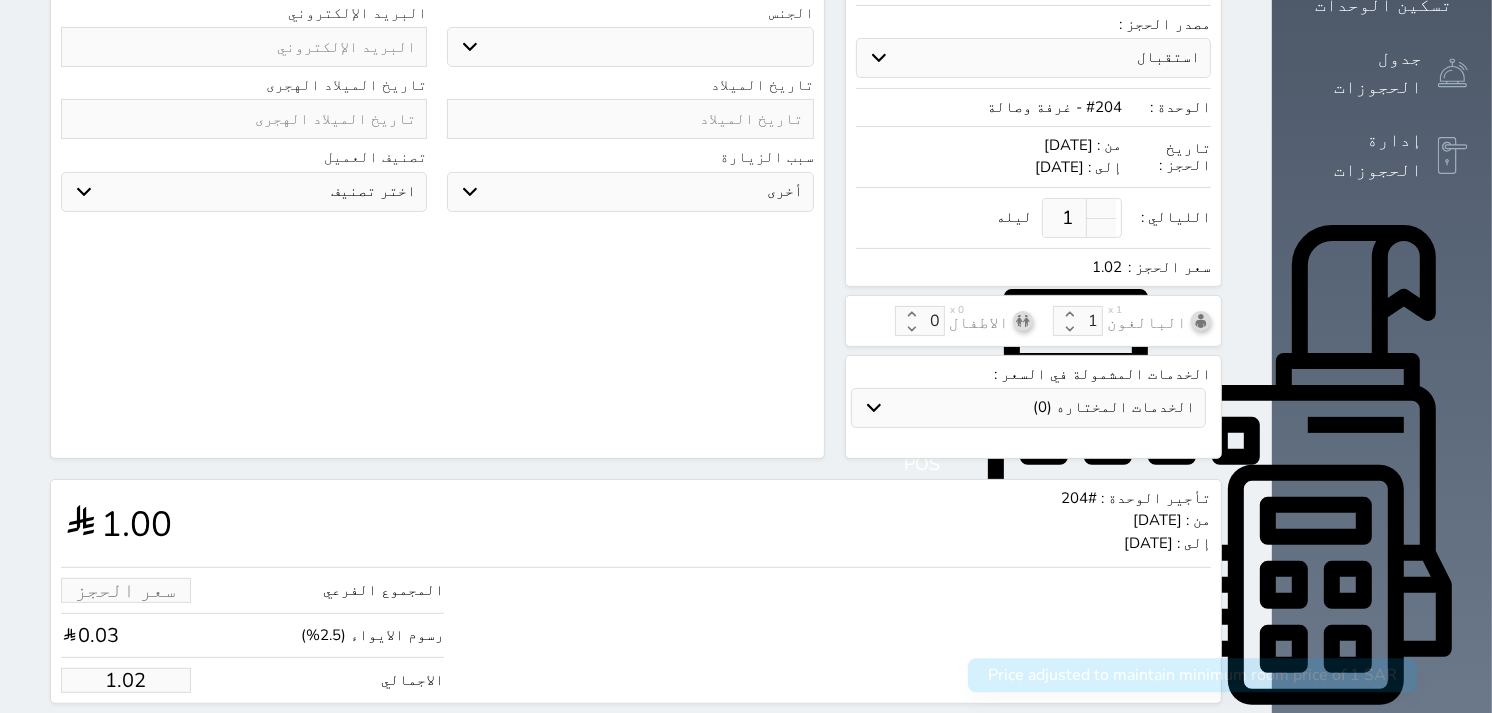 type on "4" 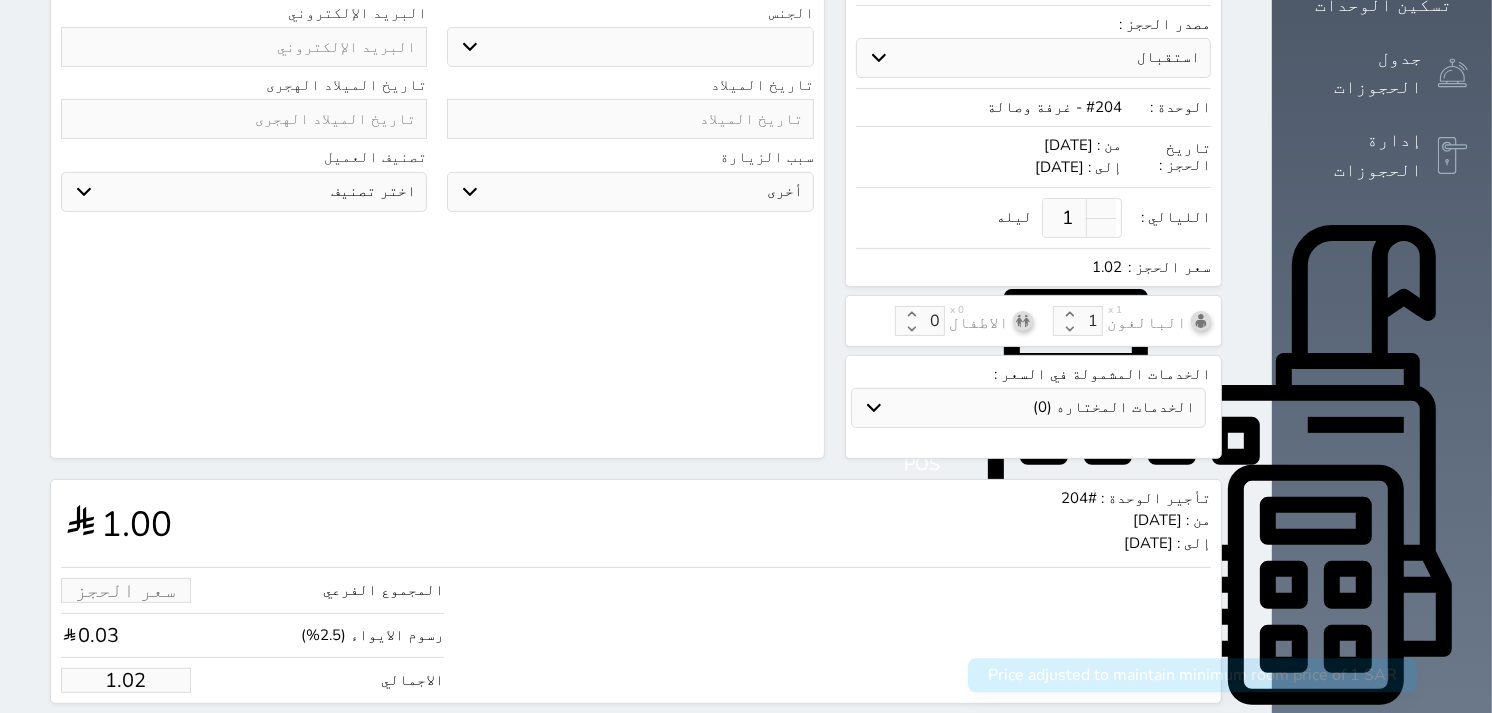 type on "4.10" 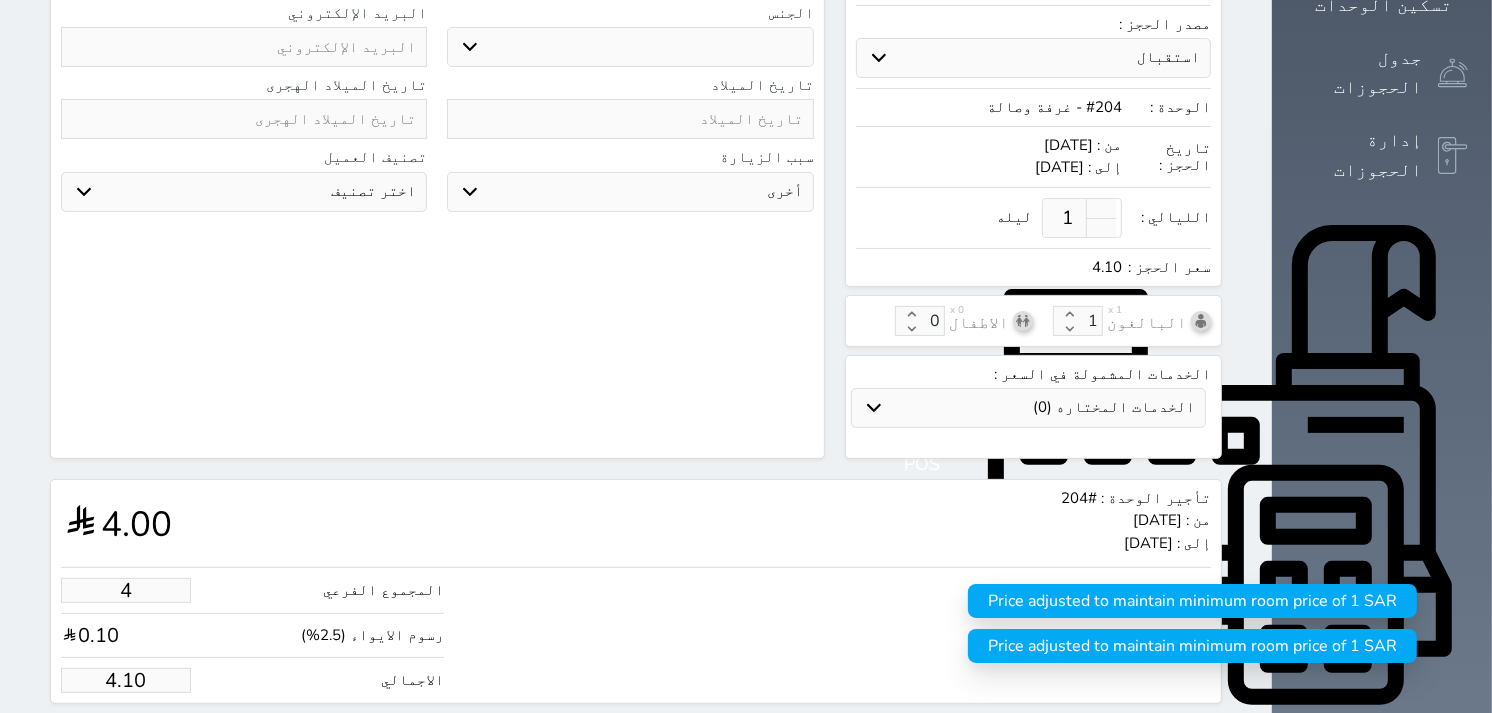 type on "40" 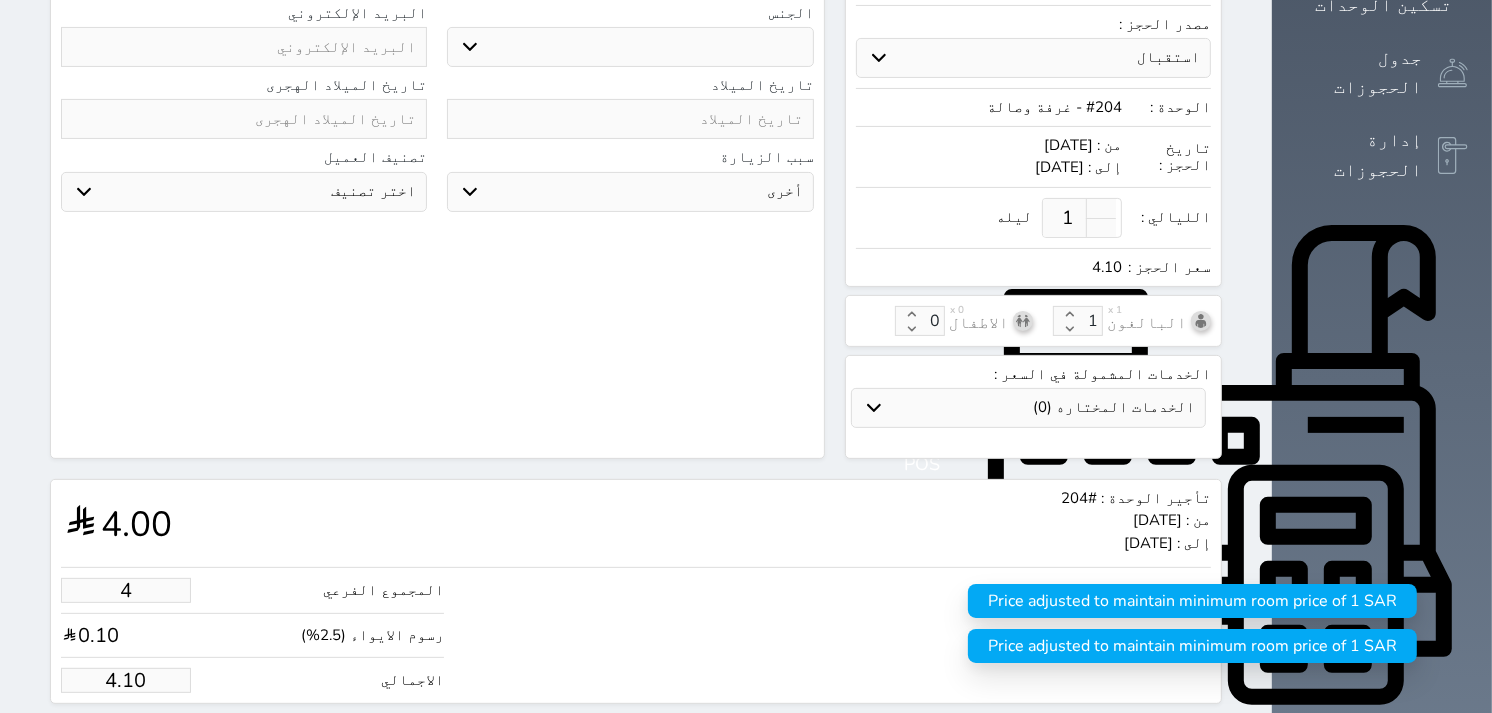 type on "41.00" 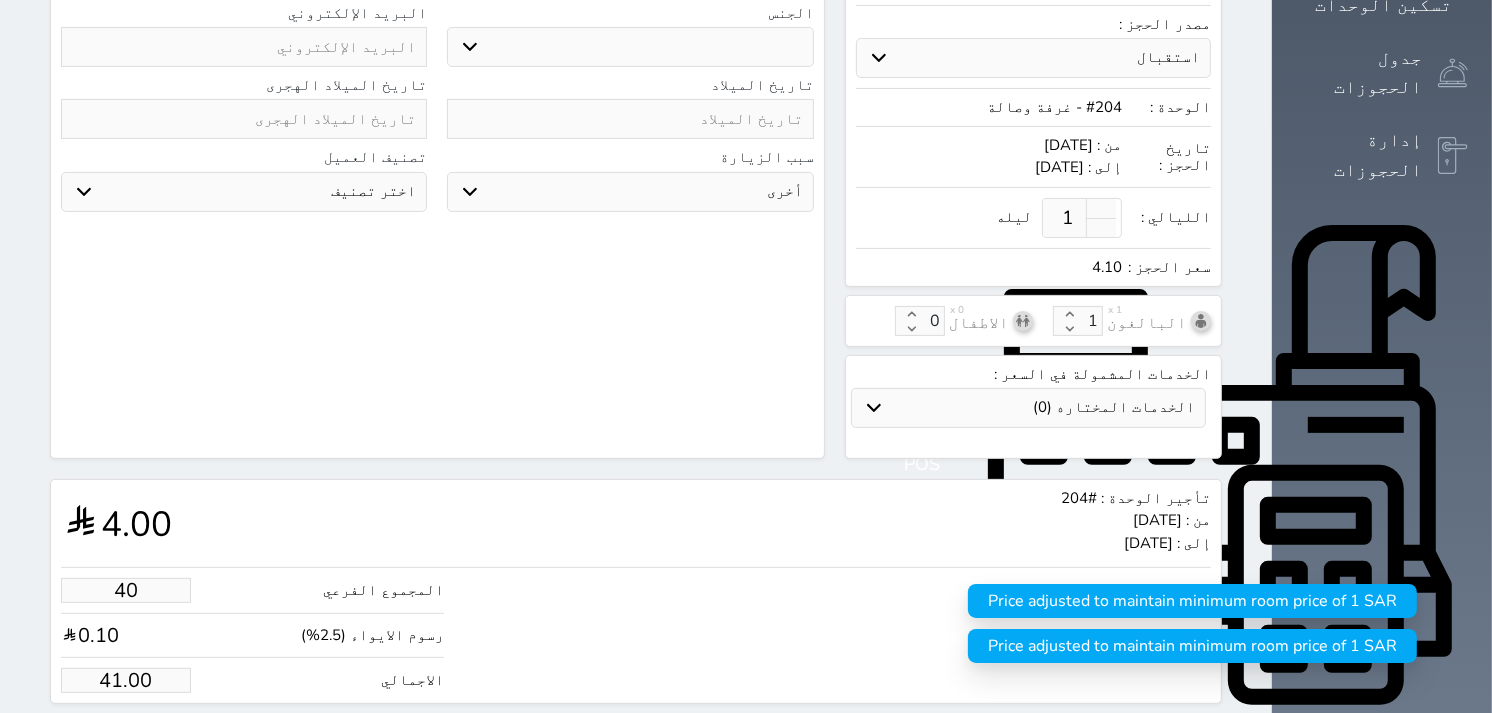 type on "400" 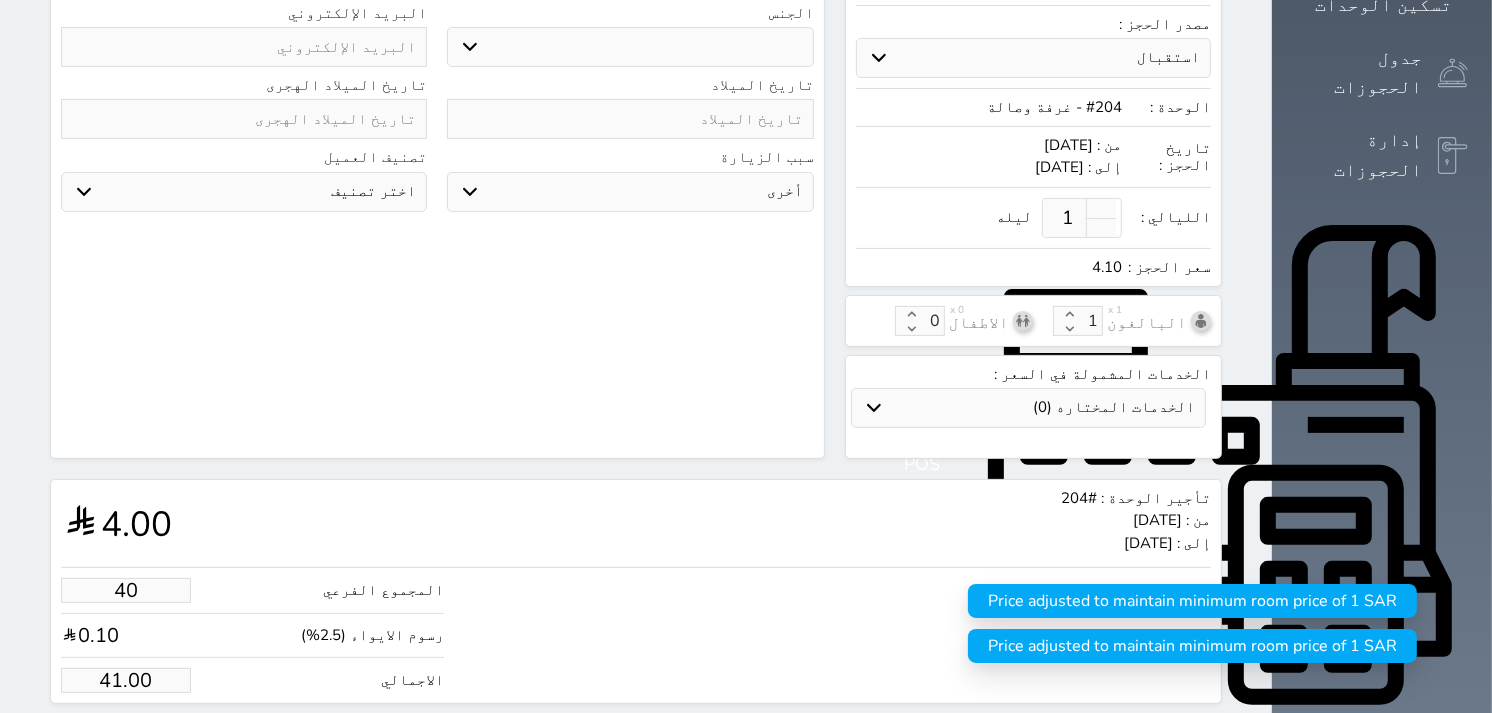 type on "410.00" 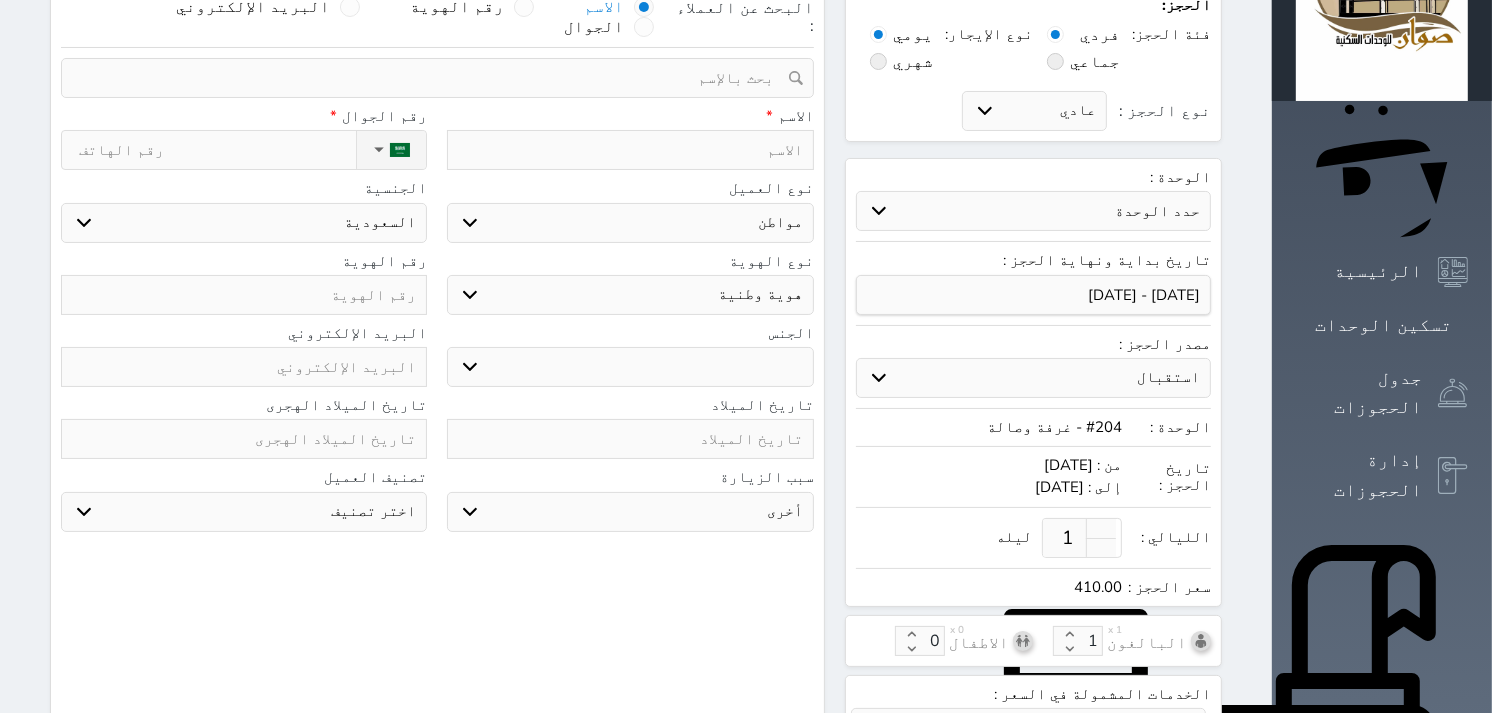 scroll, scrollTop: 111, scrollLeft: 0, axis: vertical 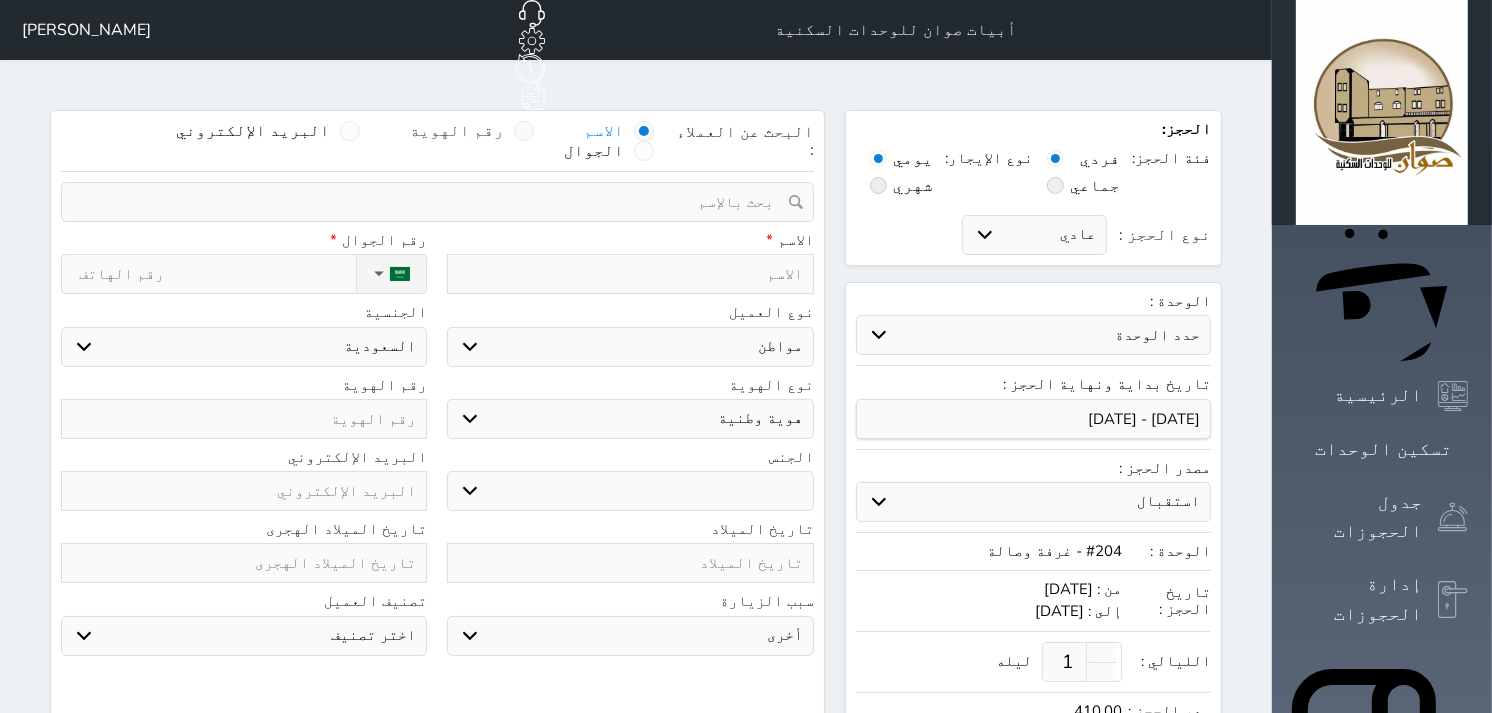 type on "400.00" 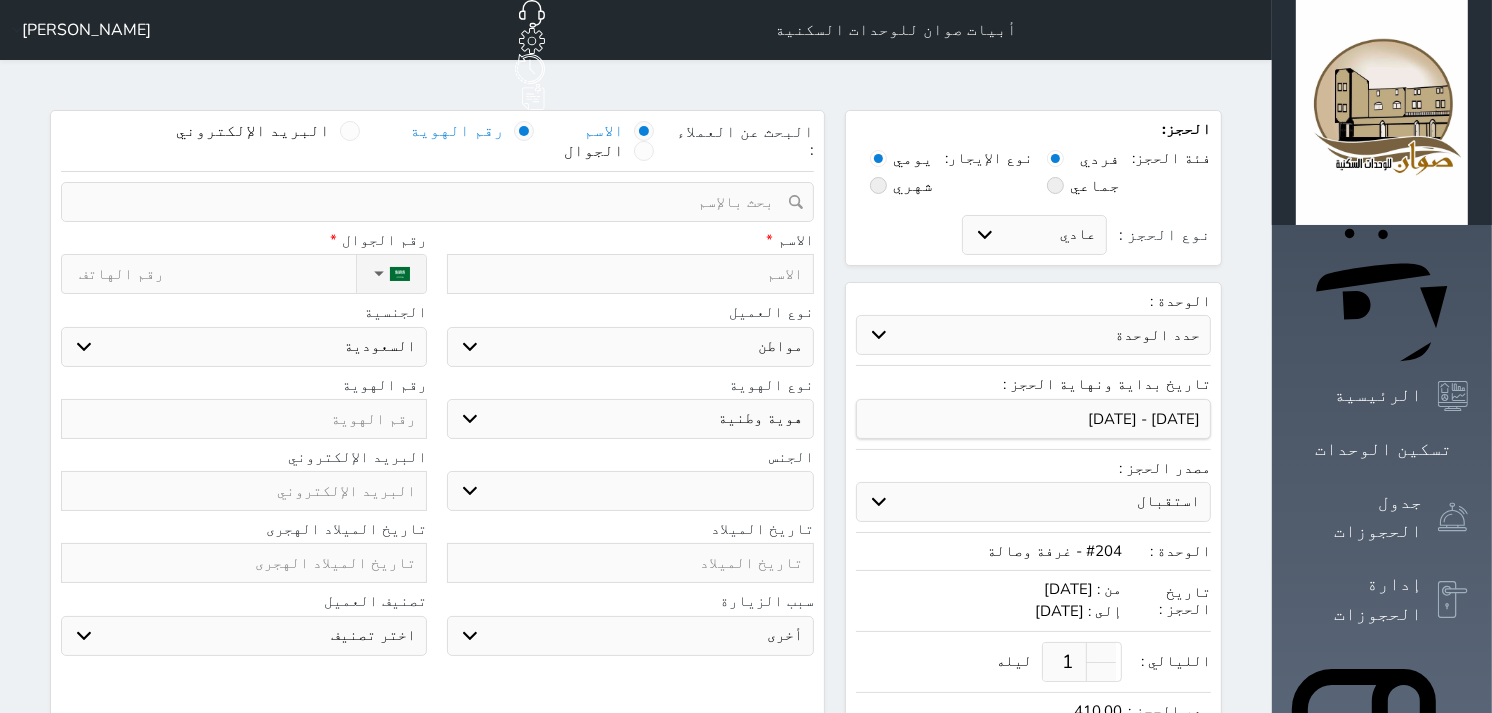 select 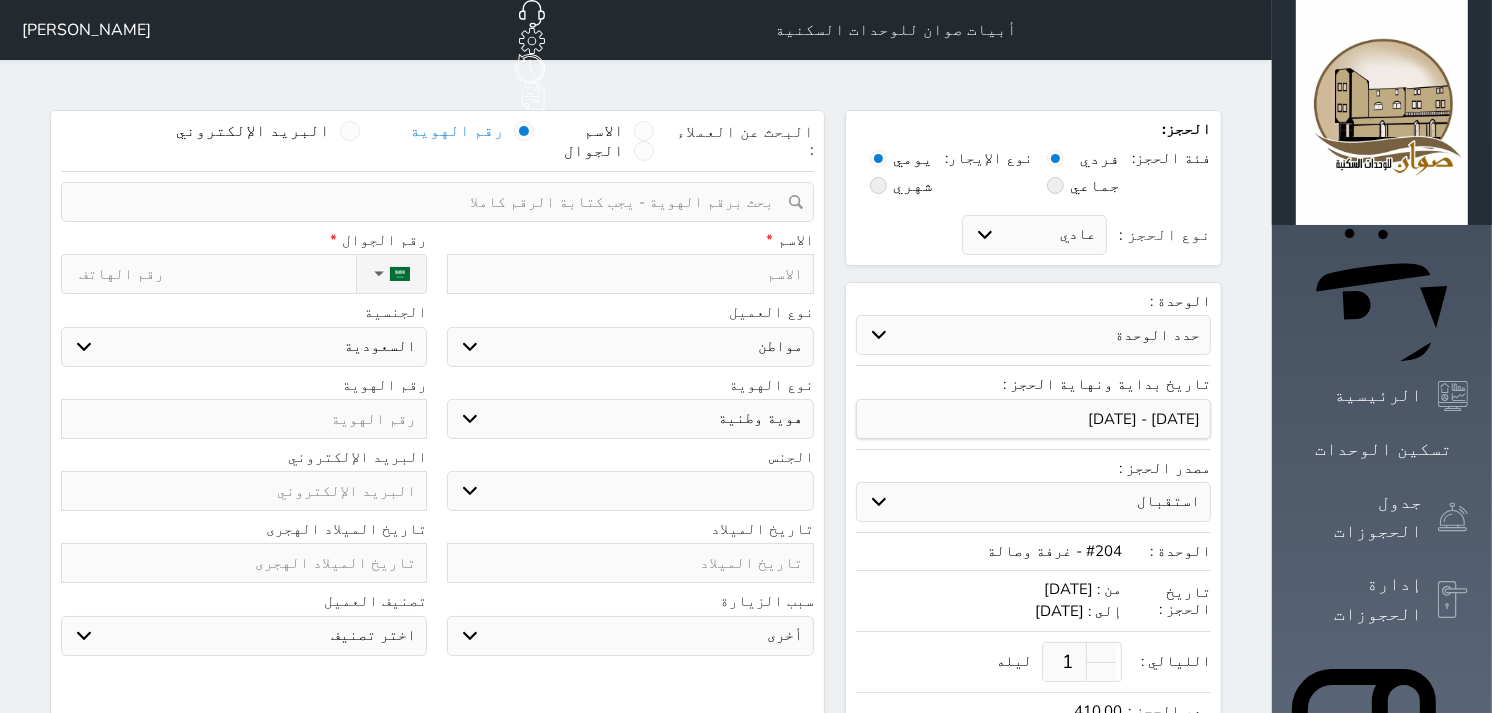 click at bounding box center (430, 202) 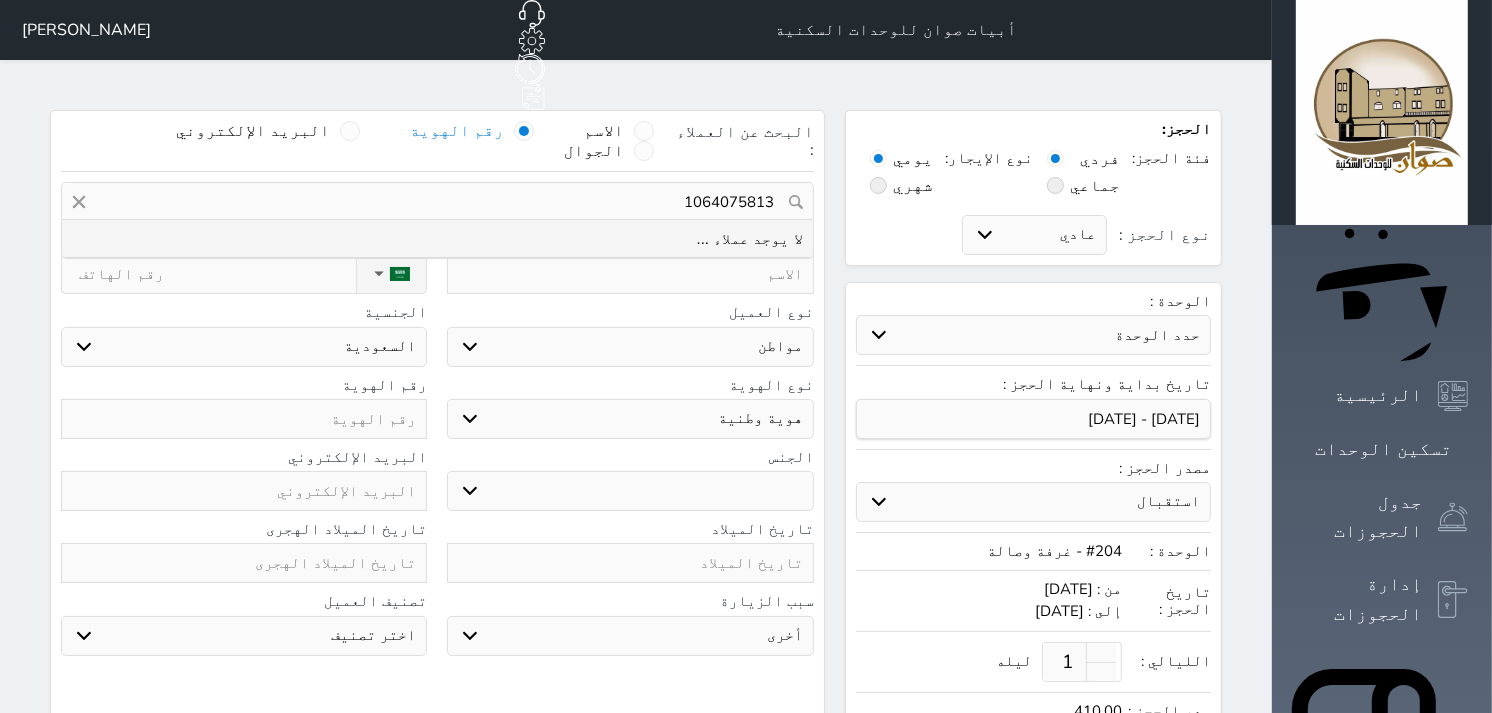 click on "1064075813" at bounding box center [437, 202] 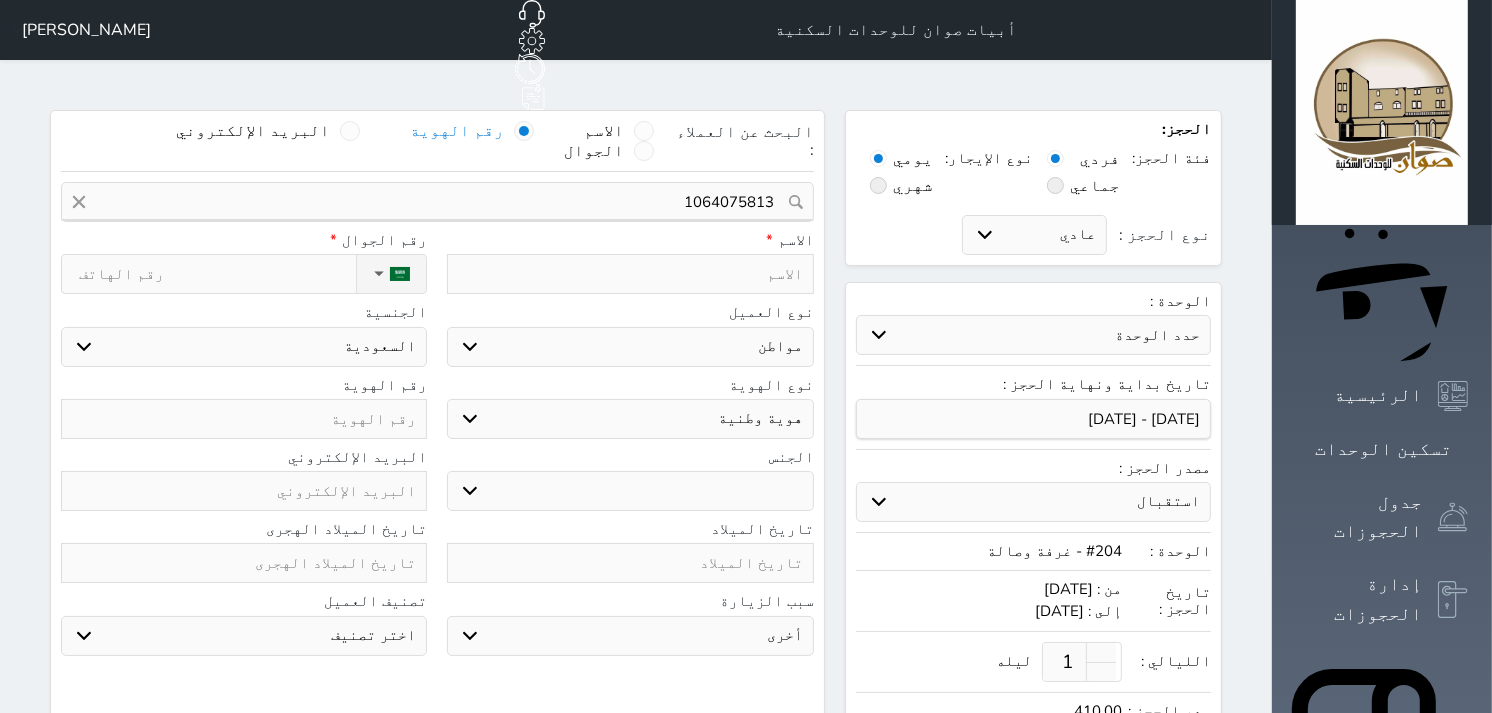 click at bounding box center [244, 419] 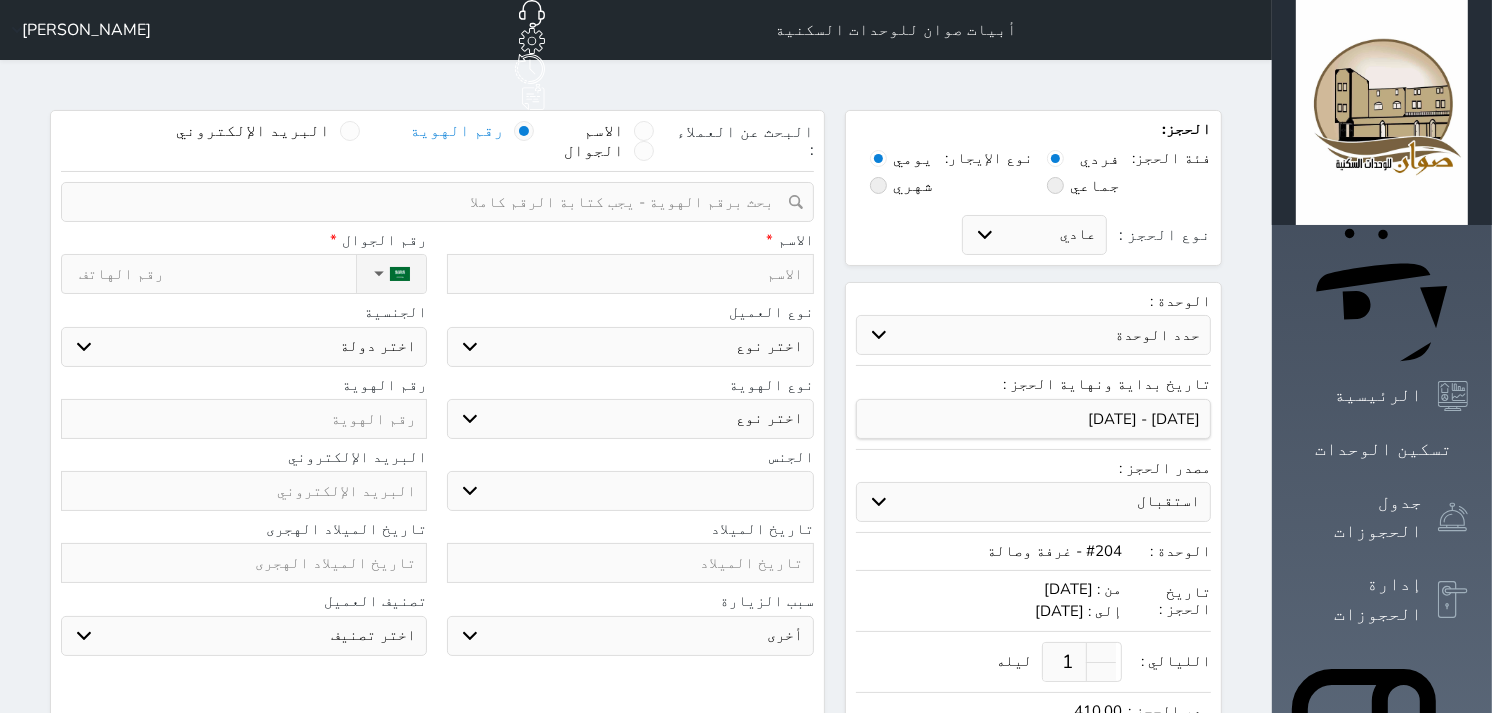 paste on "1064075813" 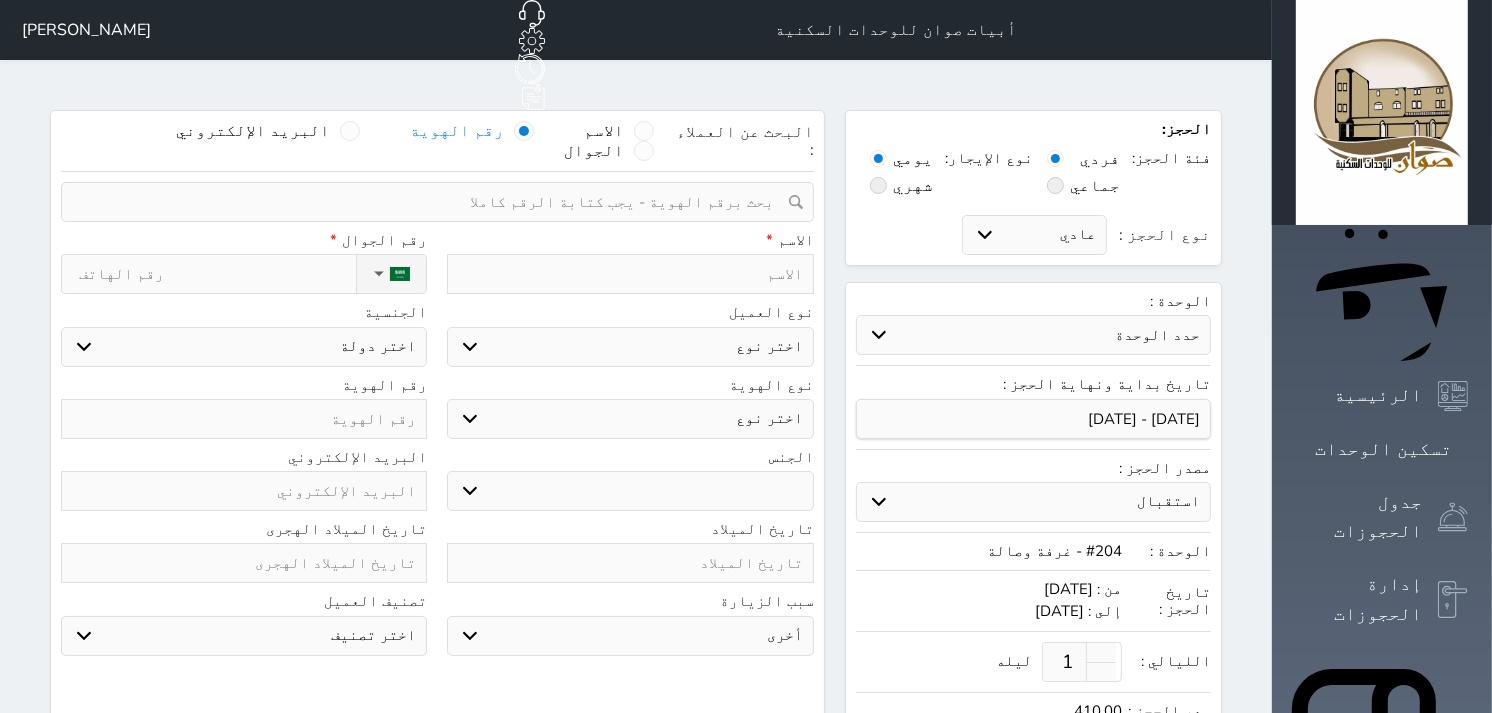 select 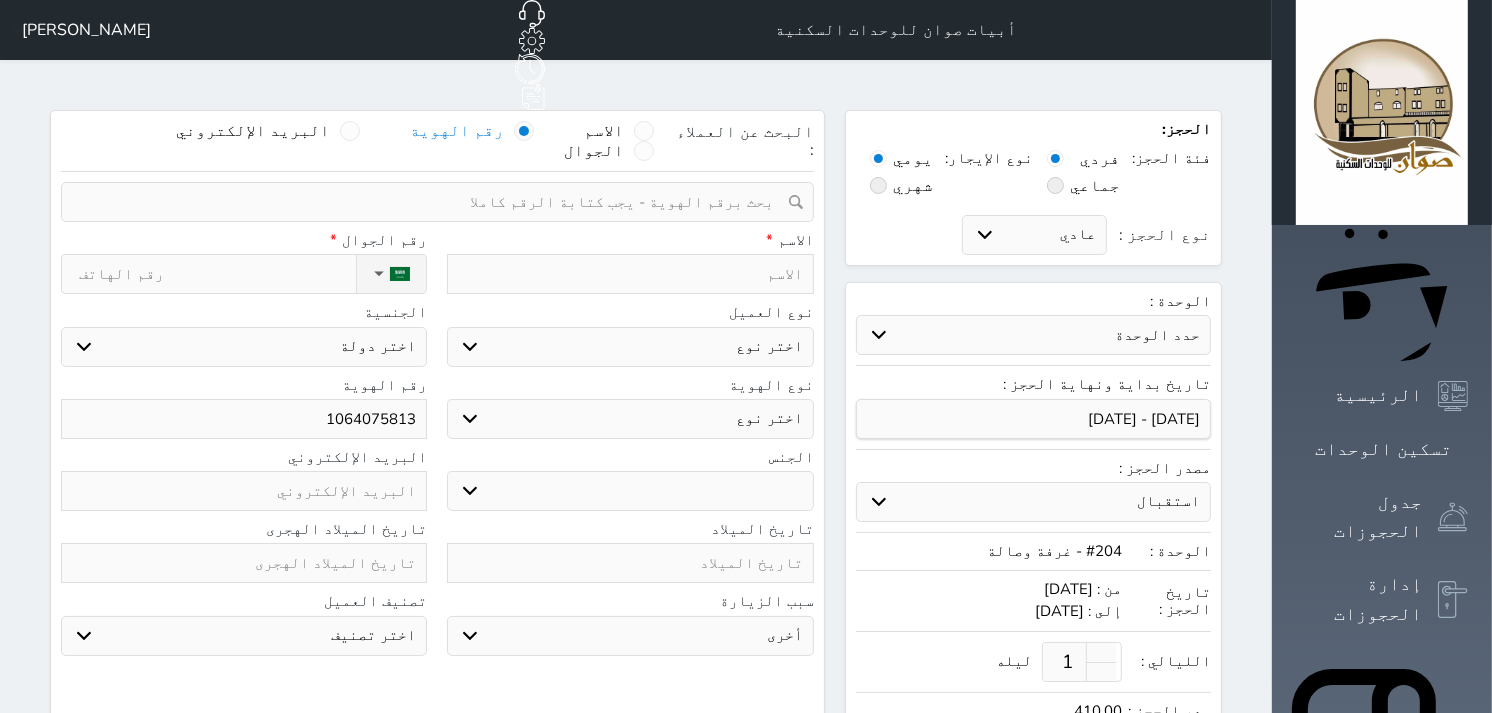 type on "1064075813" 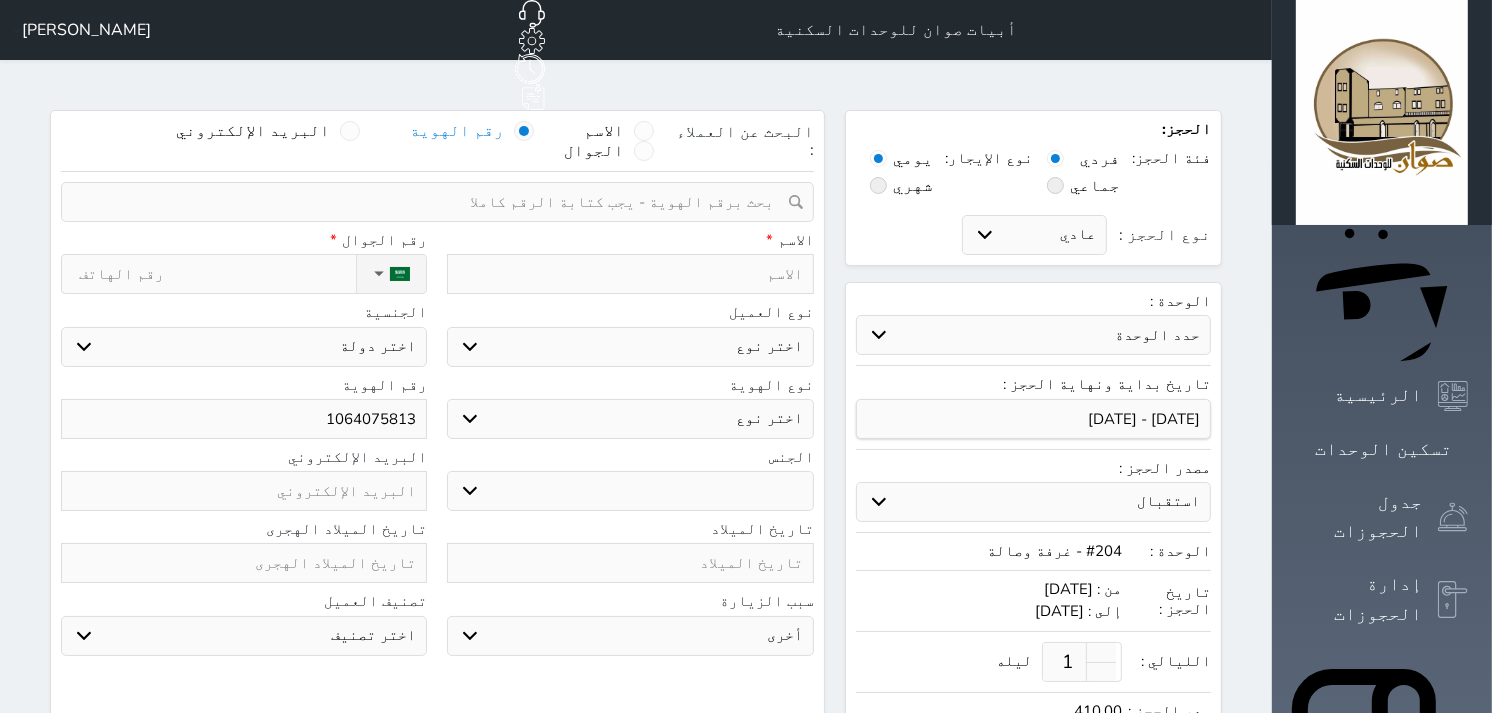 type on "0" 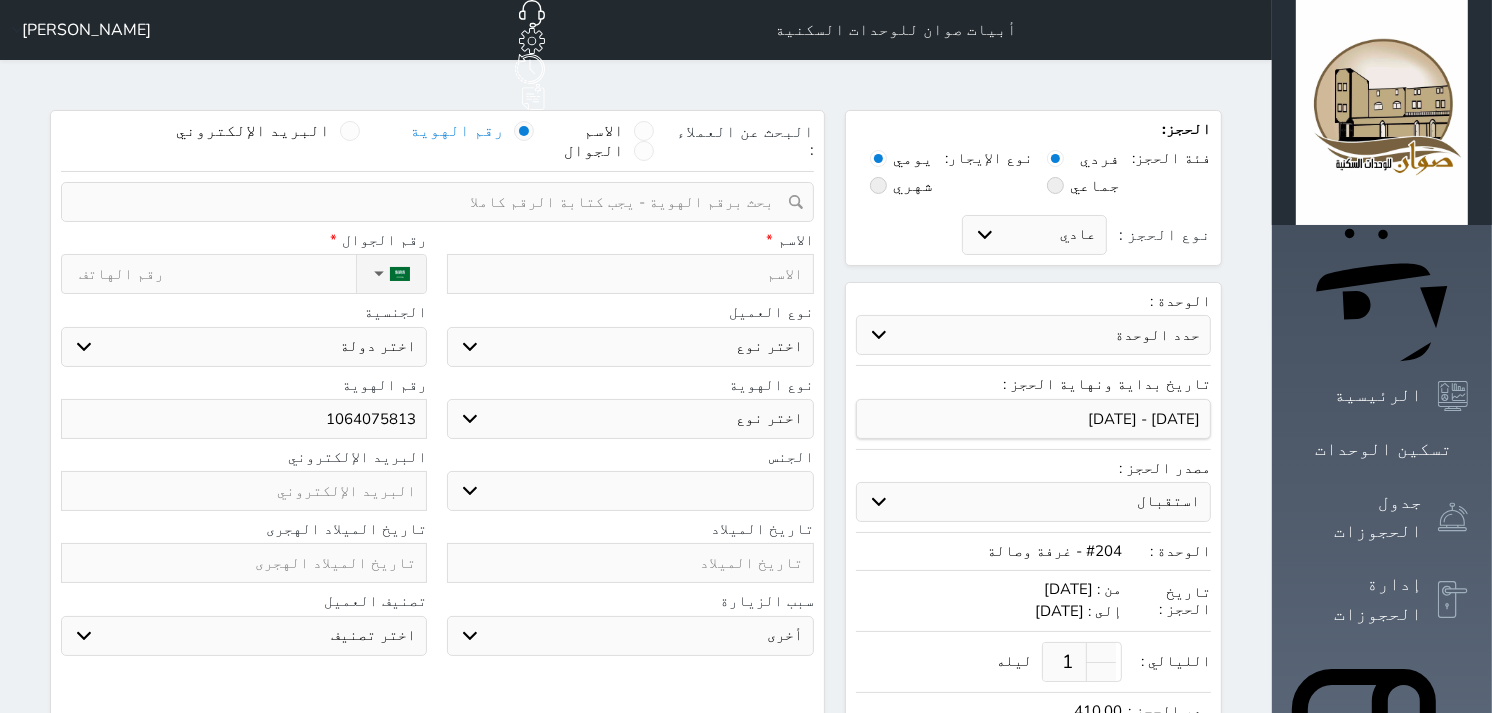 select 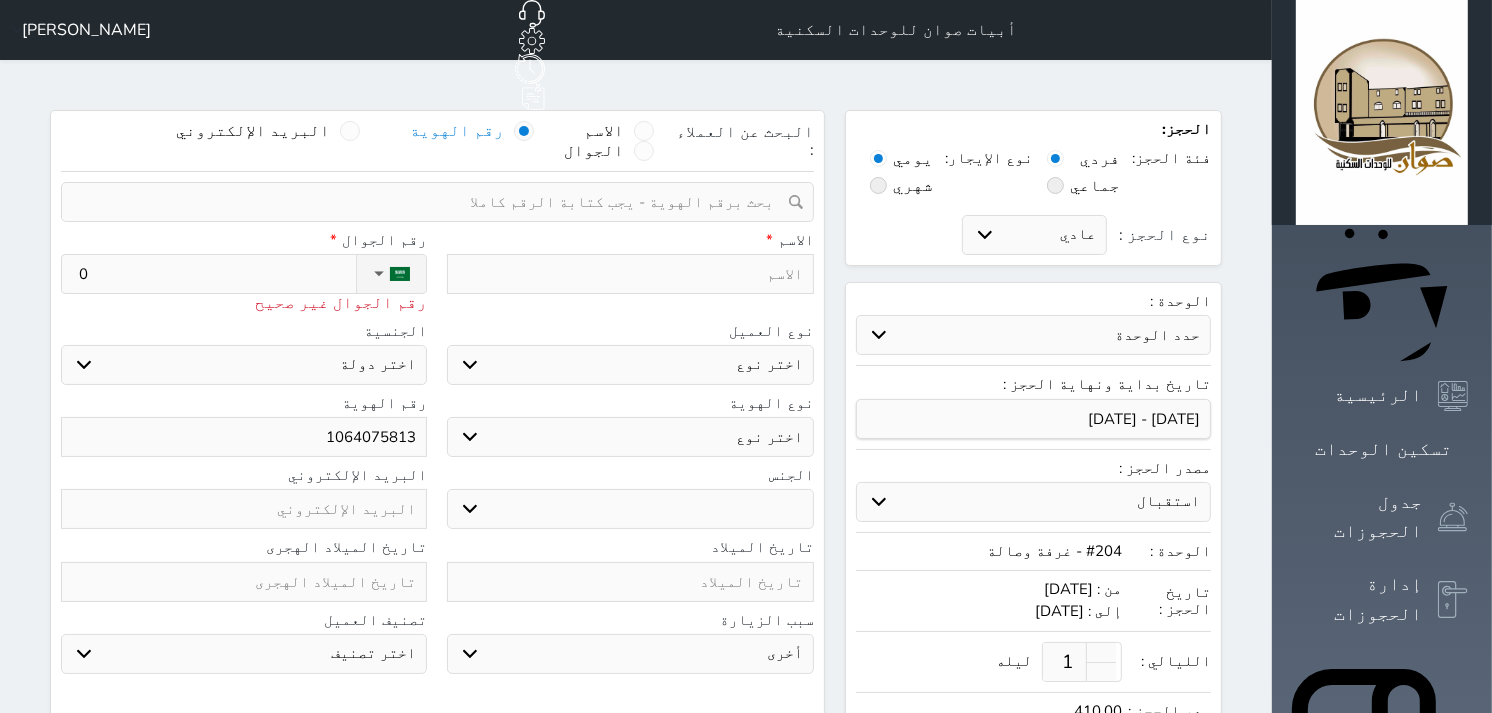 type on "05" 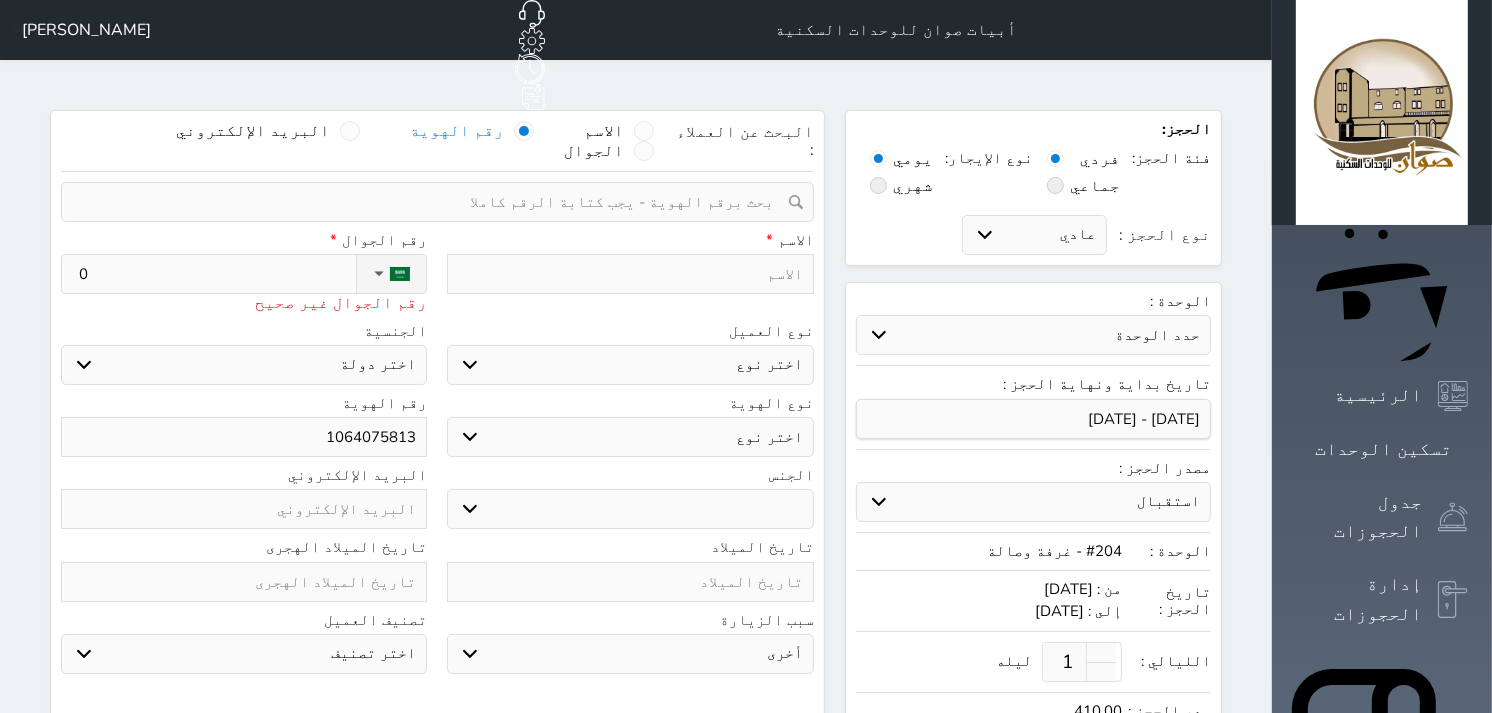 select 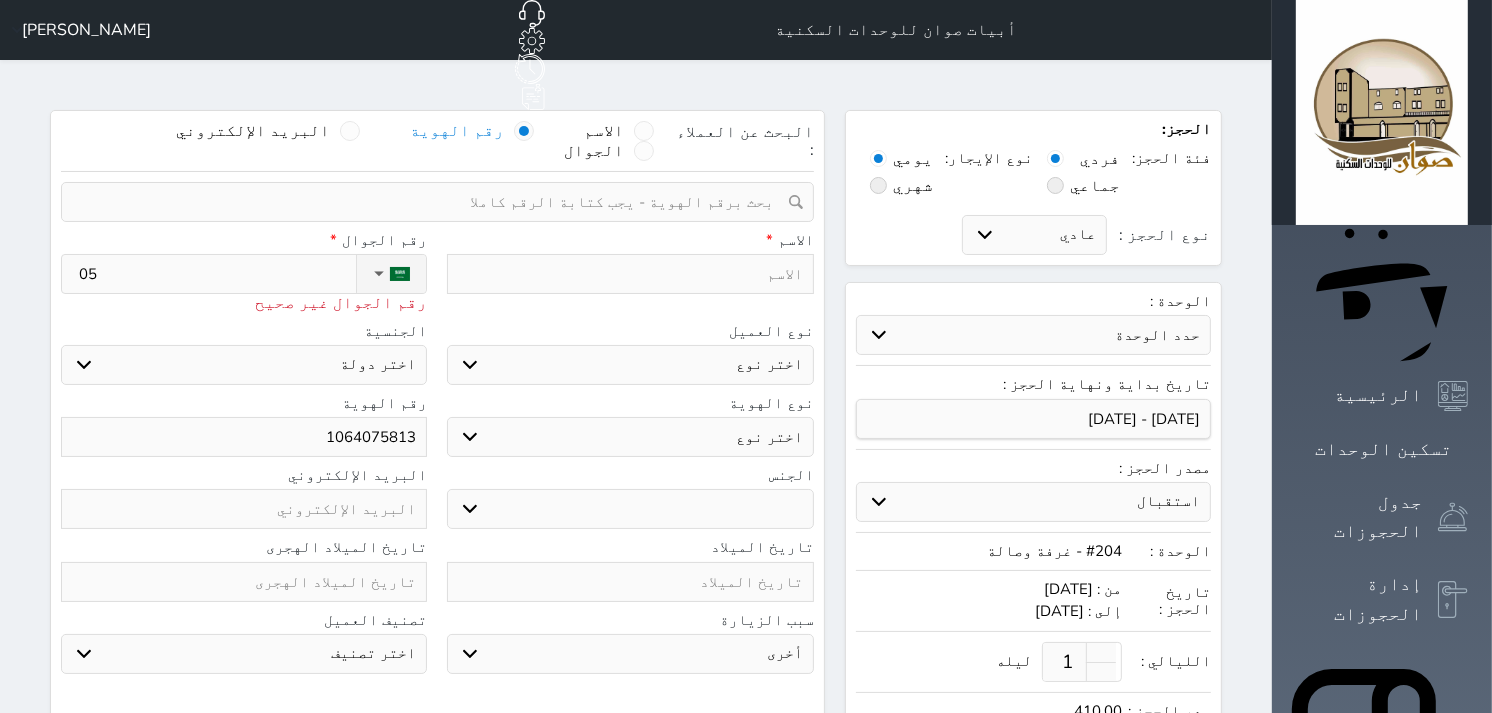 type on "055" 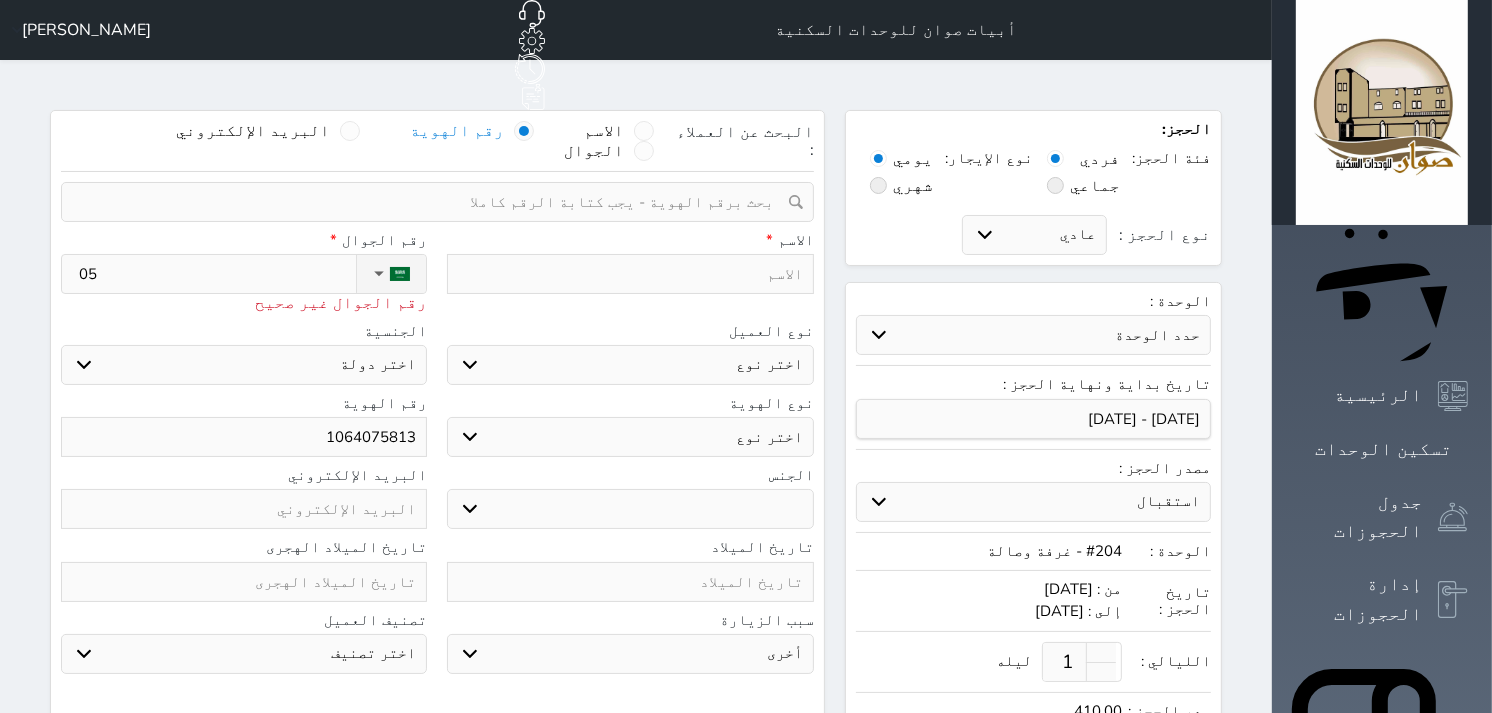select 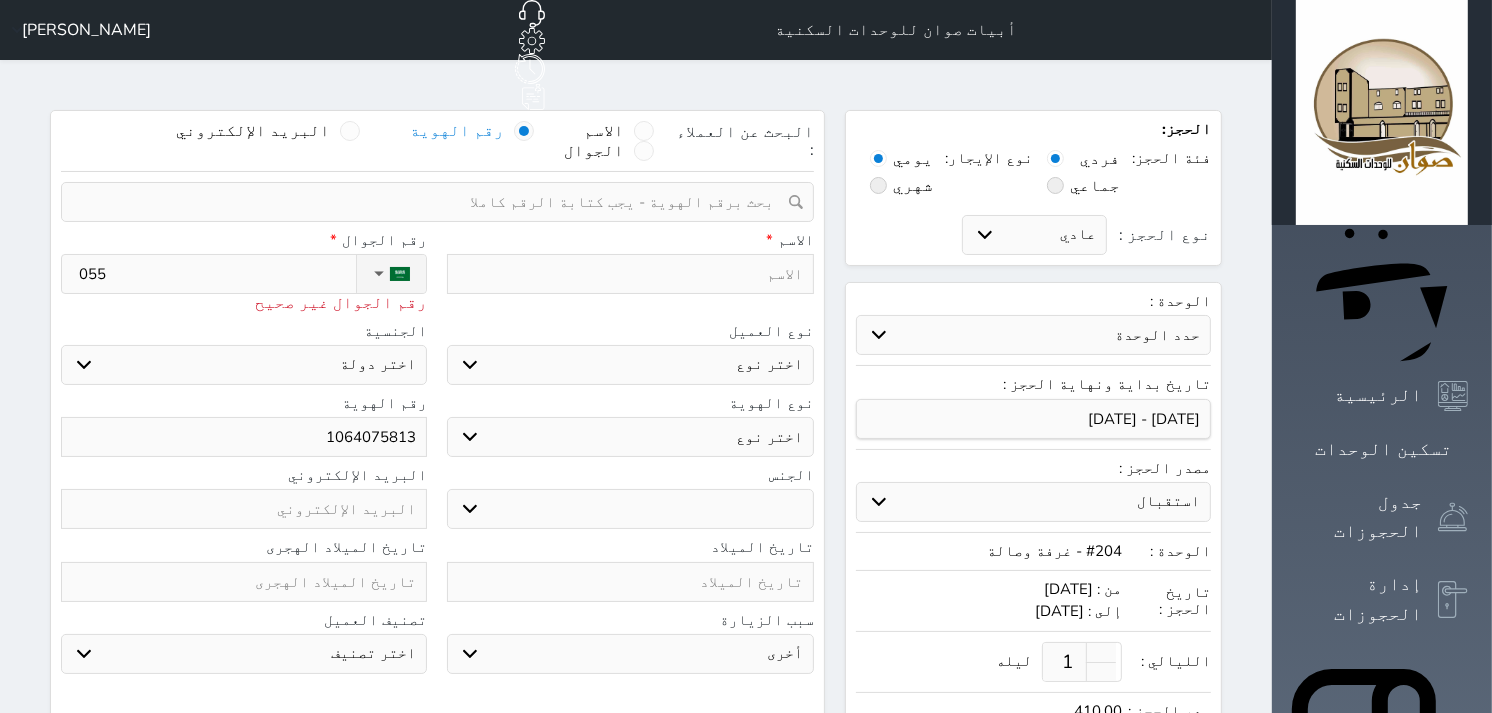 type on "0555" 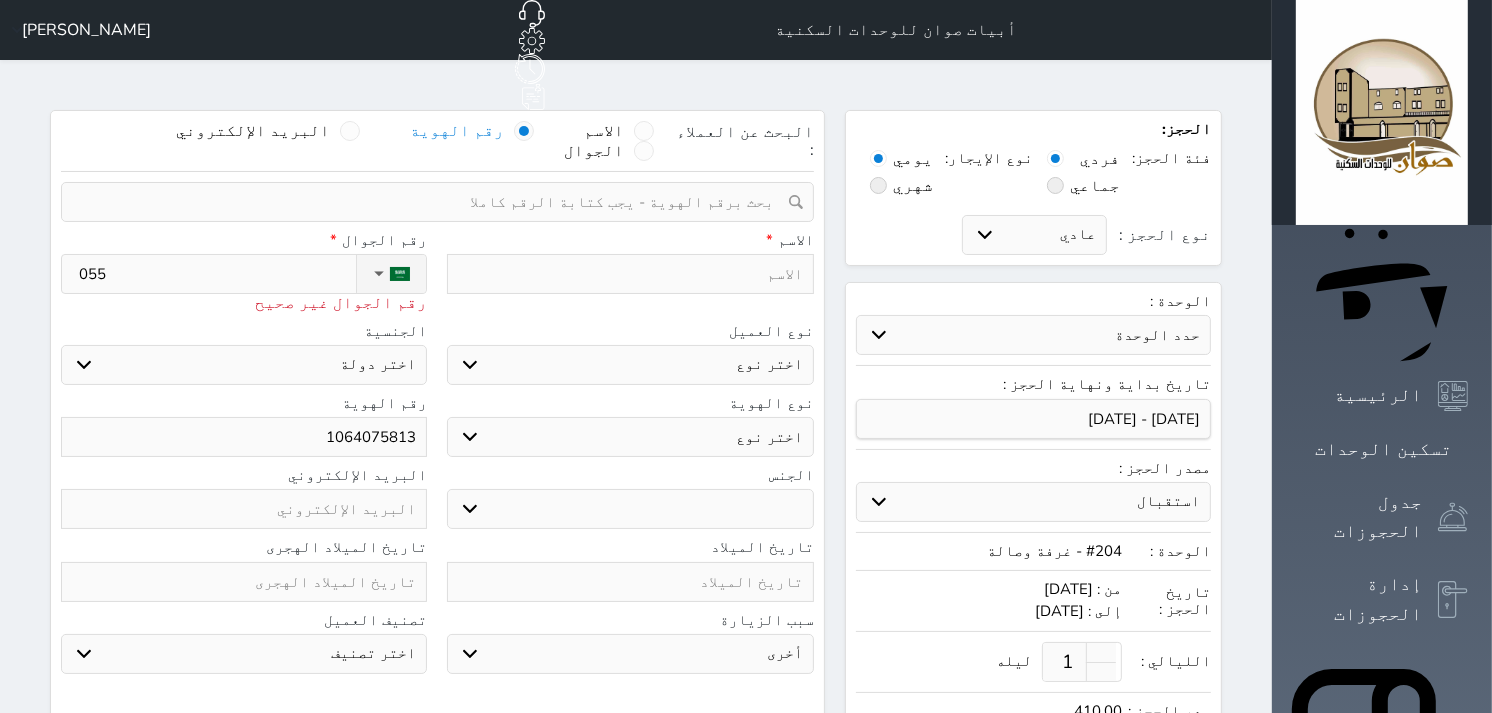 select 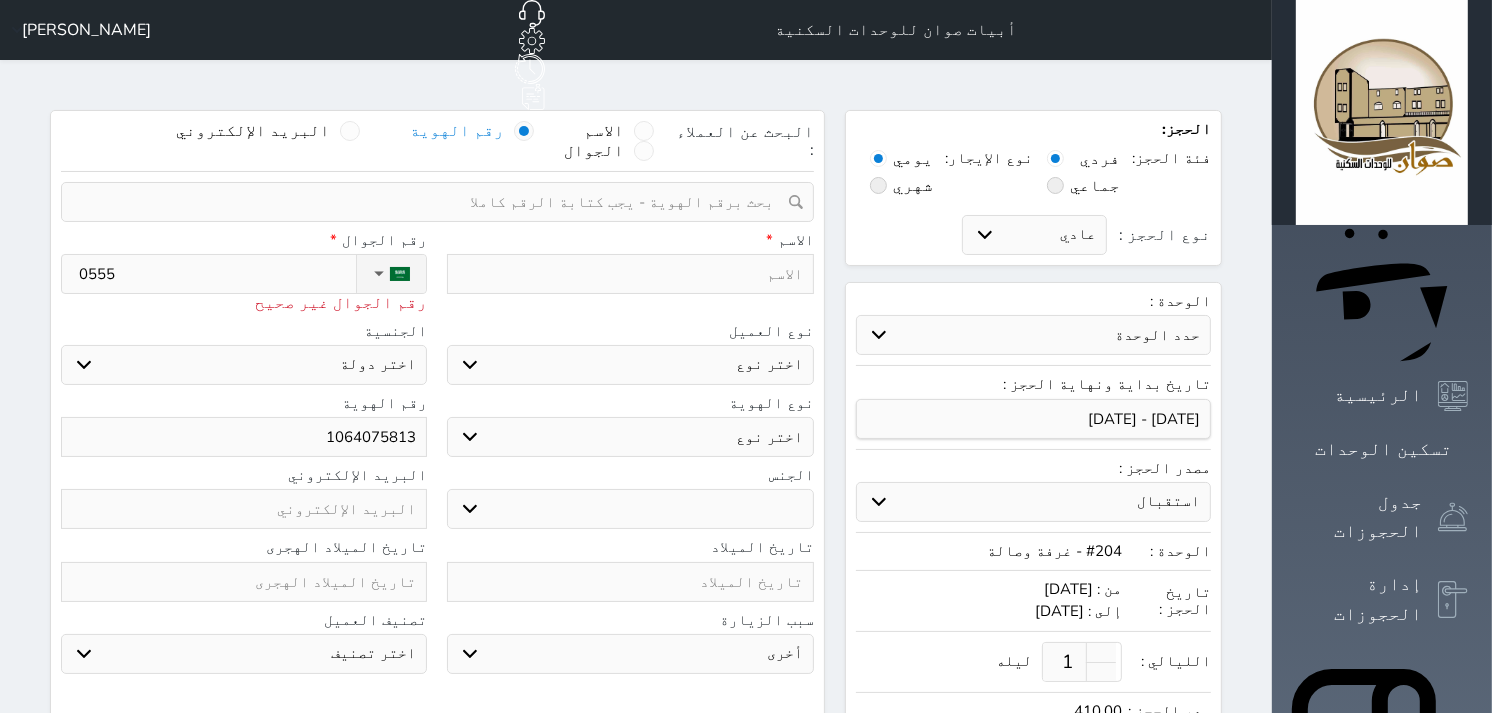 type on "05554" 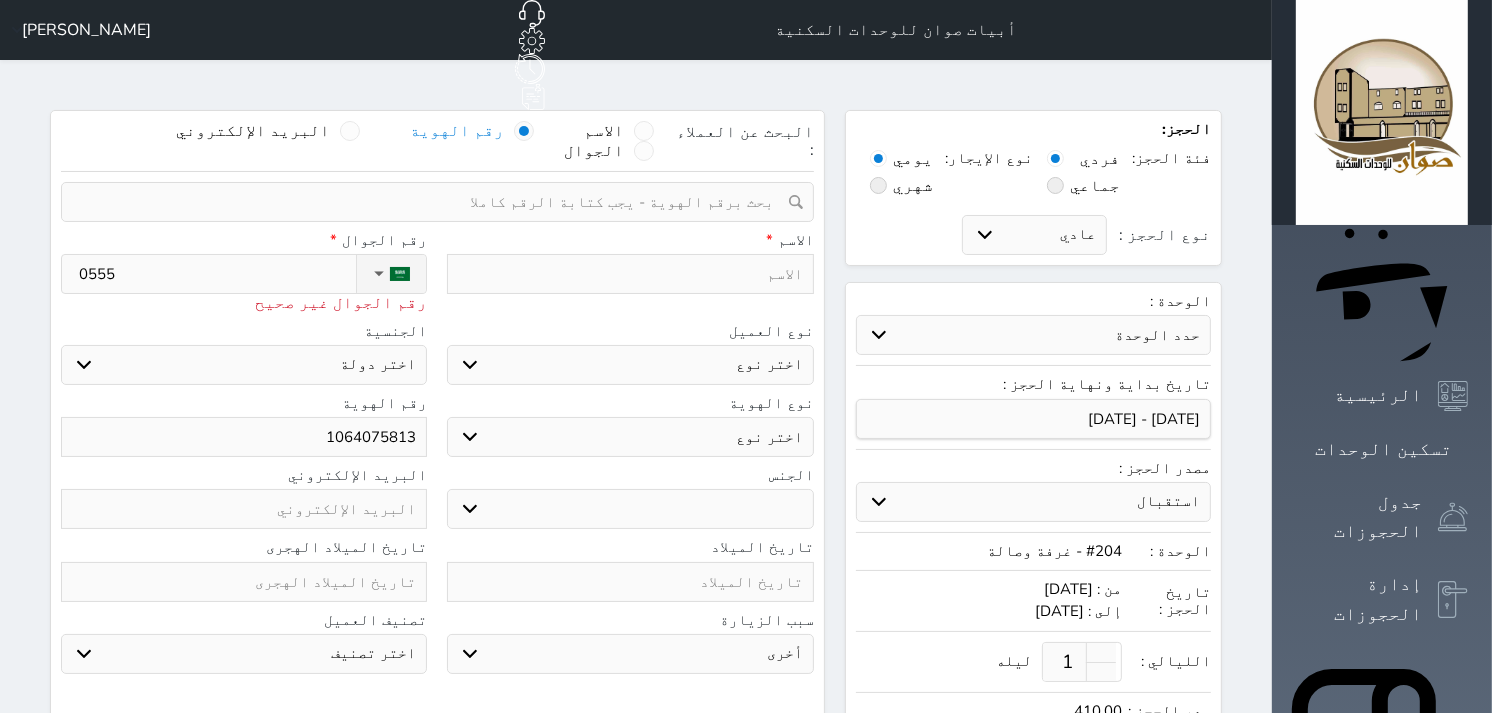 select 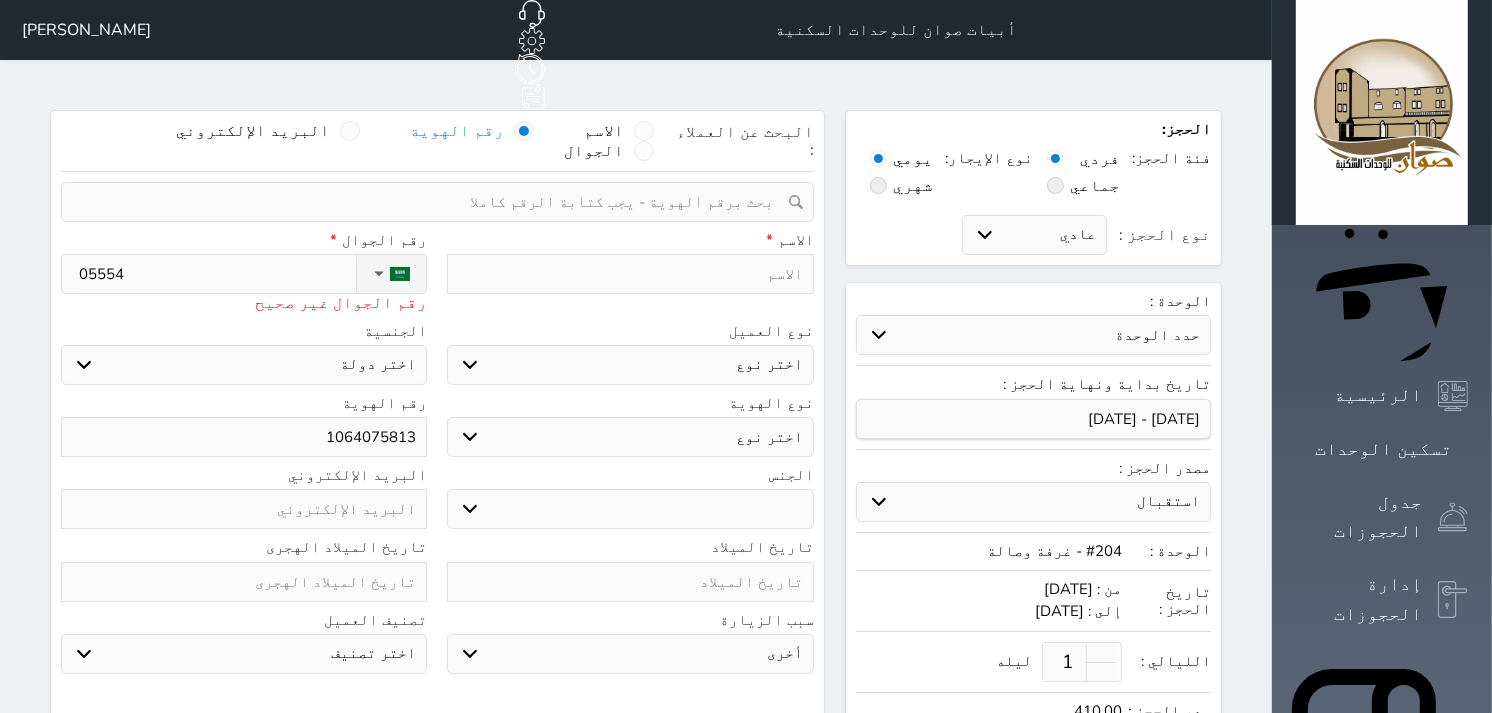 type on "055544" 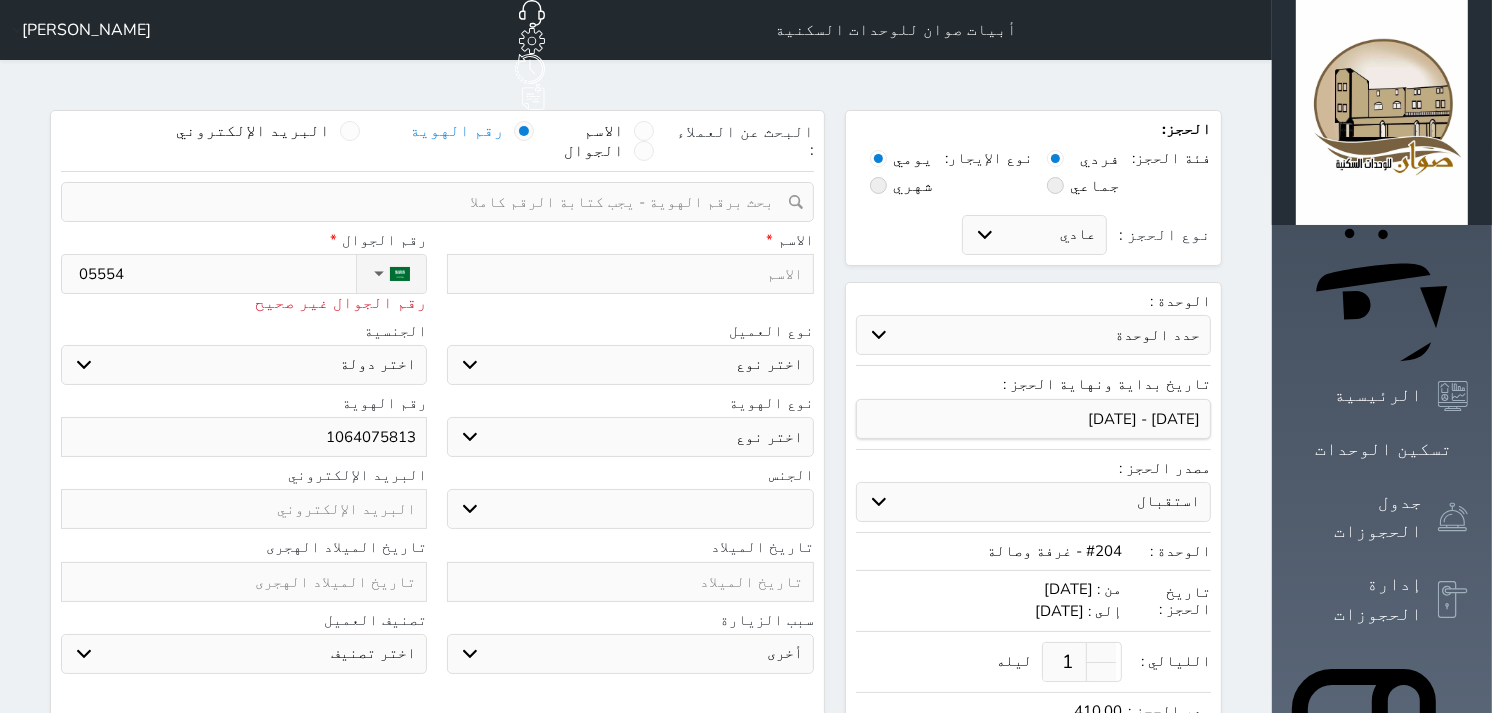 select 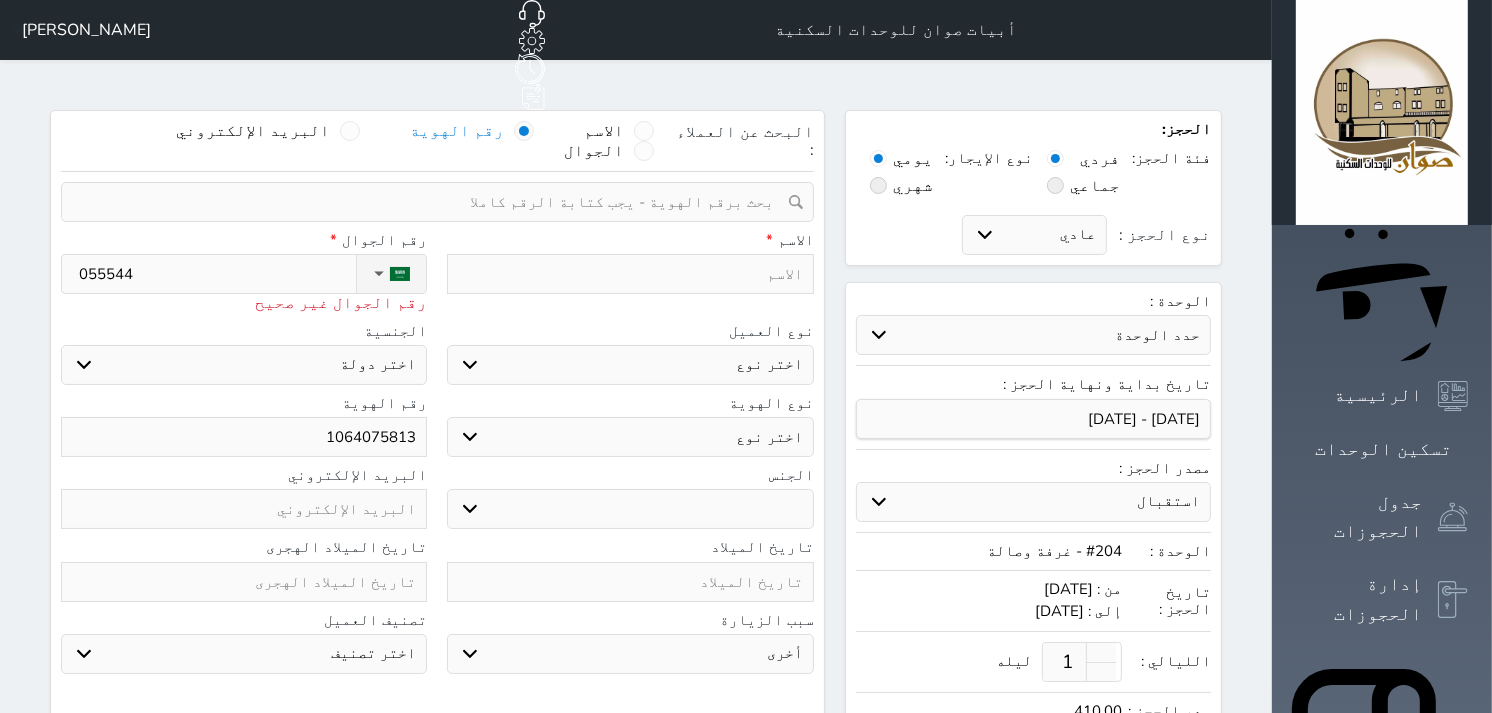 type on "0555449" 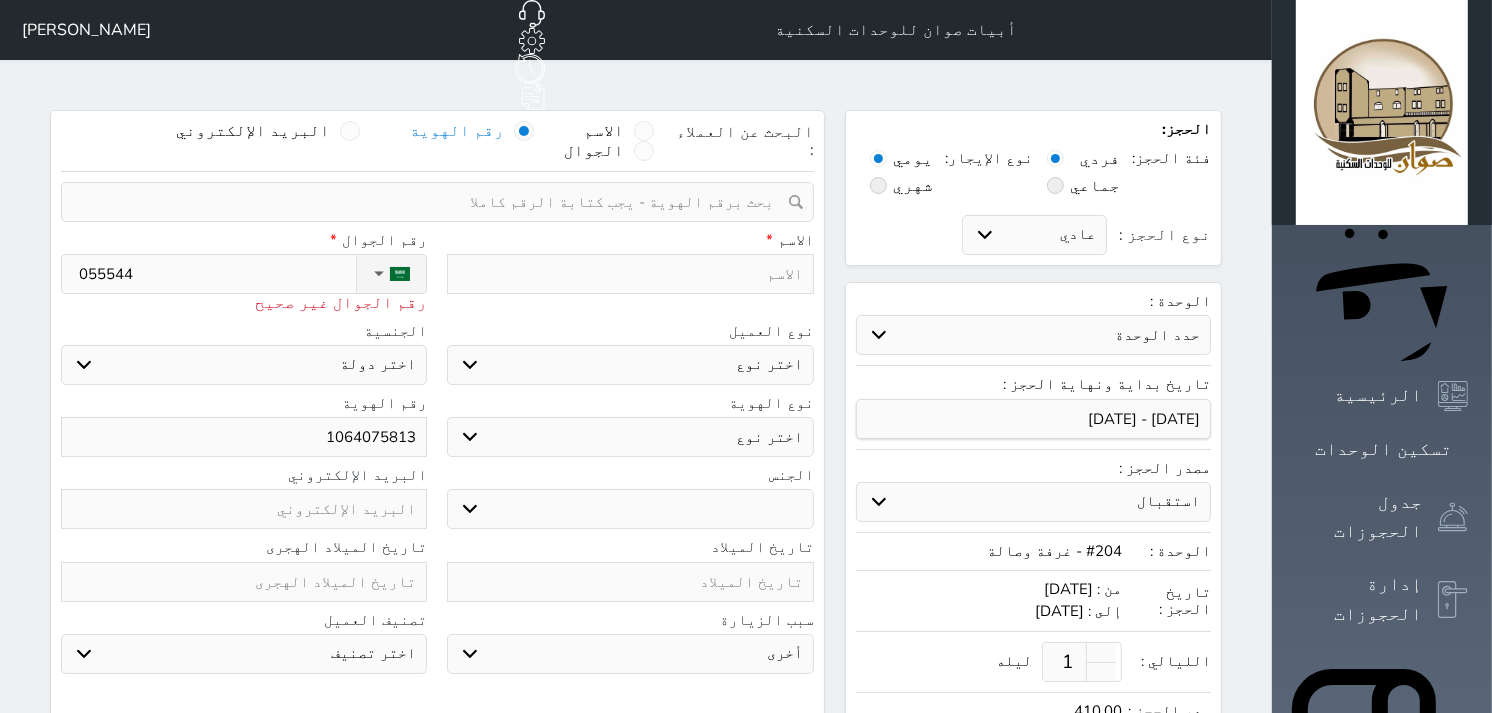 select 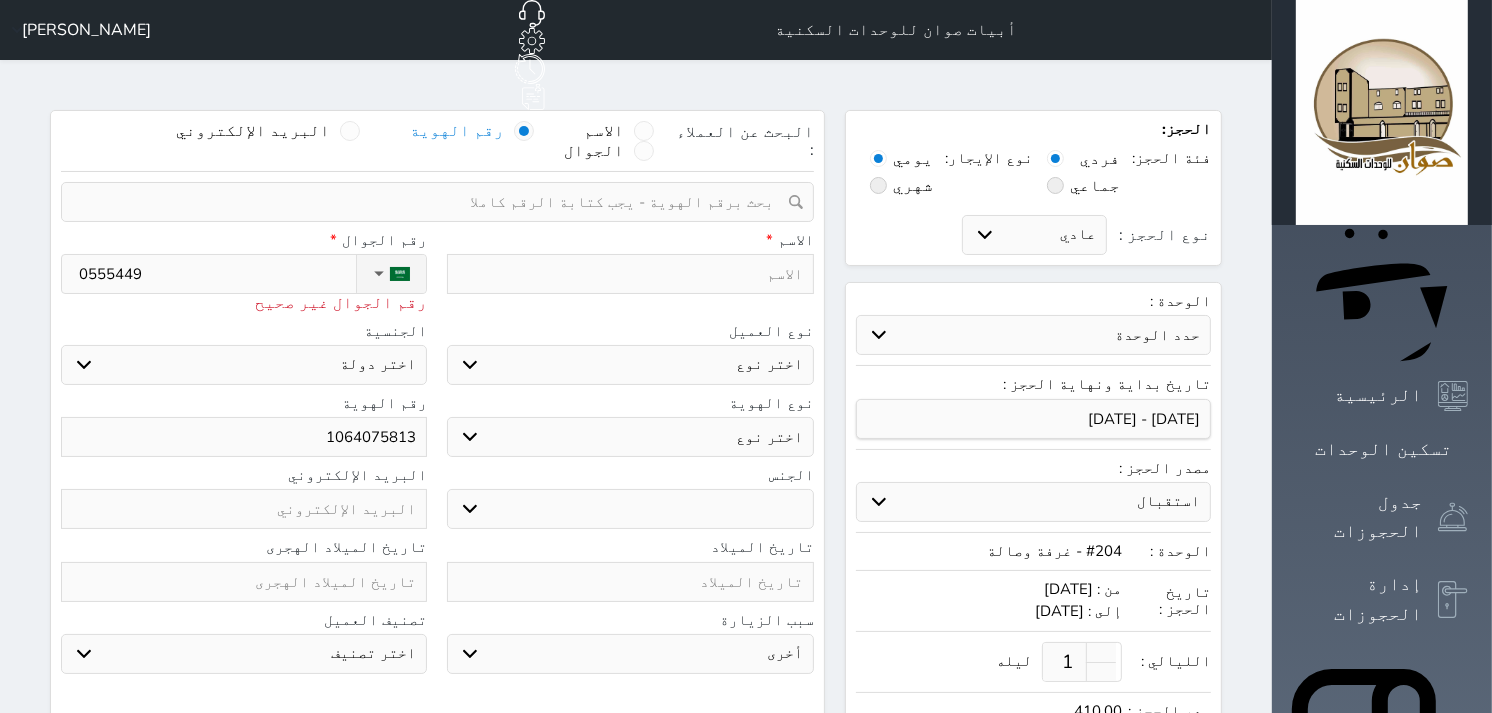 type on "05554496" 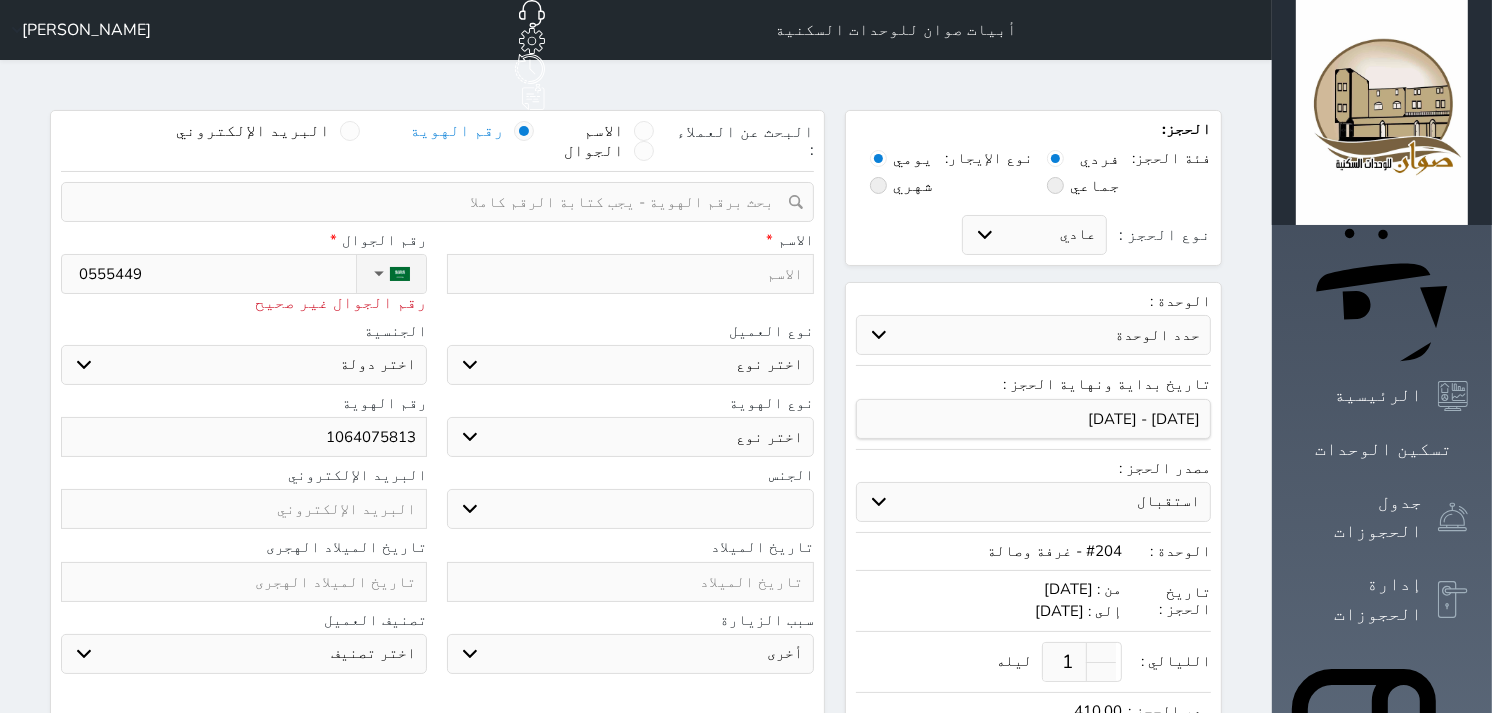 select 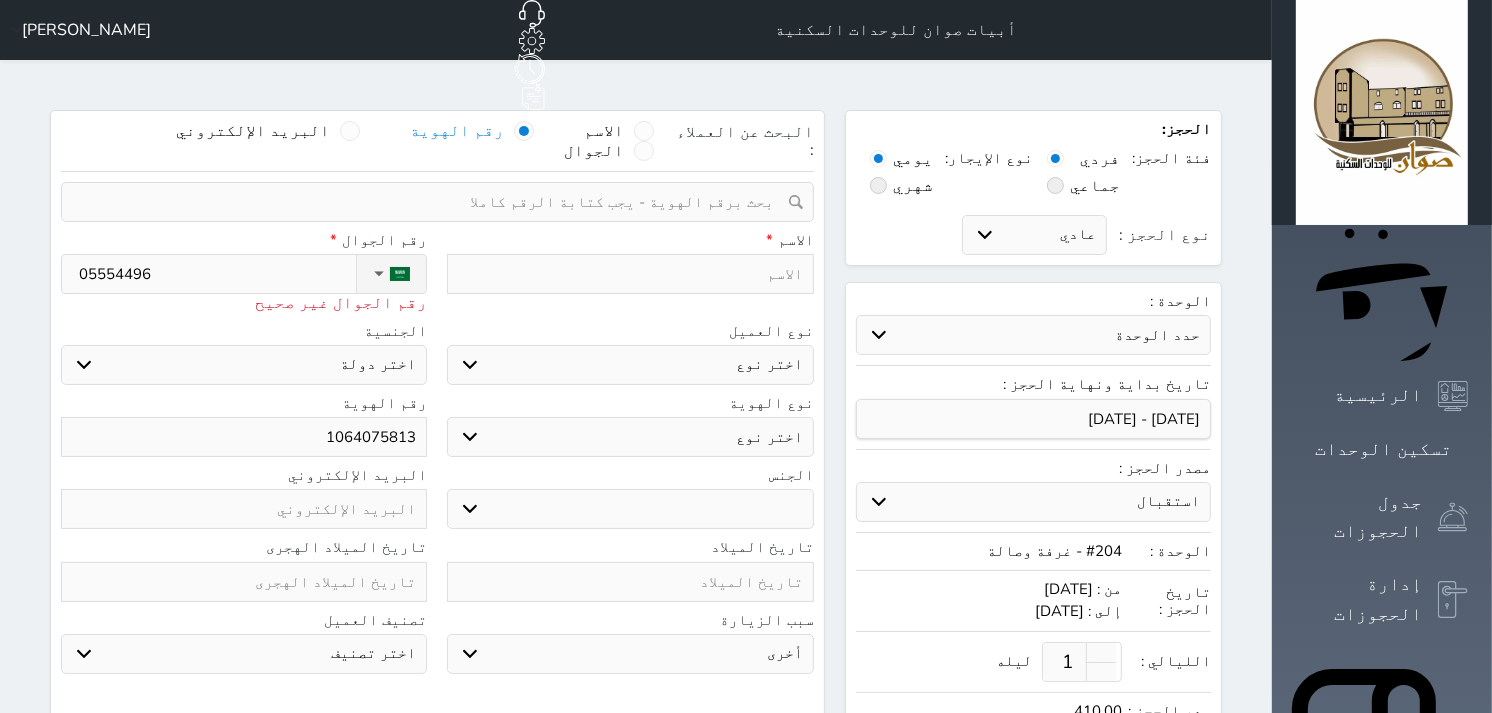 type on "055544969" 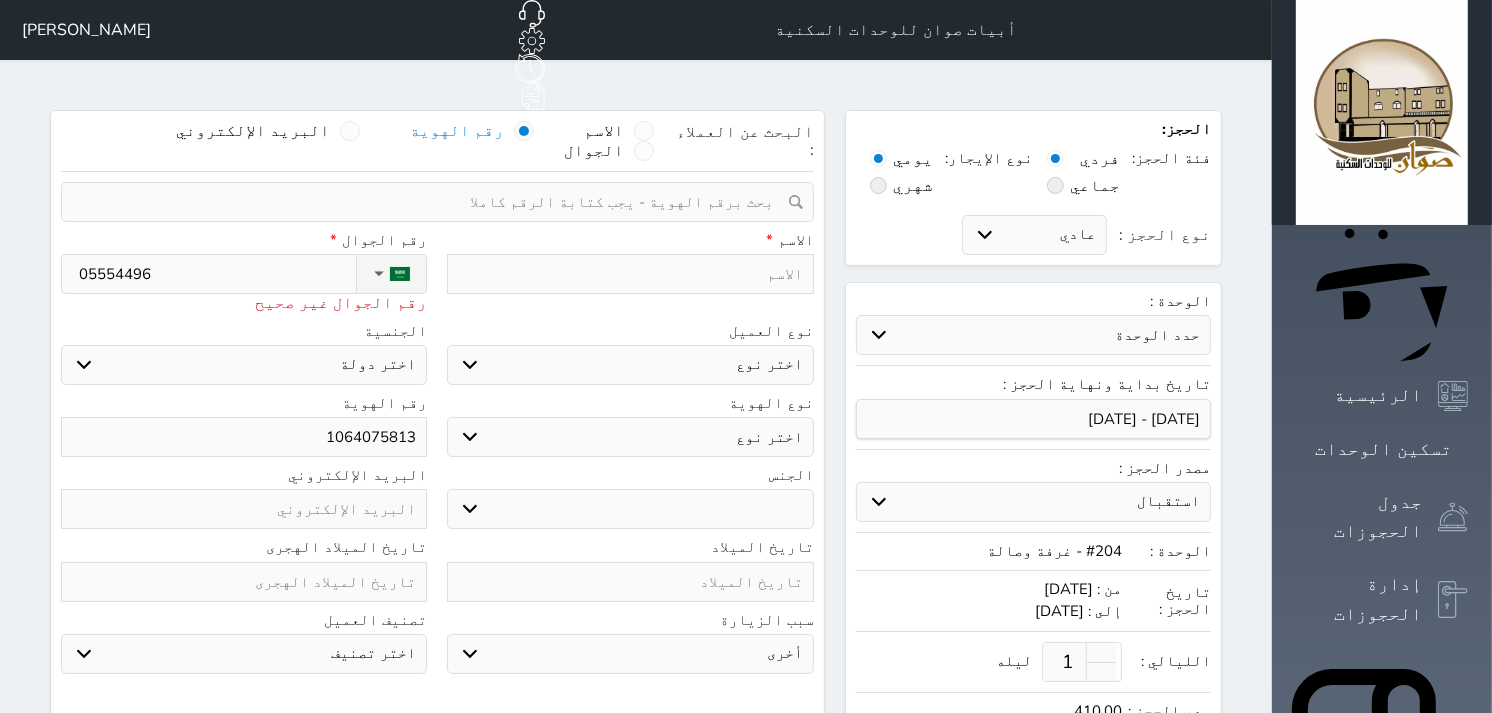 select 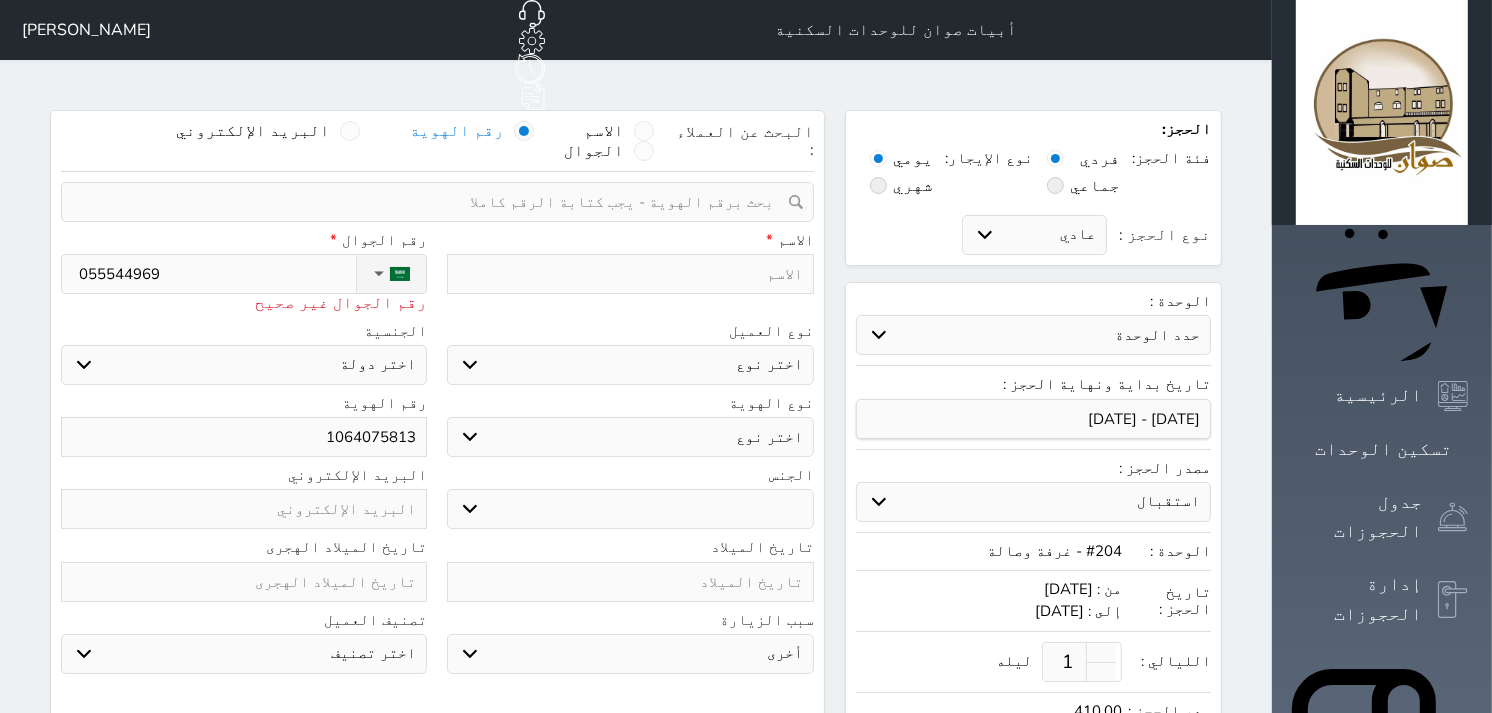 type on "[PHONE_NUMBER]" 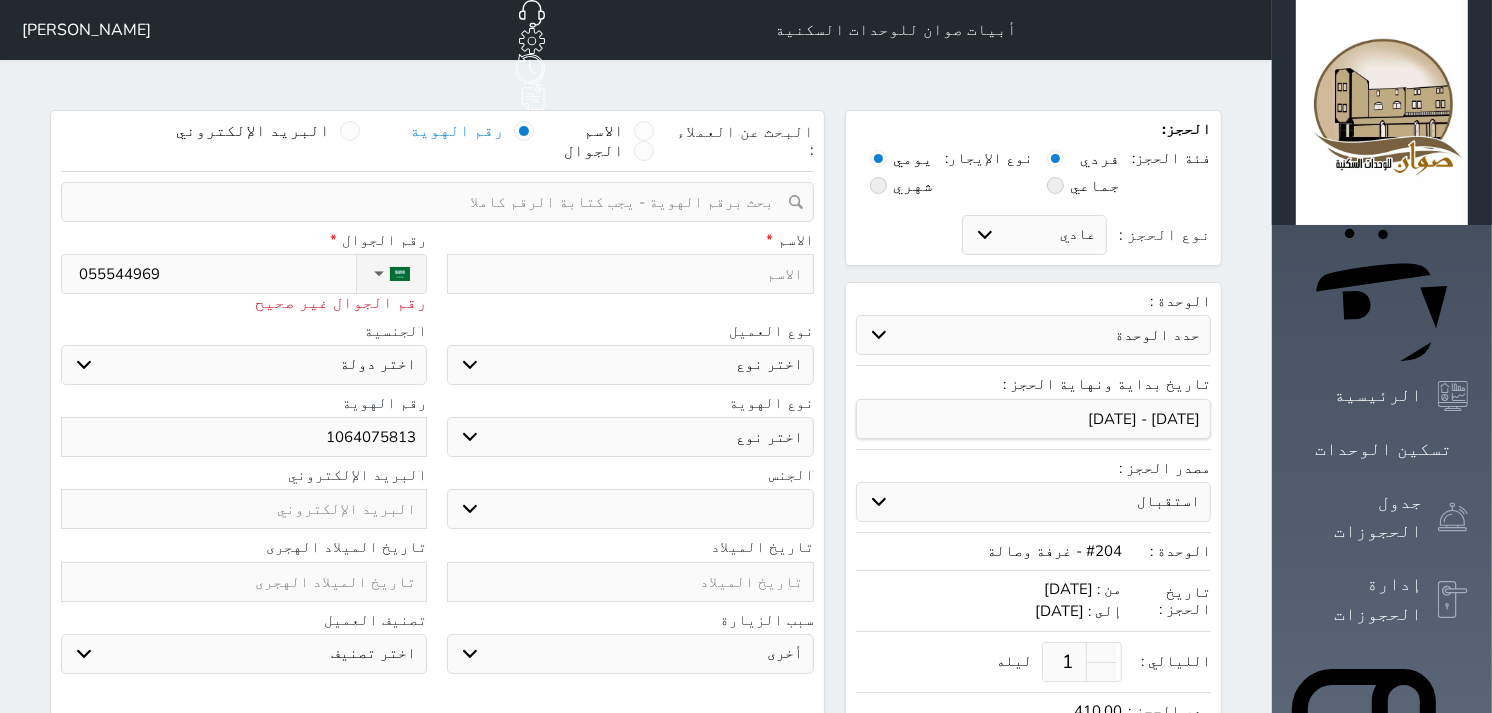 select 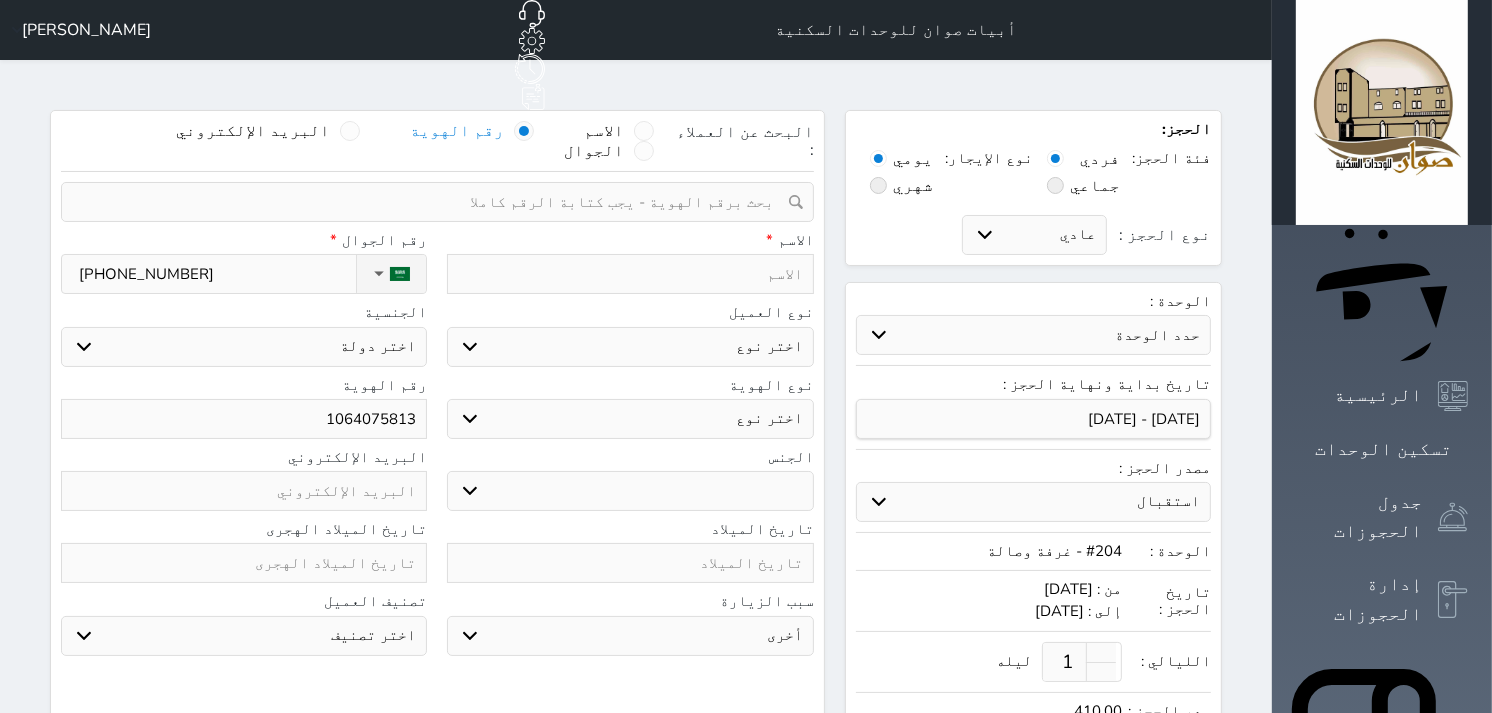 type on "[PHONE_NUMBER]" 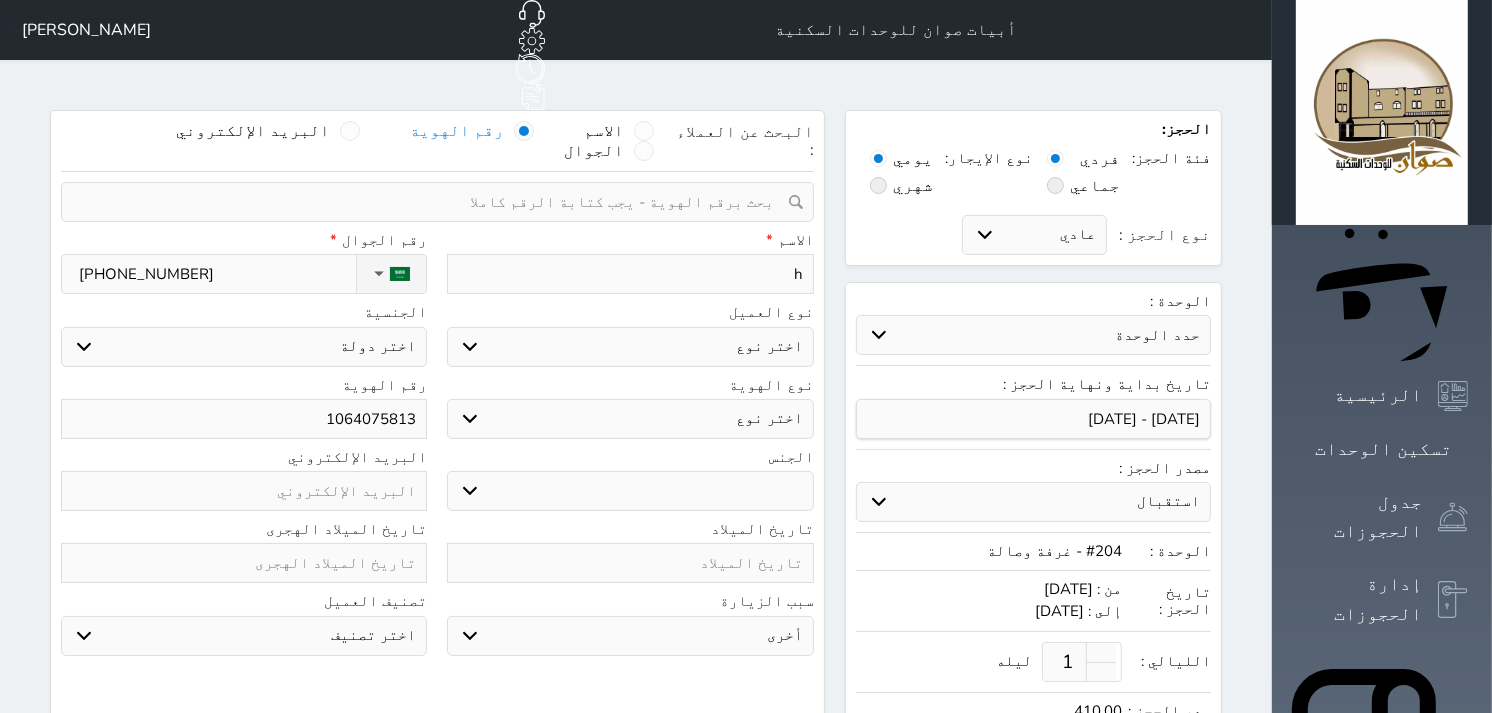 type on "hp" 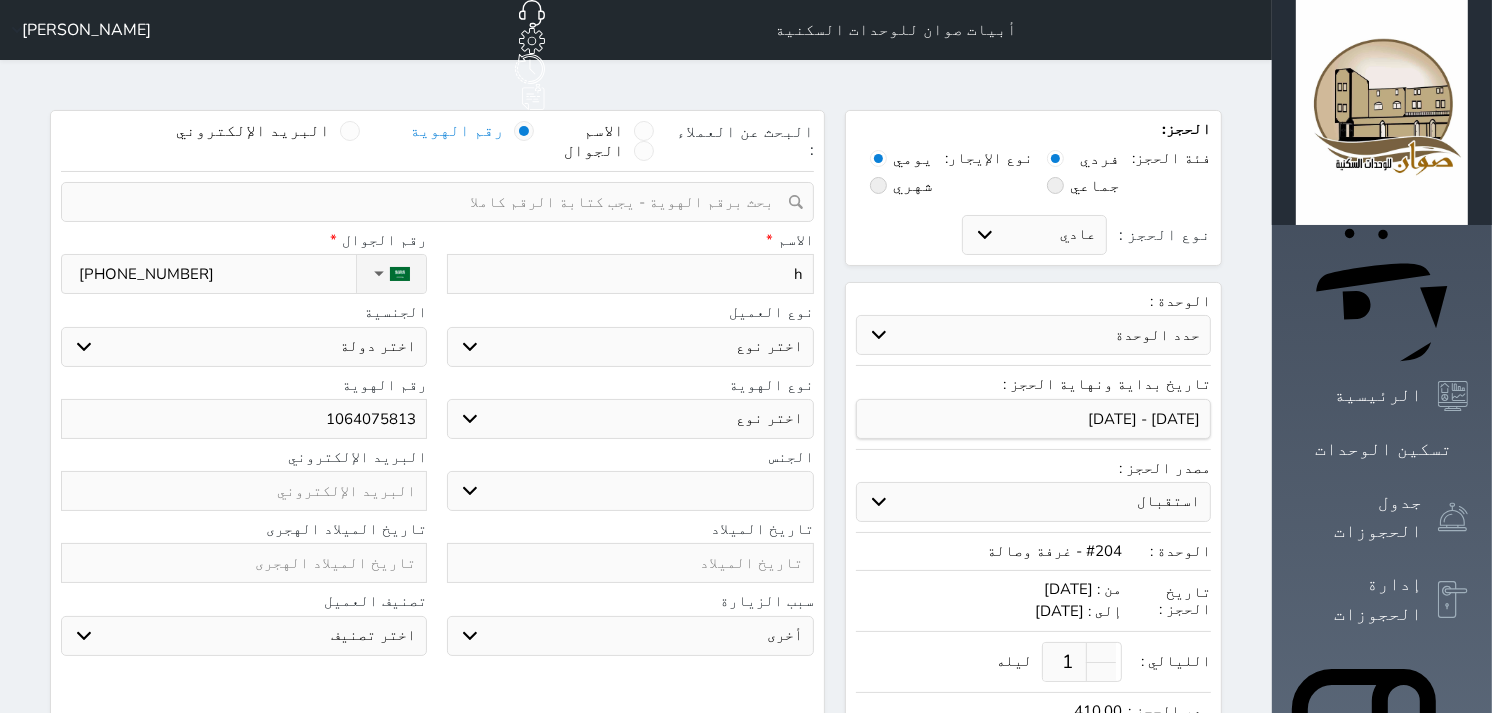 select 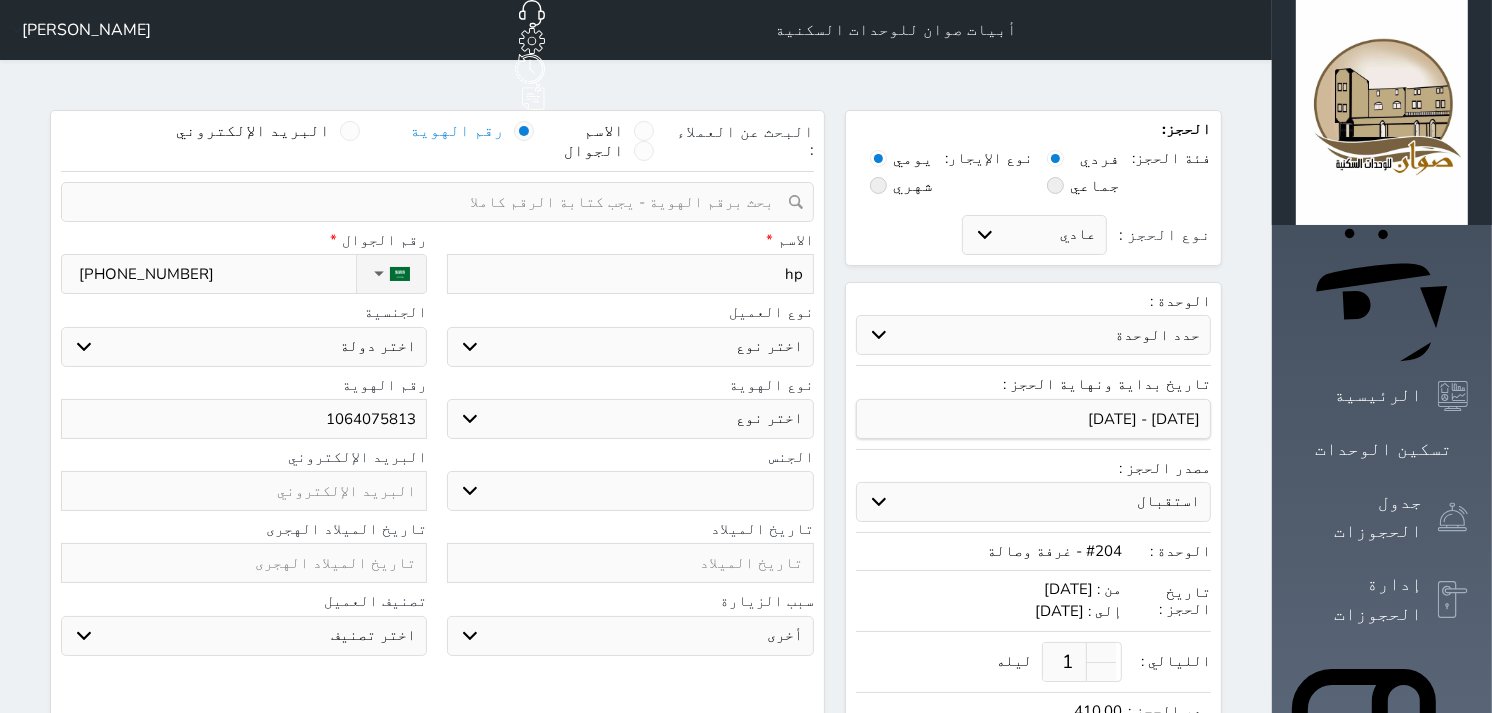 type on "hpl" 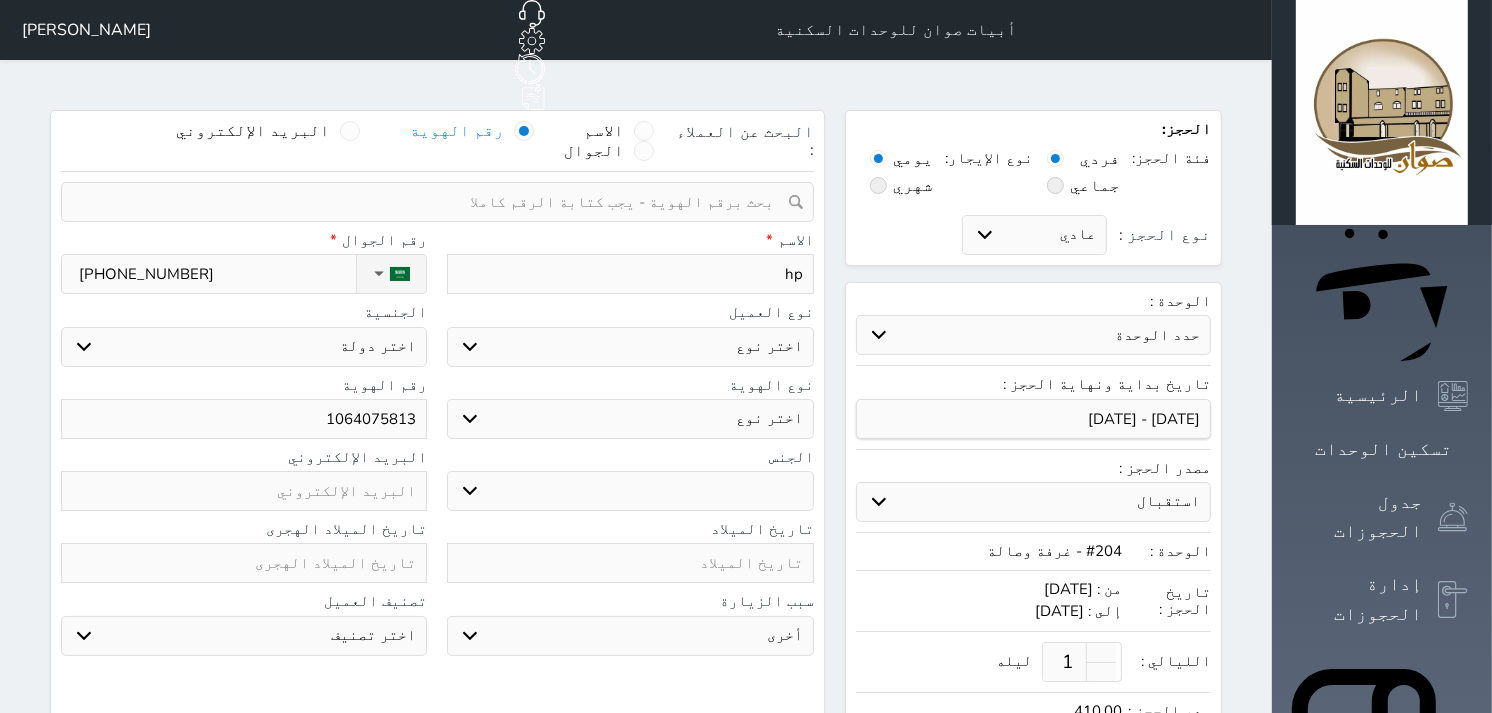 select 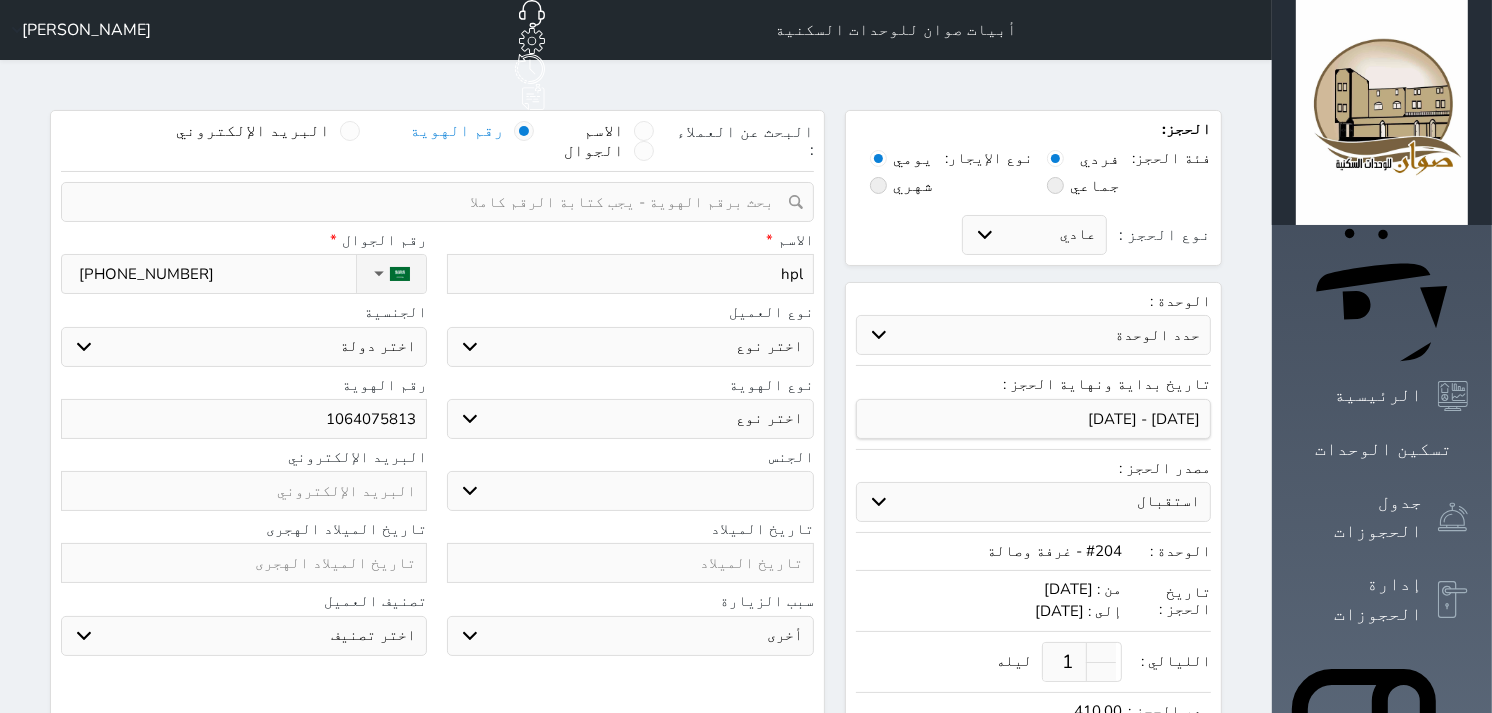 type on "hpl]" 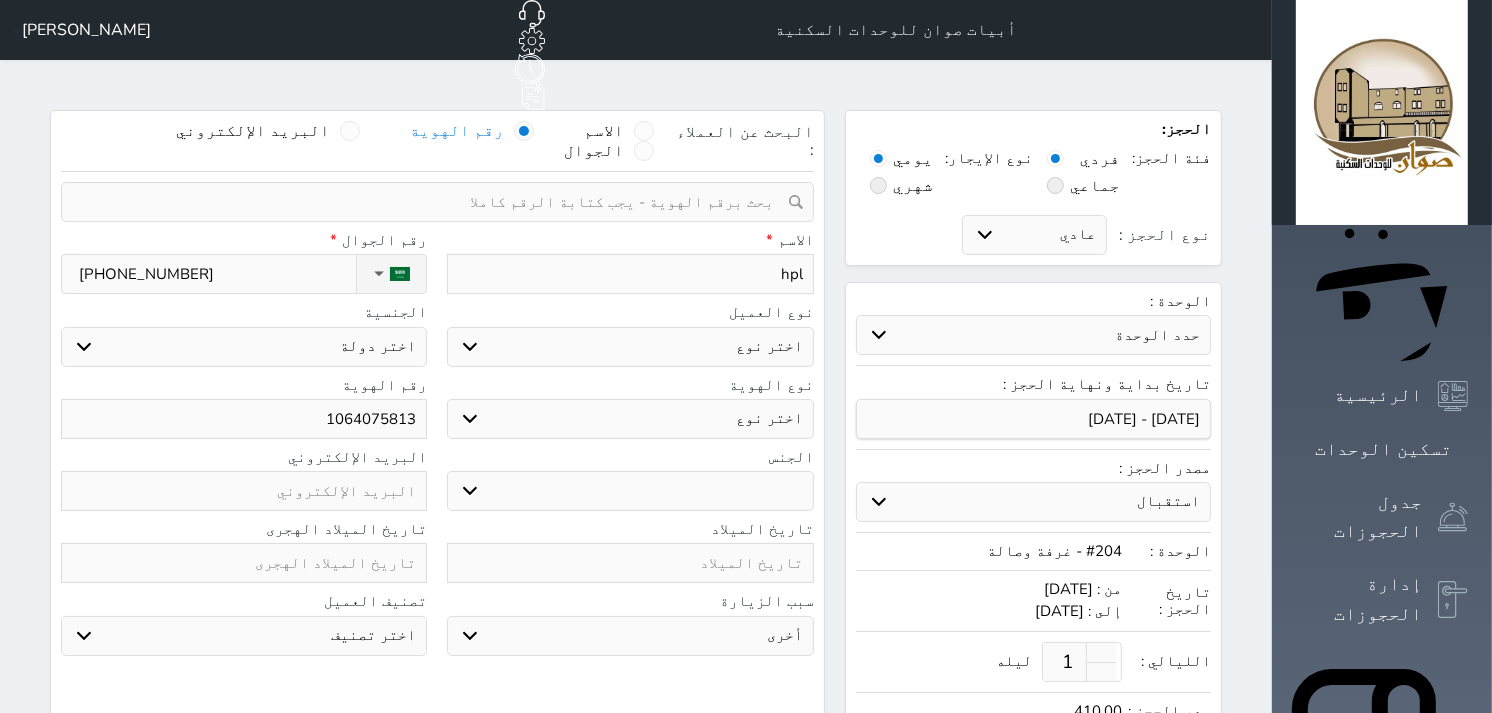 select 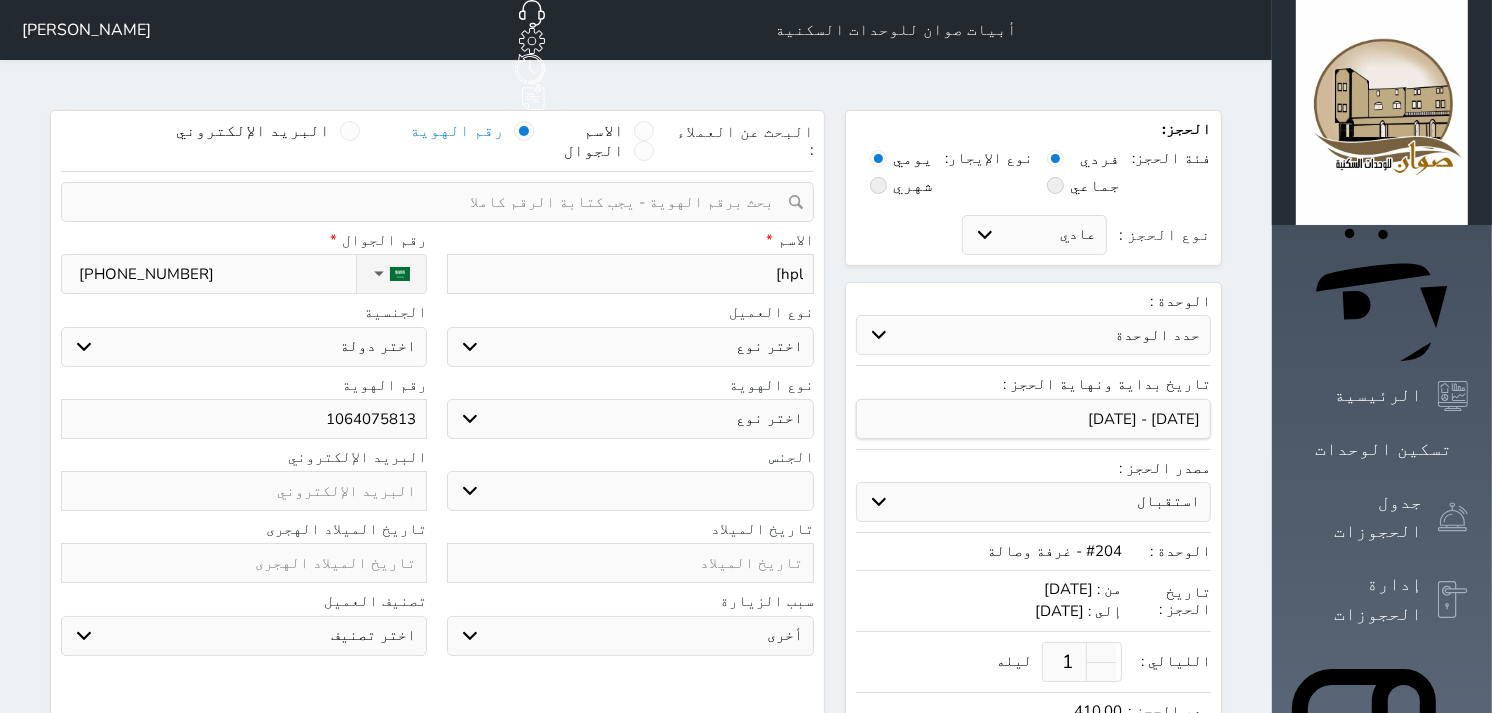 type on "hpl]" 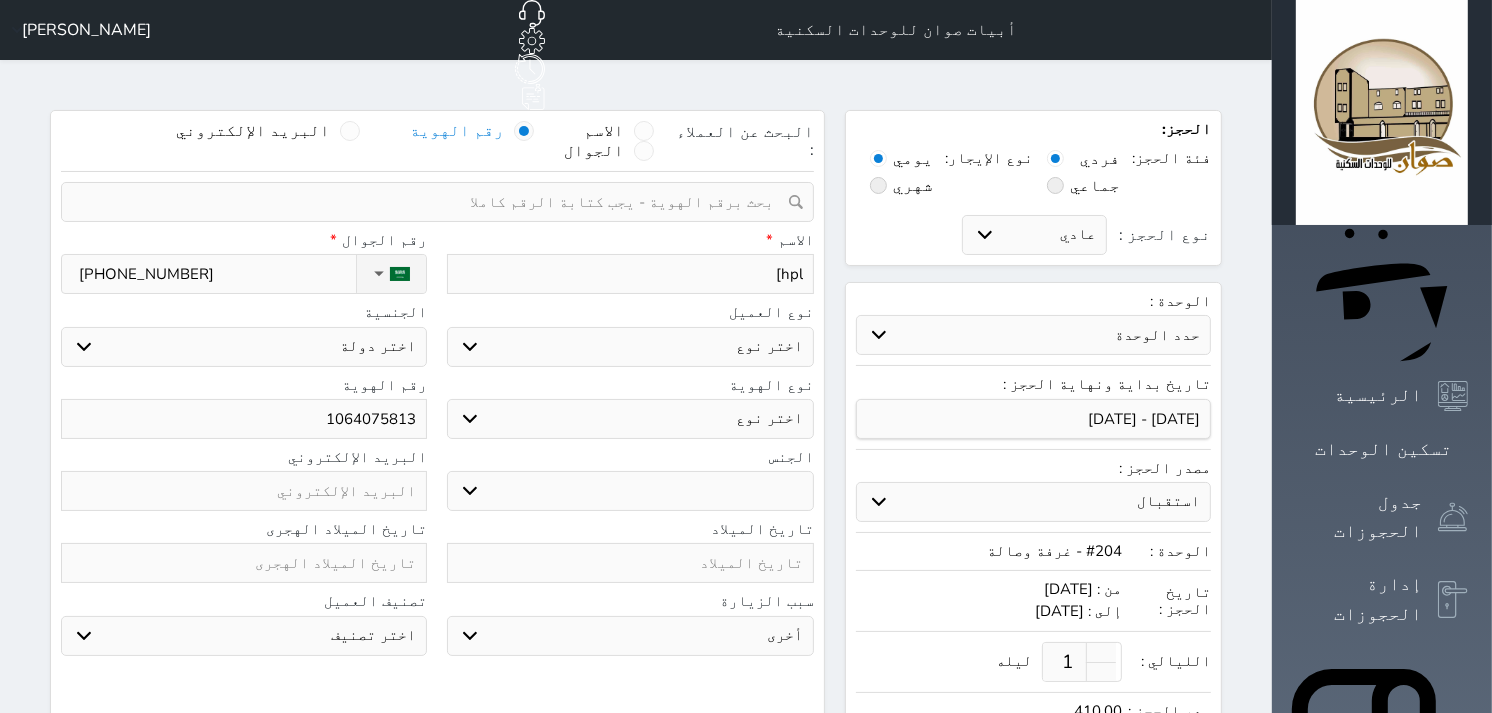 select 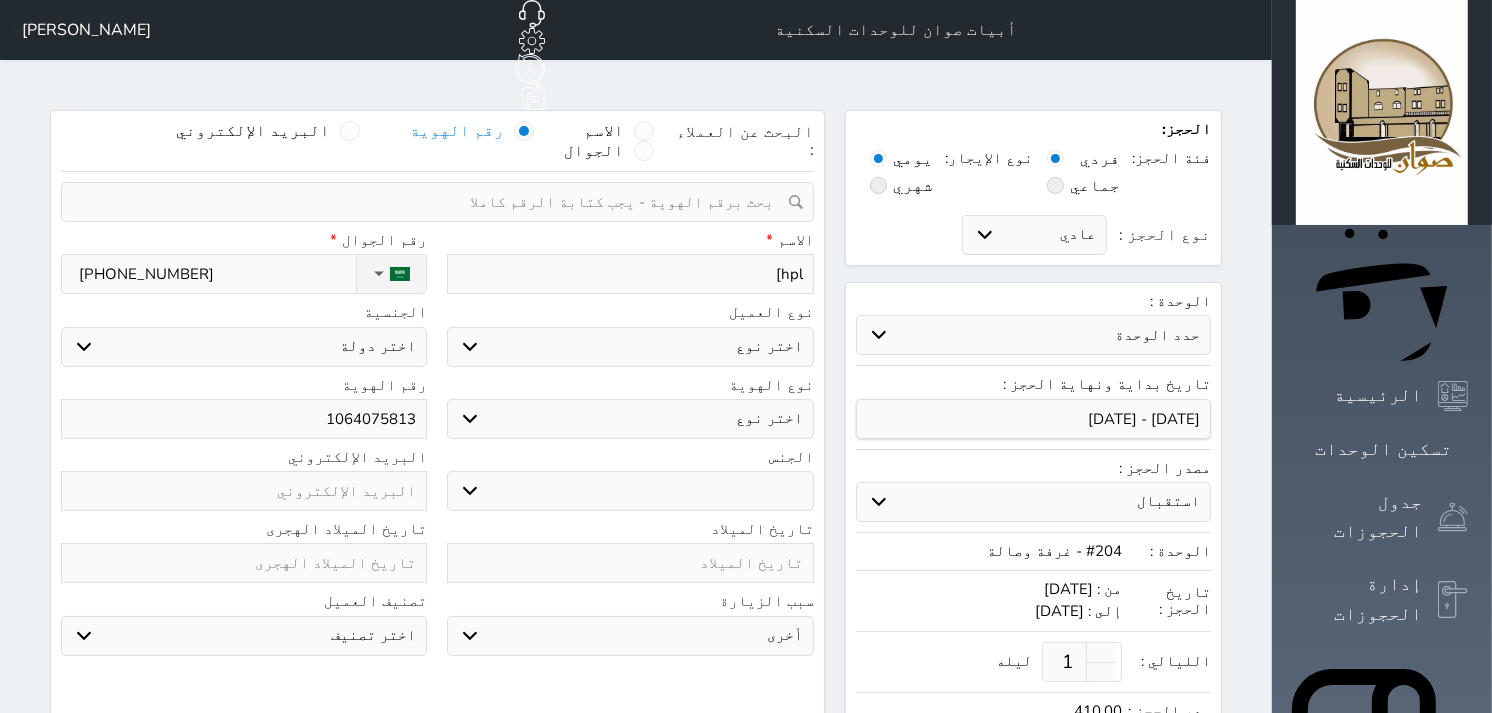 type on "hpl]" 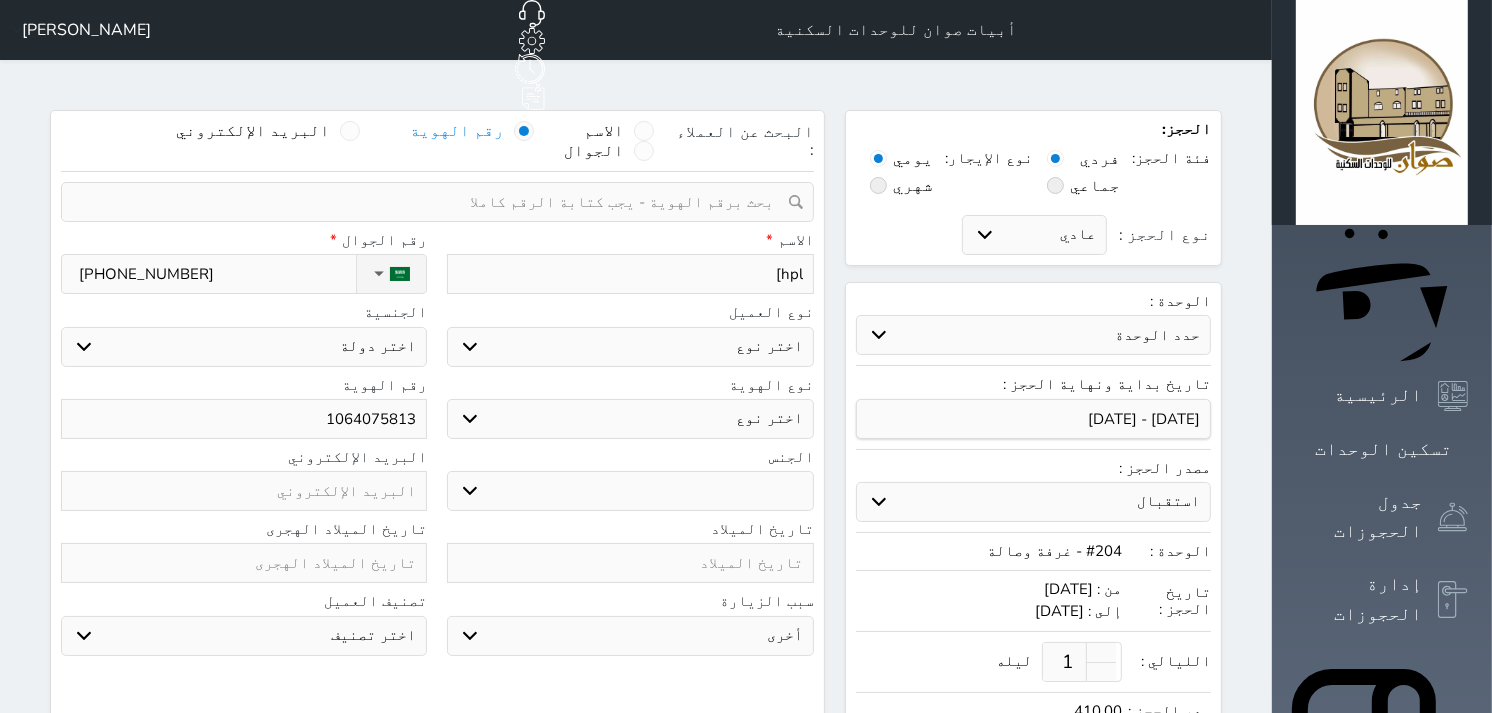 select 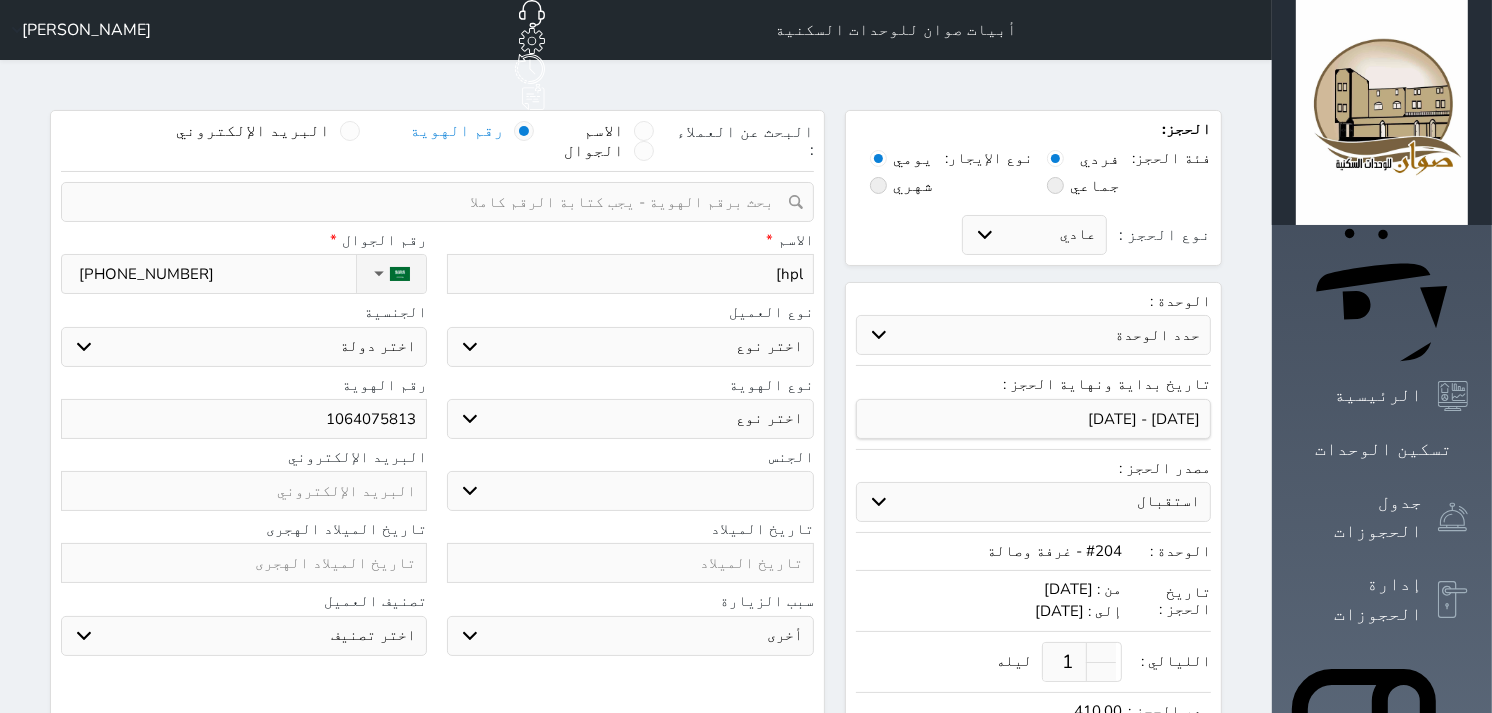 type on "hpl" 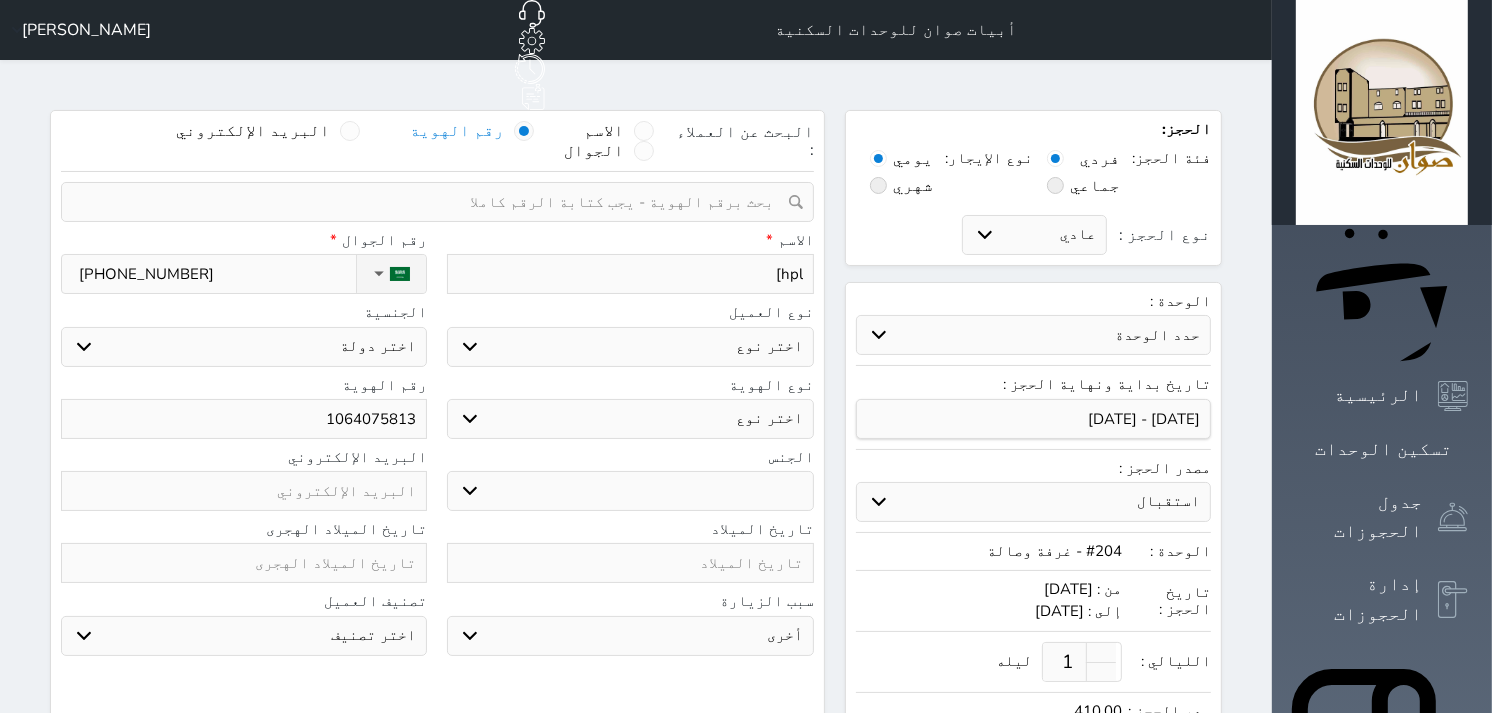 select 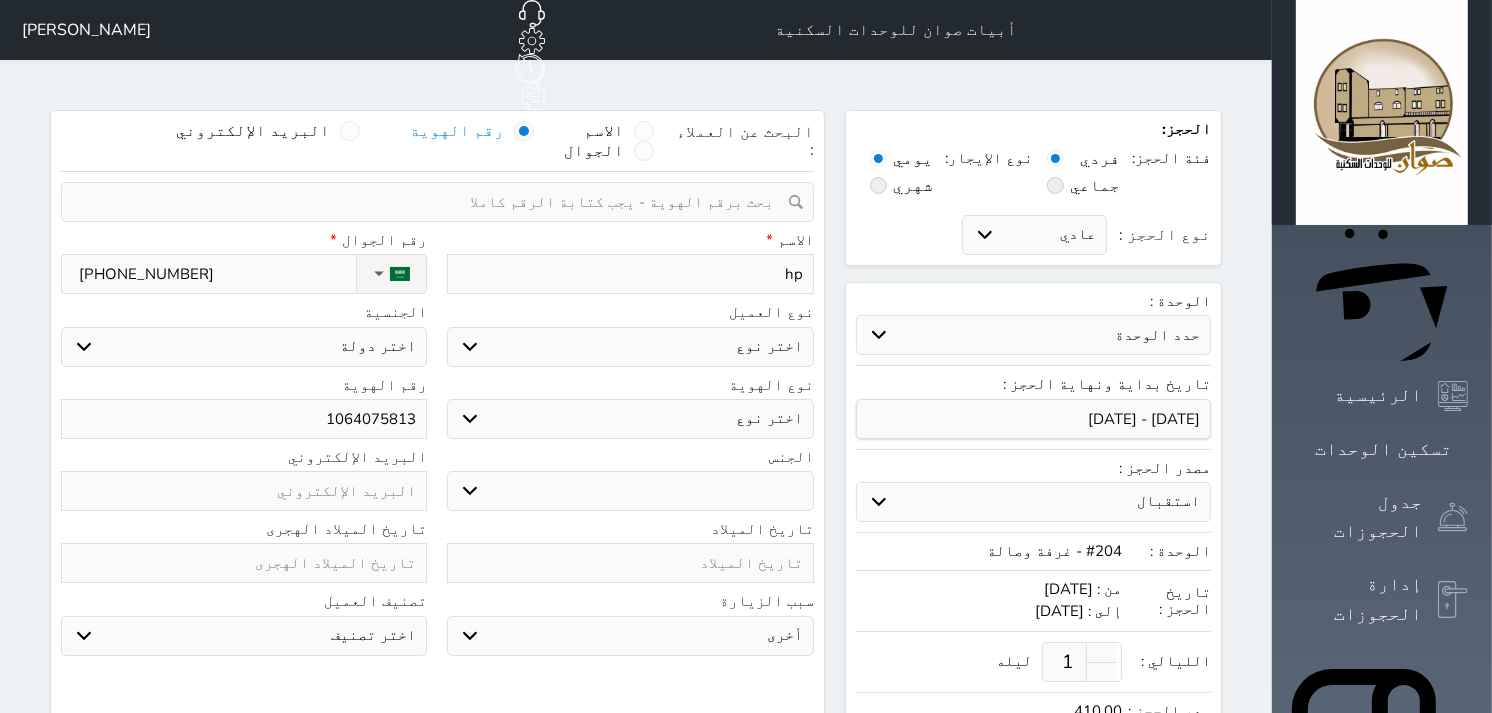 type on "h" 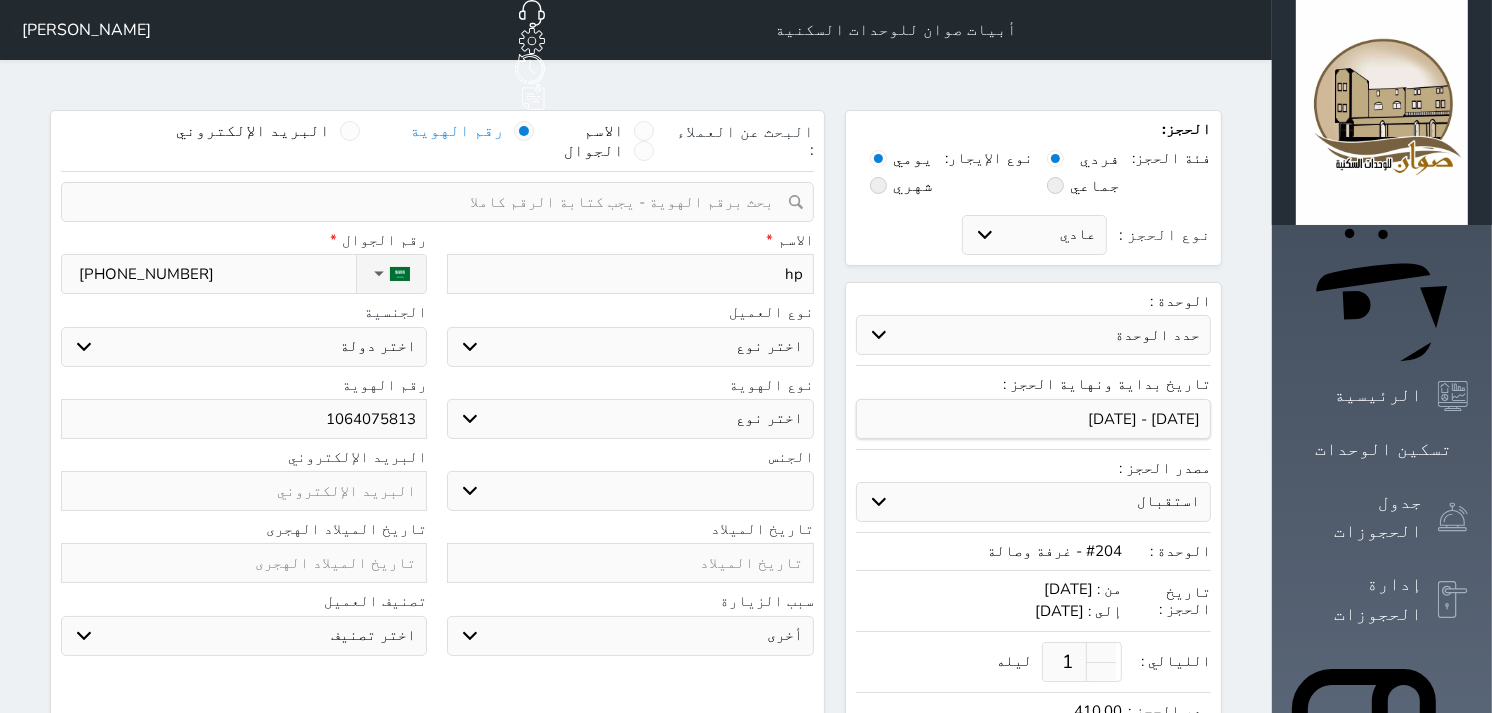 select 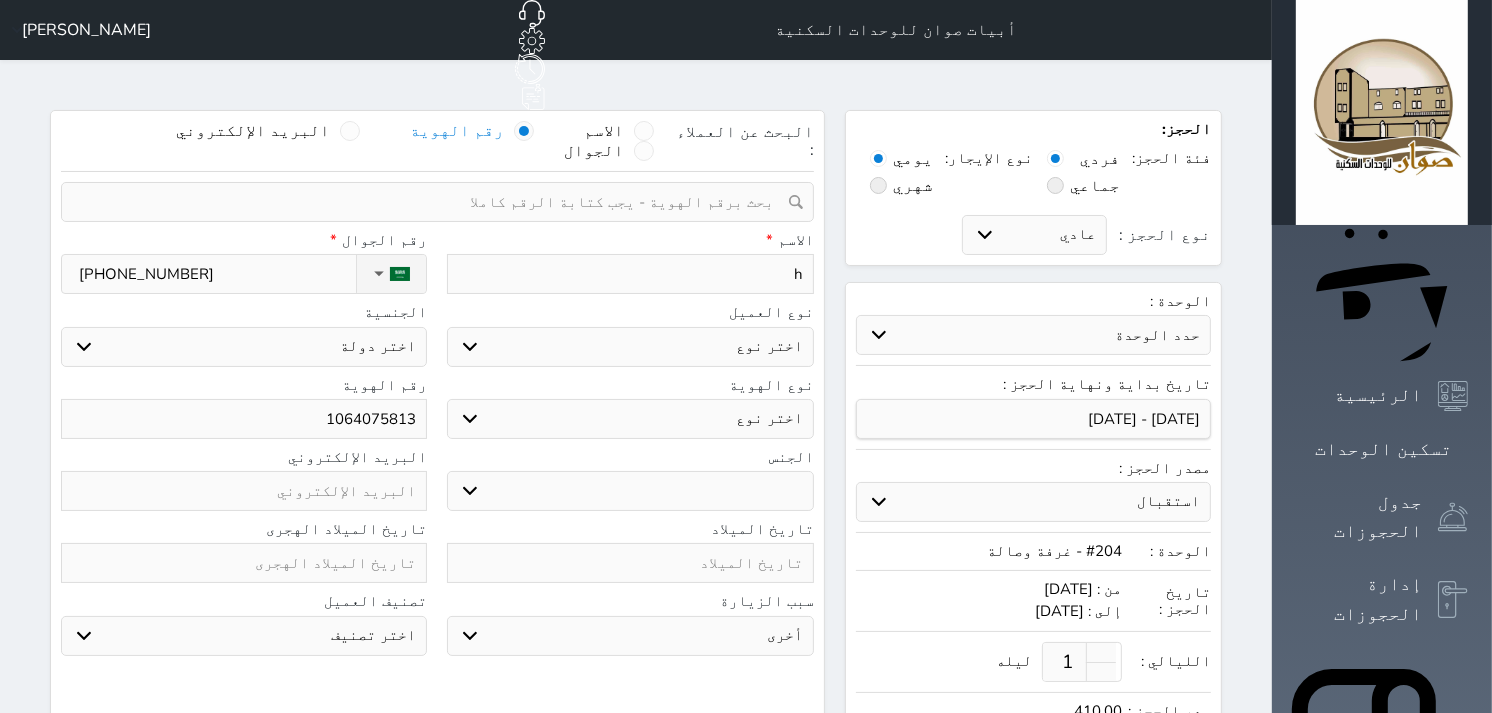 type 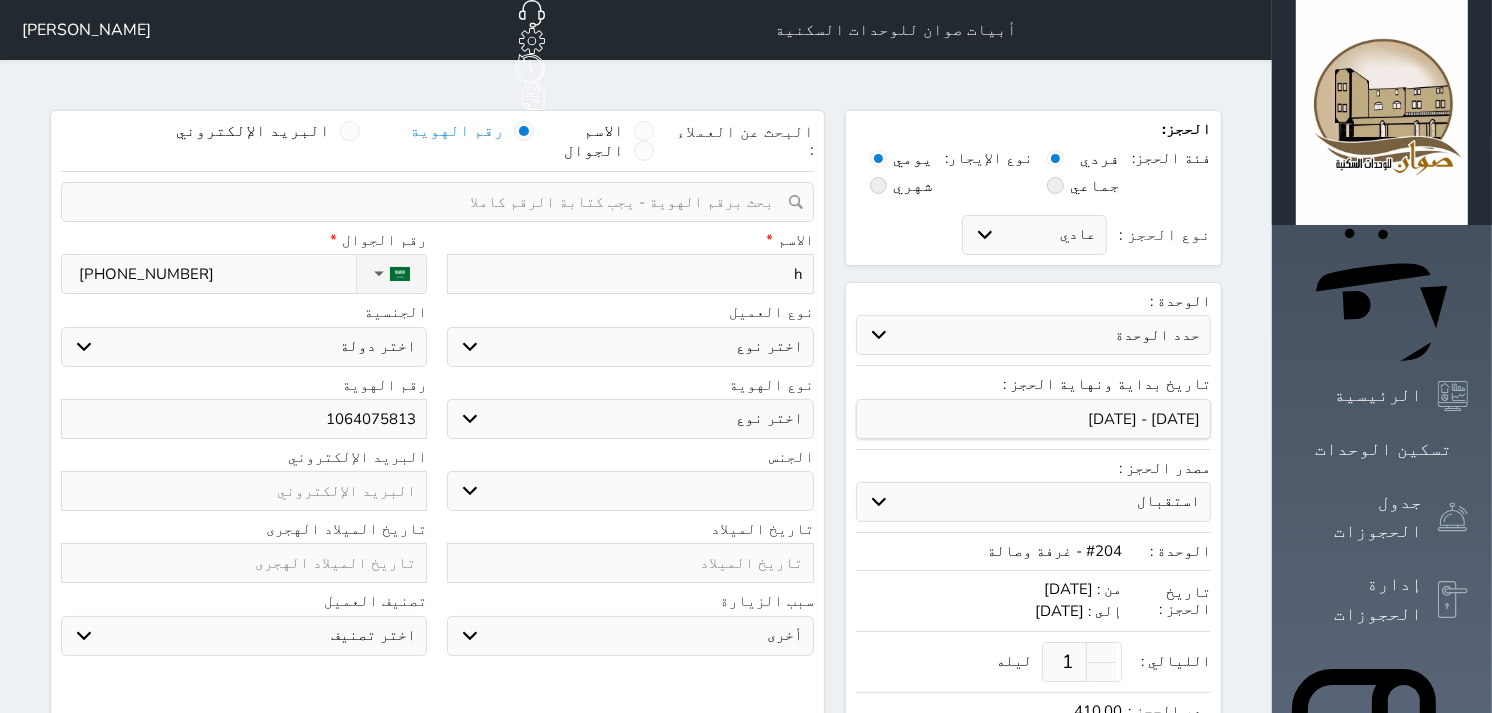 select 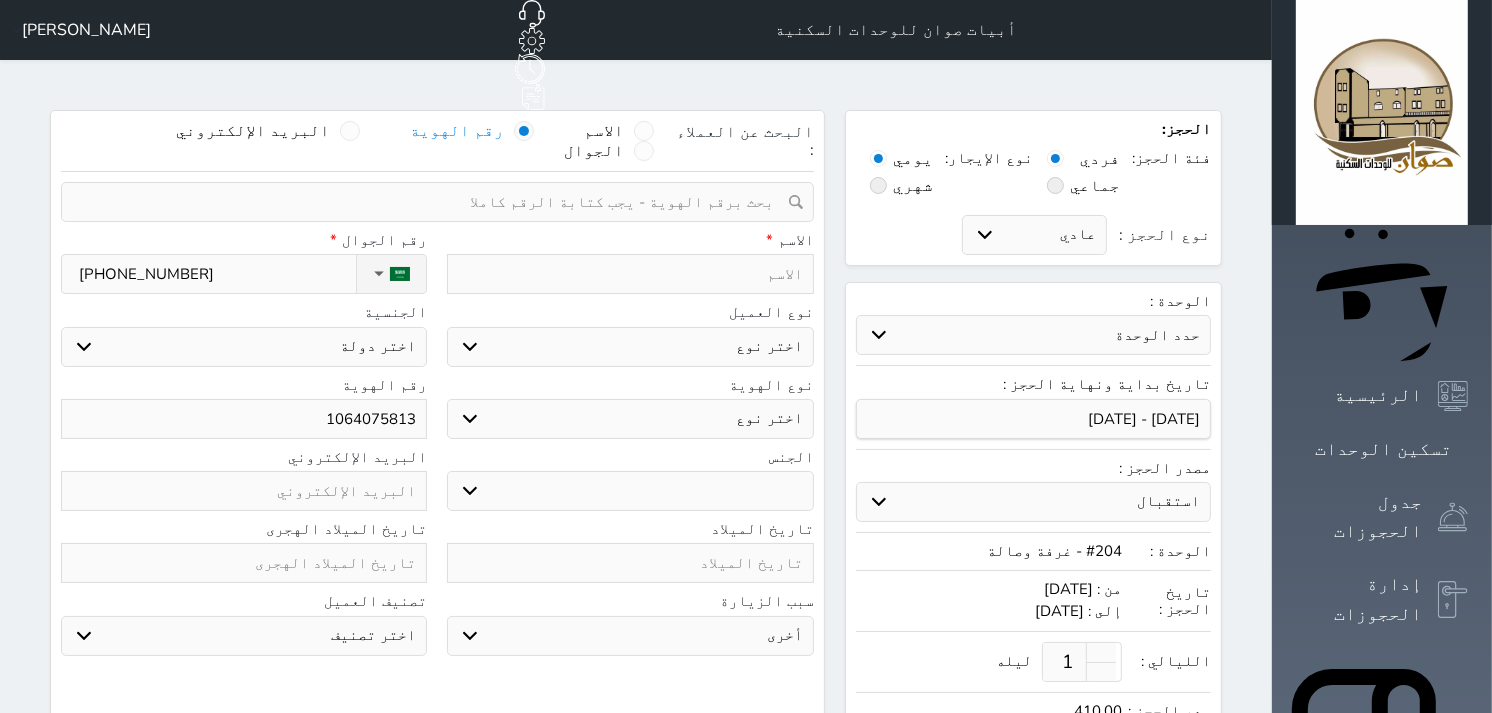 type on "ا" 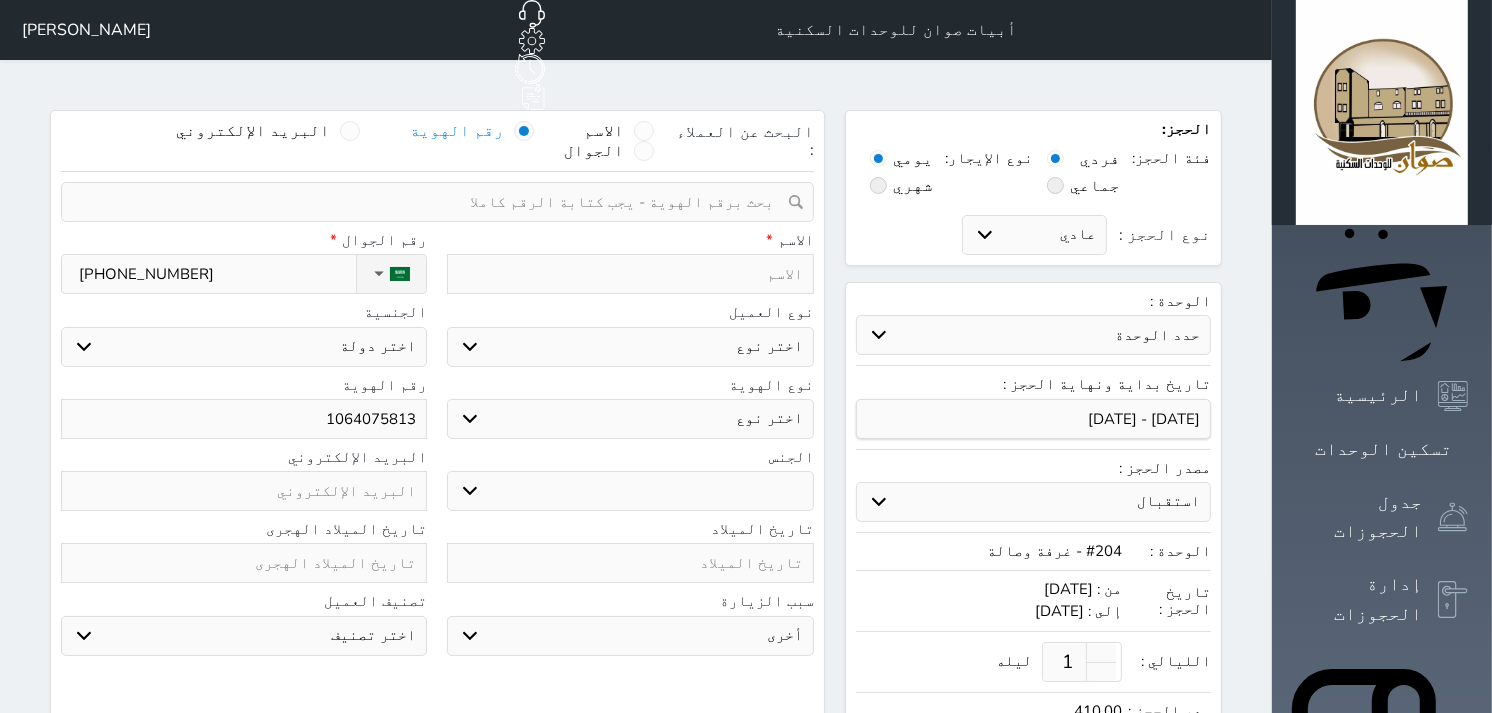 select 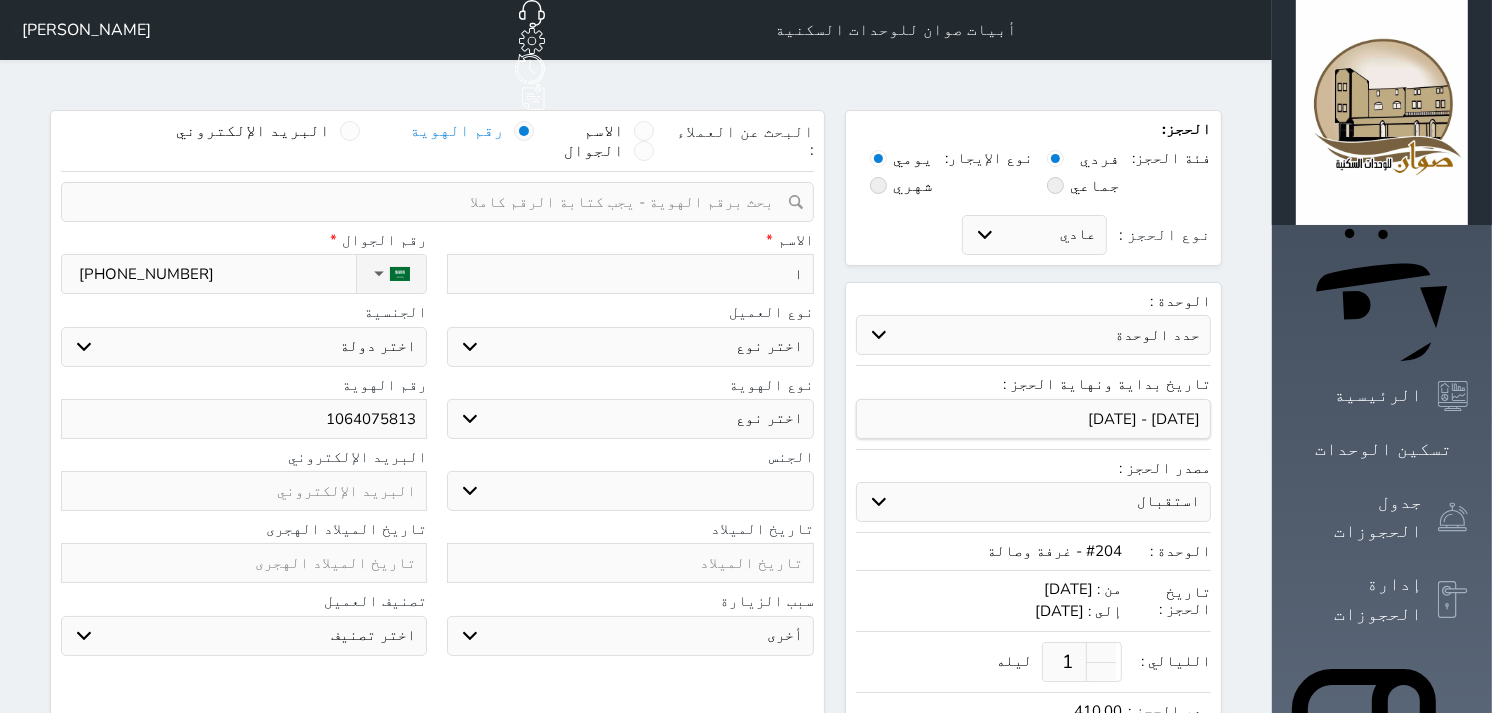 type on "اح" 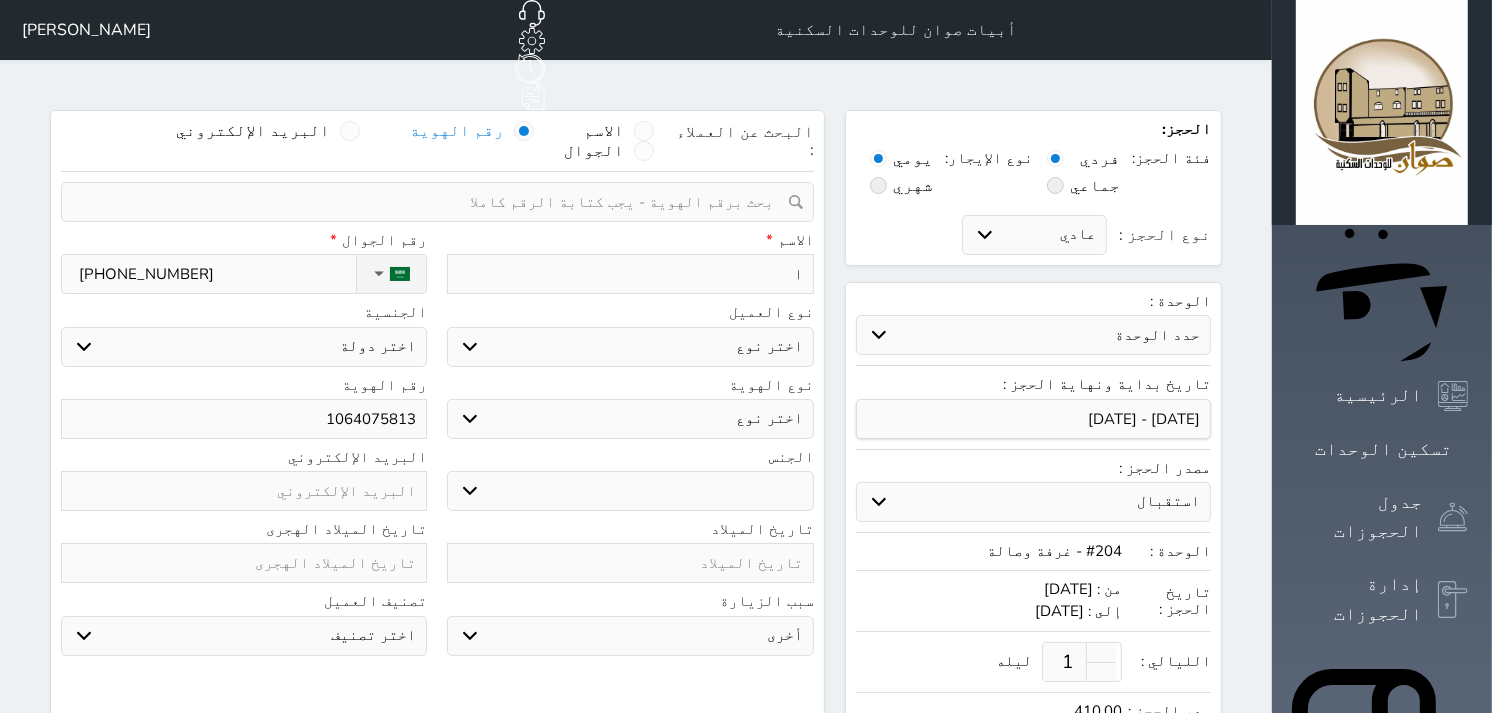 select 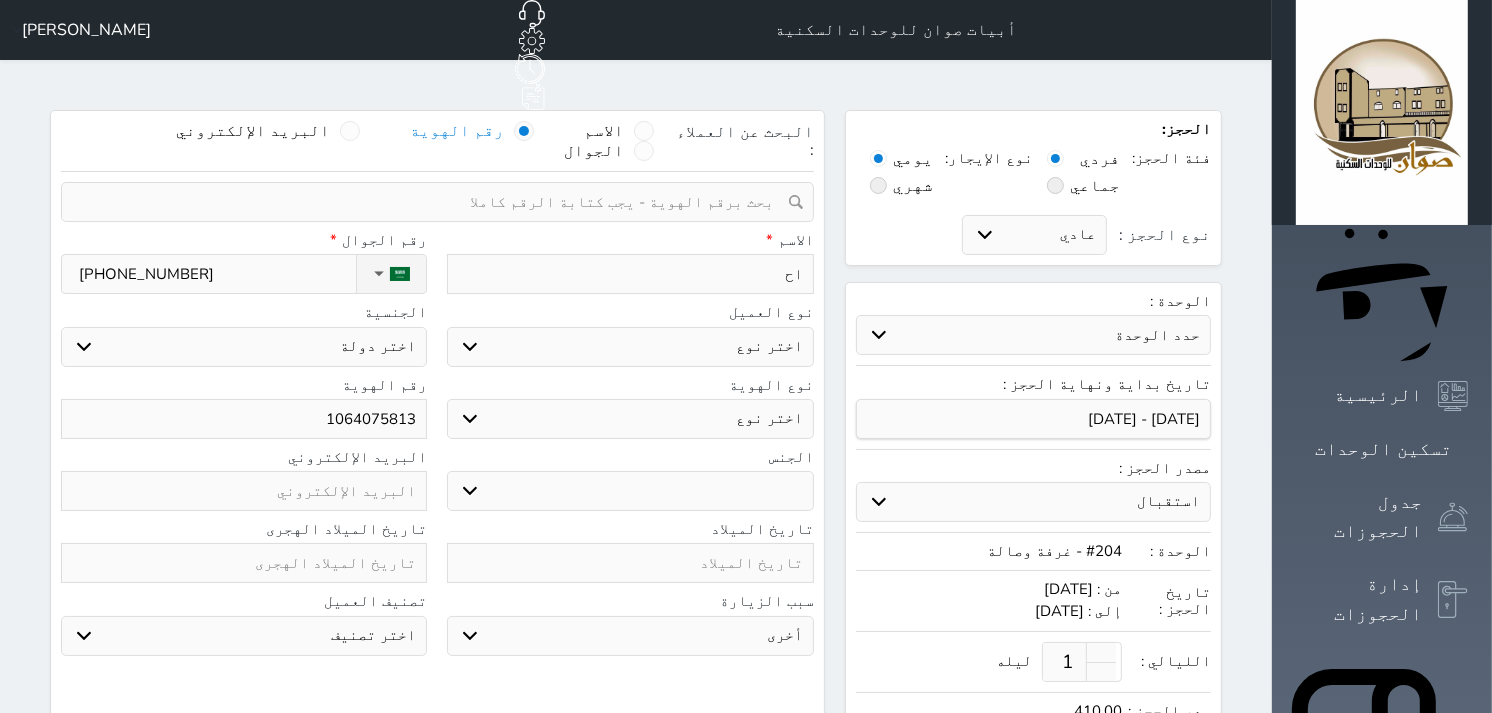 type on "احم" 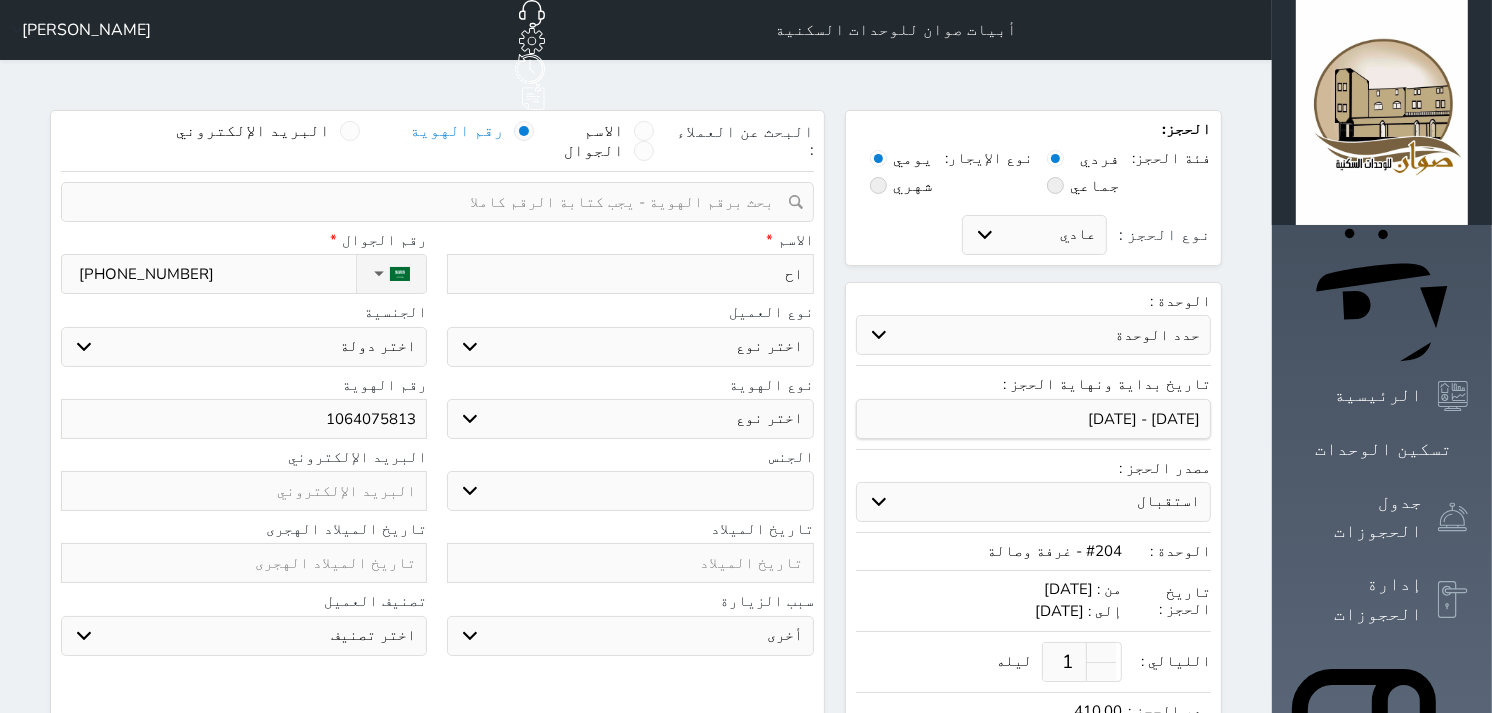 select 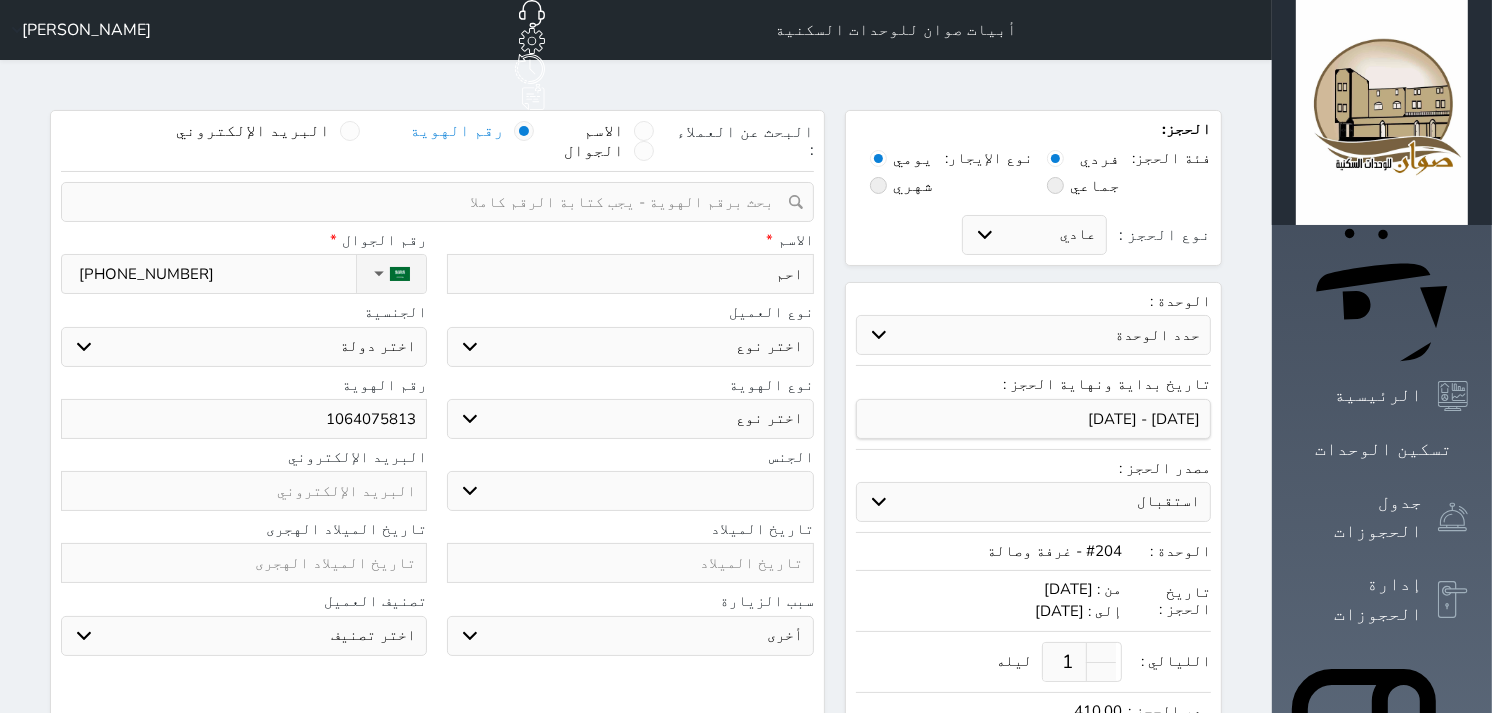 type on "[PERSON_NAME]" 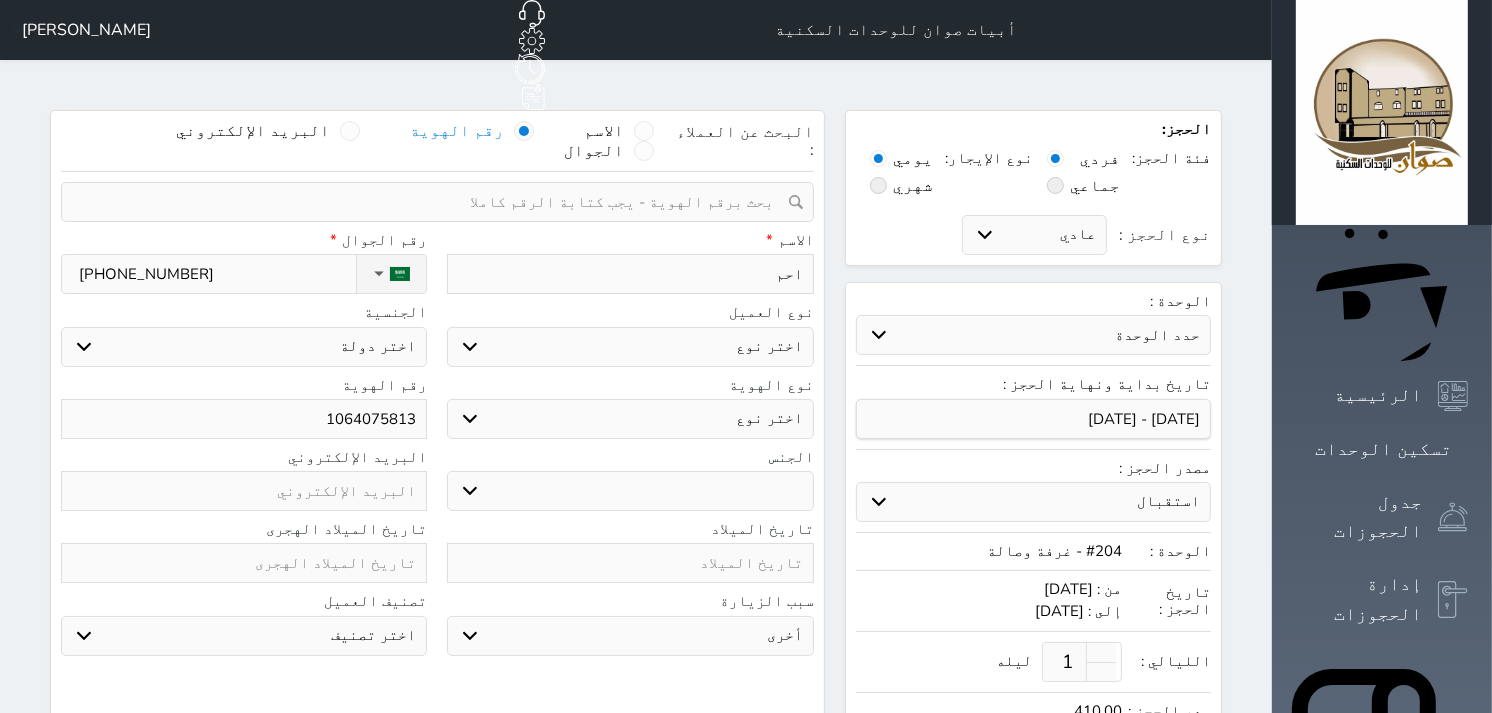 select 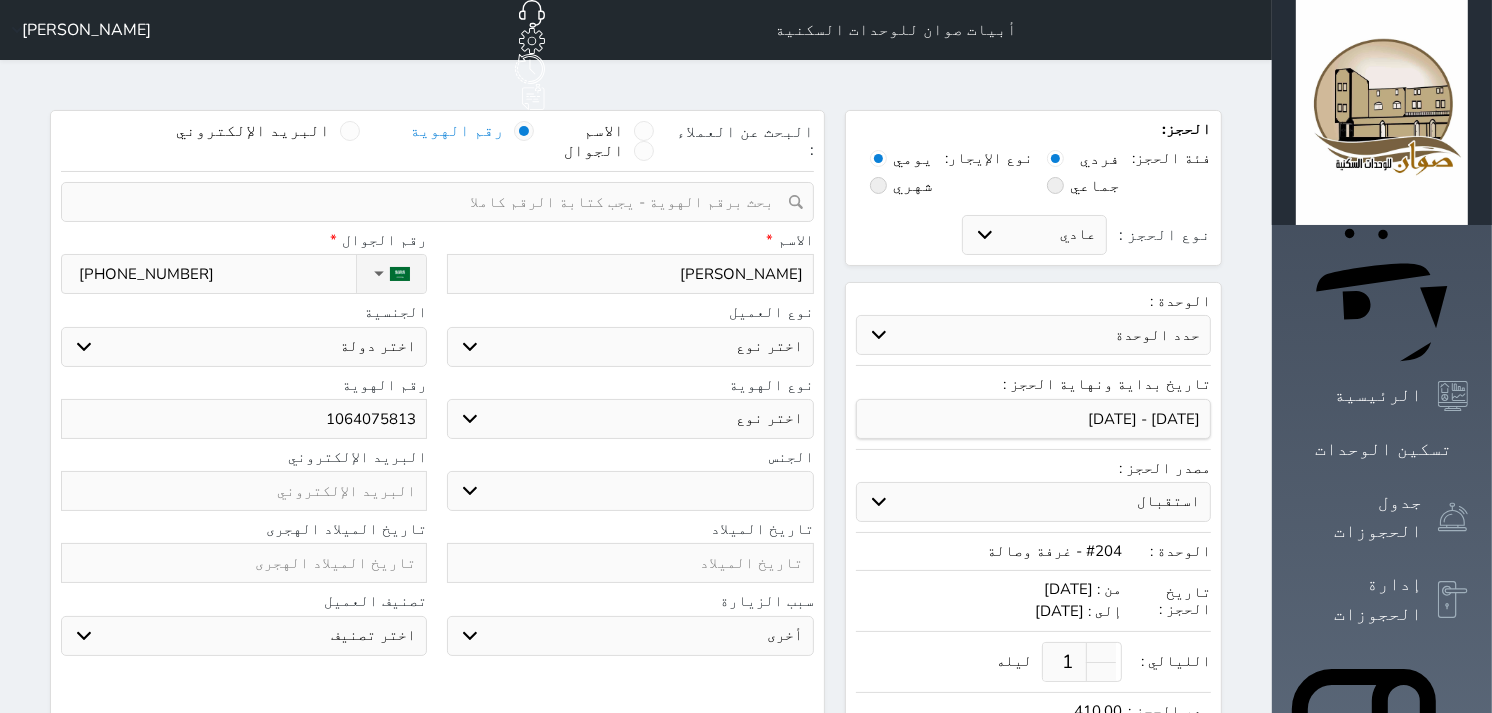 type on "[PERSON_NAME]" 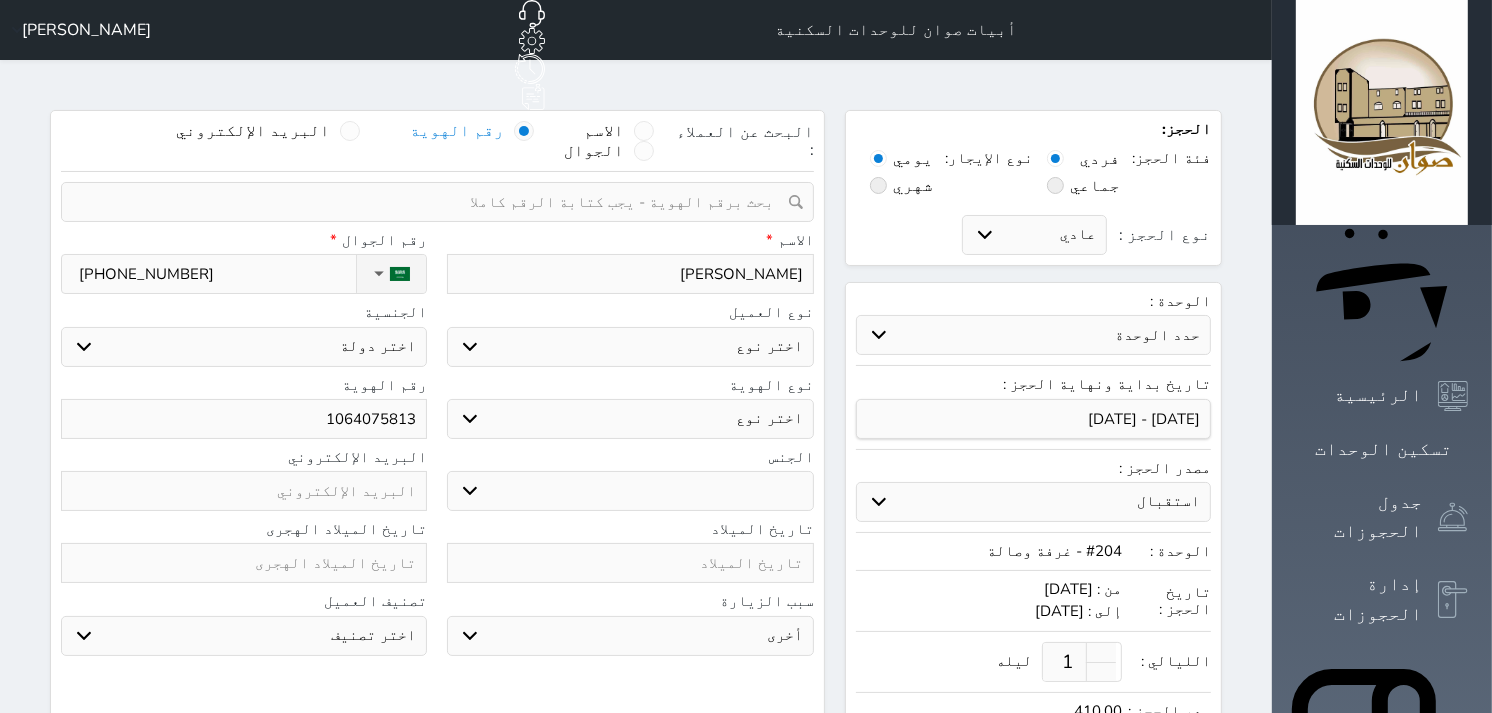 select 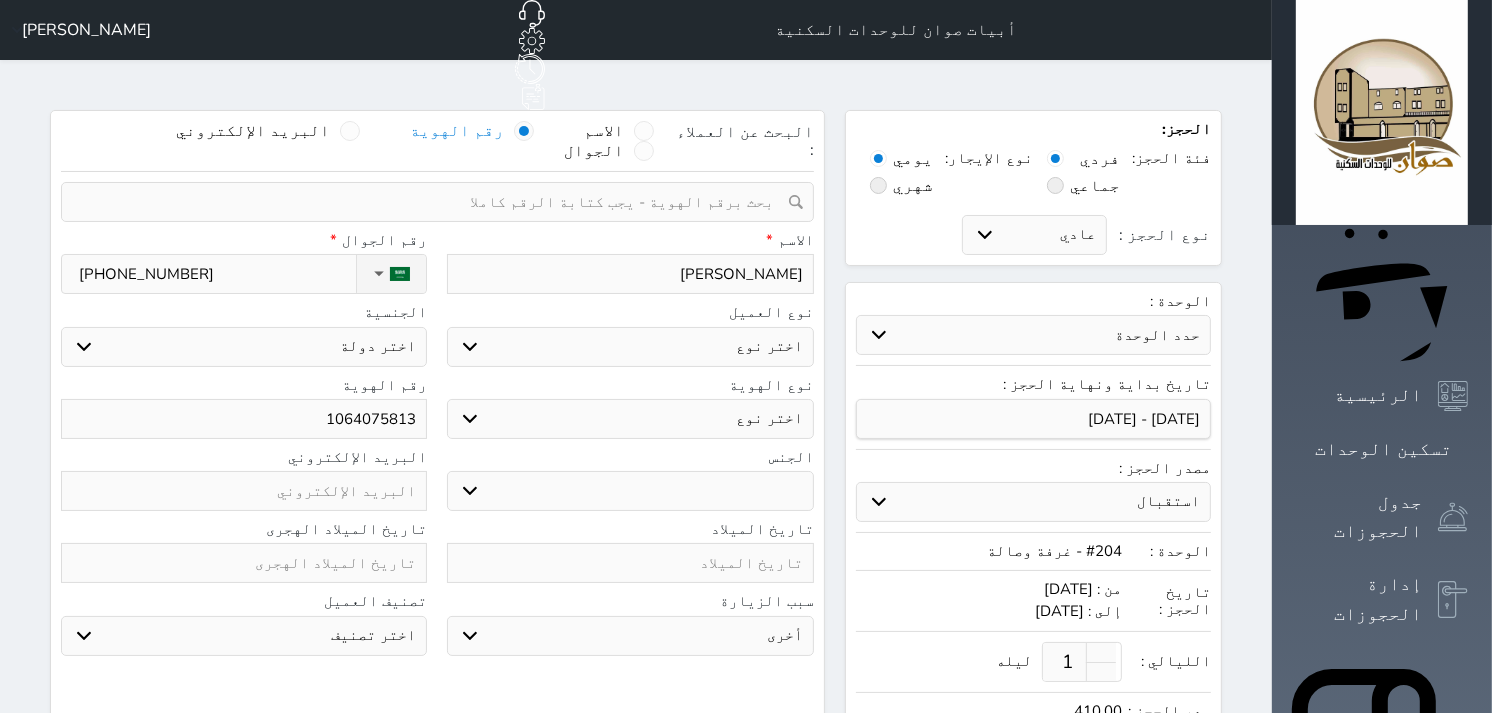 type on "[PERSON_NAME]" 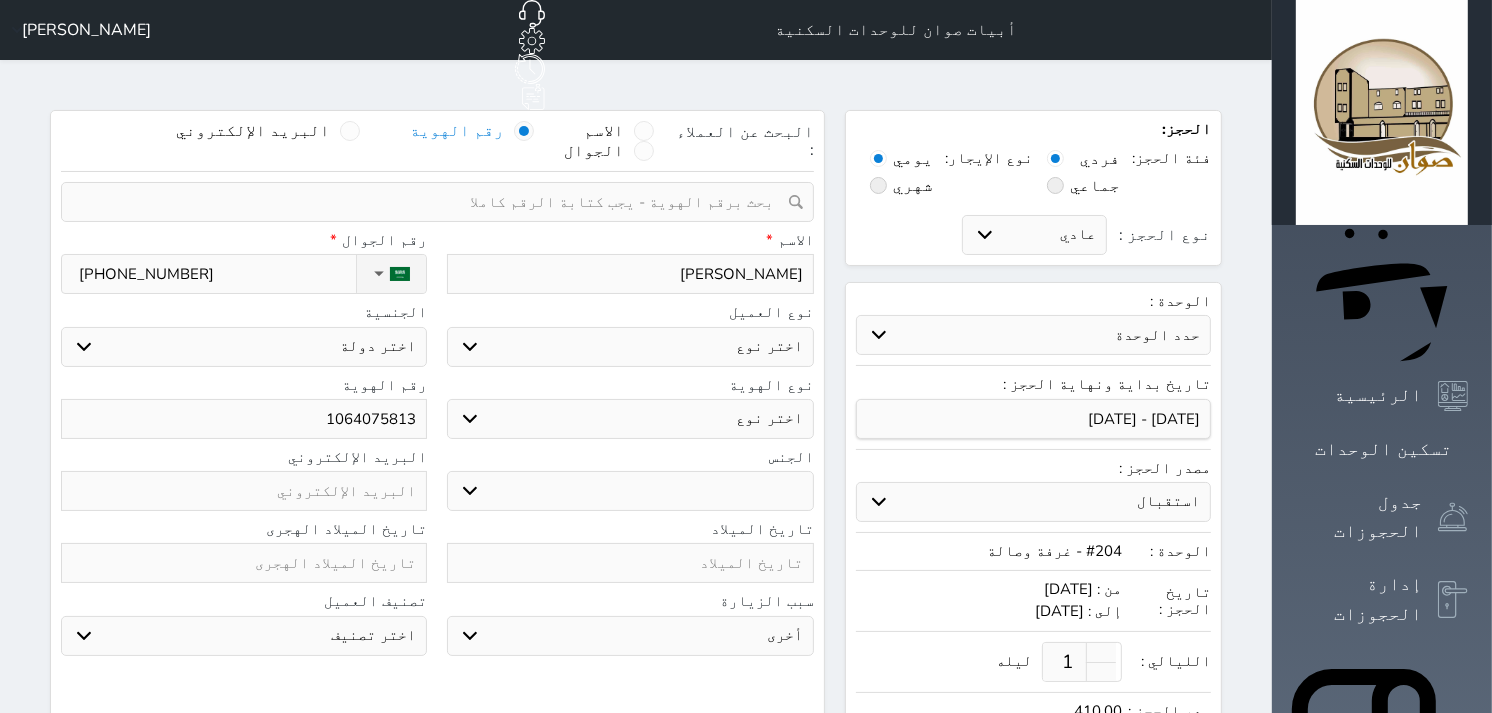 select 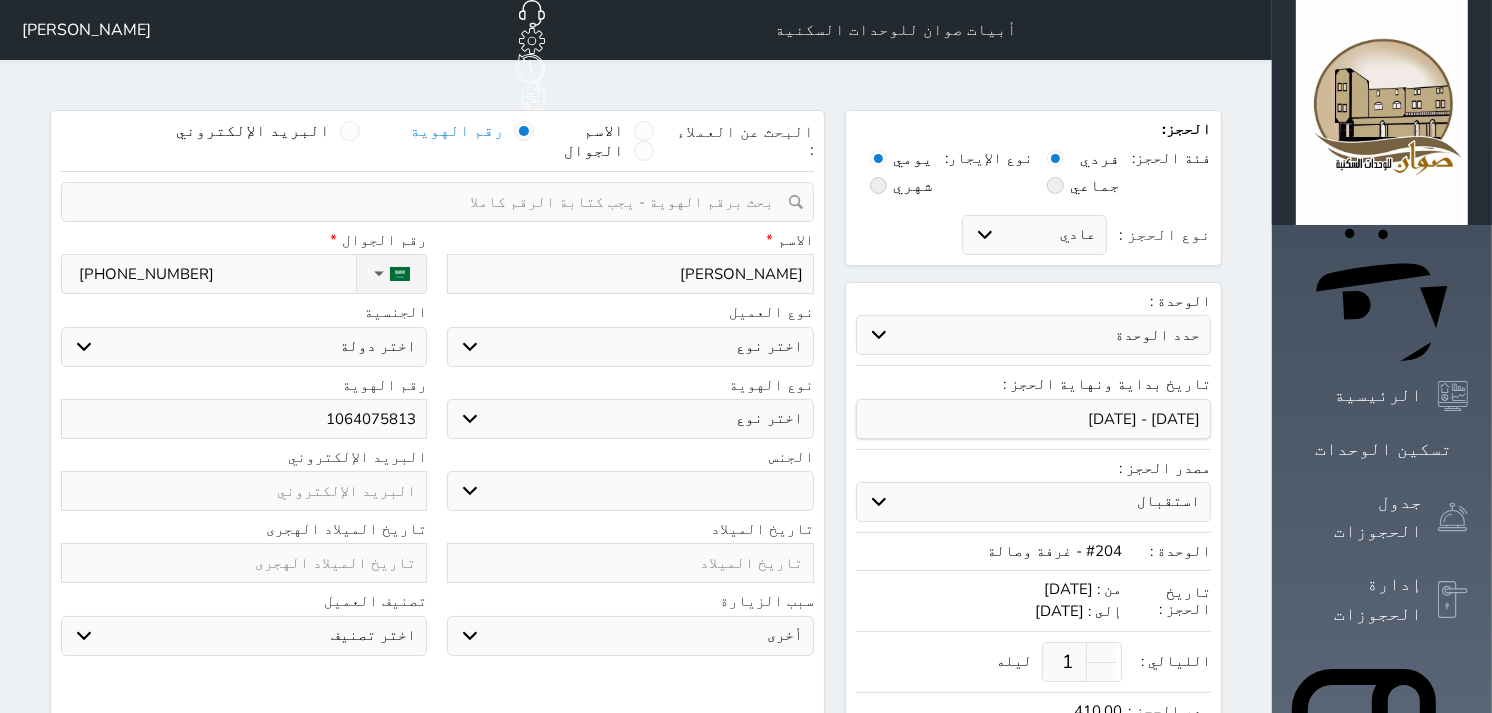 type on "[PERSON_NAME]" 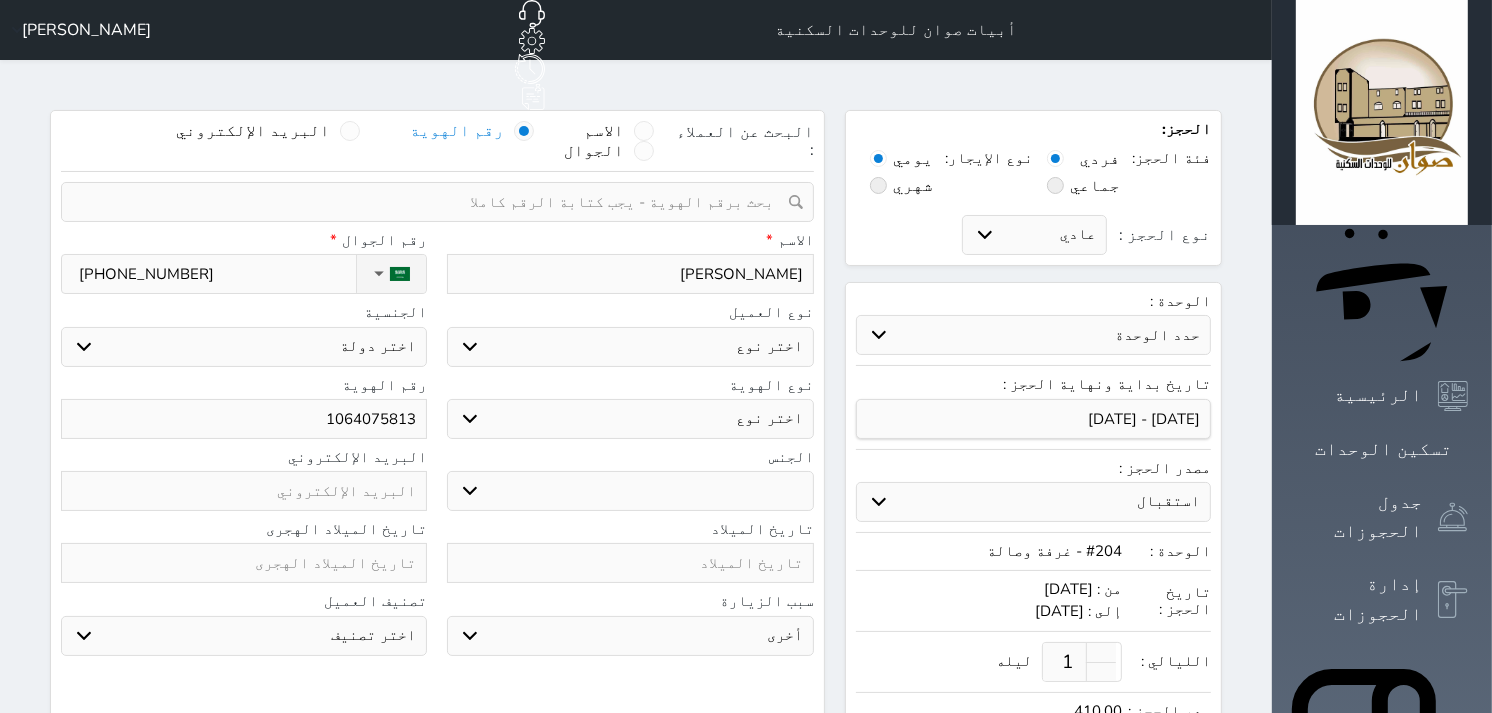 select 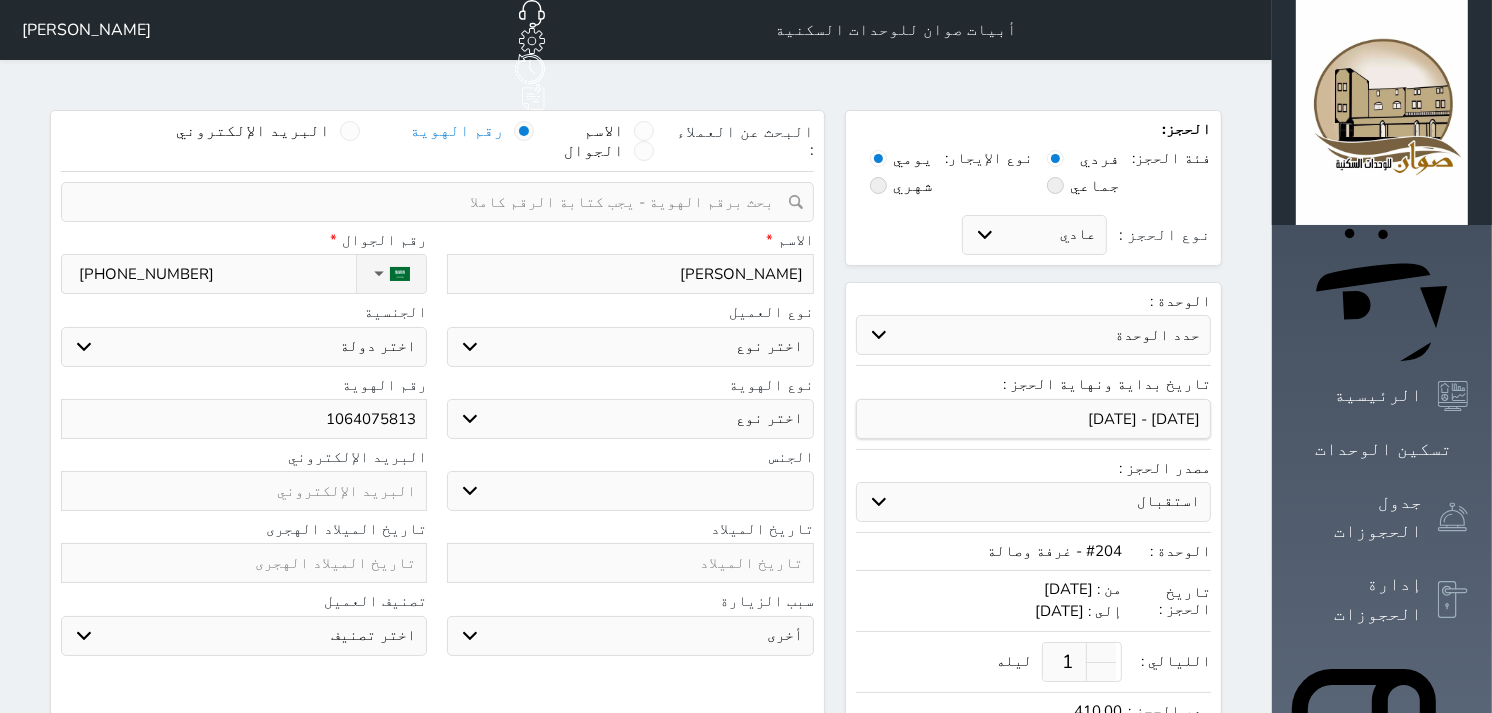 type on "[PERSON_NAME]" 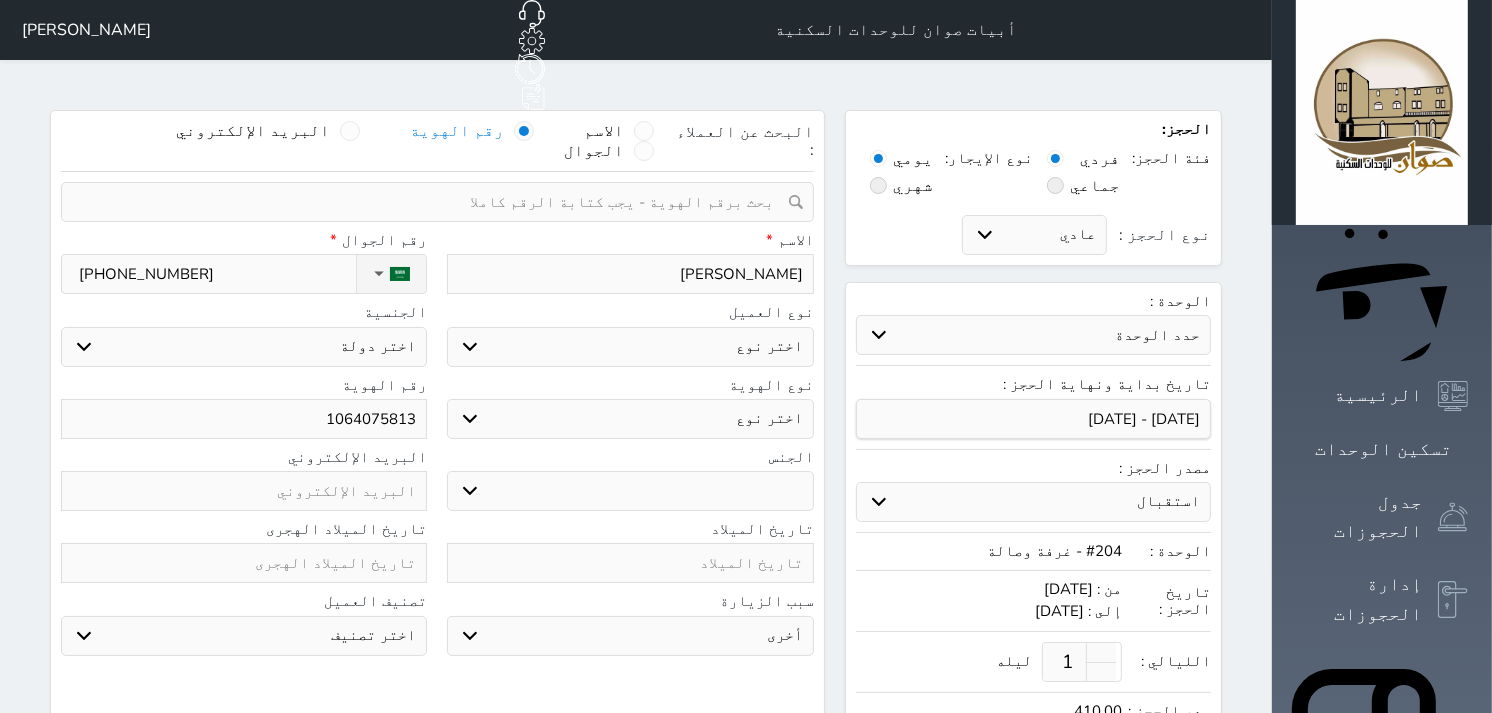 select 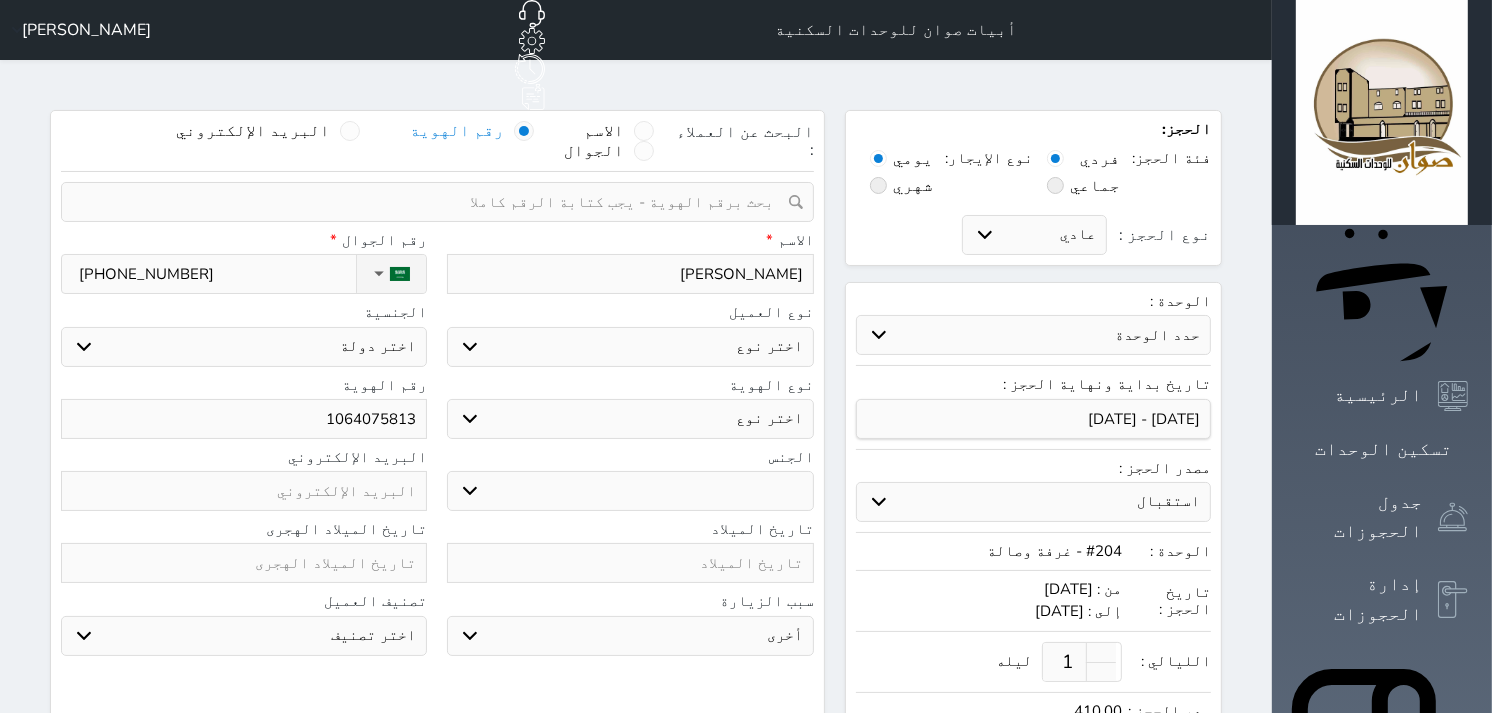 type on "[PERSON_NAME]" 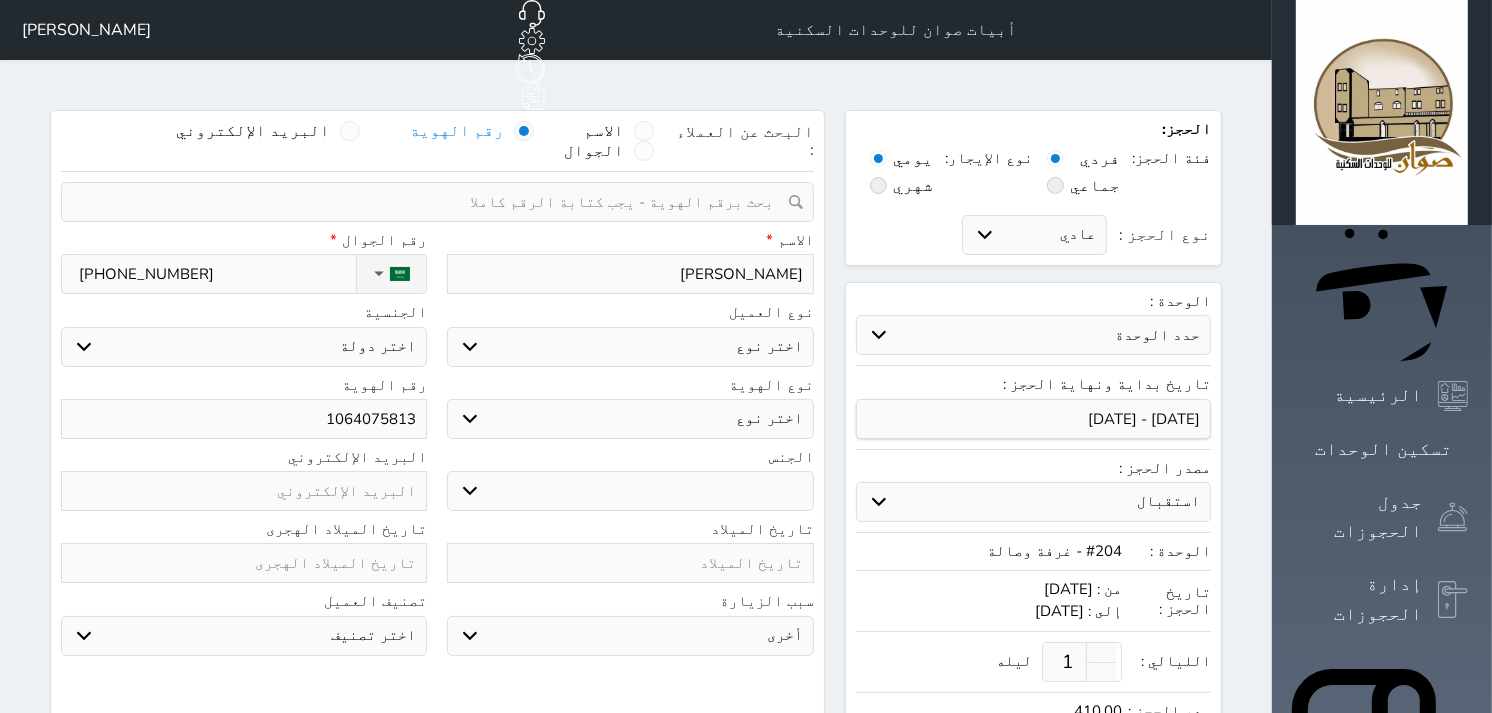 select 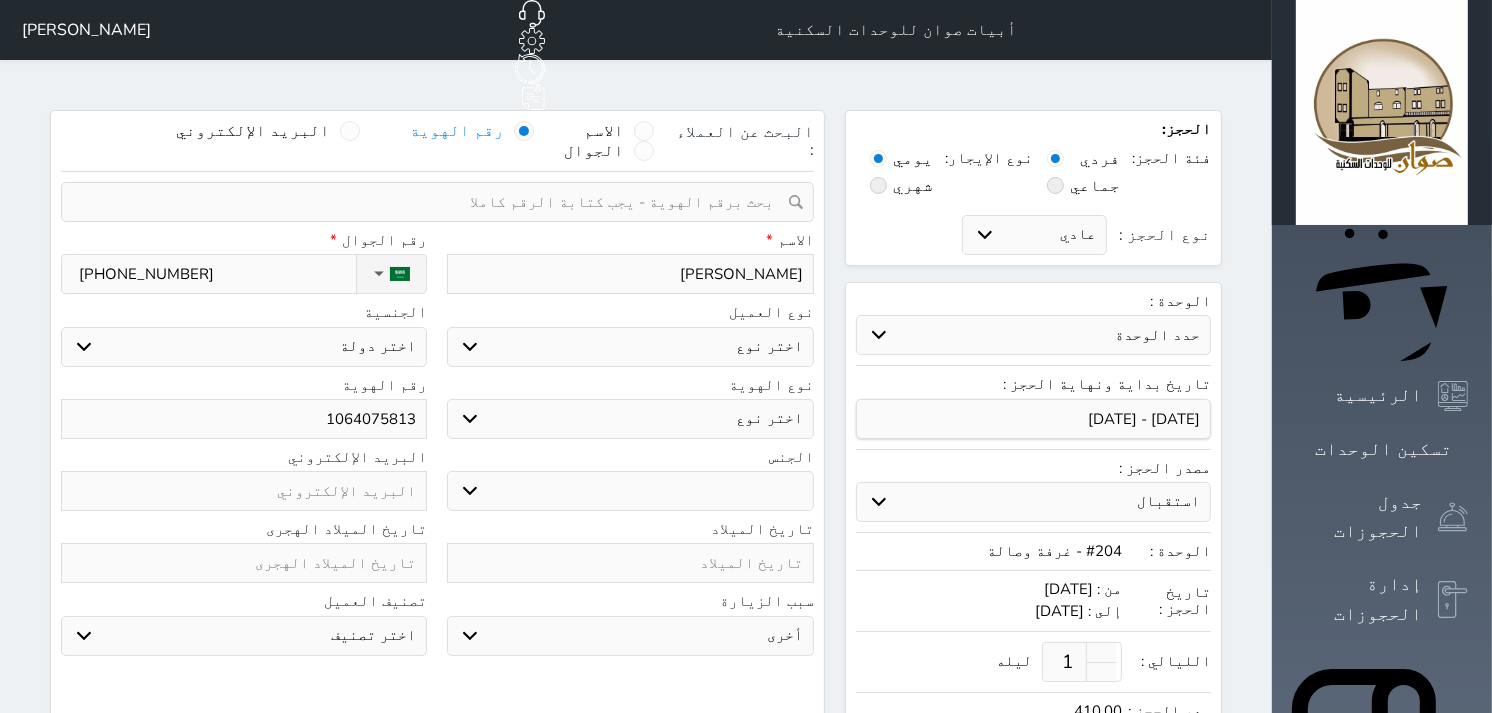 type on "[PERSON_NAME]" 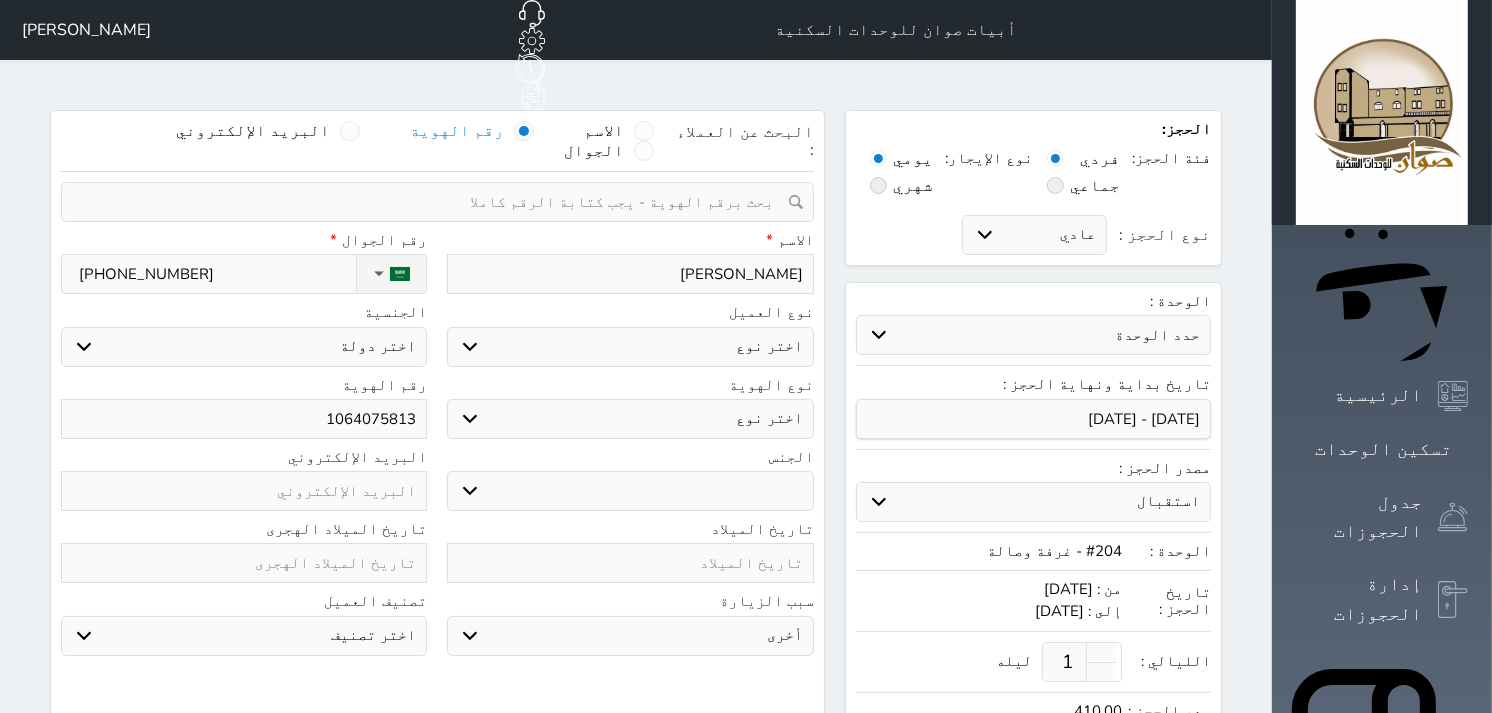 select 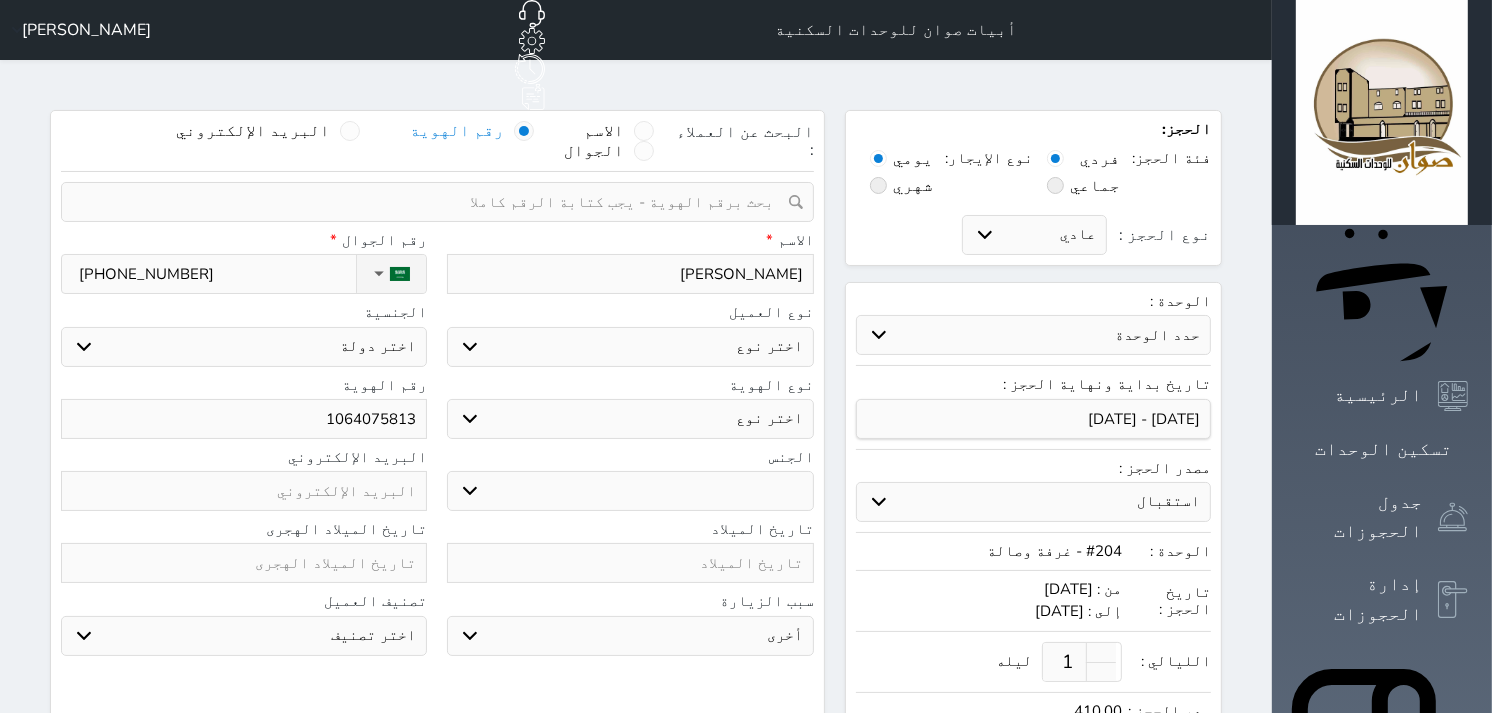 type on "[PERSON_NAME]" 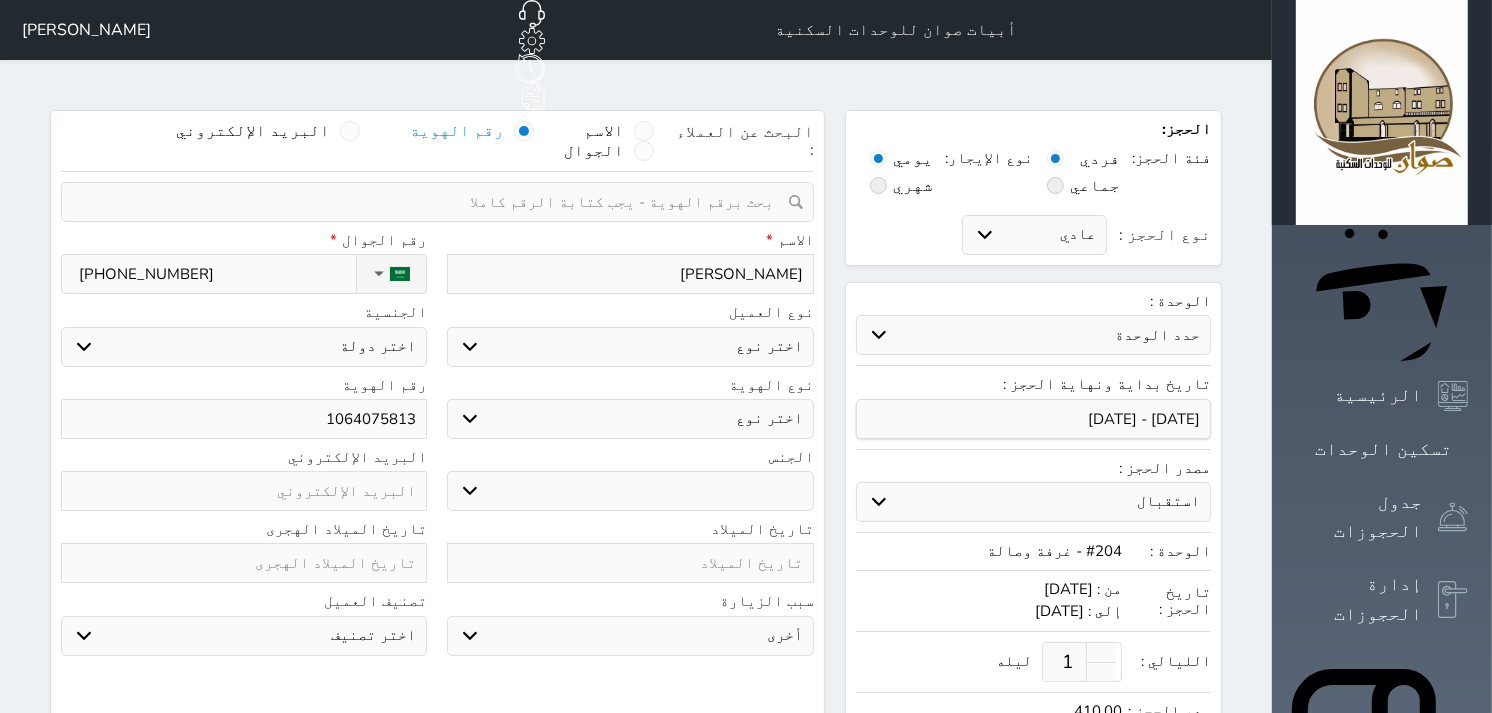 select 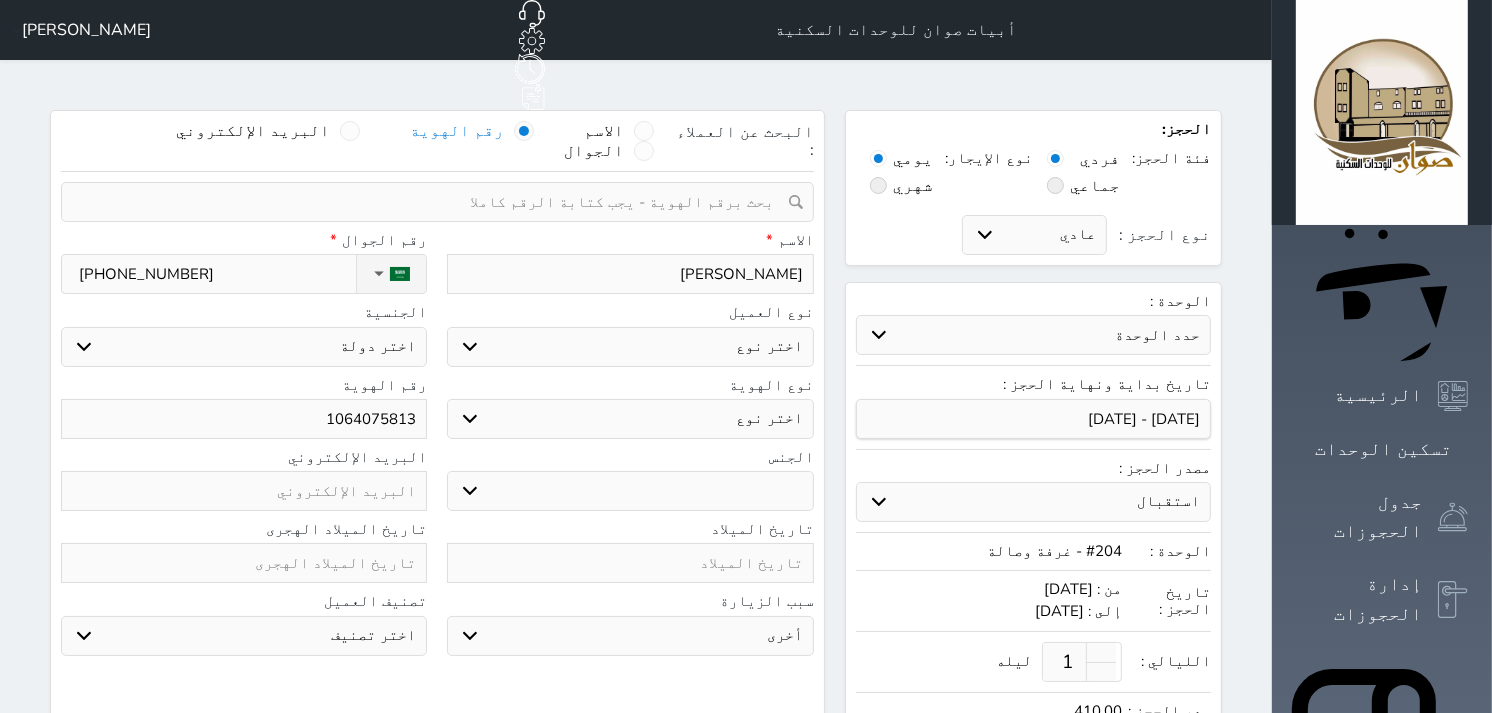 type on "[PERSON_NAME]" 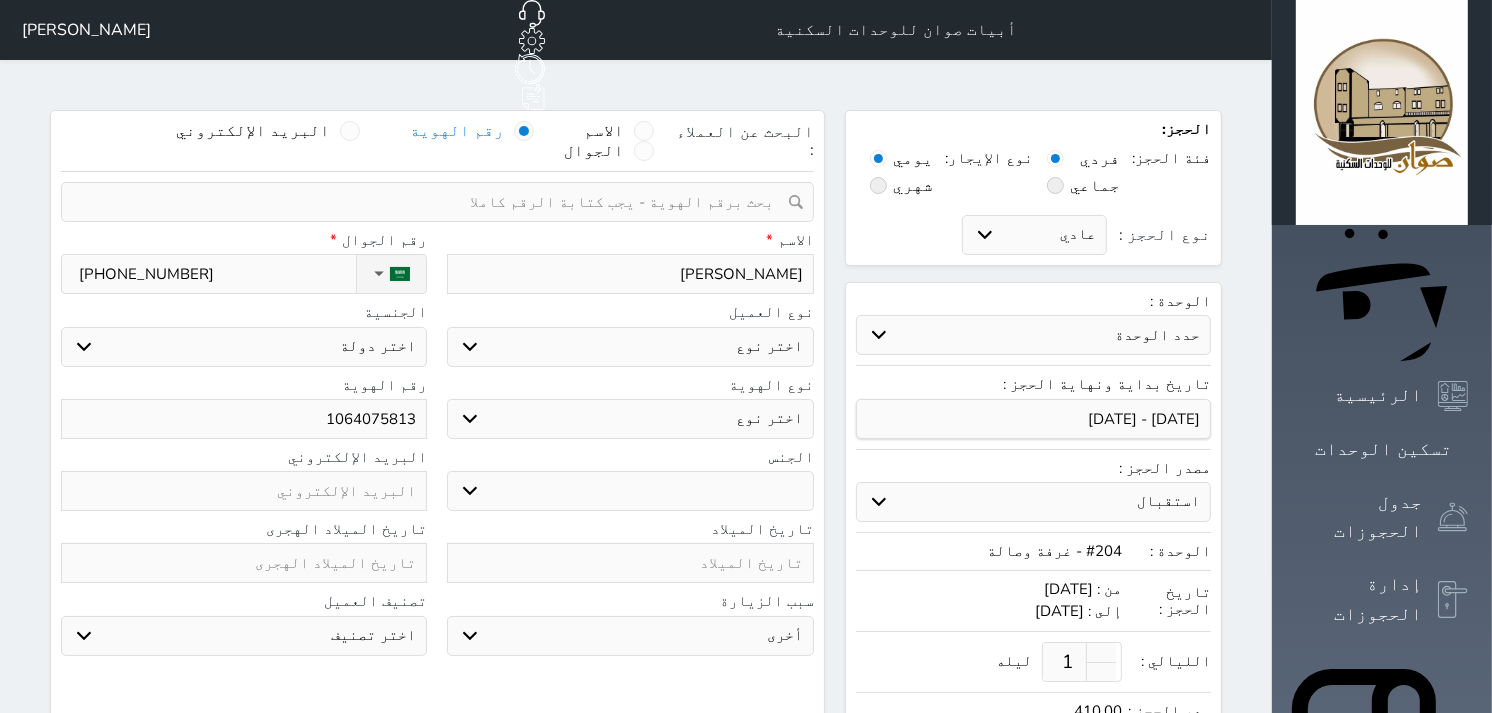 select 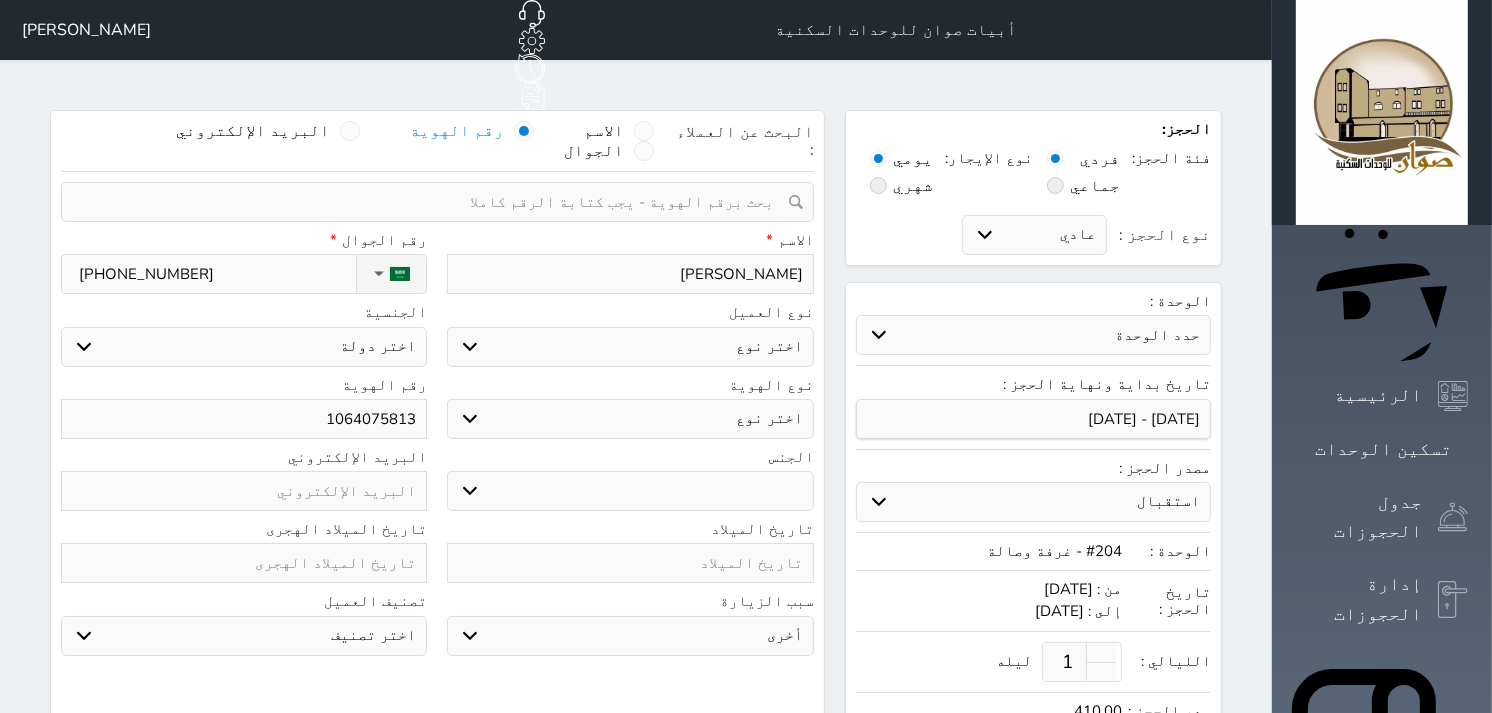 type 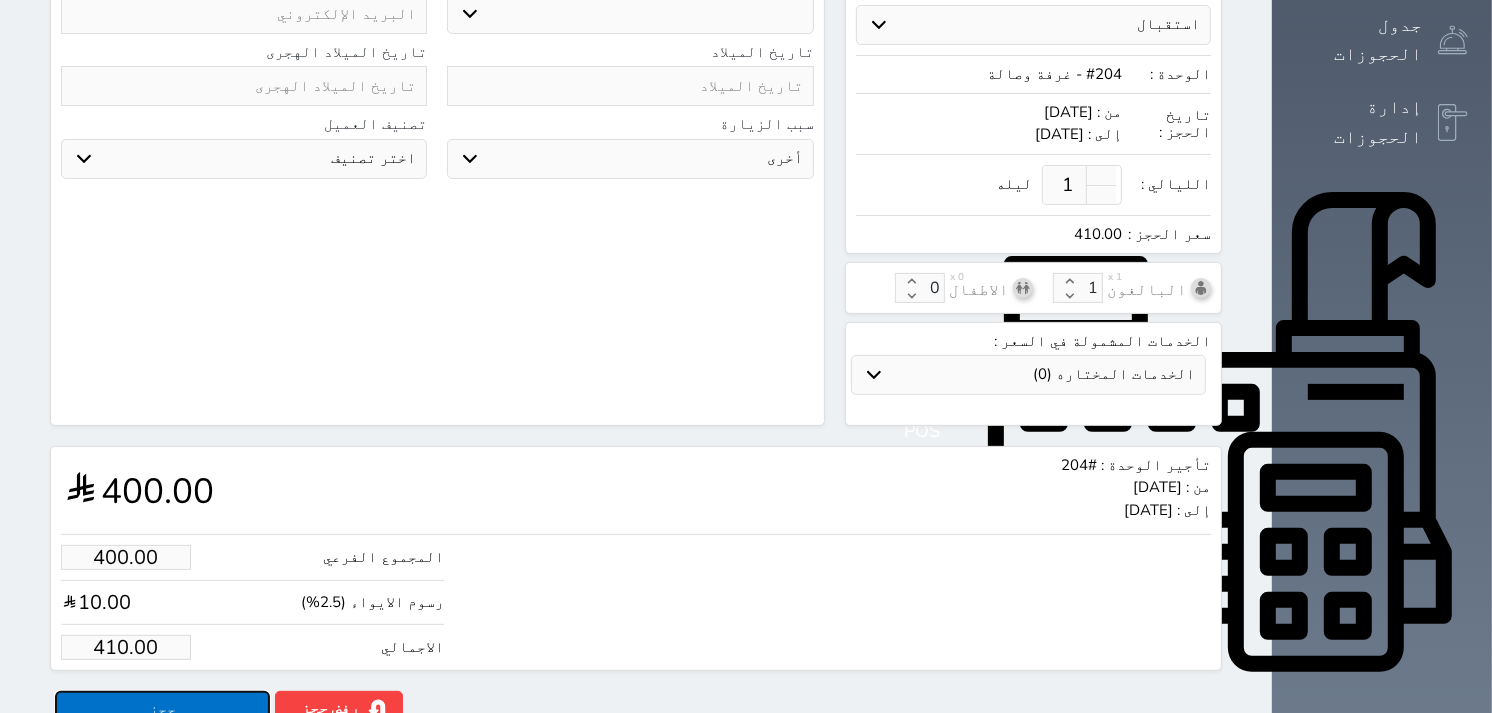 click on "حجز" at bounding box center [162, 708] 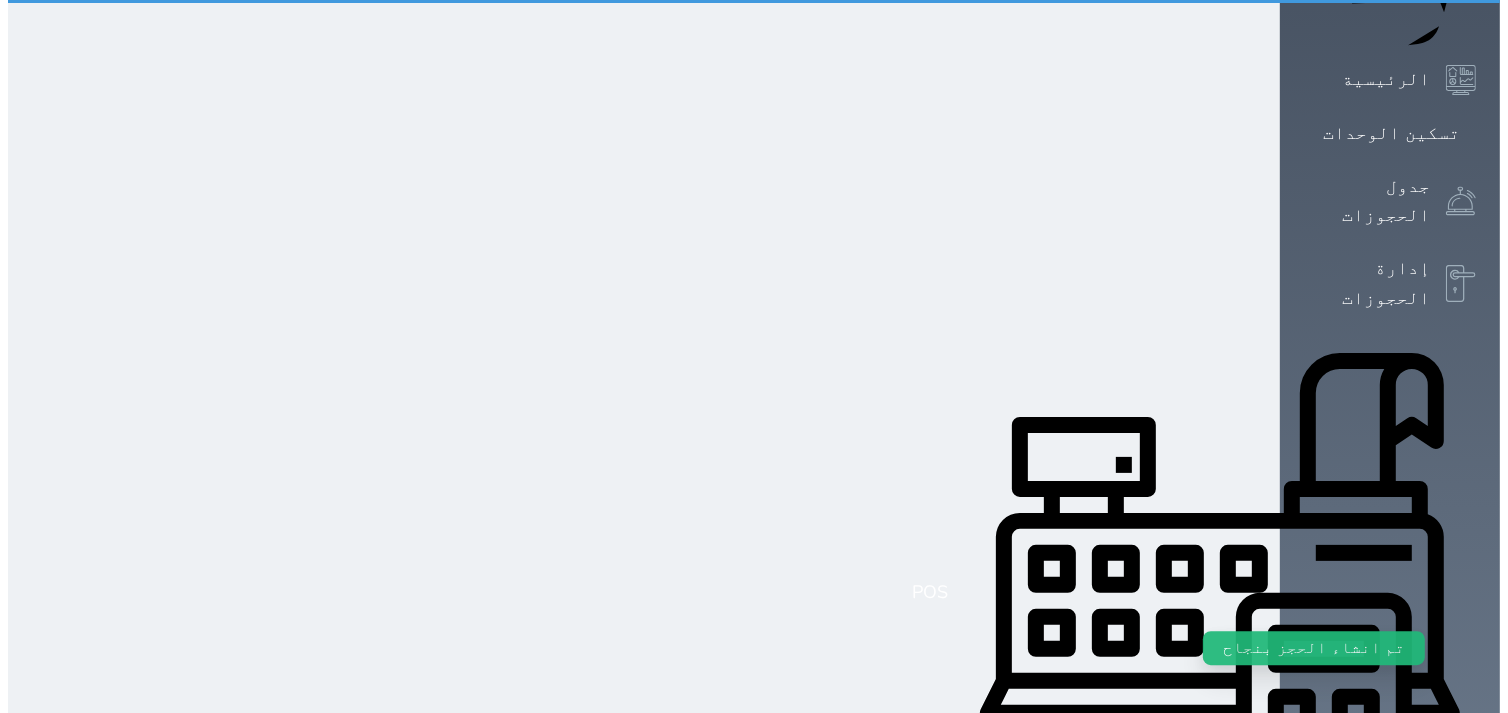 scroll, scrollTop: 0, scrollLeft: 0, axis: both 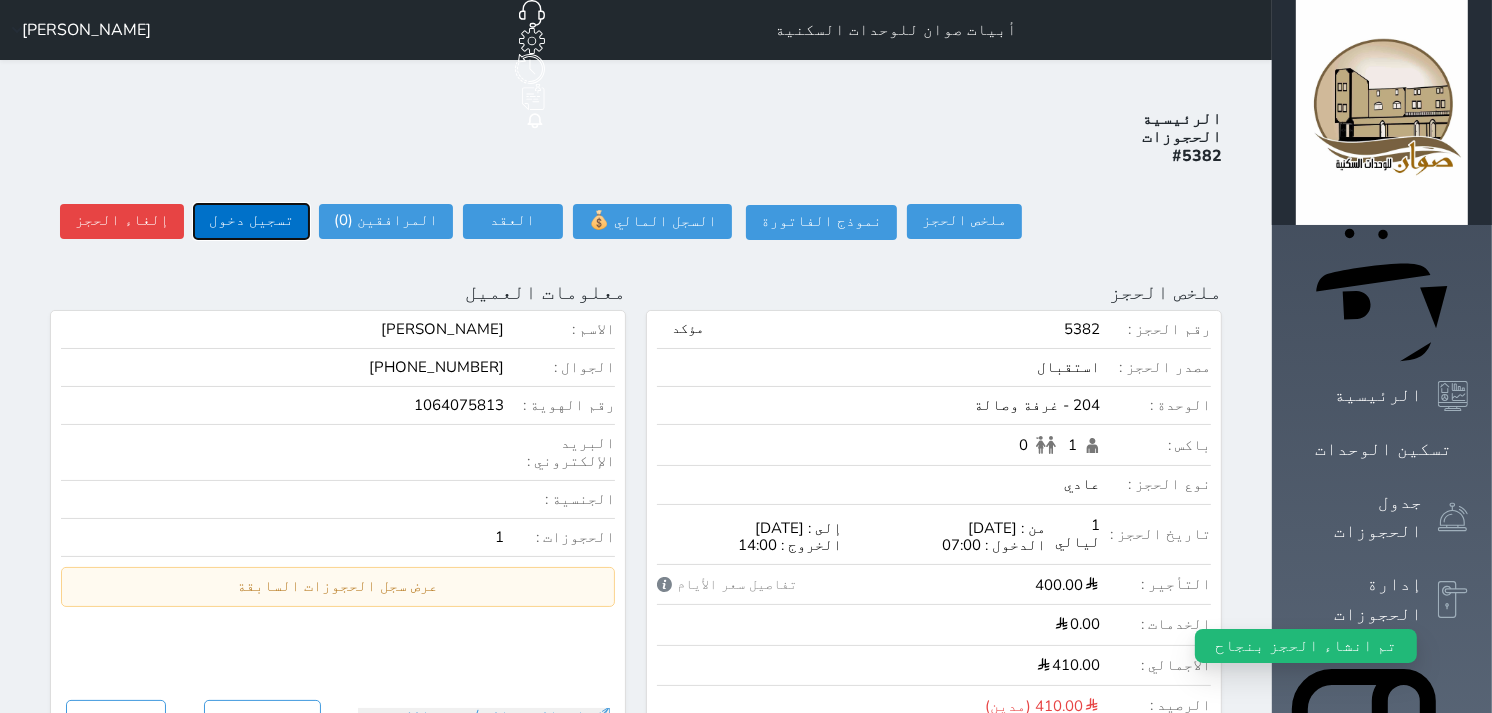 click on "تسجيل دخول" at bounding box center (251, 221) 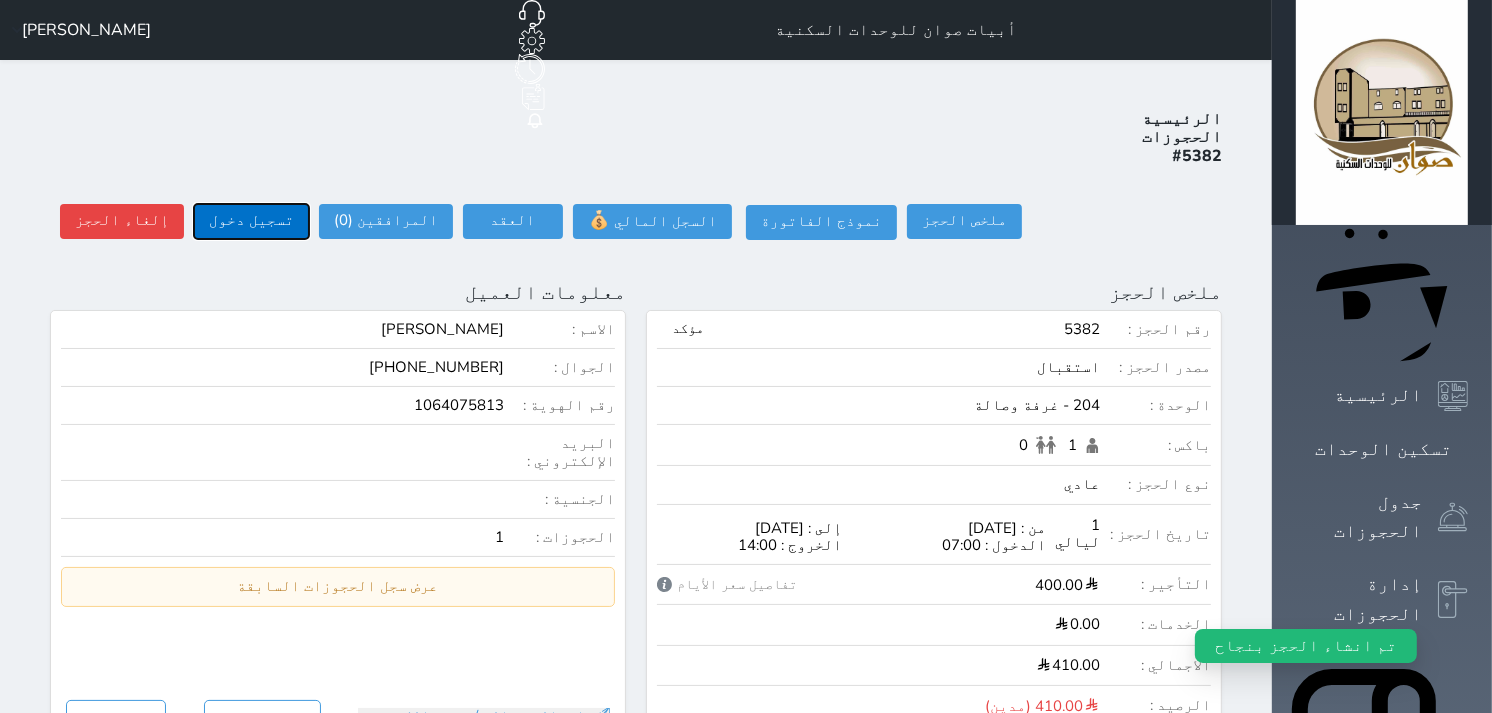 click on "تسجيل دخول" at bounding box center [251, 221] 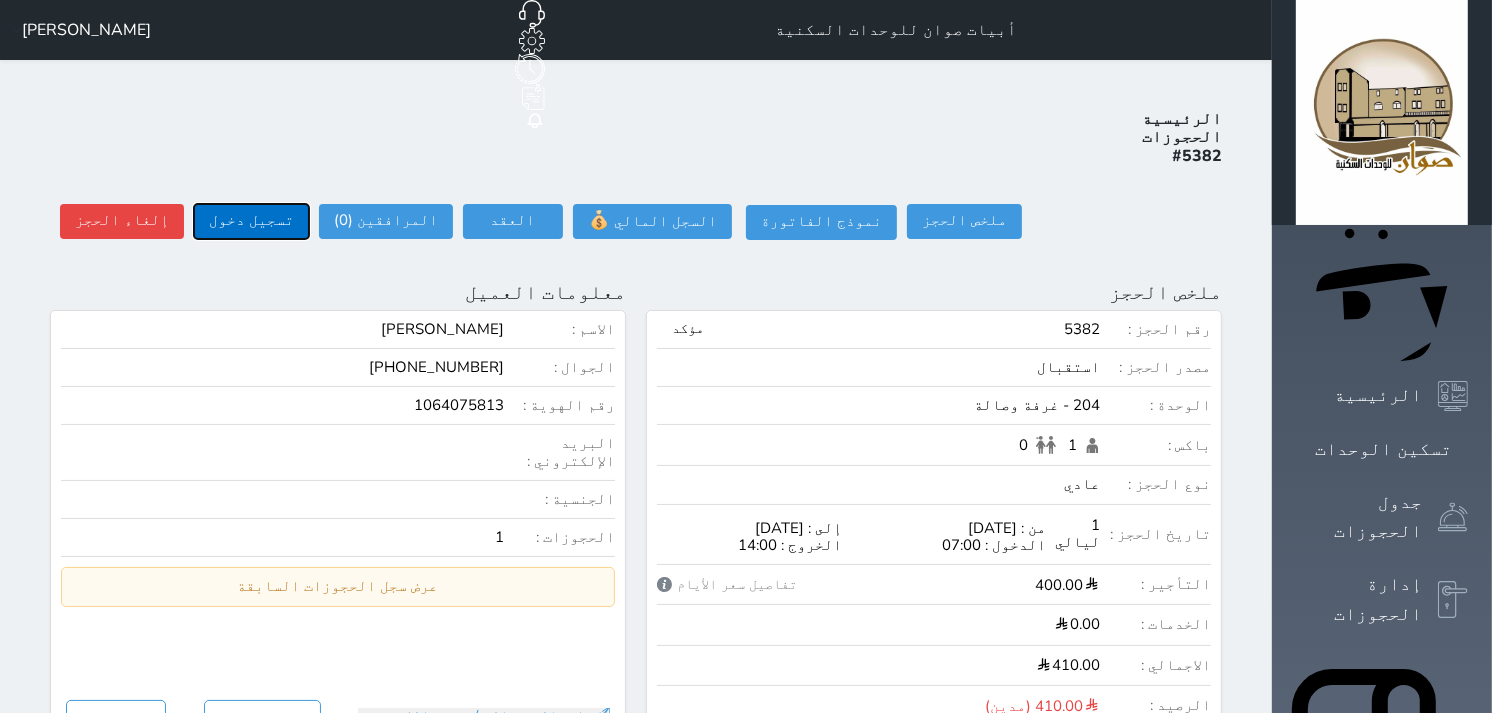 click on "تسجيل دخول" at bounding box center (251, 221) 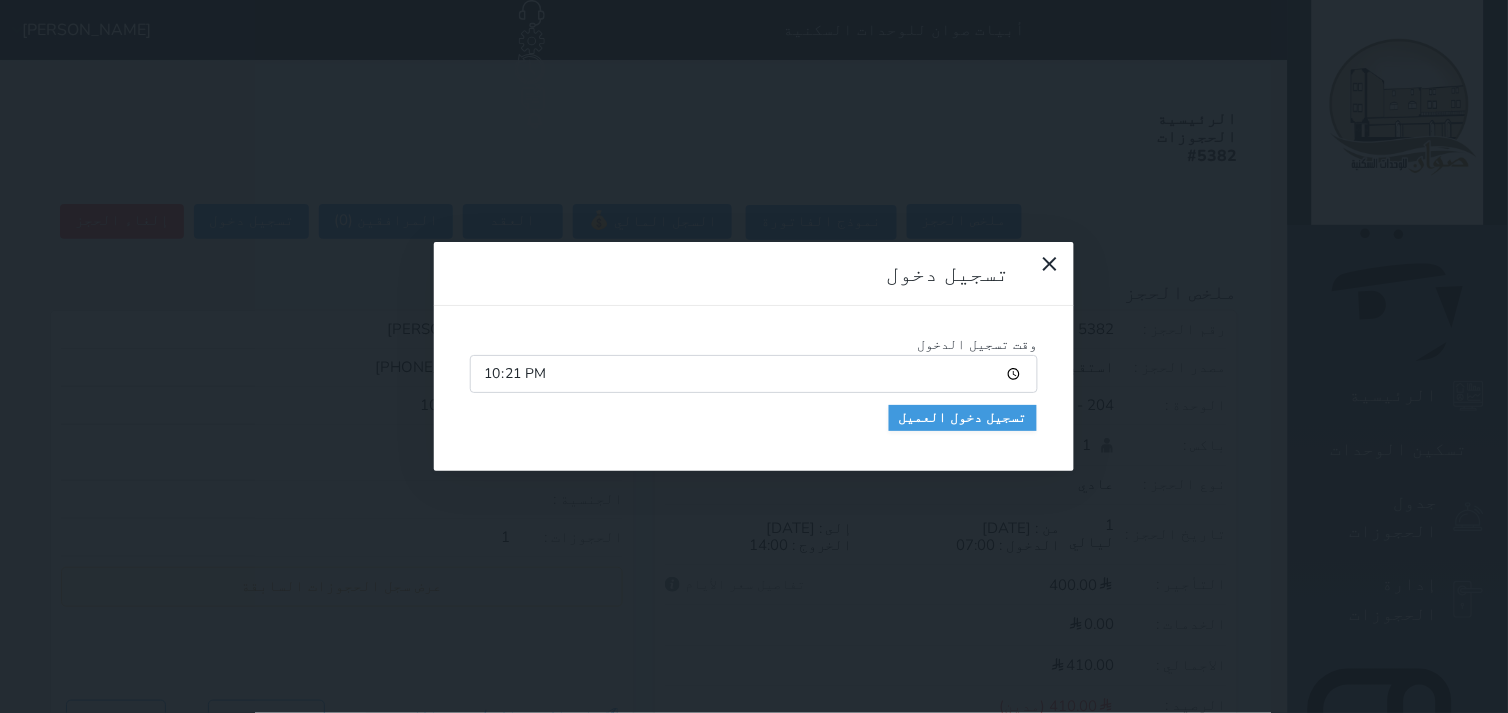 click on "وقت تسجيل الدخول    22:21   تسجيل دخول العميل" at bounding box center [754, 389] 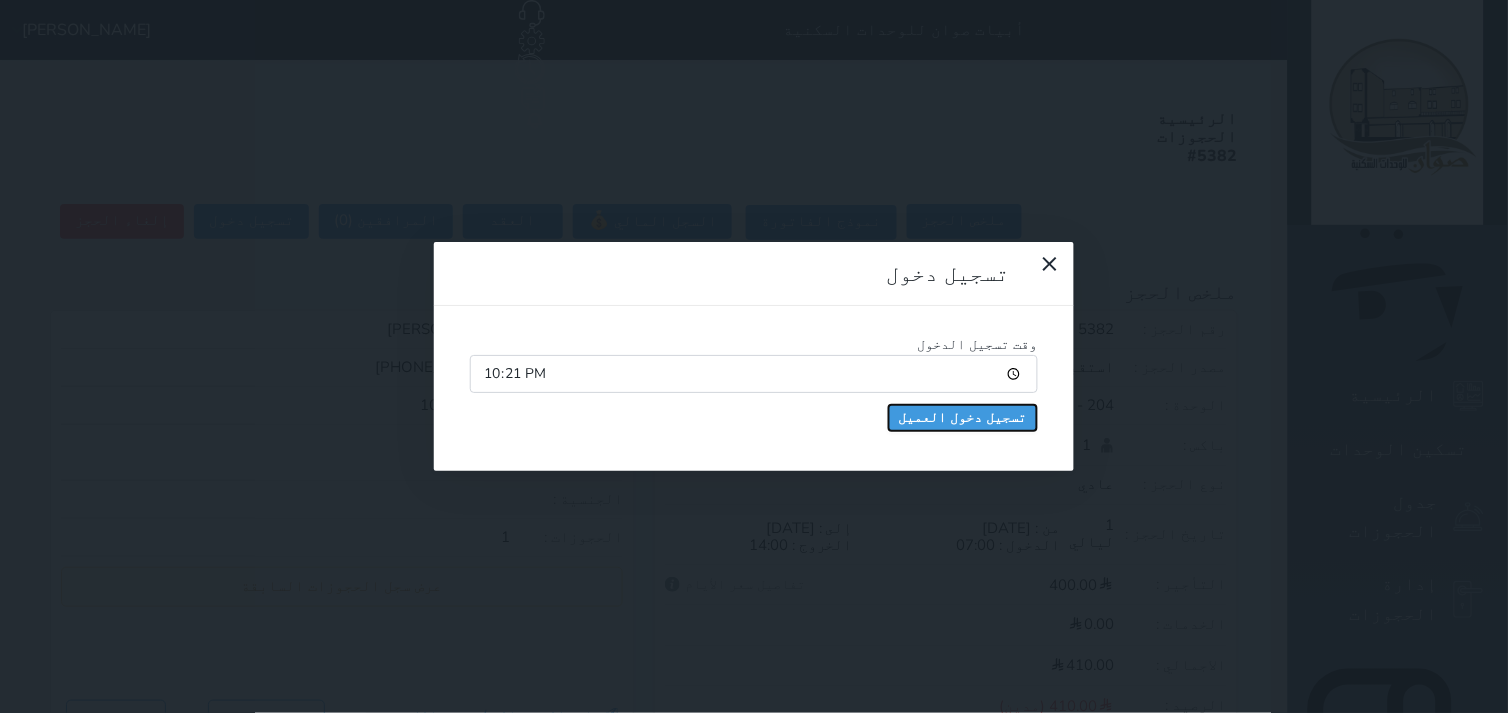 click on "تسجيل دخول العميل" at bounding box center (963, 418) 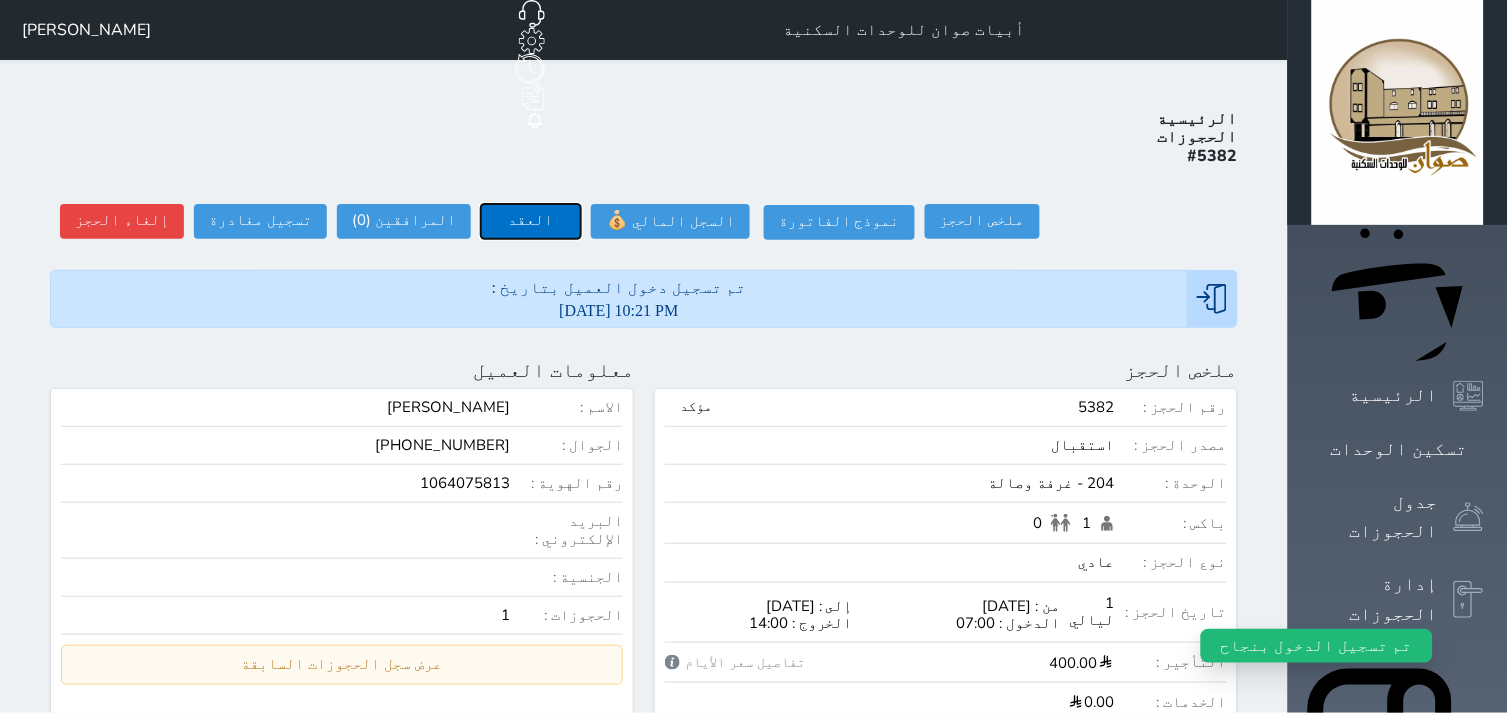 click on "العقد" at bounding box center [531, 221] 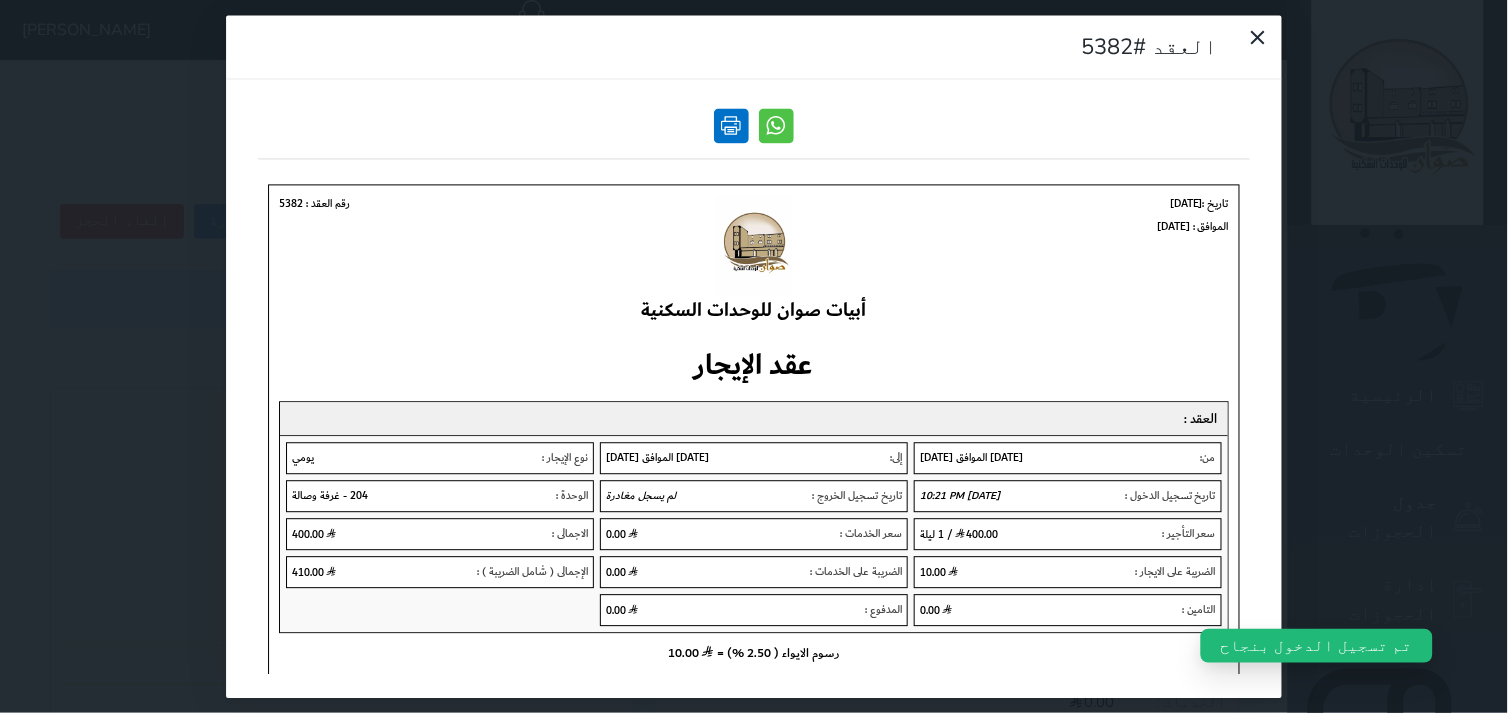 scroll, scrollTop: 0, scrollLeft: 0, axis: both 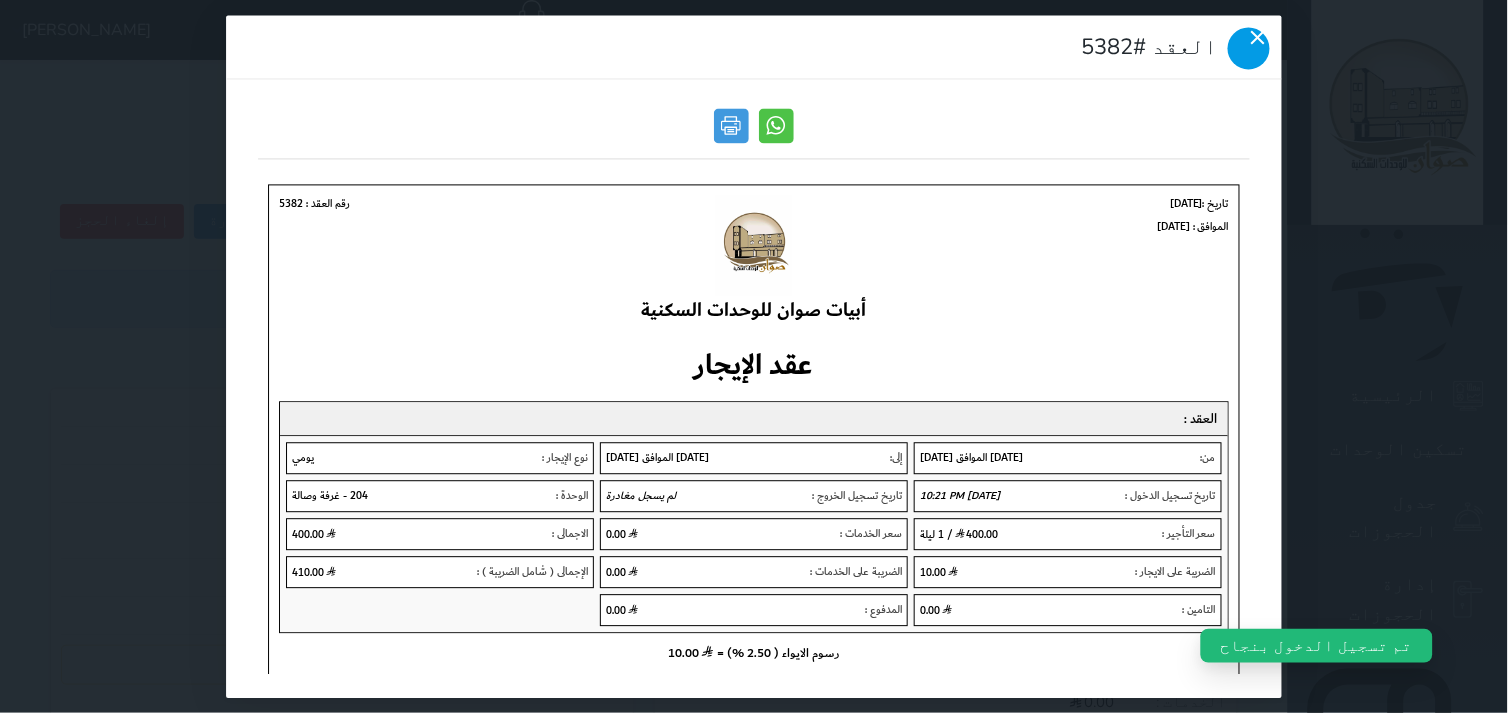 click 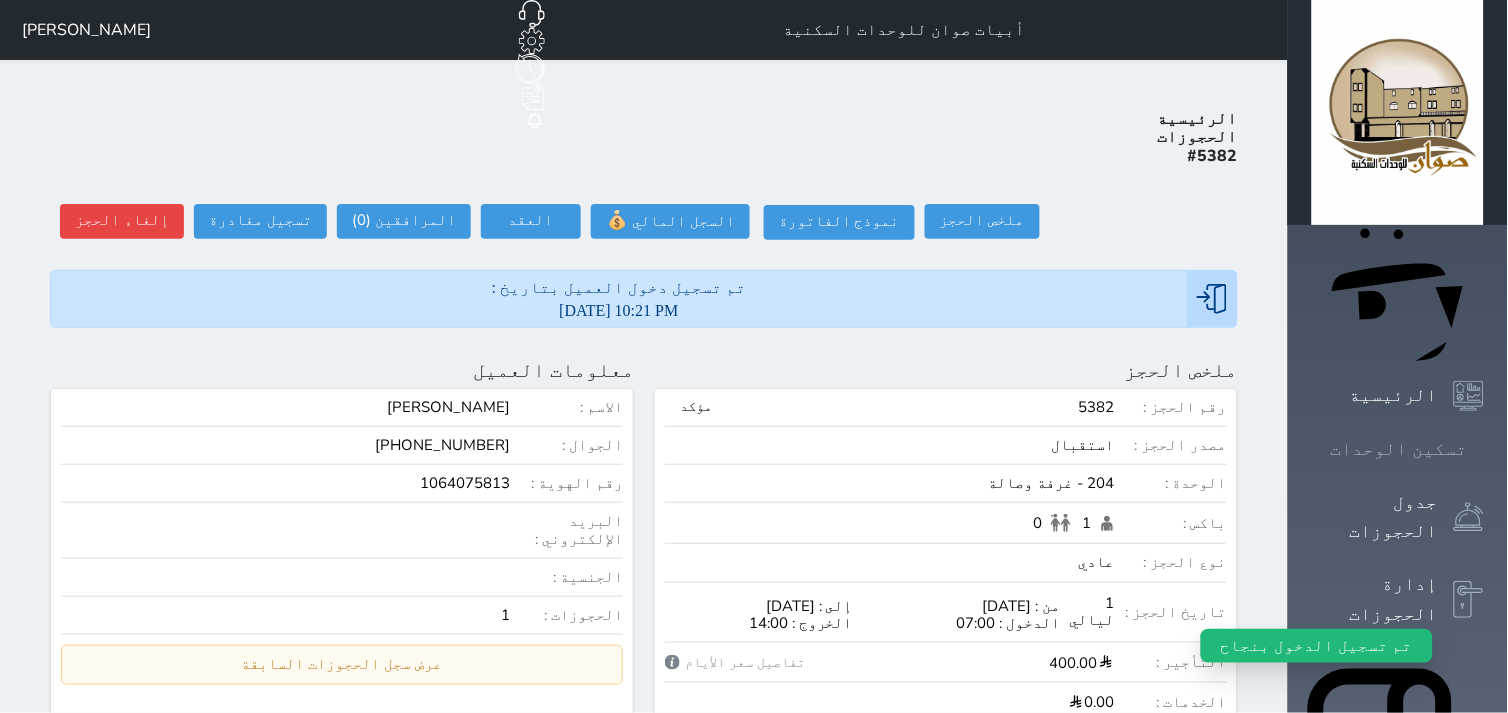 click at bounding box center [1484, 449] 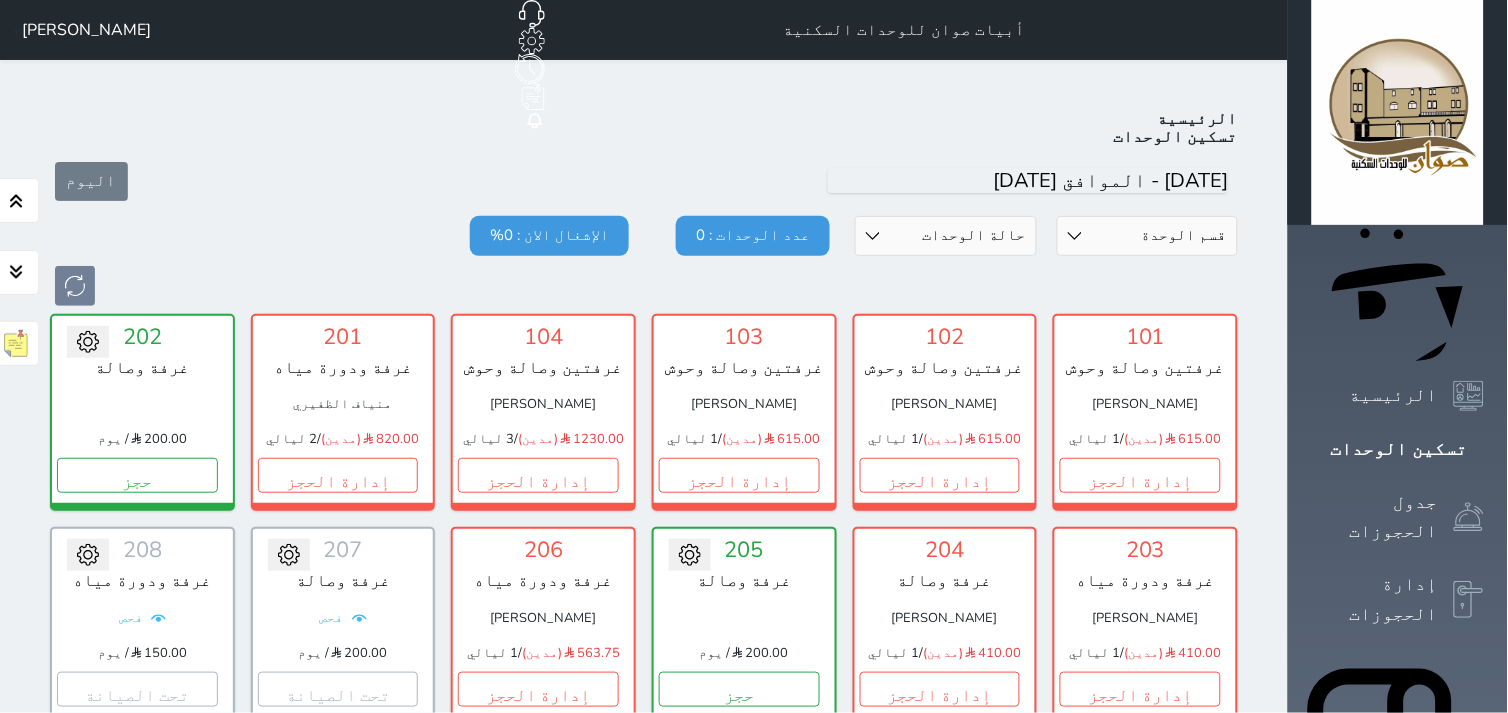 scroll, scrollTop: 77, scrollLeft: 0, axis: vertical 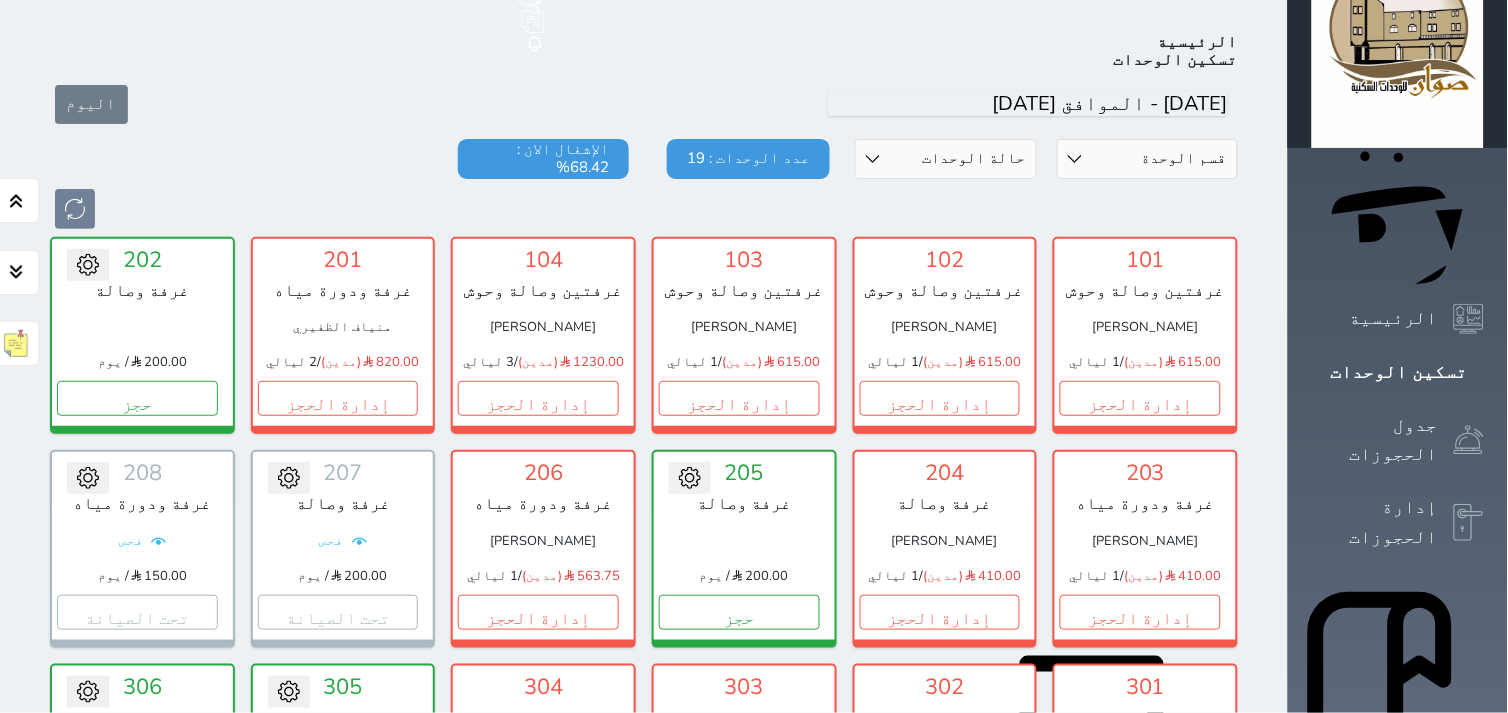 click on "تسكين الوحدات" at bounding box center (1398, 372) 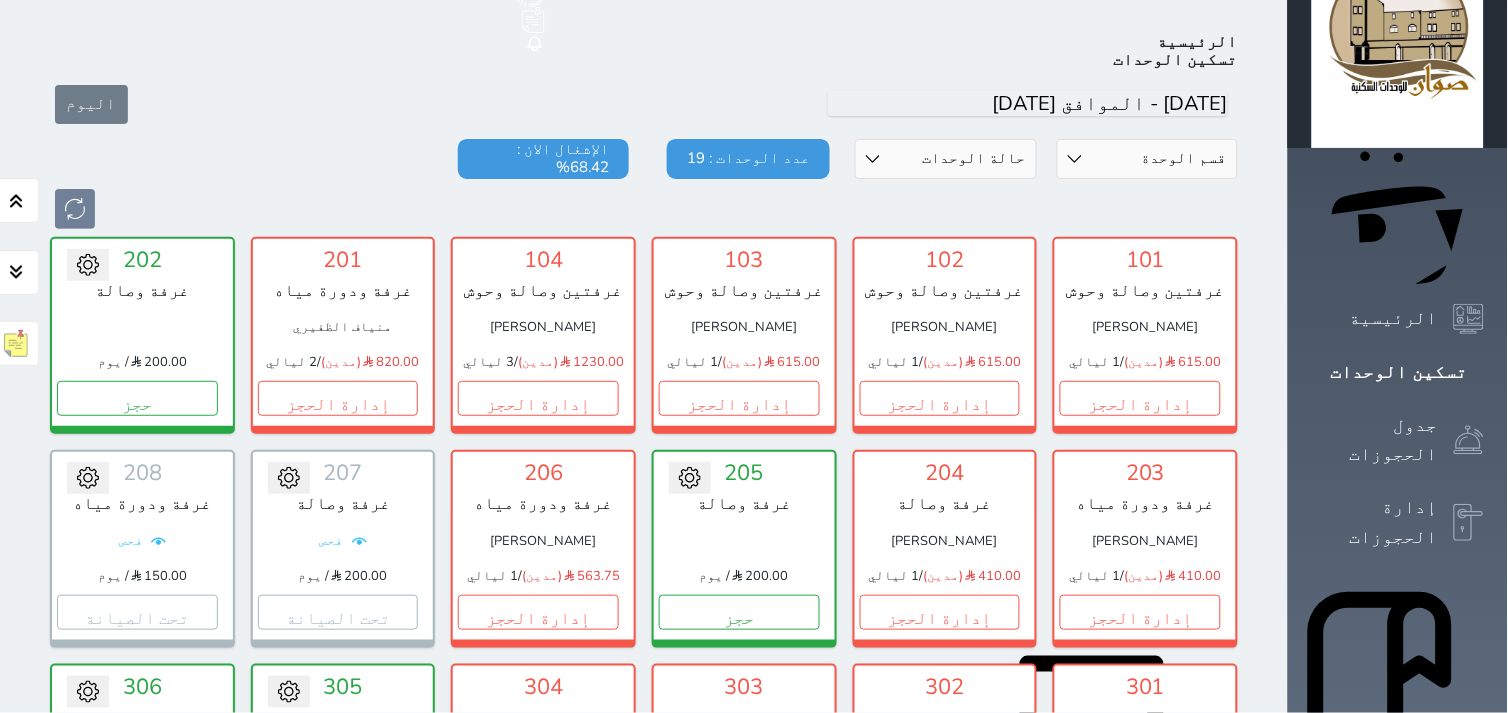 click on "تسكين الوحدات" at bounding box center (1398, 372) 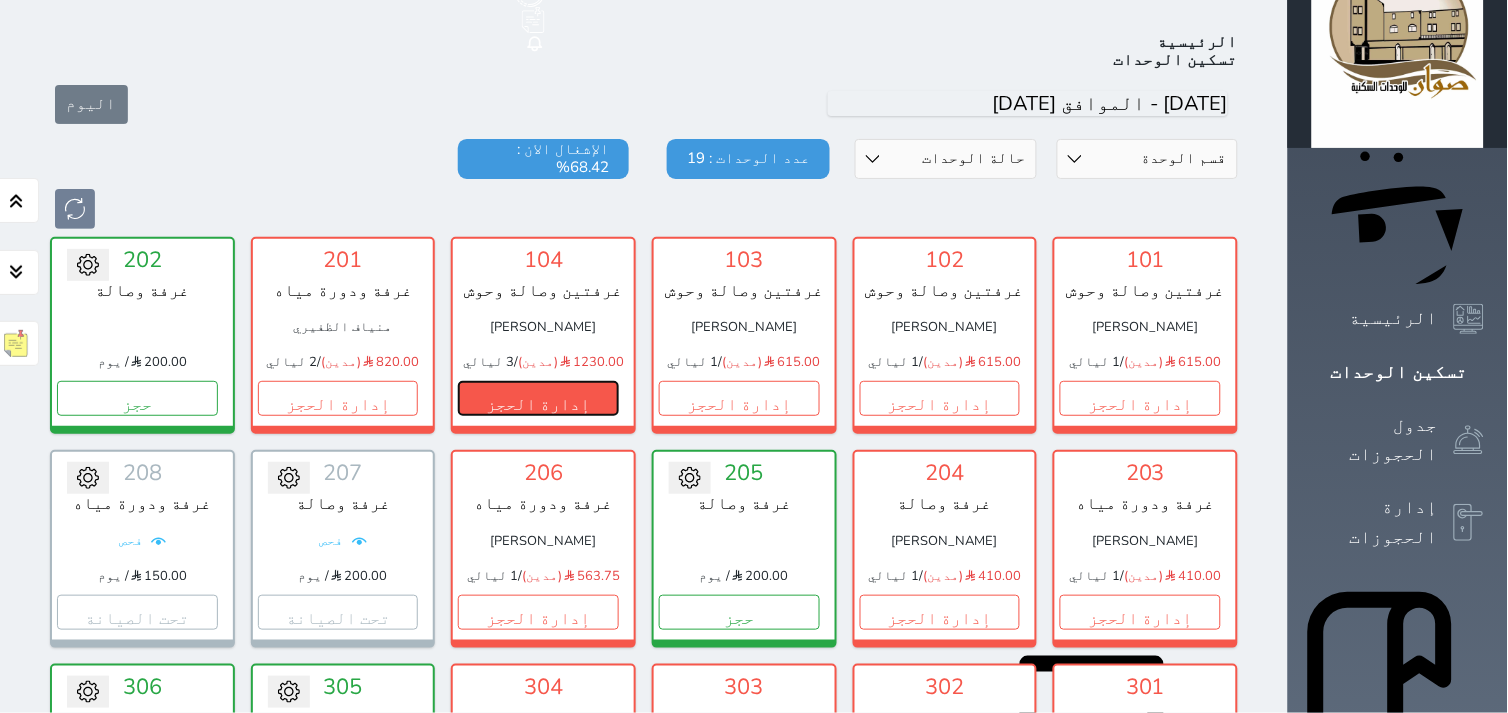 click on "إدارة الحجز" at bounding box center (538, 398) 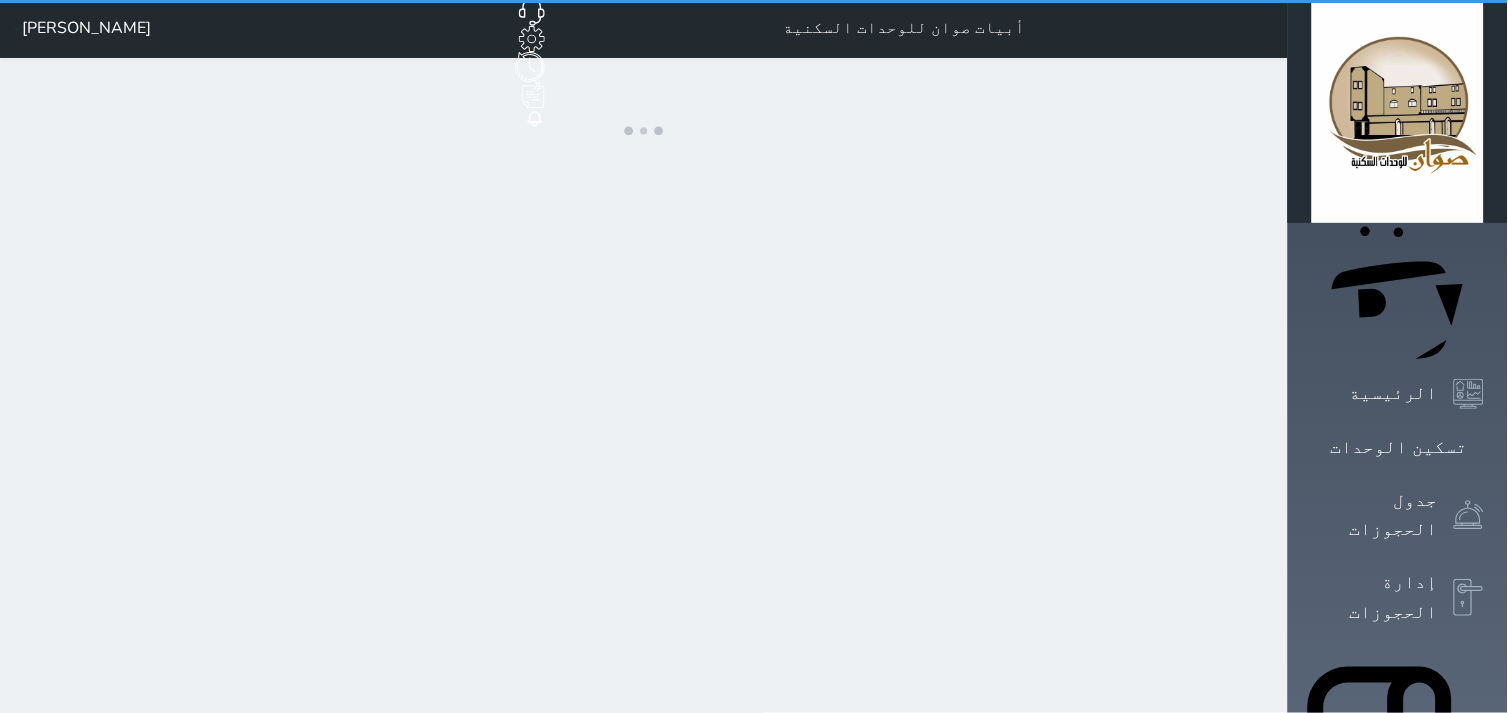 scroll, scrollTop: 0, scrollLeft: 0, axis: both 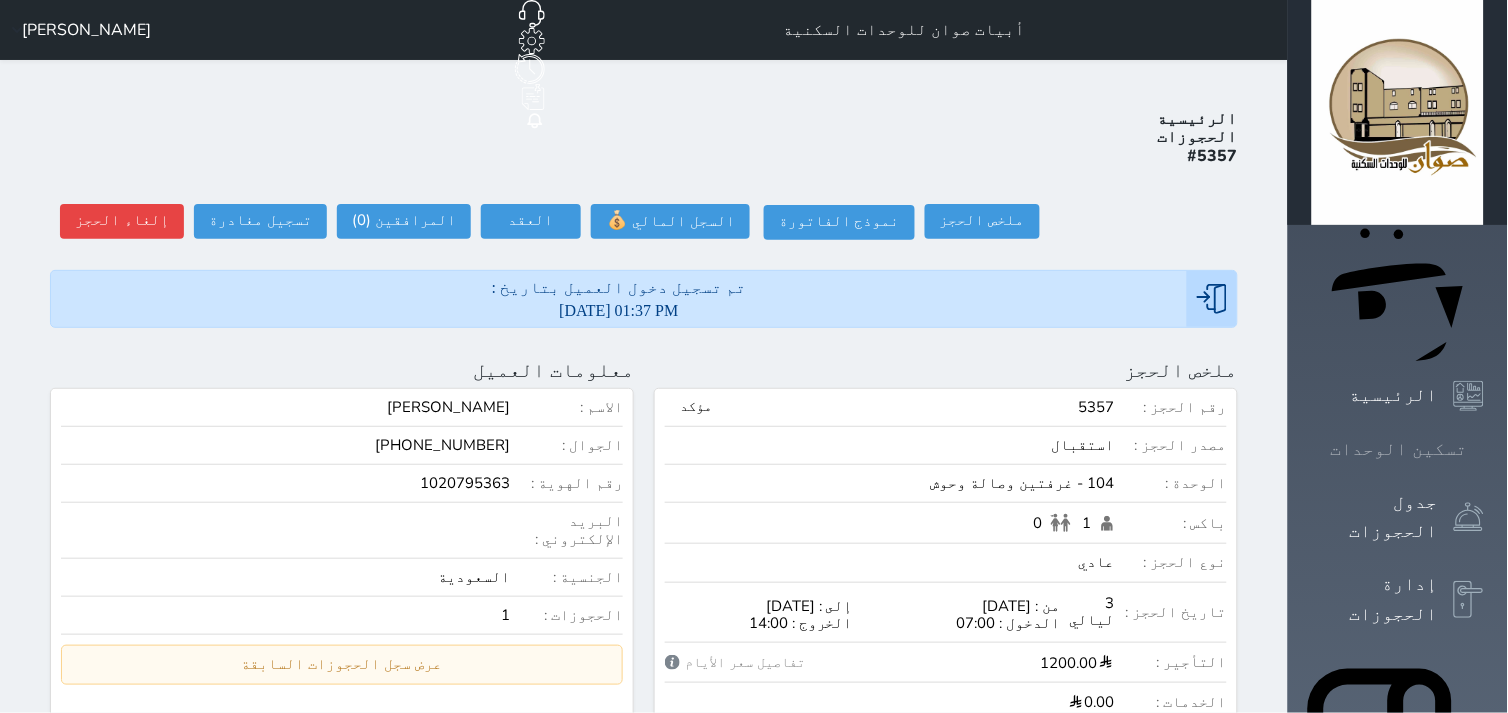 click 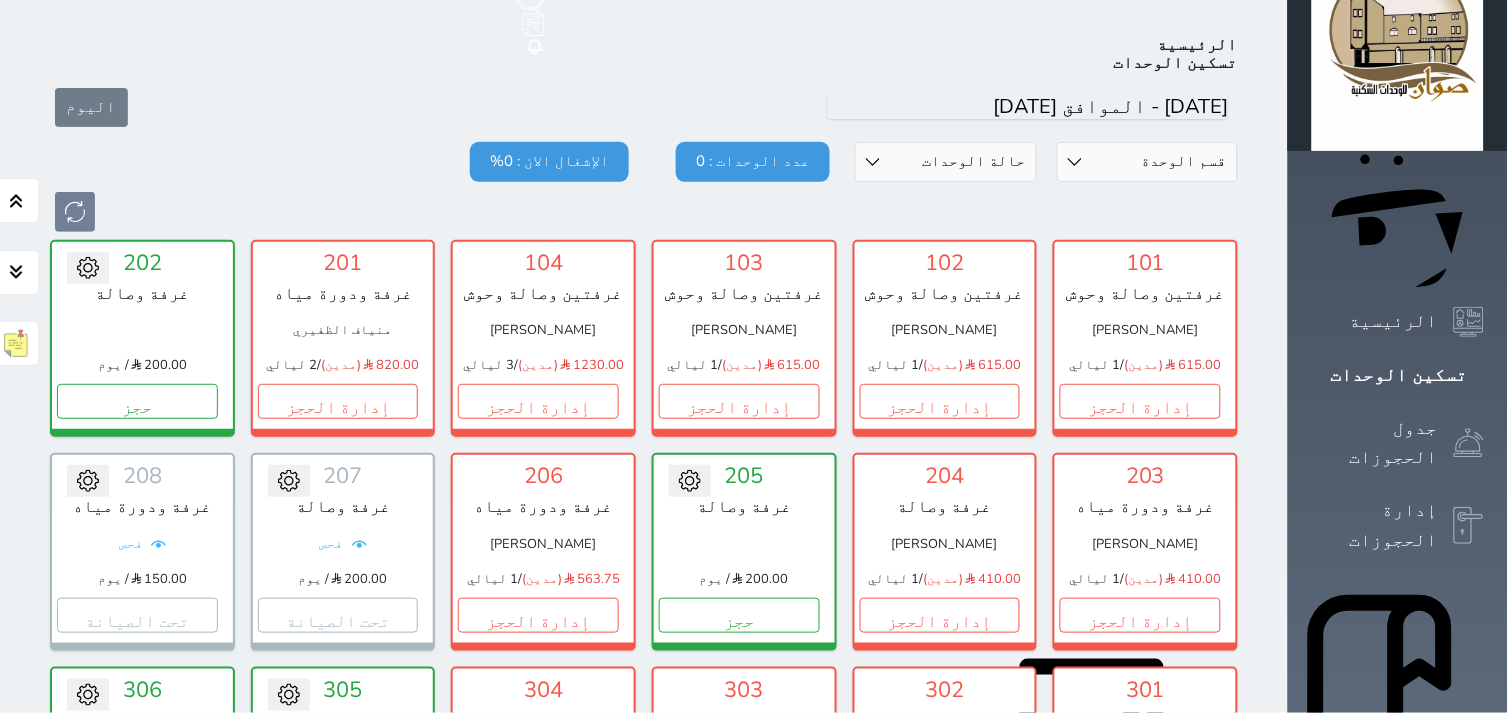 scroll, scrollTop: 77, scrollLeft: 0, axis: vertical 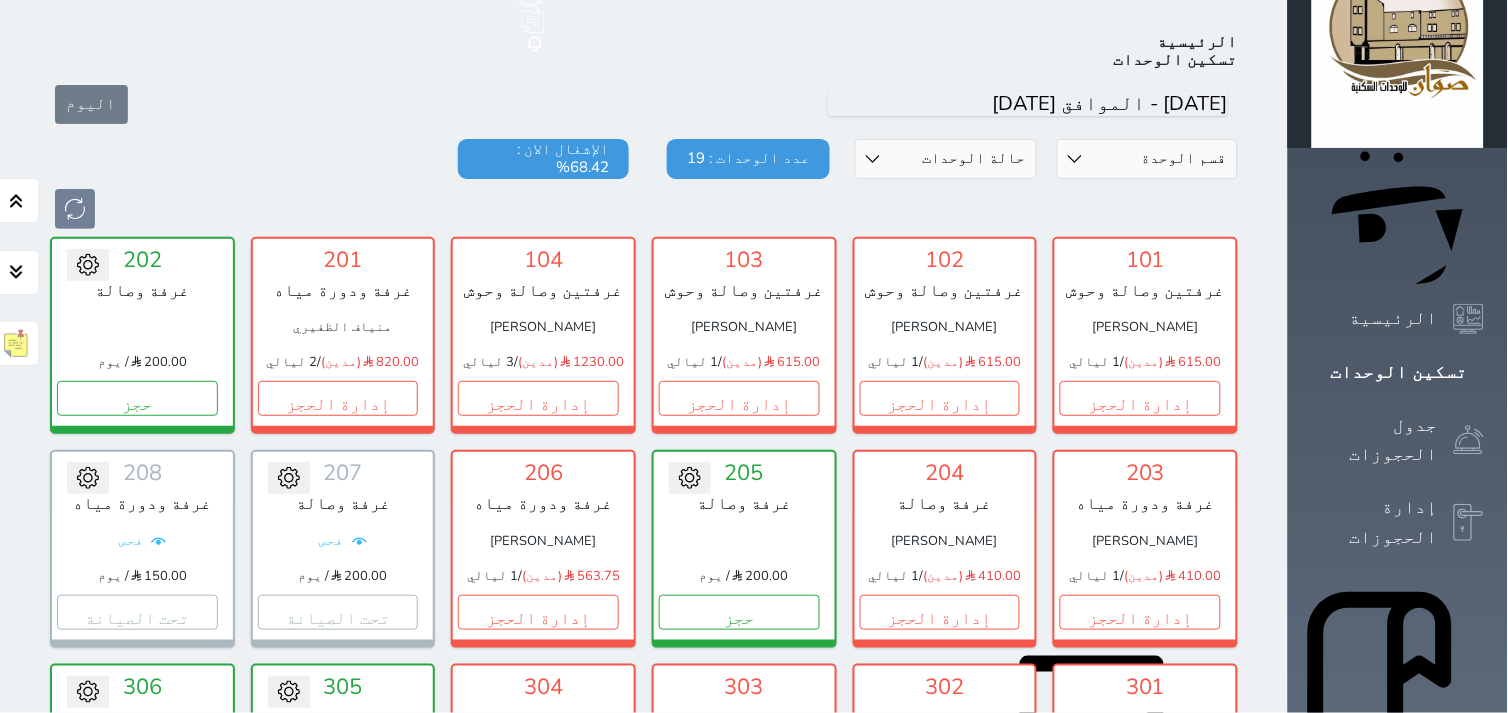 click on "Your browser does not support the audio element.
حجز جماعي جديد   حجز جديد             الرئيسية     تسكين الوحدات     جدول الحجوزات     إدارة الحجوزات     POS     الإدارة المالية     العملاء     تقييمات العملاء     الوحدات     الخدمات     التقارير     الإعدادات     الدعم الفني
أبيات صوان للوحدات السكنية
حجز جماعي جديد   حجز جديد   غير مرتبط مع منصة زاتكا المرحلة الثانية   غير مرتبط مع شموس   غير مرتبط مع المنصة الوطنية للرصد السياحي             إشعار   الغرفة   النزيل   المصدر
[PERSON_NAME]
الرئيسية   تسكين الوحدات       [DATE]   قسم الوحدة   غرفة ودورة مياه غرفة وصالة   متاح" at bounding box center [754, 279] 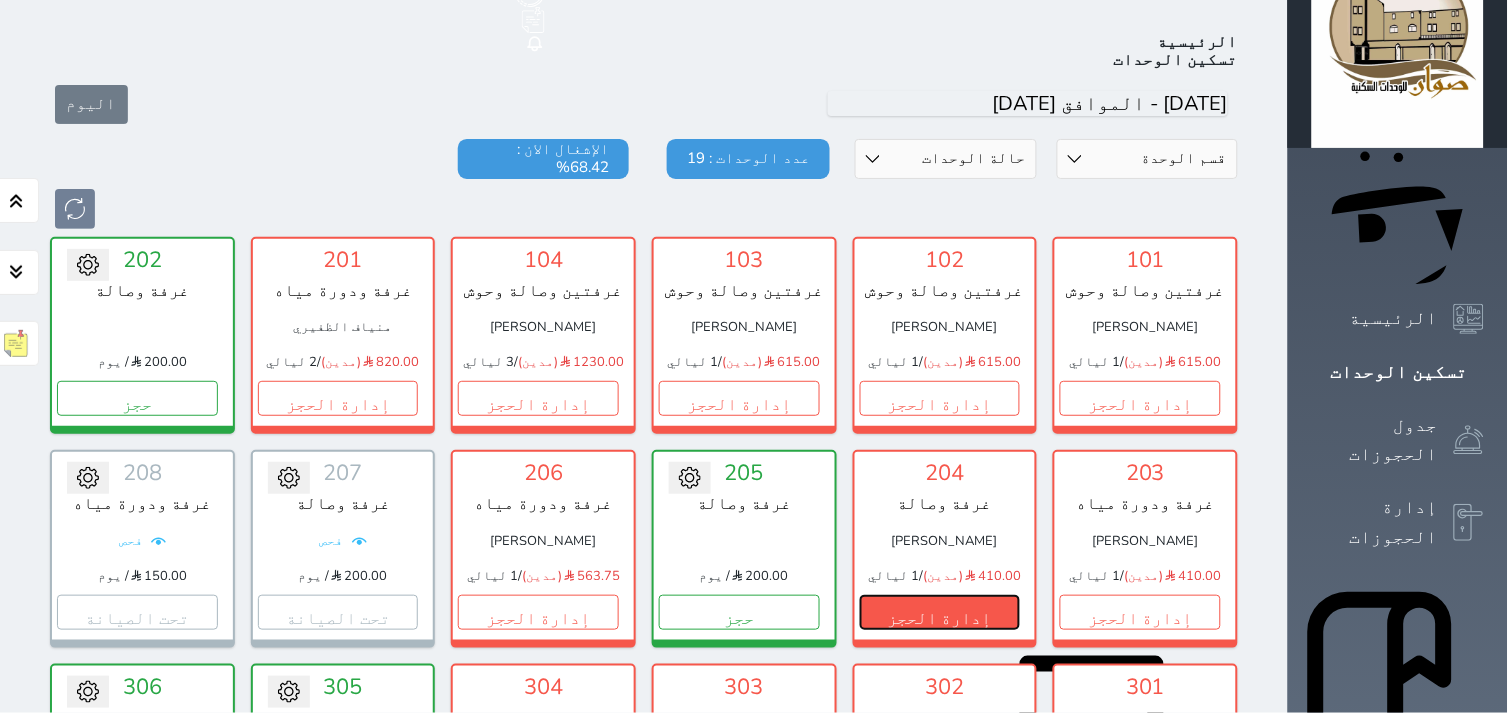 click on "إدارة الحجز" at bounding box center [940, 612] 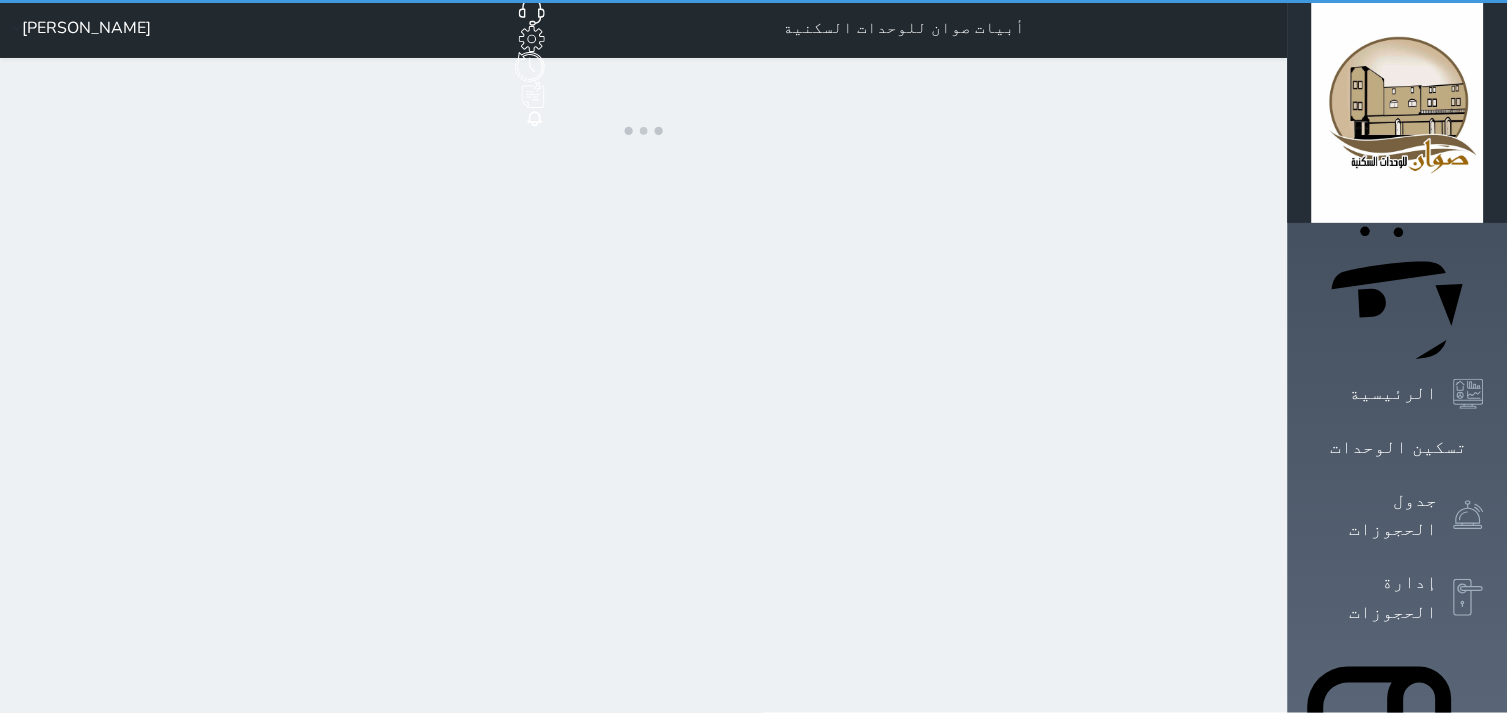 scroll, scrollTop: 0, scrollLeft: 0, axis: both 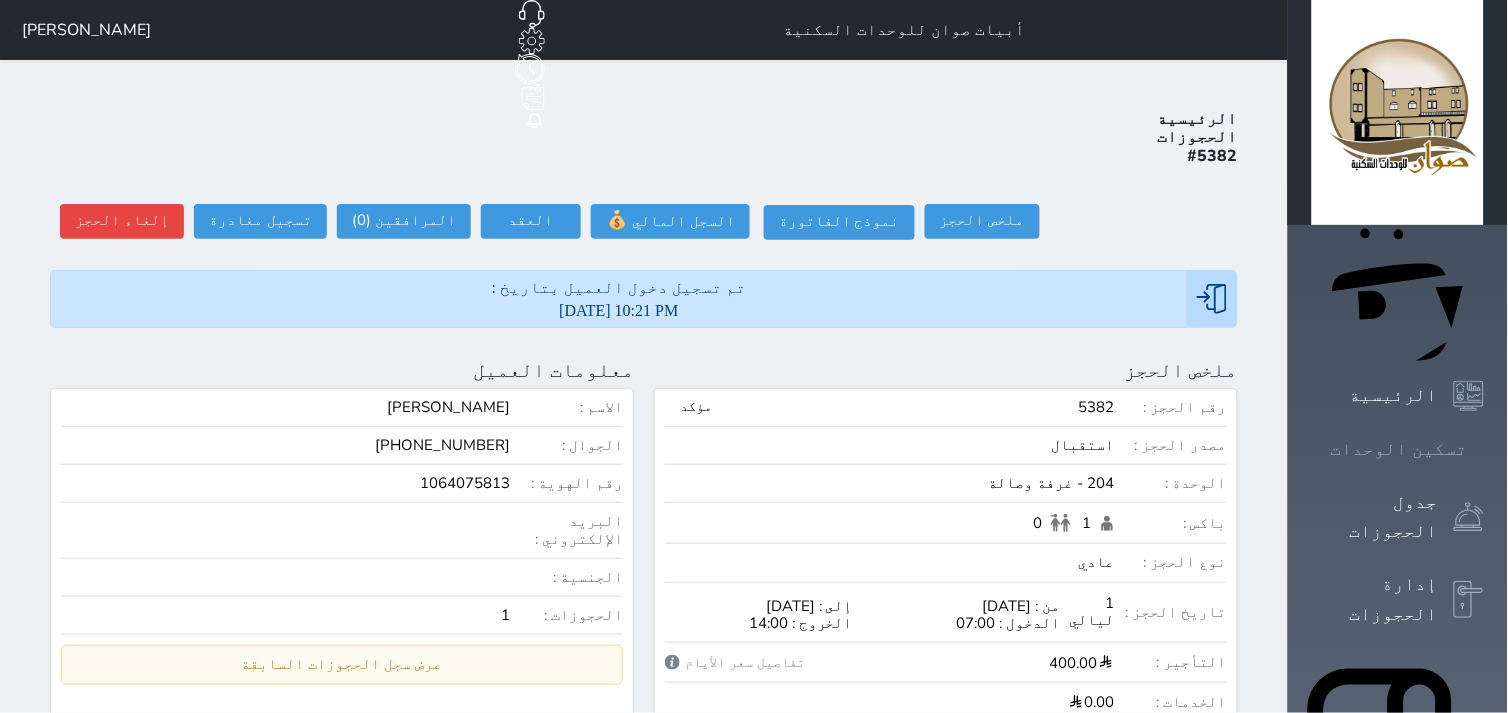 click 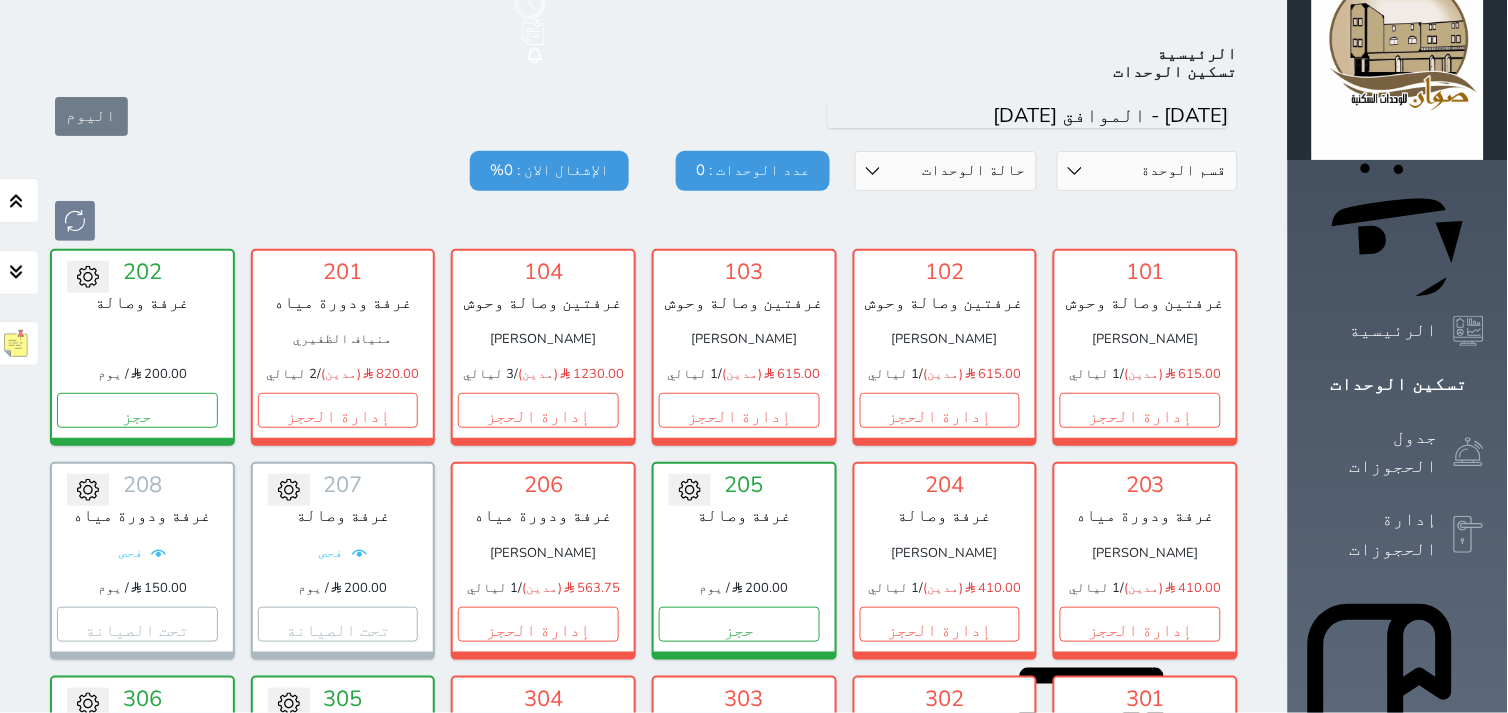 scroll, scrollTop: 77, scrollLeft: 0, axis: vertical 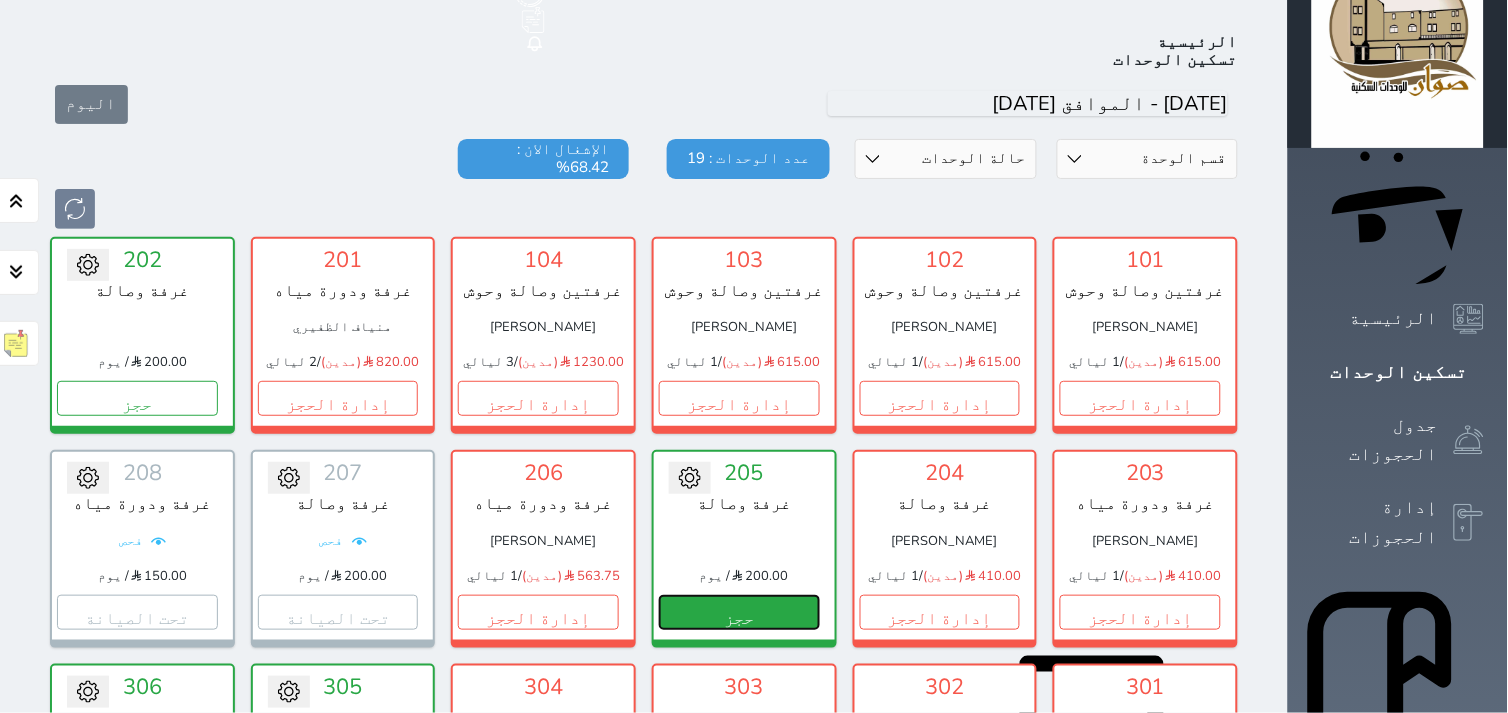 click on "حجز" at bounding box center (739, 612) 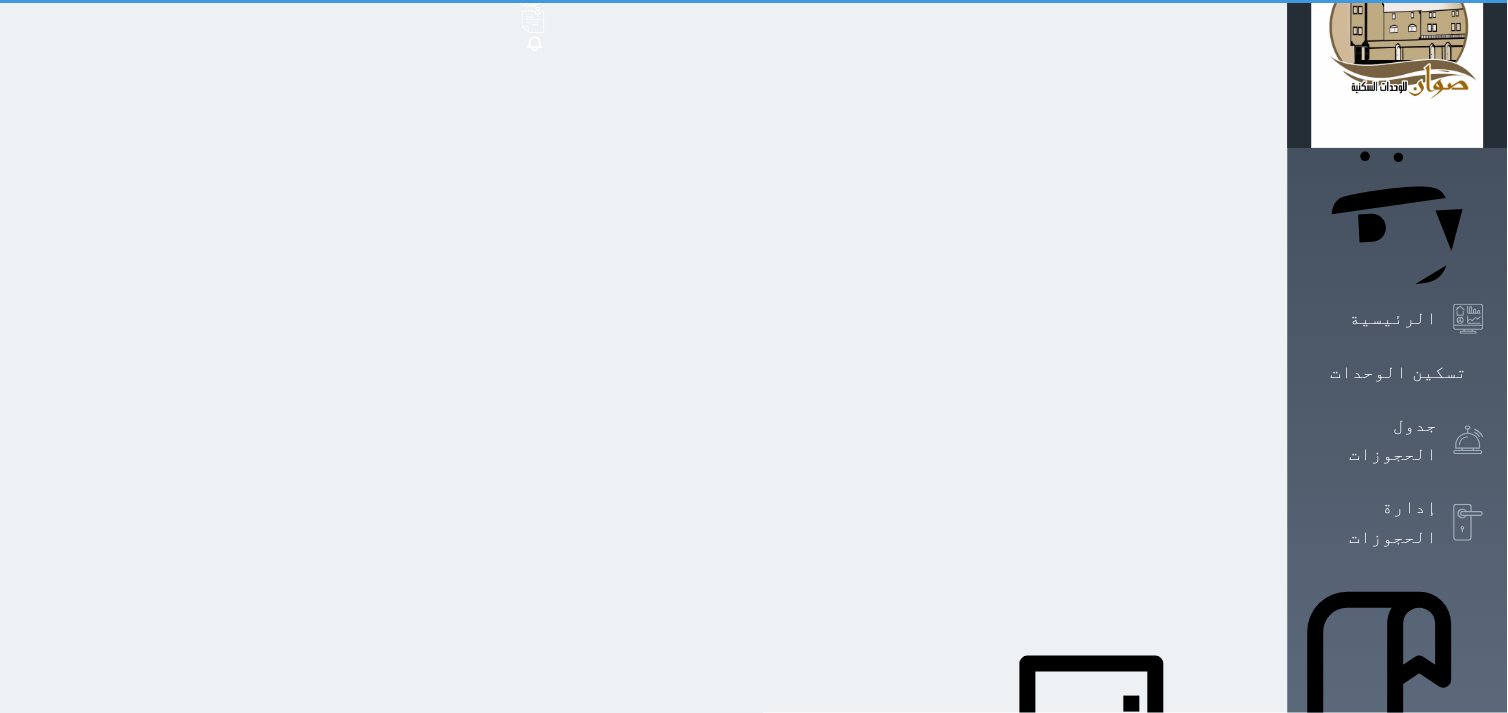 scroll, scrollTop: 0, scrollLeft: 0, axis: both 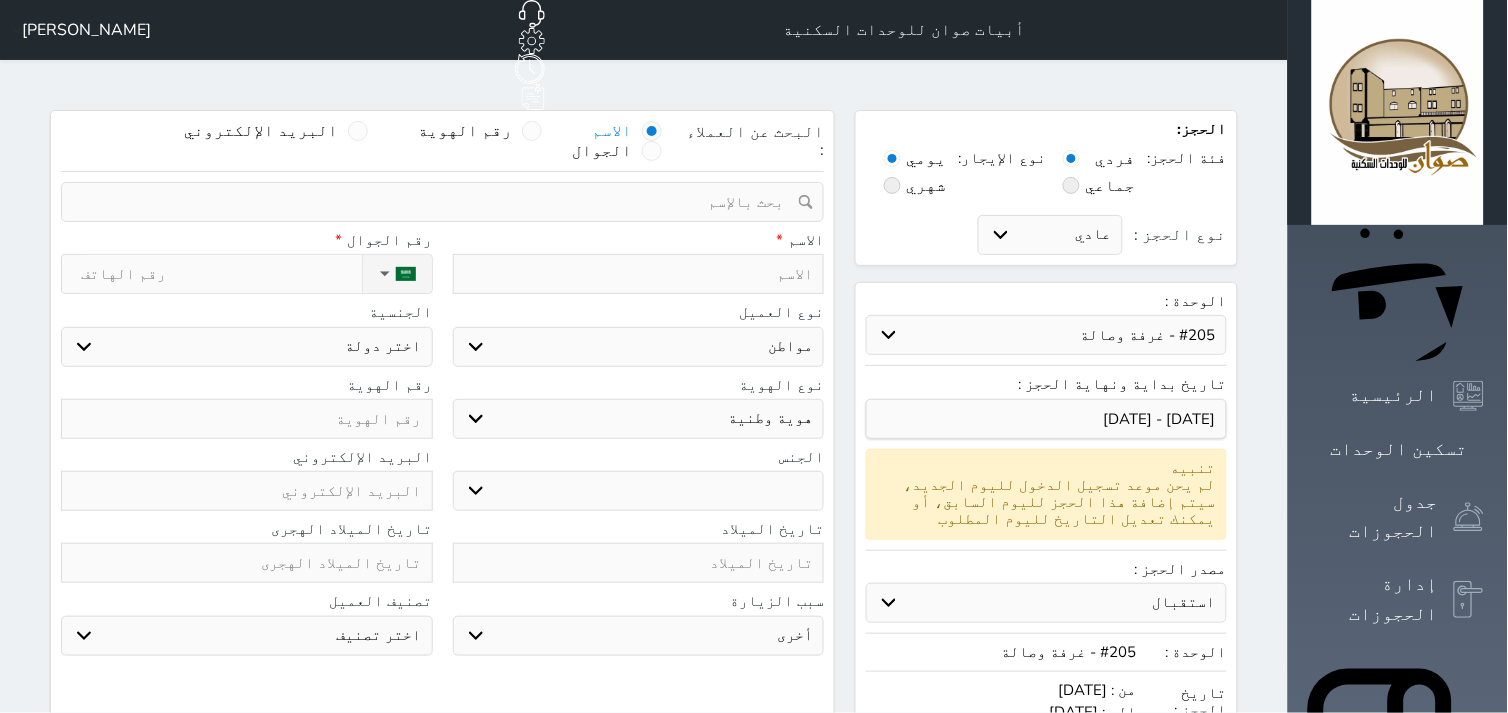 click at bounding box center (639, 274) 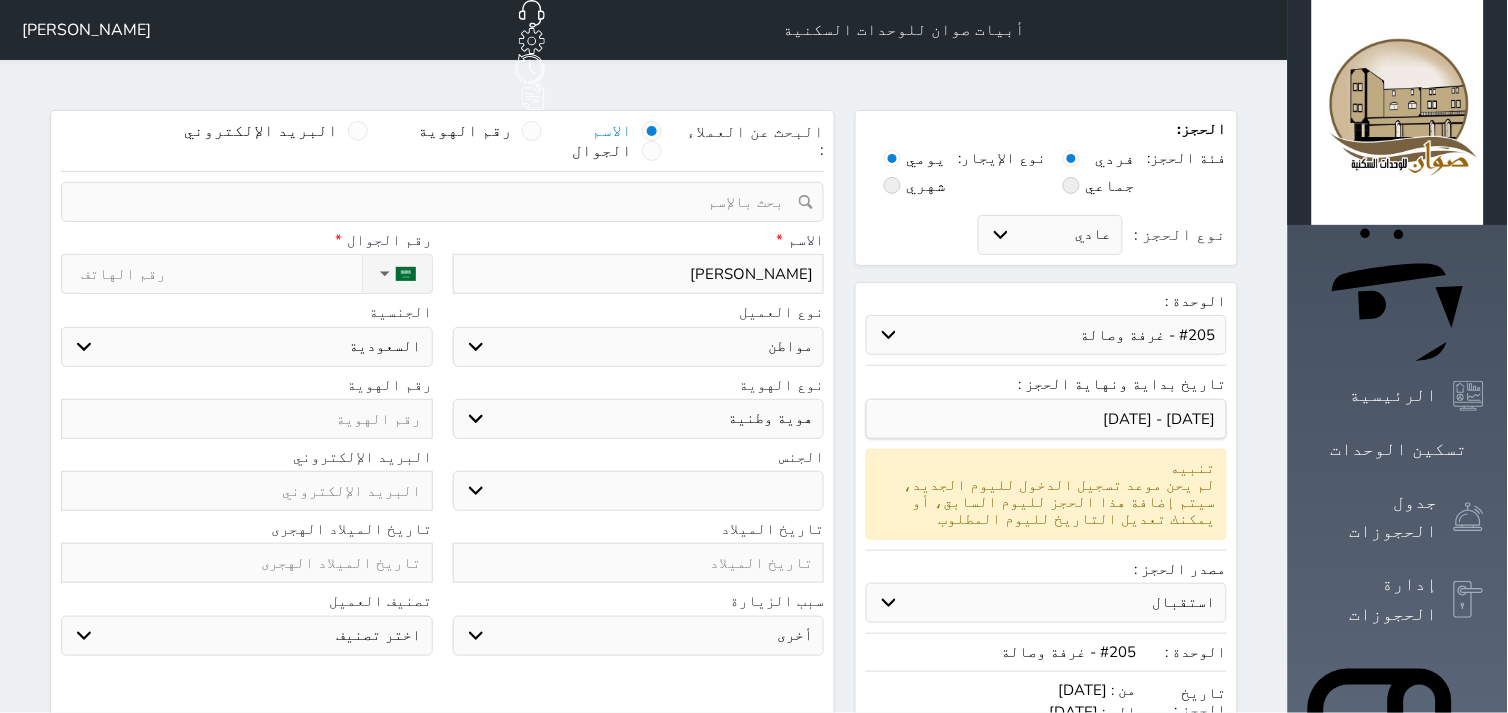 click at bounding box center (247, 419) 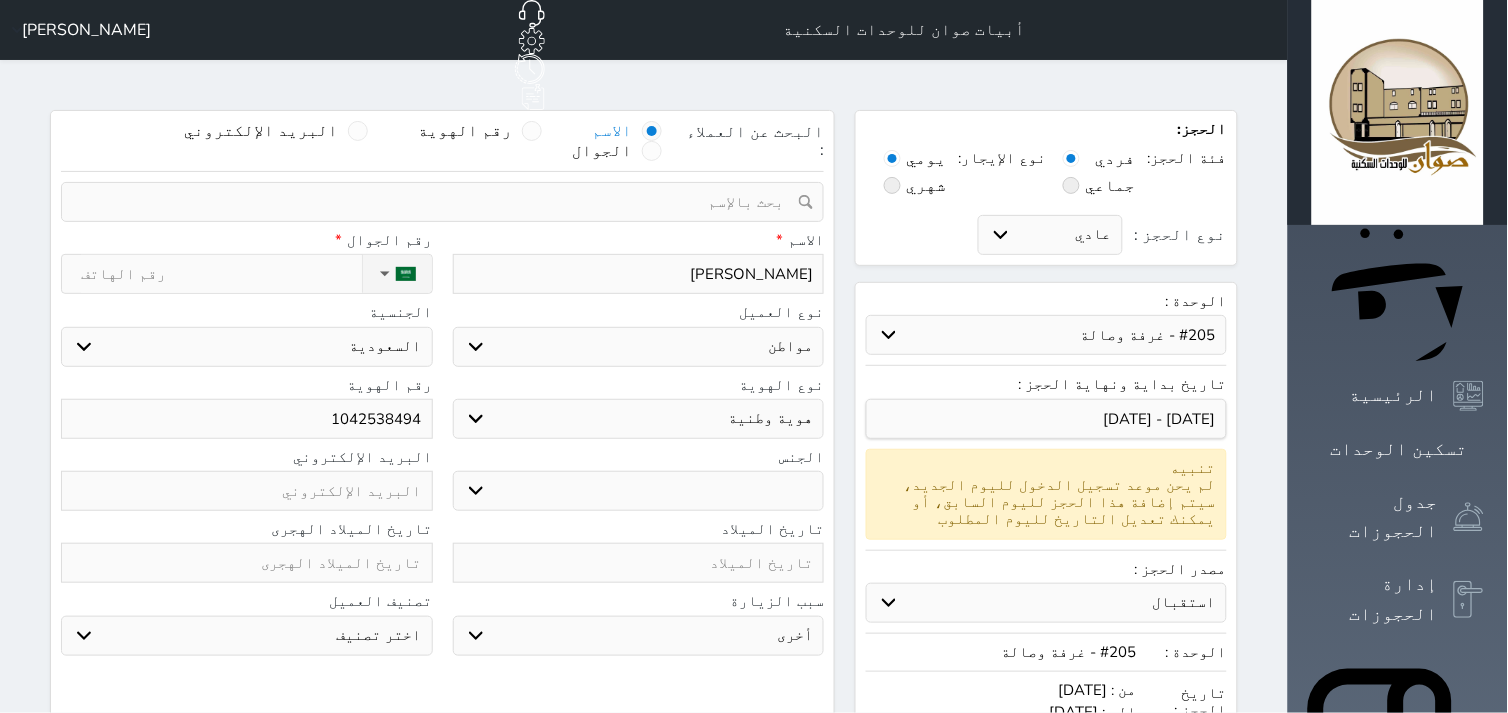 click on "نوع الحجز :" at bounding box center [221, 274] 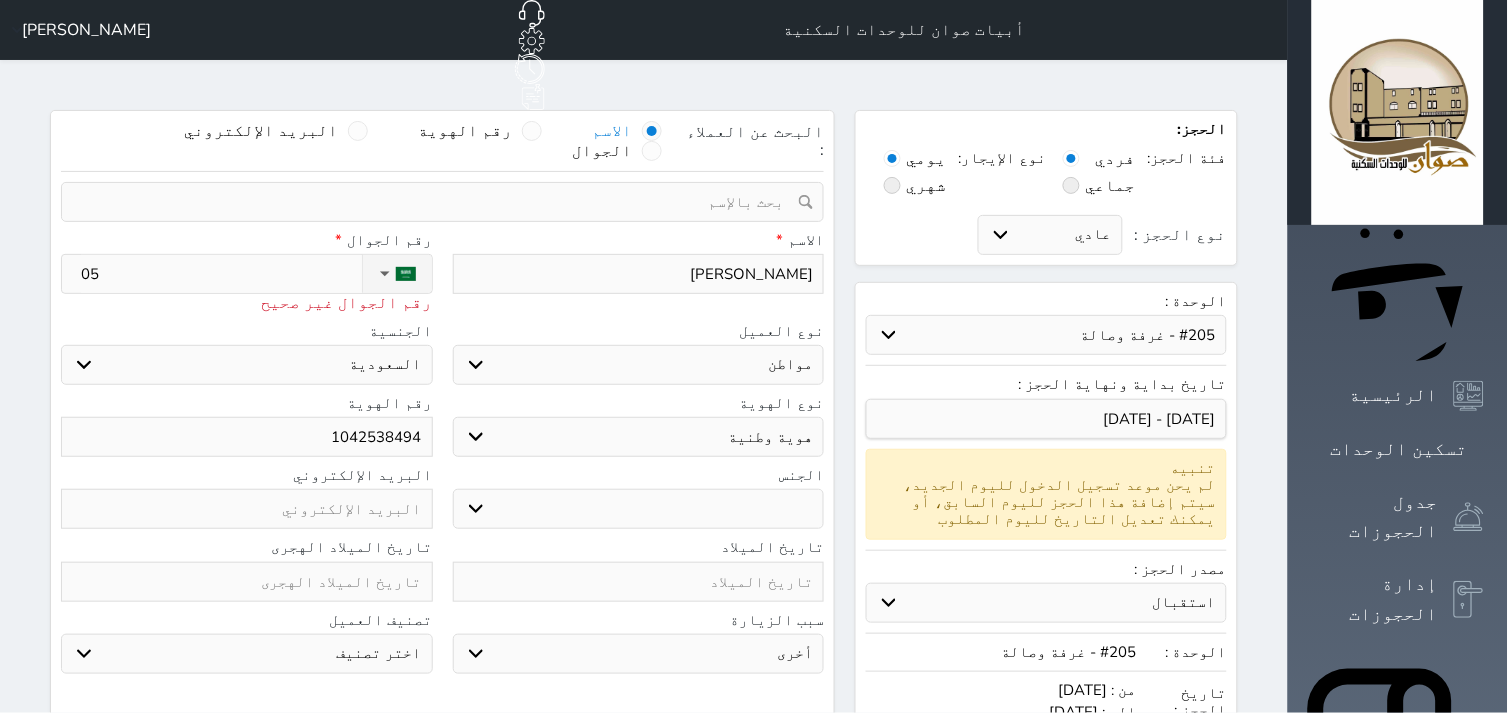 click on "سبب الزيارة   سياحة زيارة الاهل والاصدقاء زيارة دينية زيارة عمل زيارة رياضية زيارة ترفيهية أخرى موظف ديوان عمل نزيل حجر موظف وزارة الصحة   تصنيف  العميل   اختر تصنيف
مميز
خاص
غير مرغوب فيه" at bounding box center [442, 648] 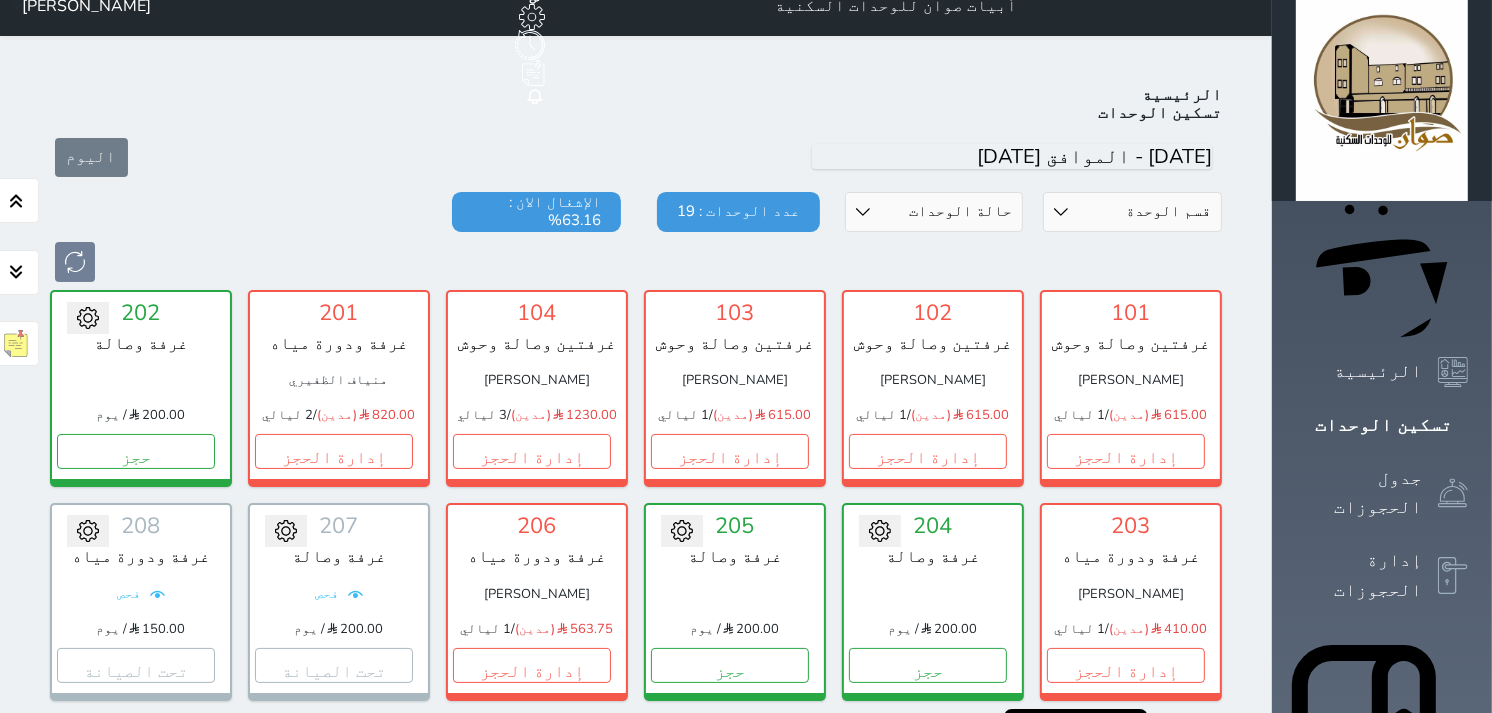 scroll, scrollTop: 0, scrollLeft: 0, axis: both 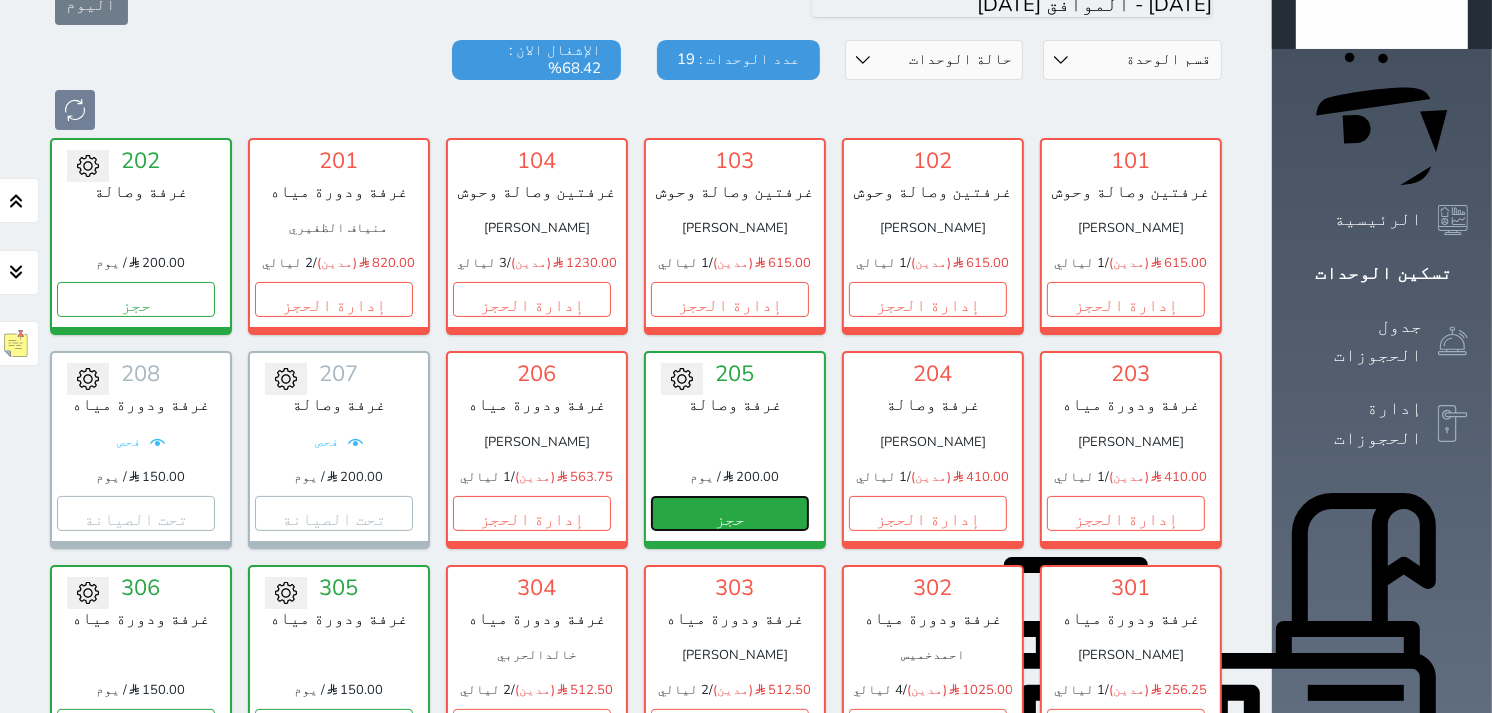click on "حجز" at bounding box center (730, 513) 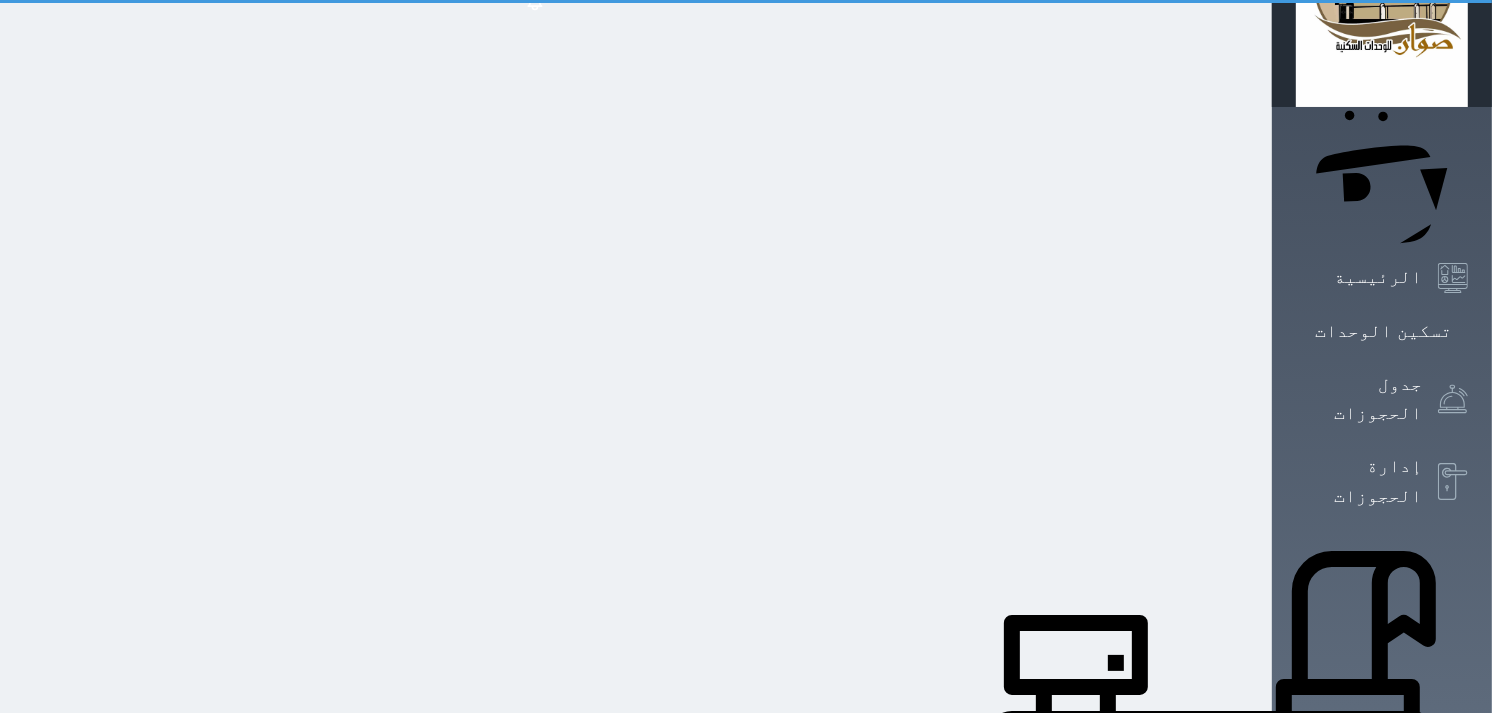scroll, scrollTop: 0, scrollLeft: 0, axis: both 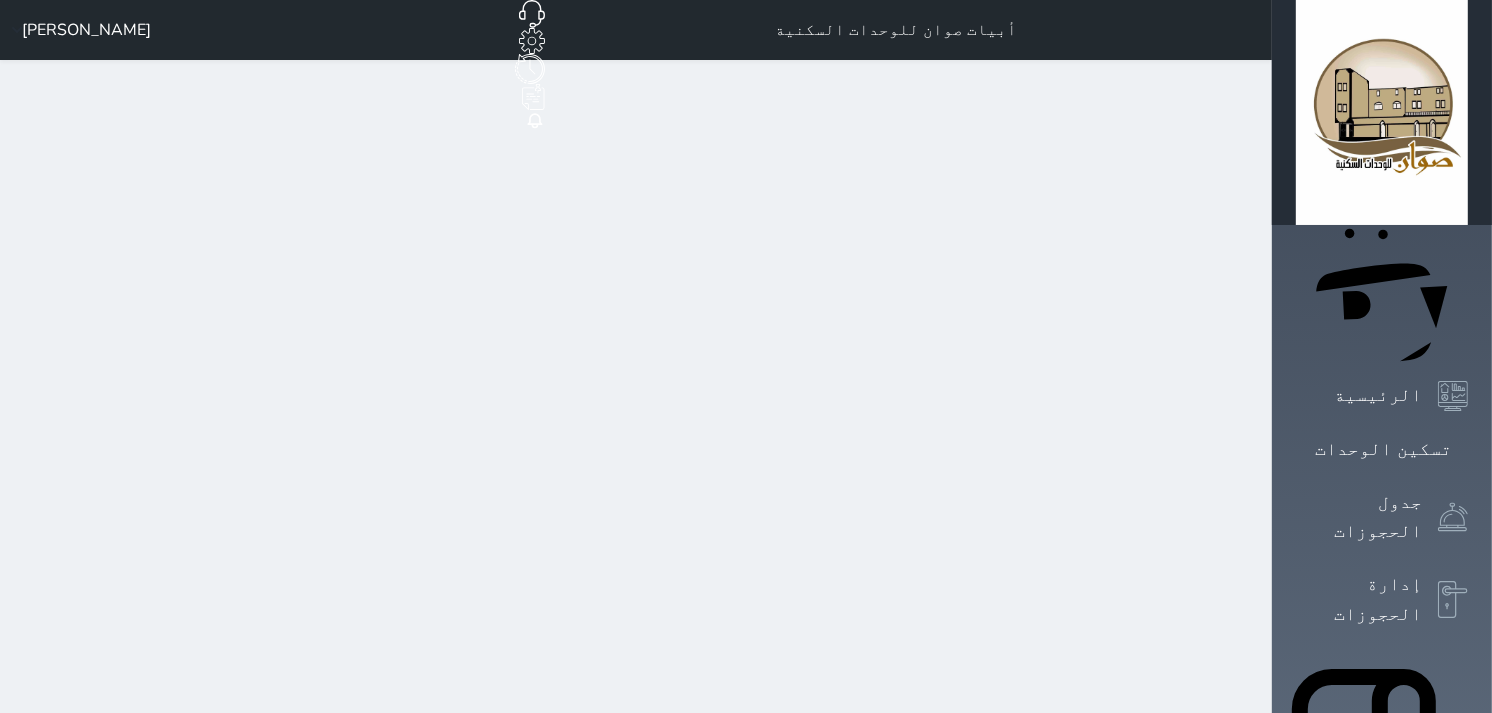 select 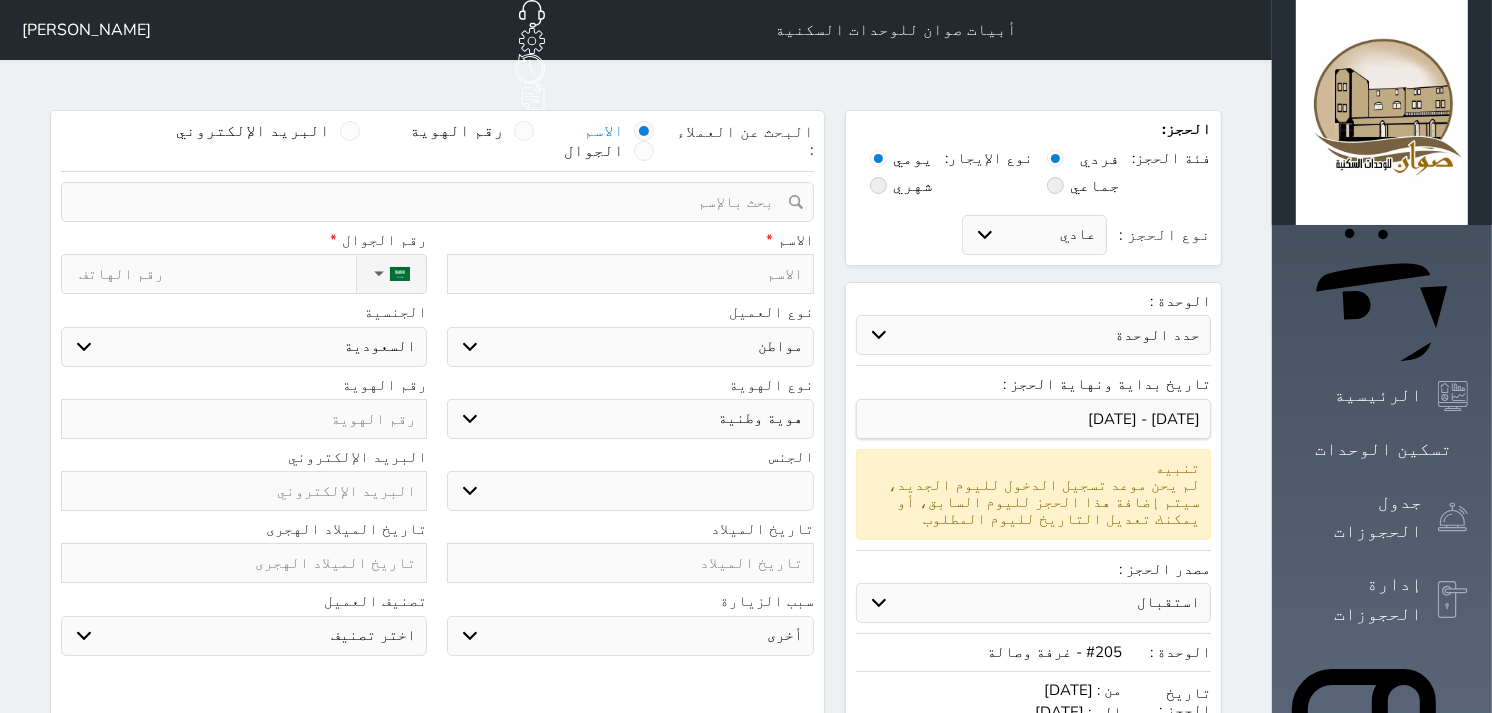select 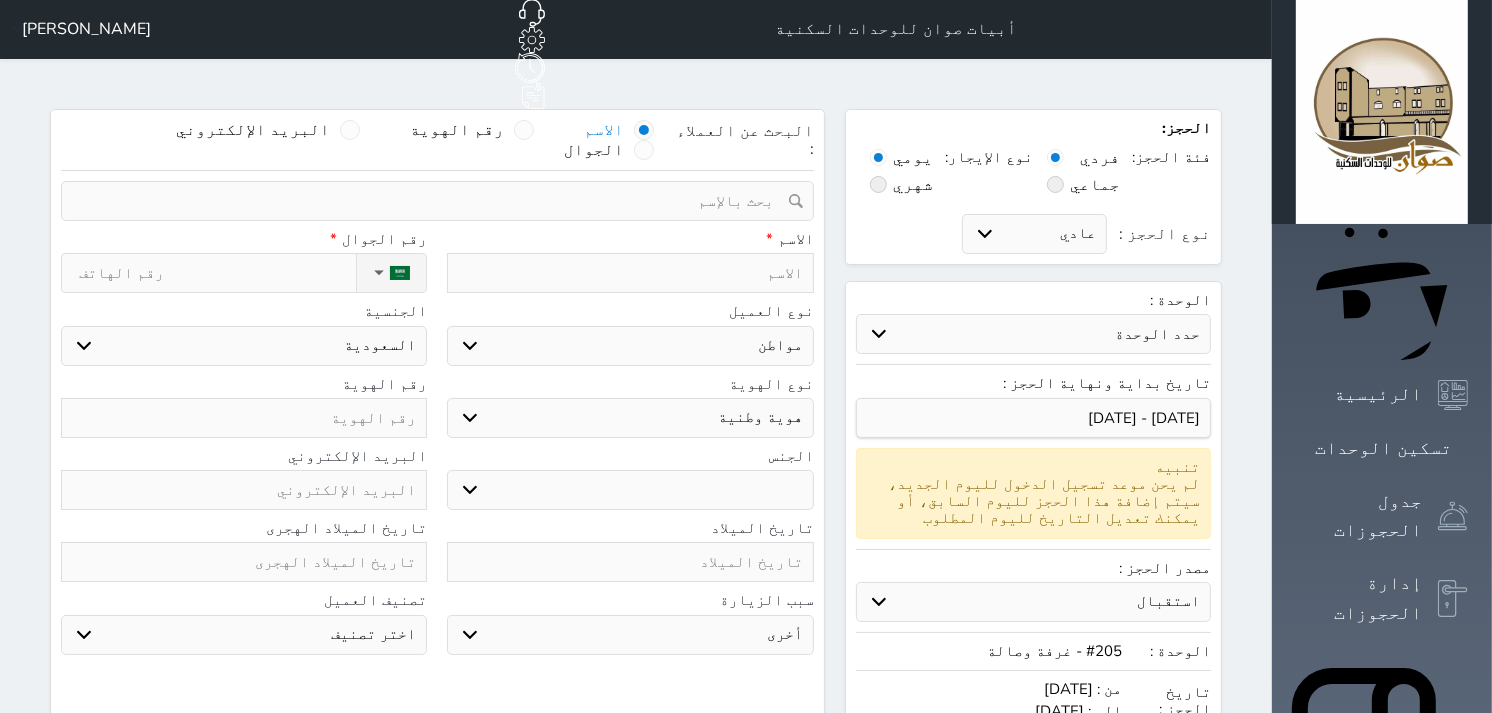 scroll, scrollTop: 0, scrollLeft: 0, axis: both 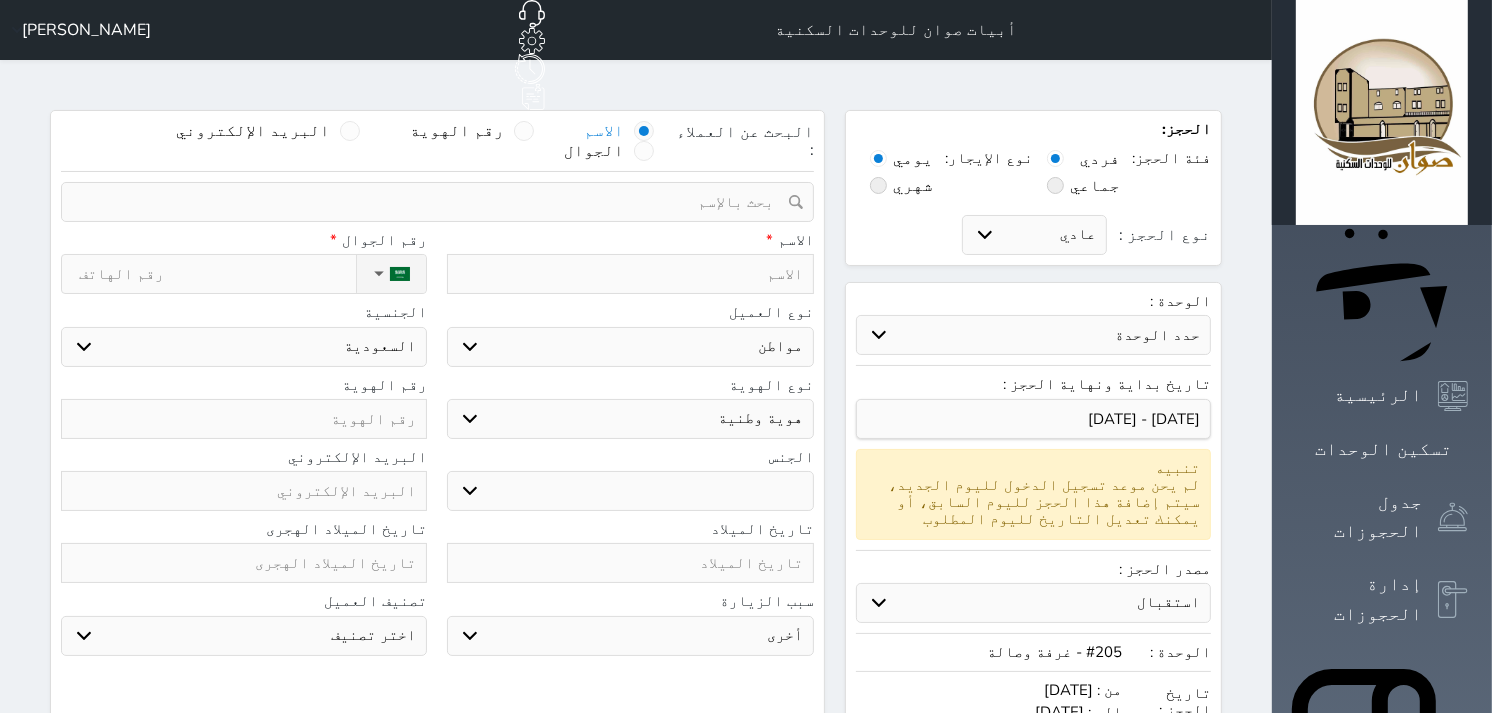 click at bounding box center [244, 419] 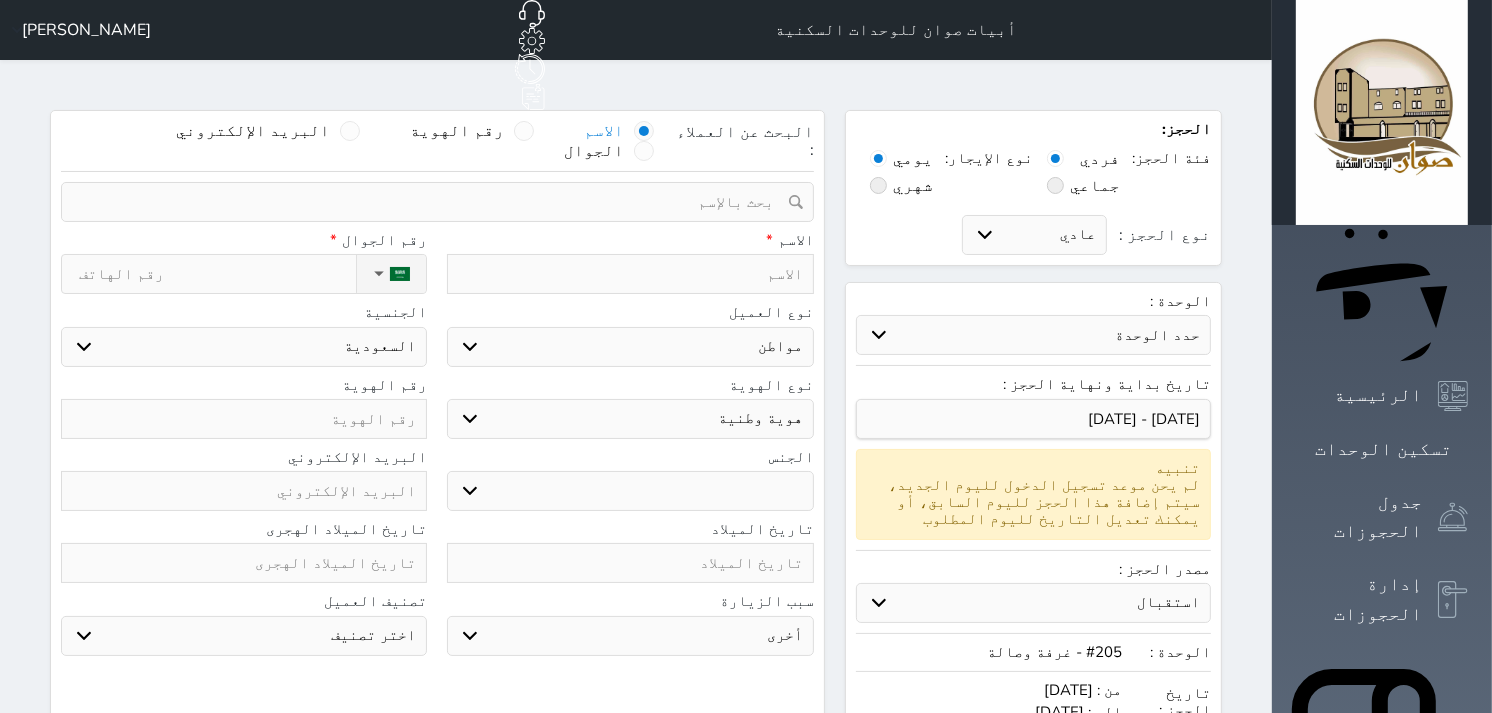 paste on "1042538494" 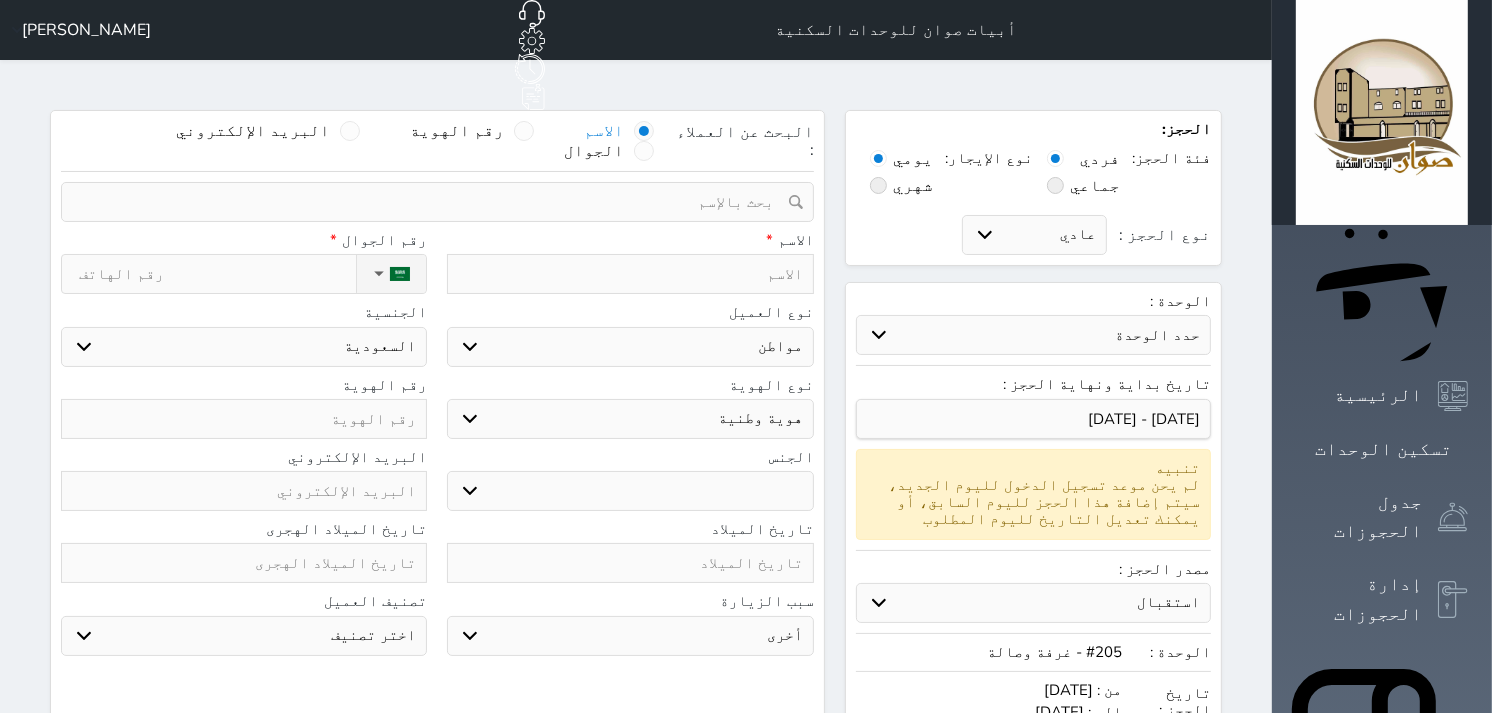 type on "1042538494" 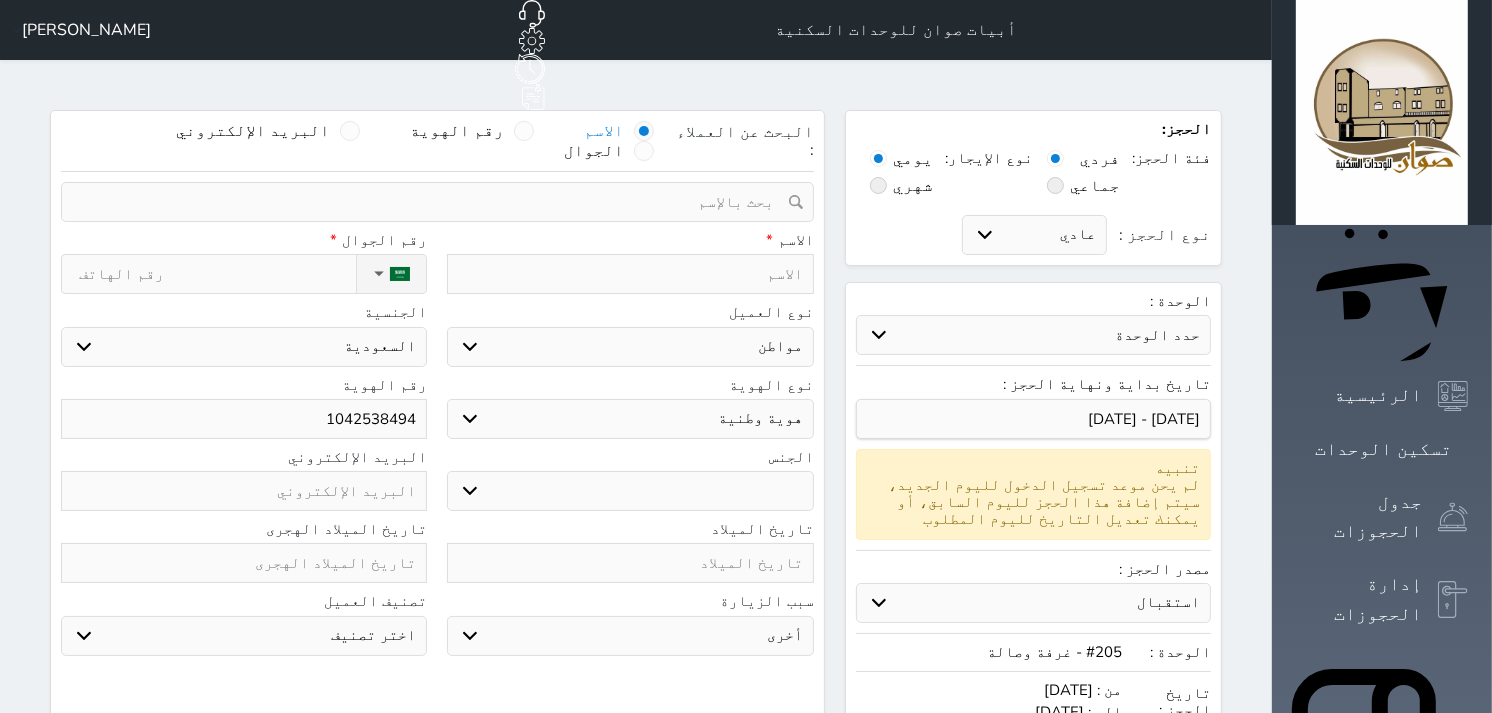 type on "1042538494" 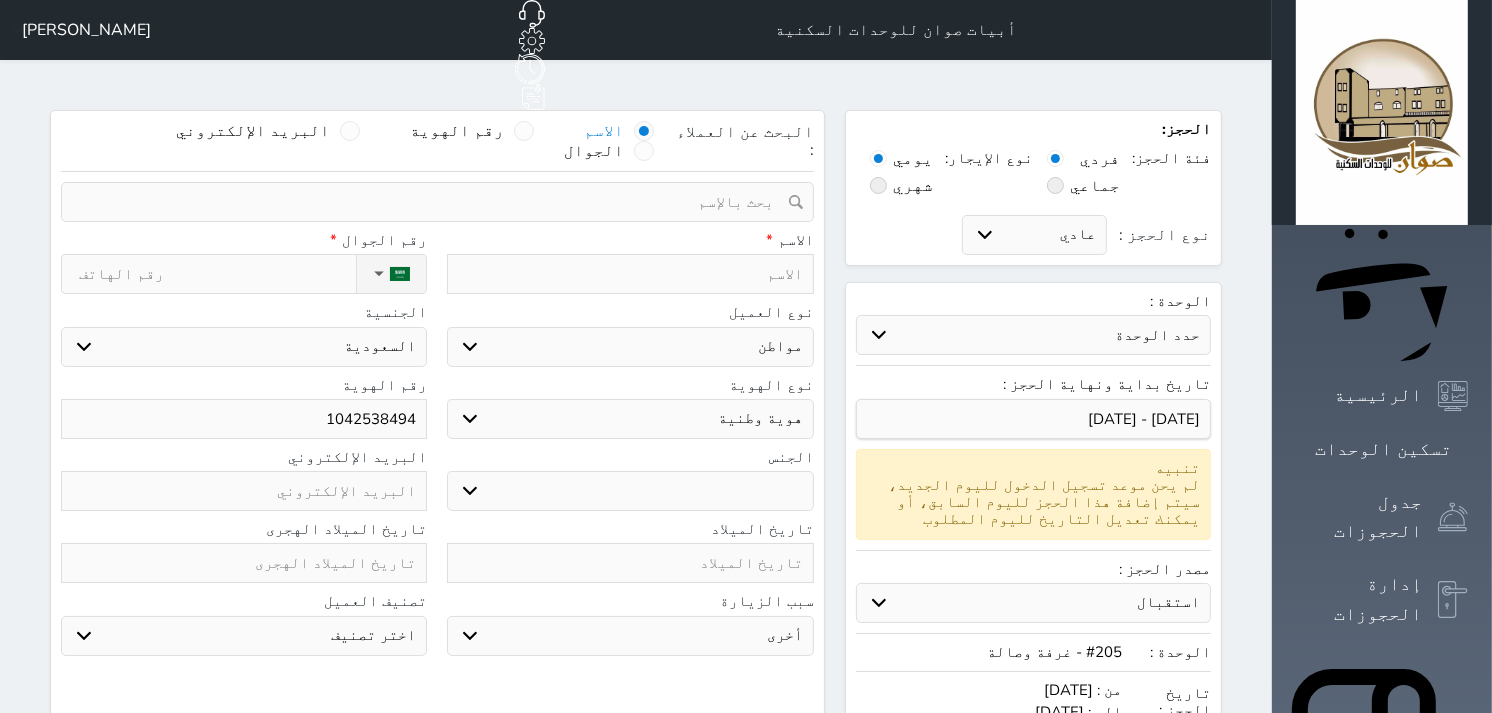 click at bounding box center [630, 274] 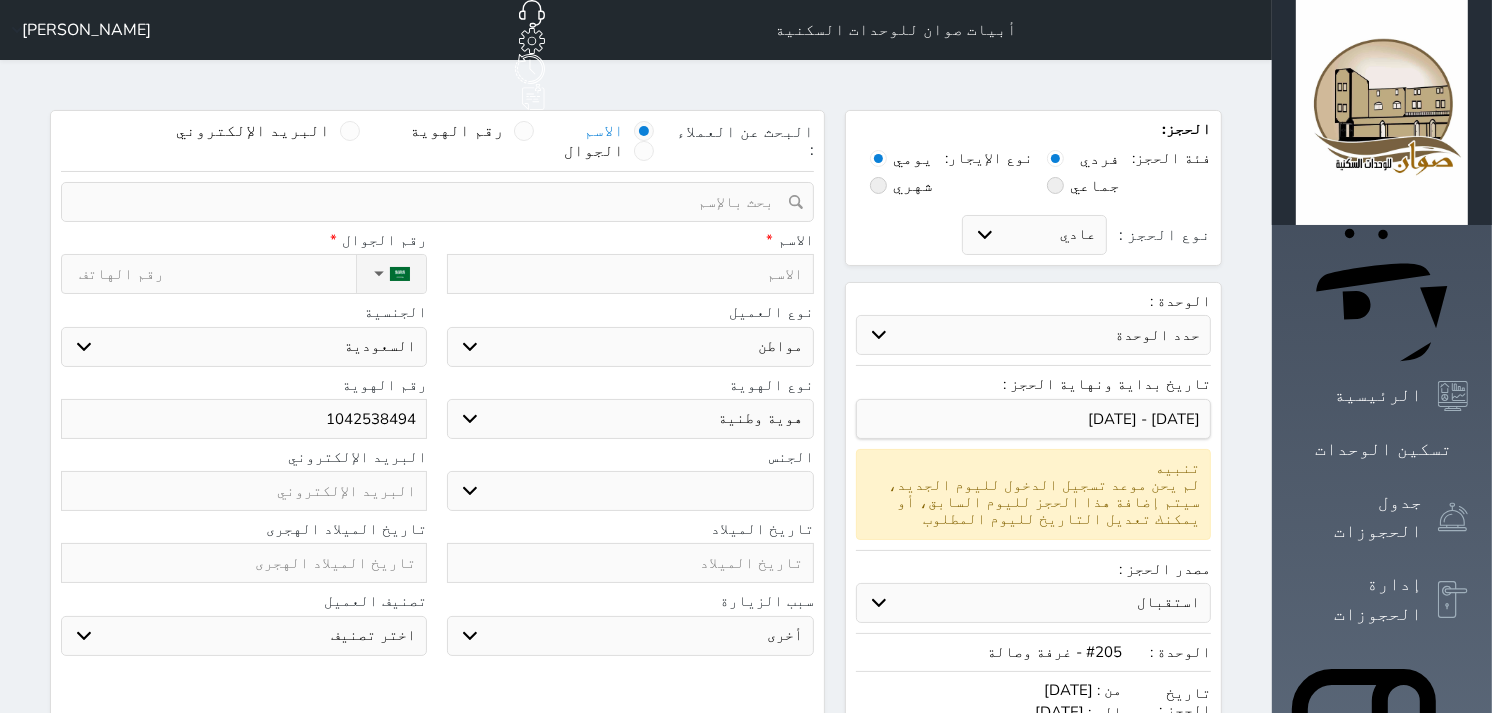 type on "[PERSON_NAME]" 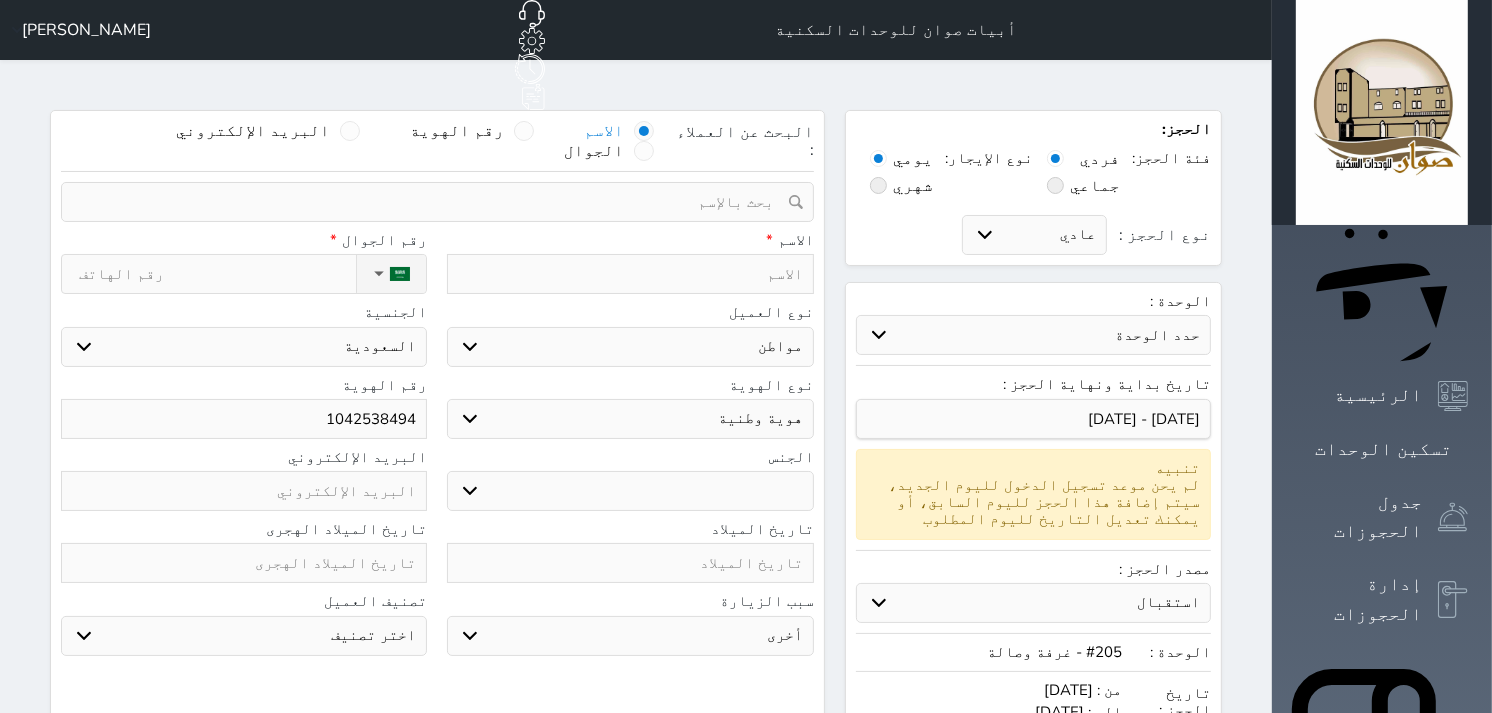 select 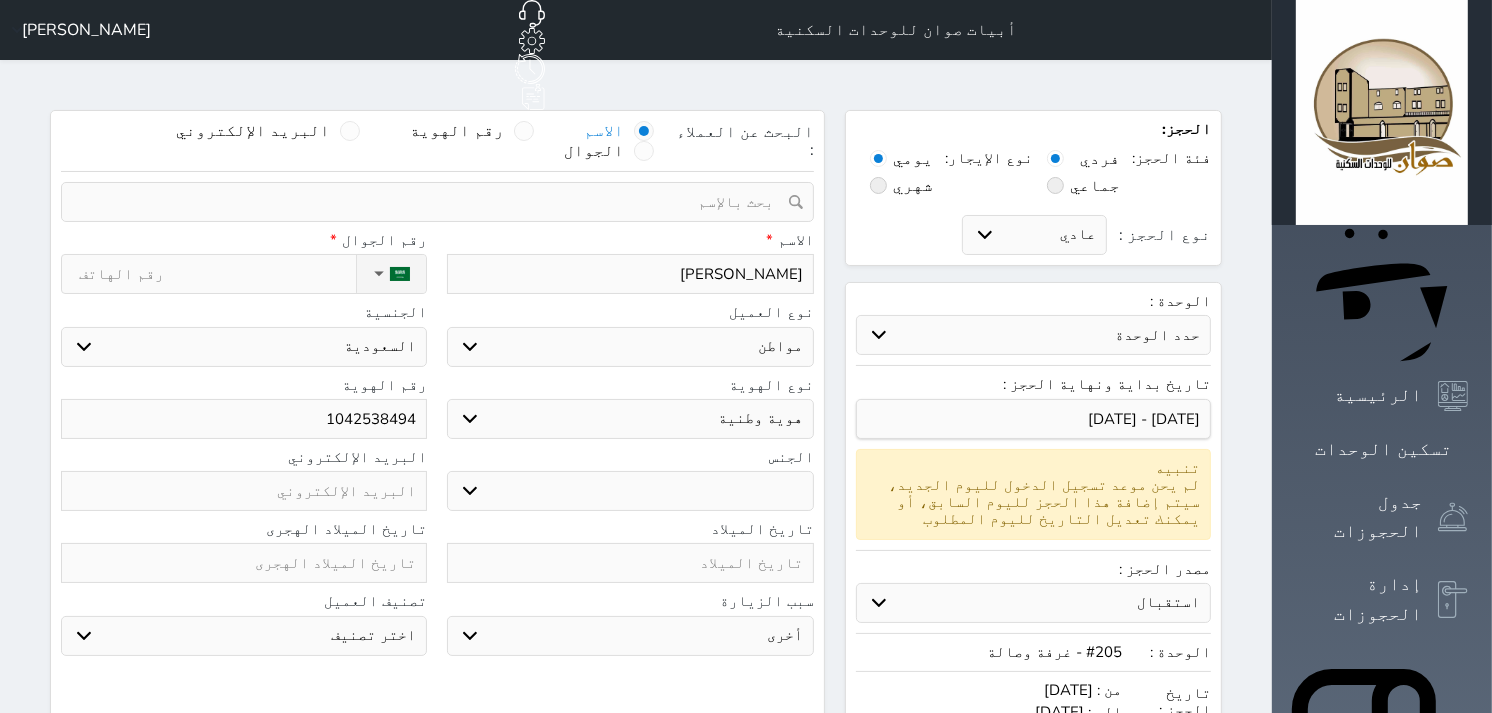 type on "[PERSON_NAME]" 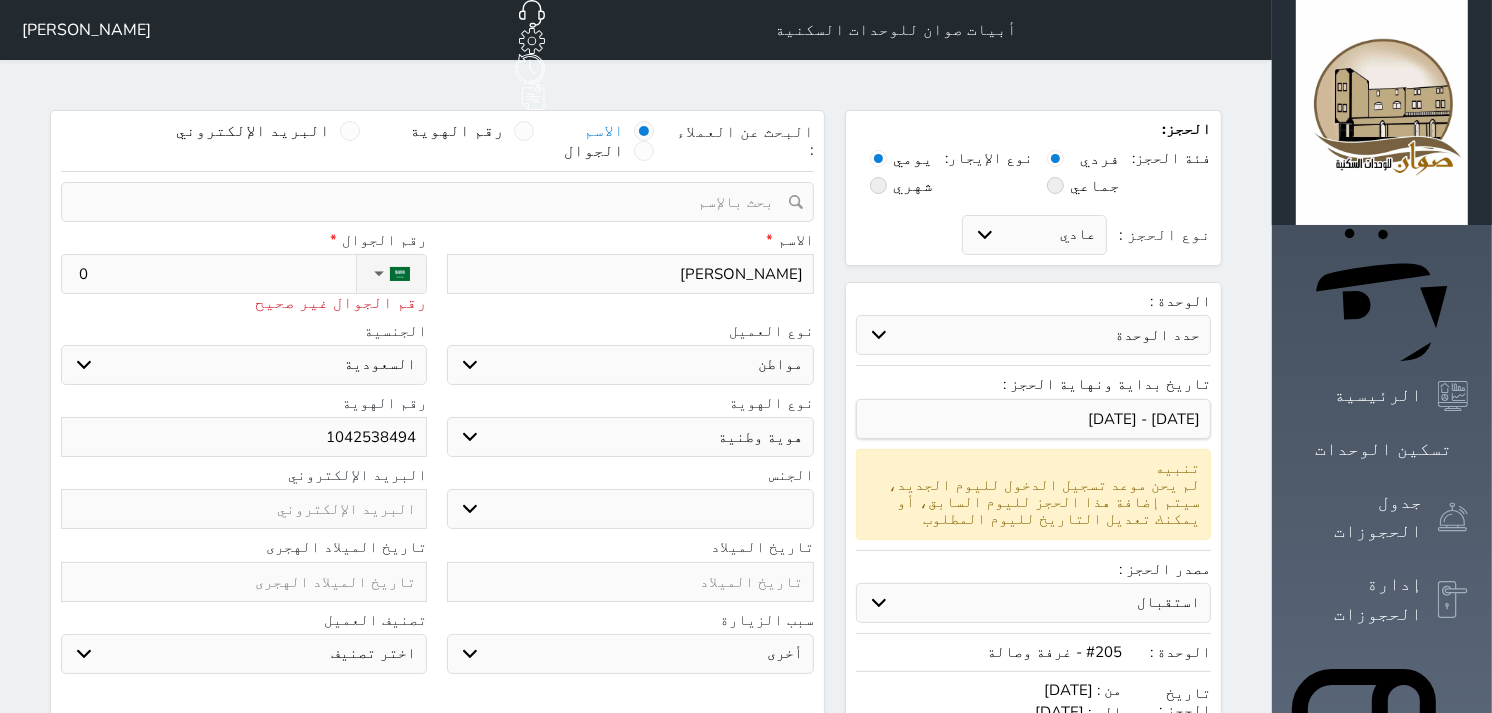 type on "05" 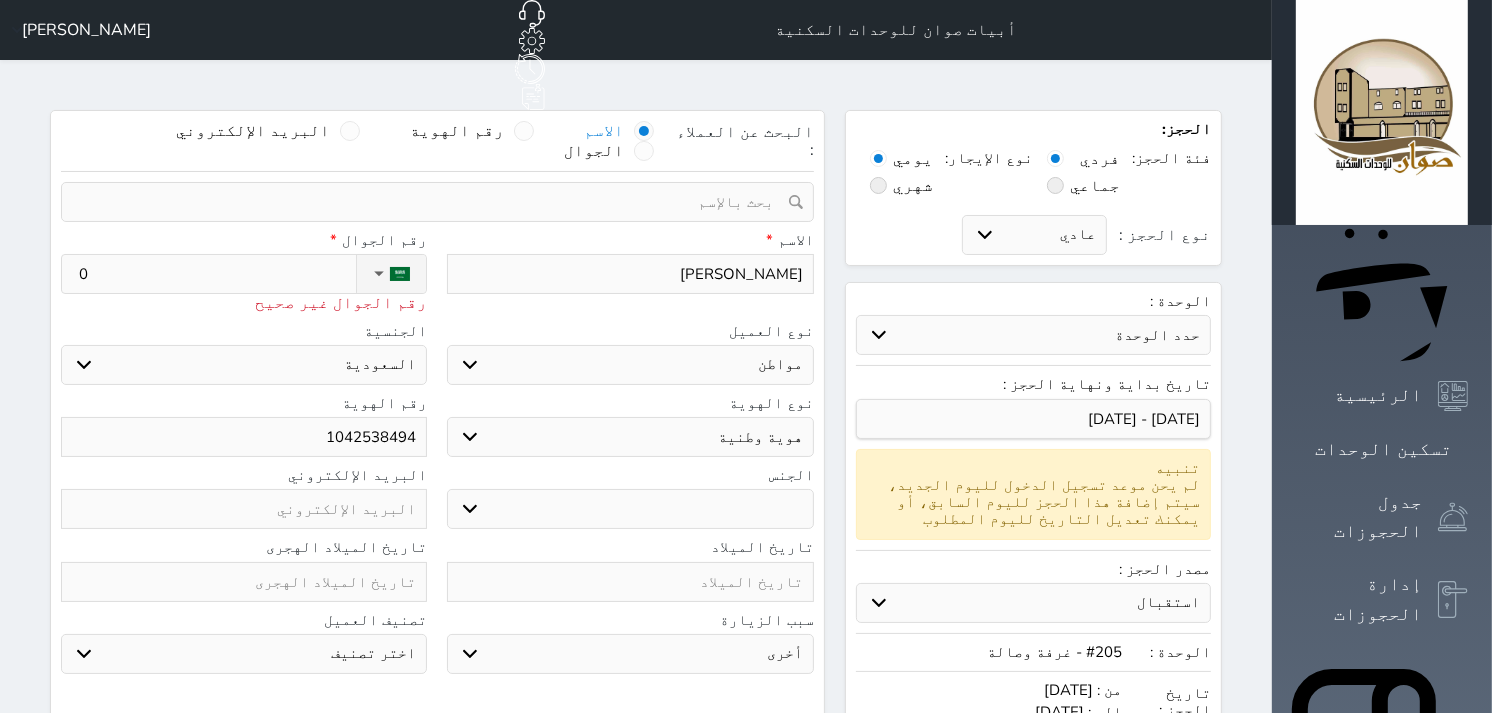 select 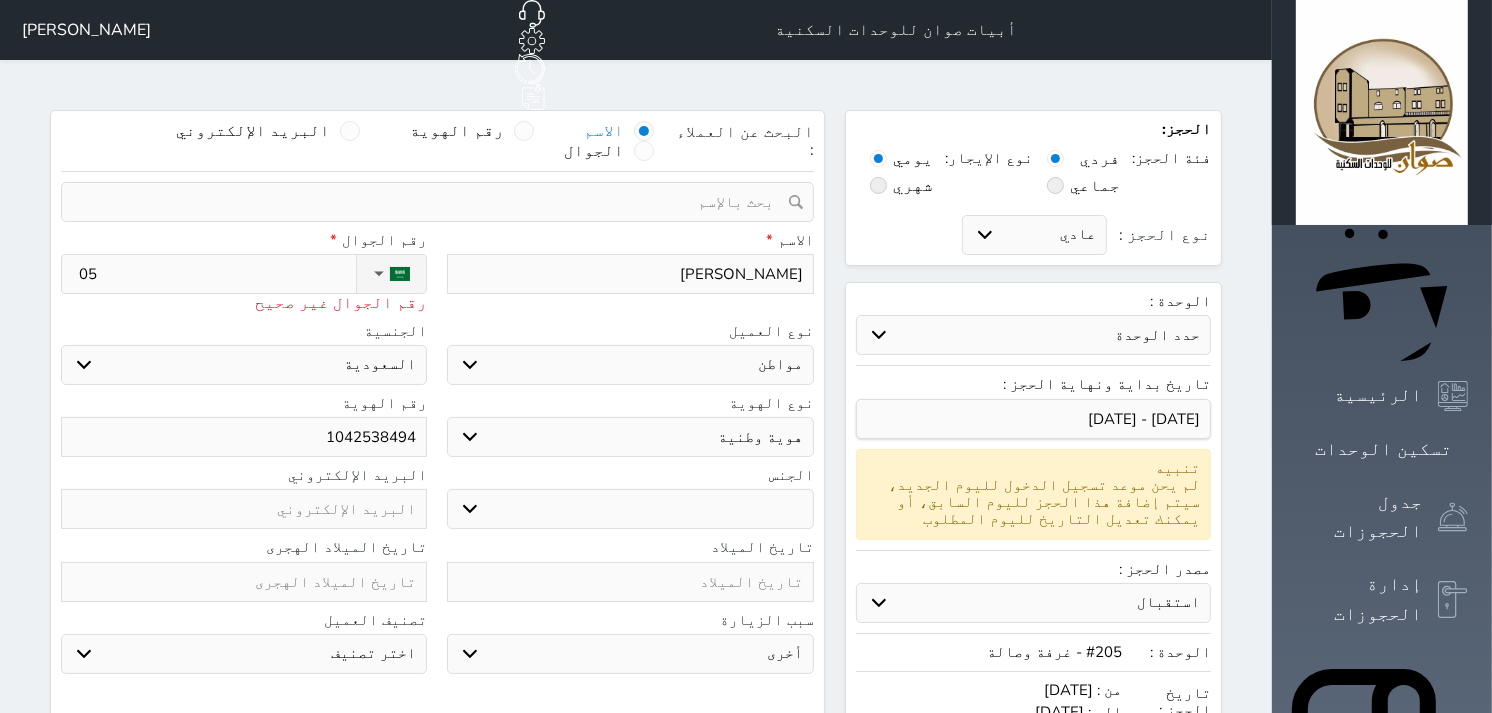 type on "050" 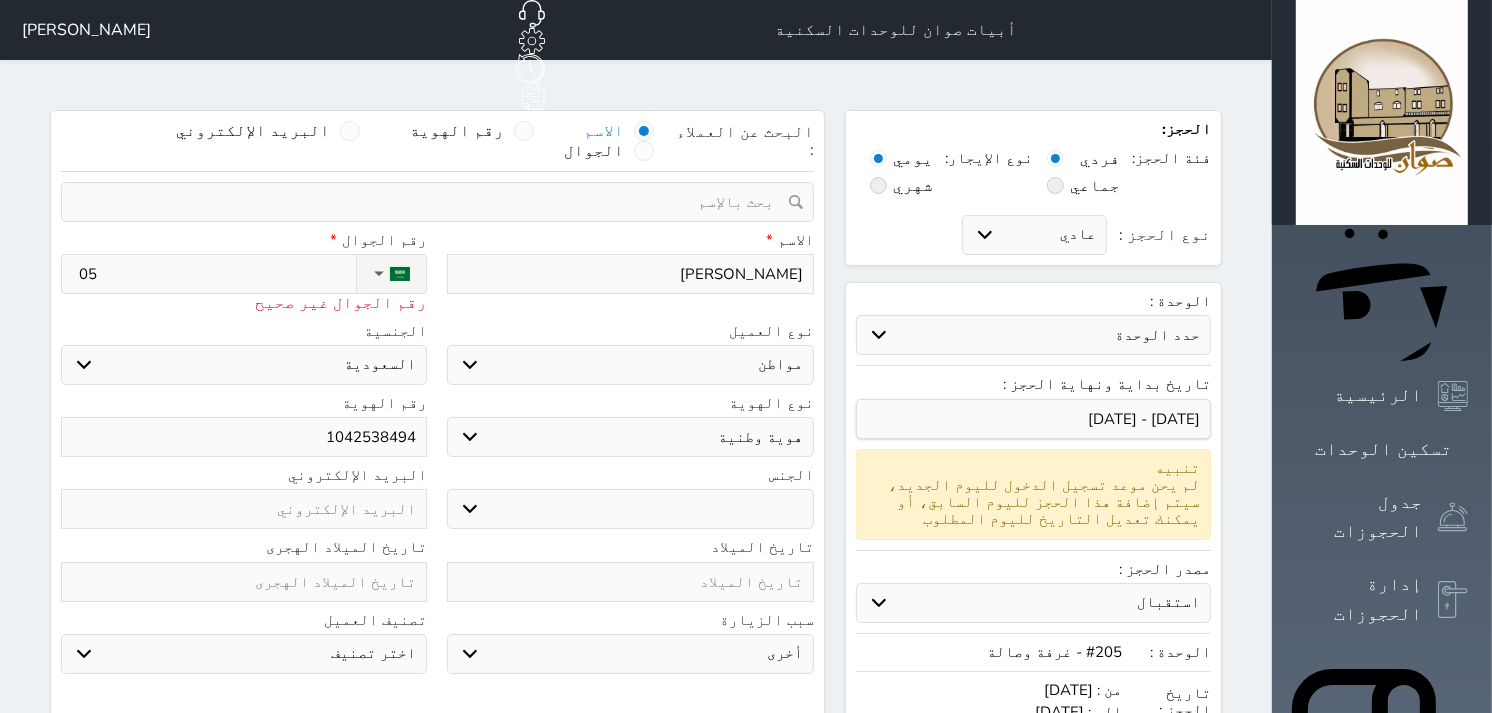 select 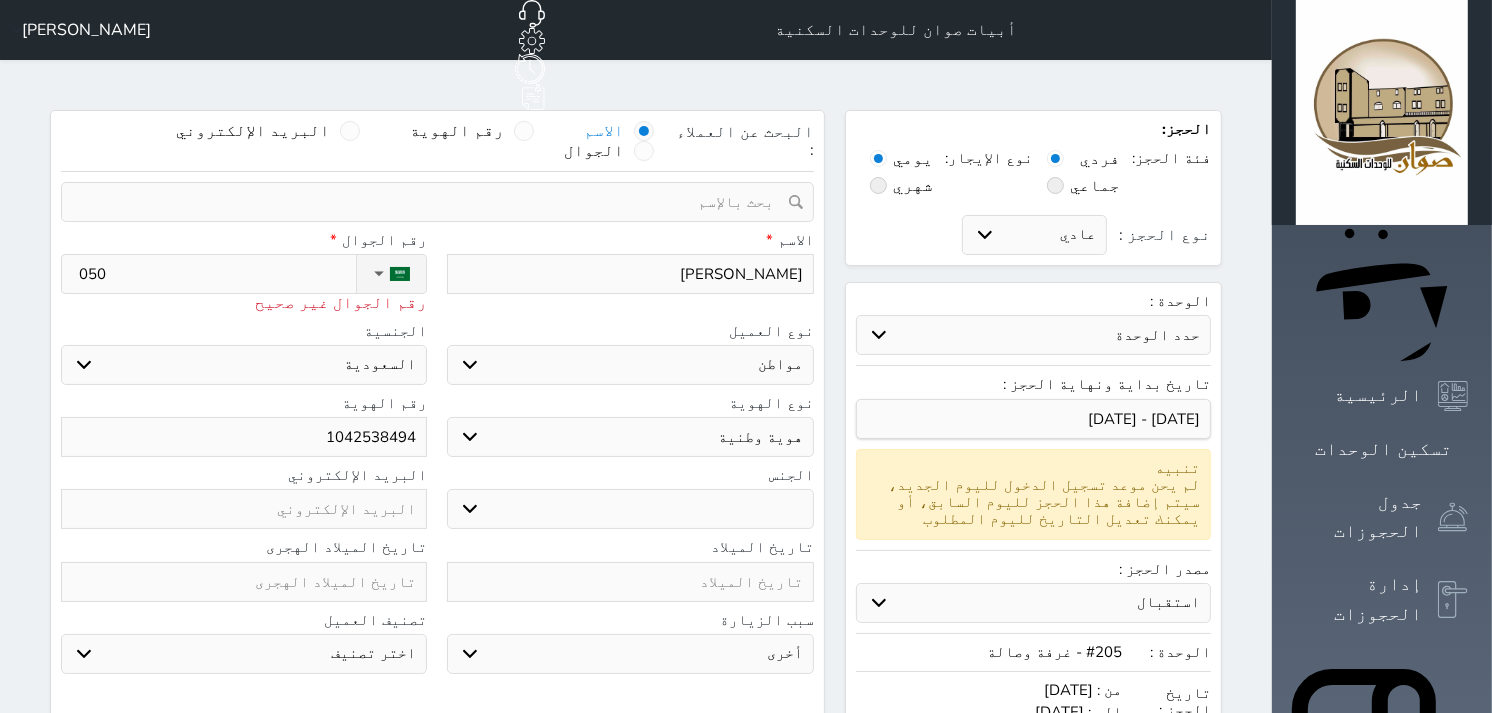 type on "0507" 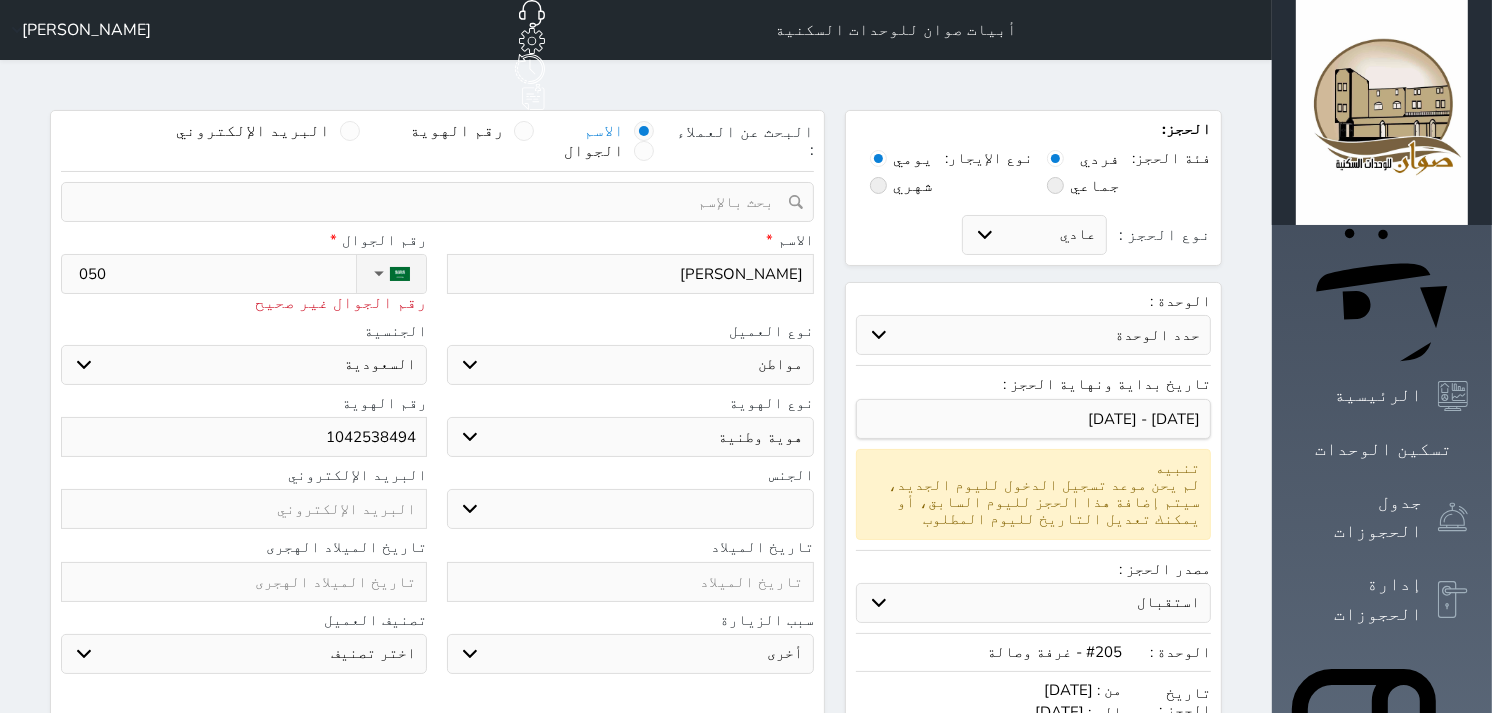select 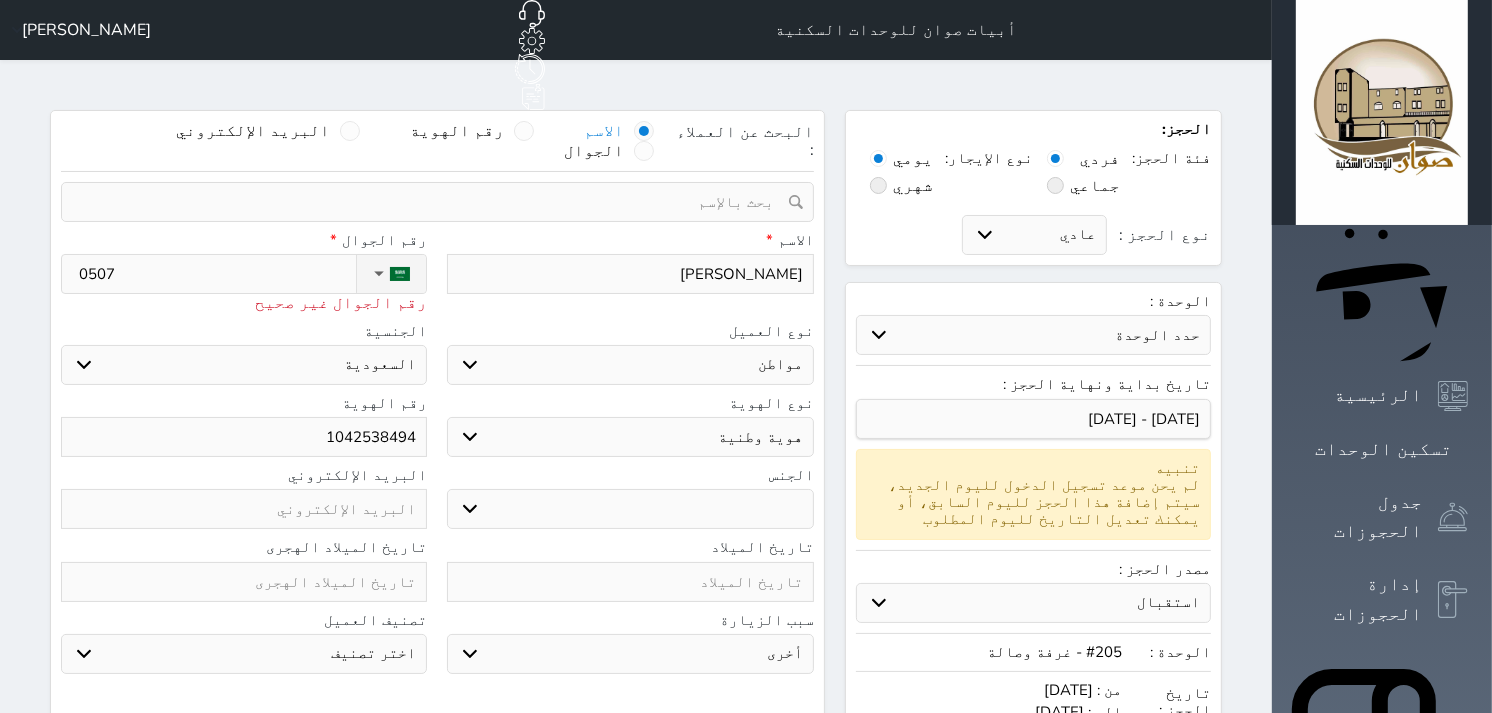 type on "05072" 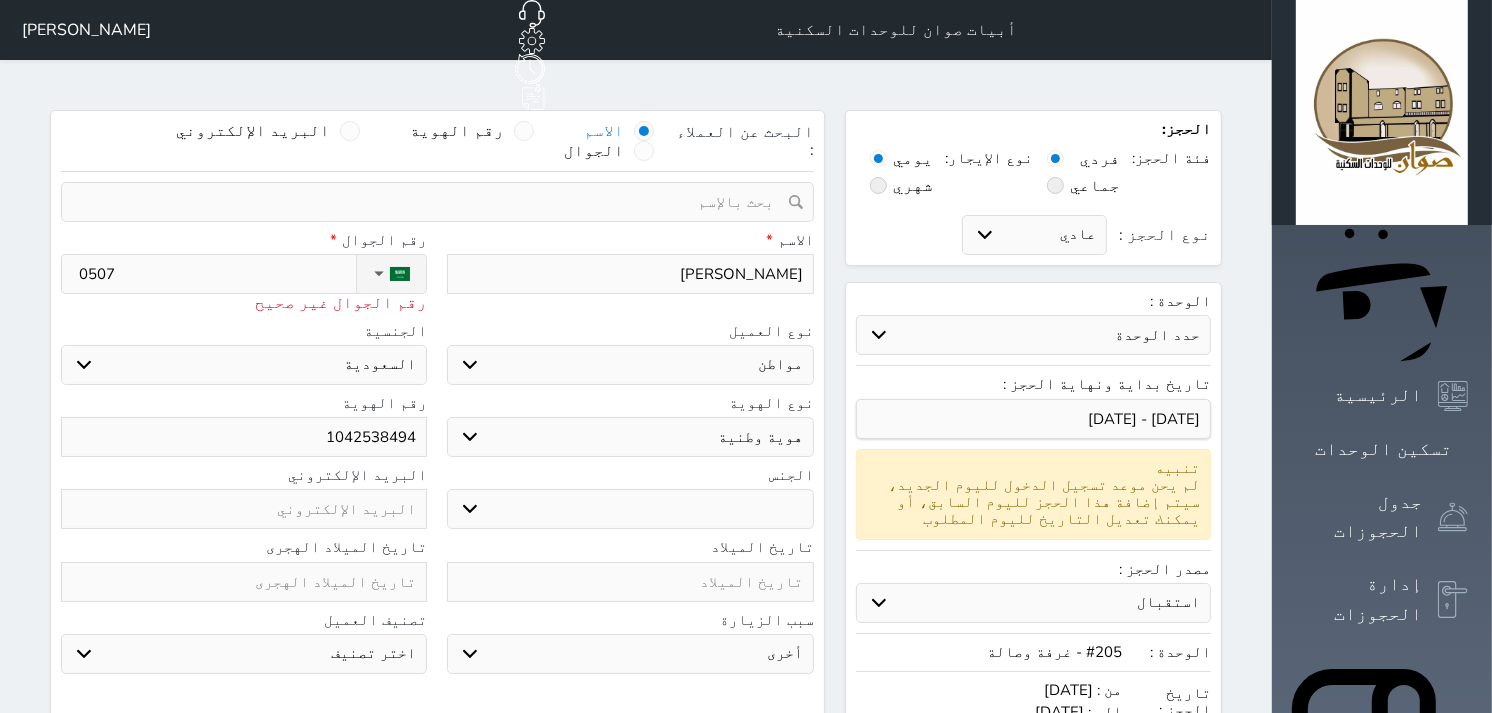 select 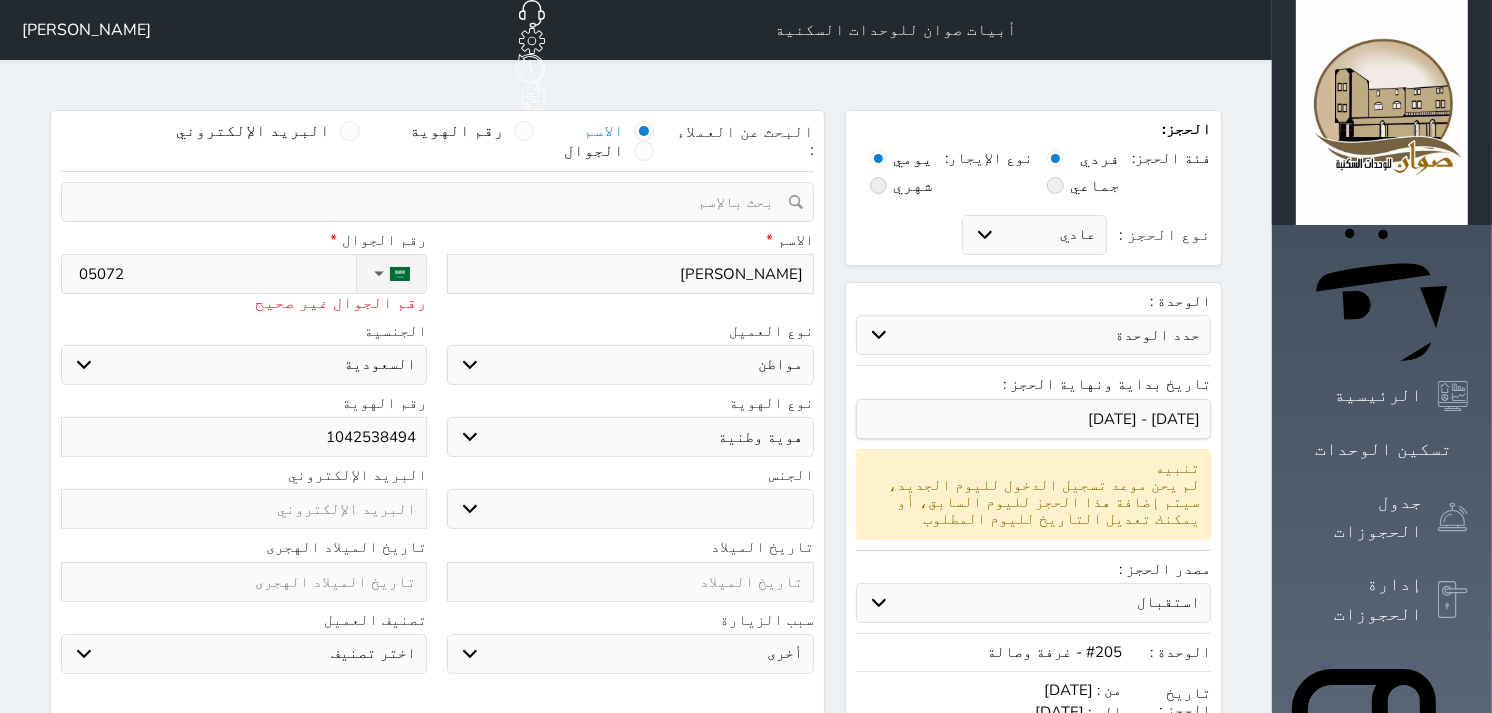 type on "050727" 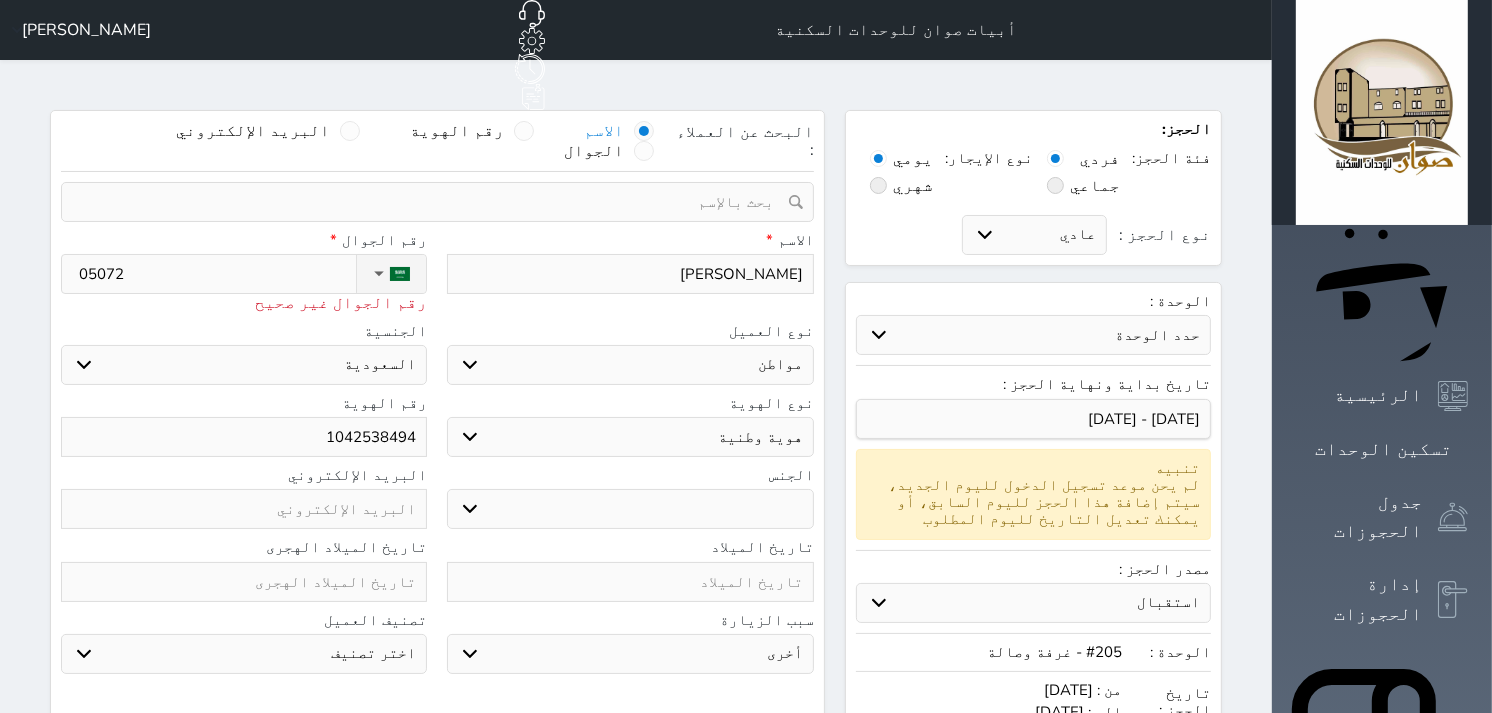 select 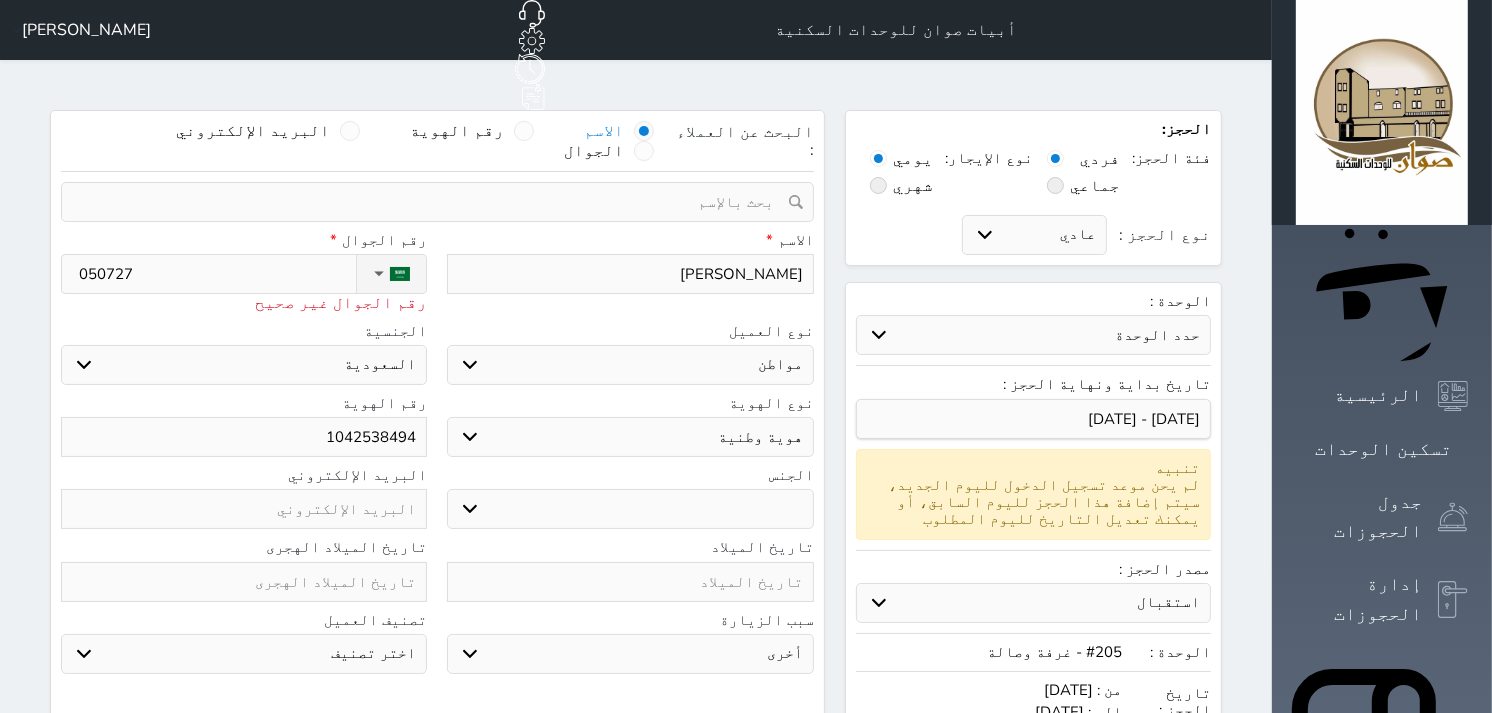 type on "0507272" 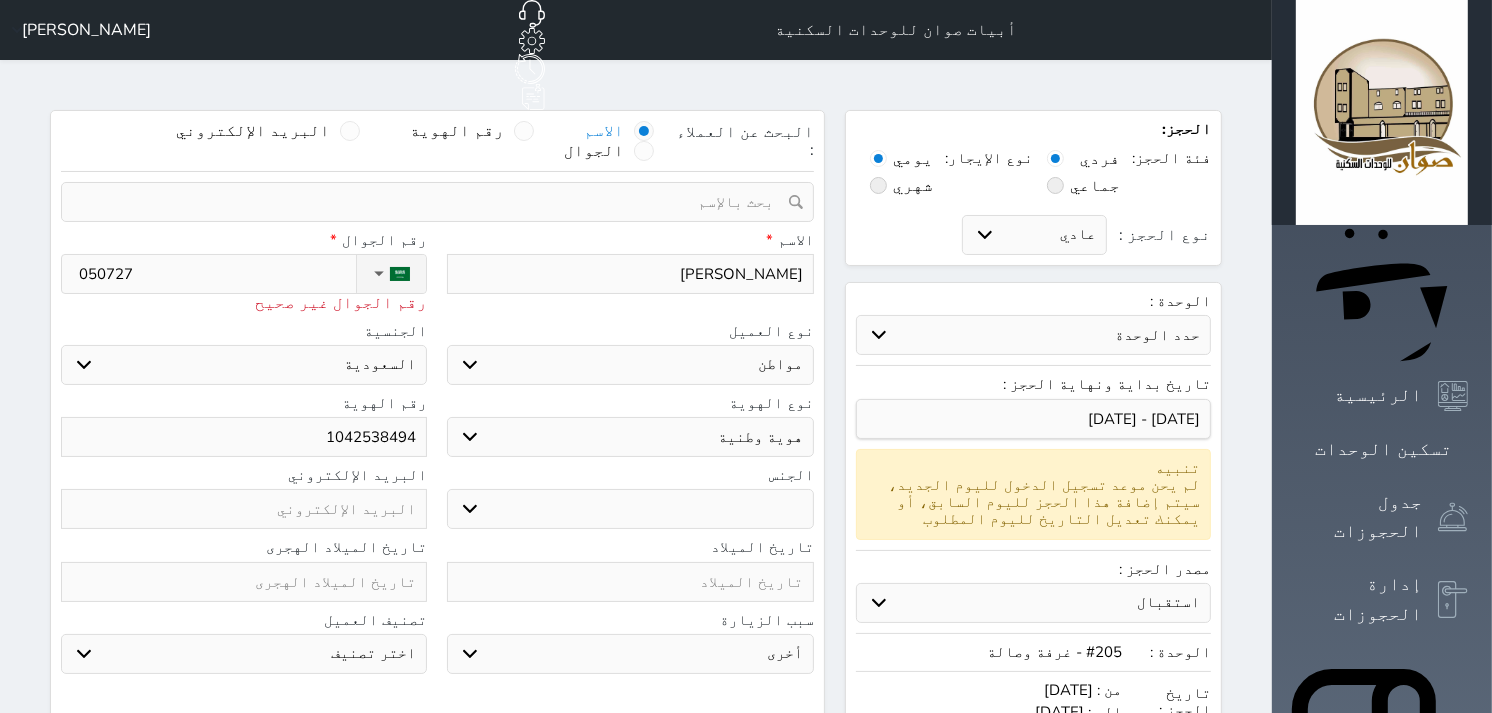 select 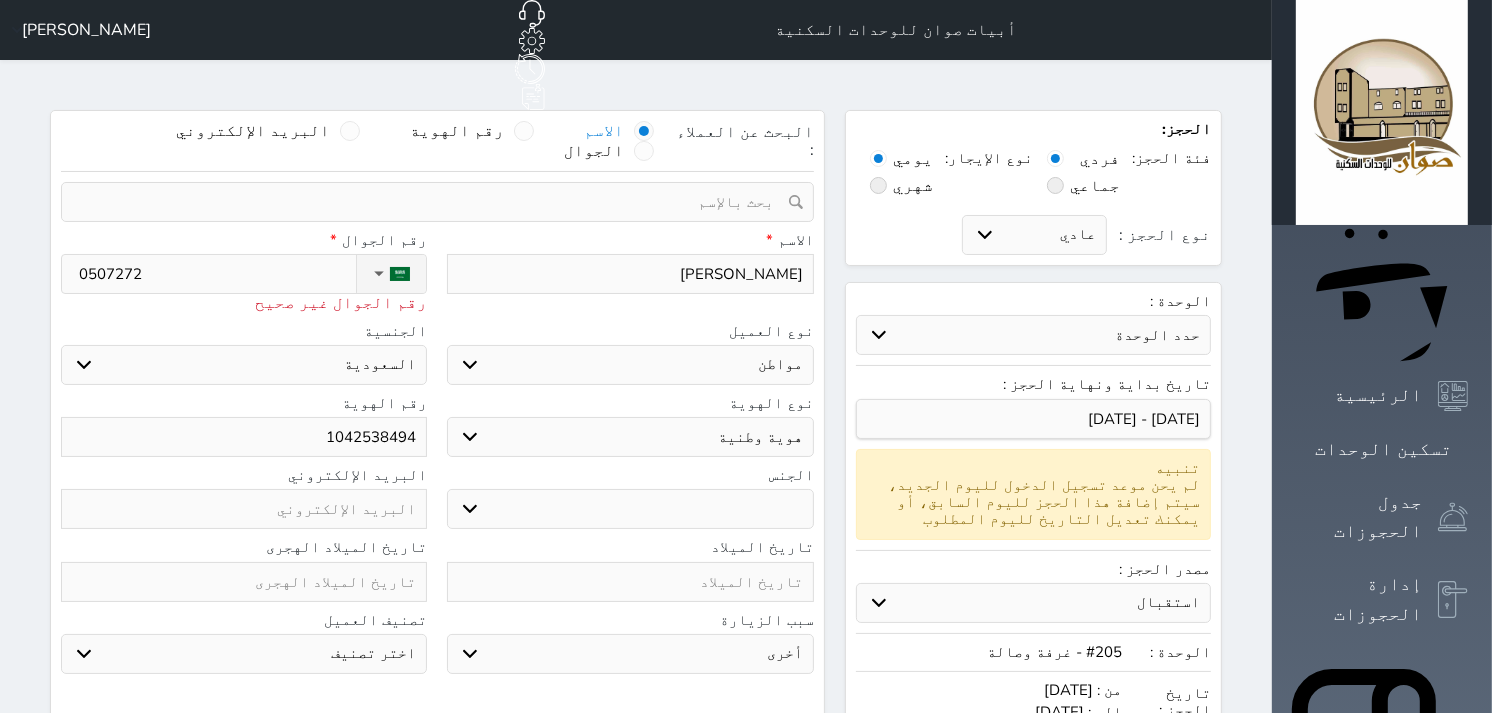 type on "05072728" 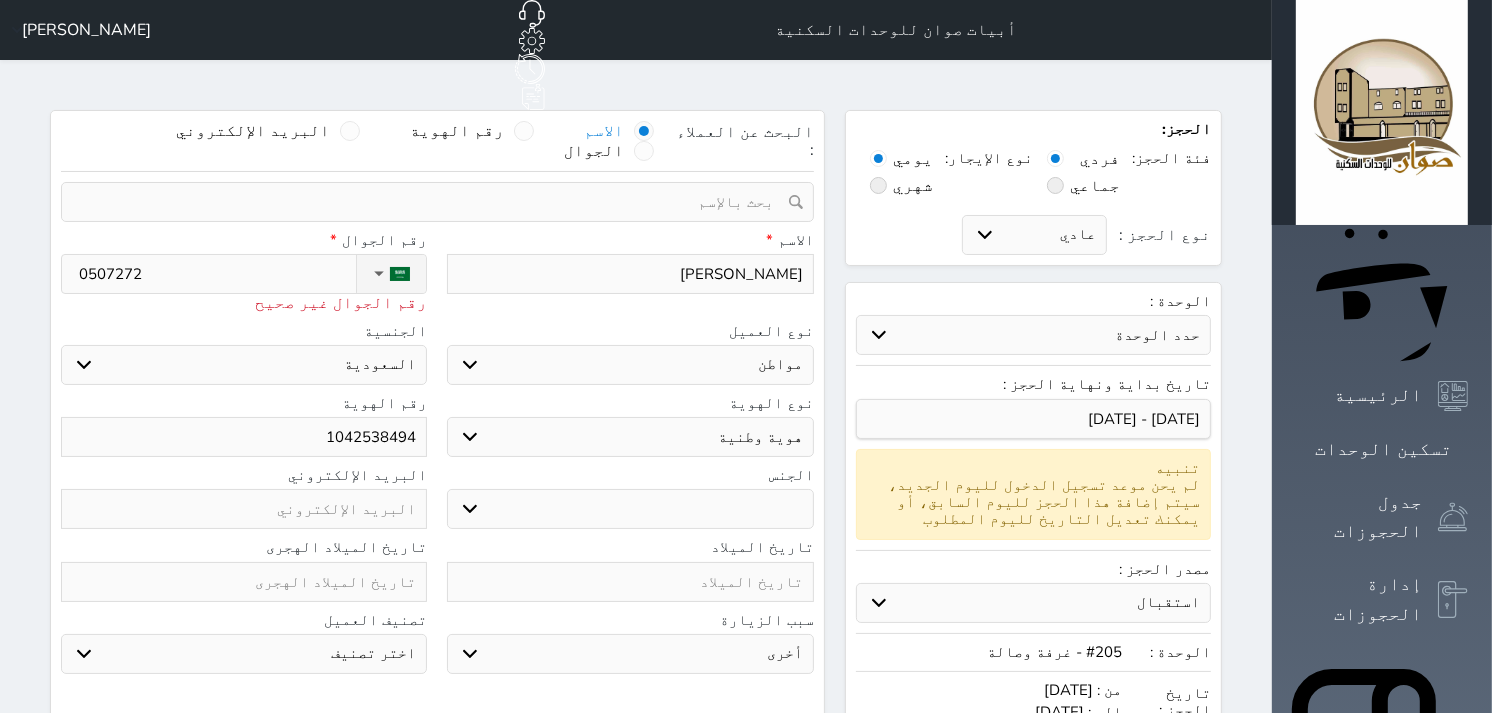 select 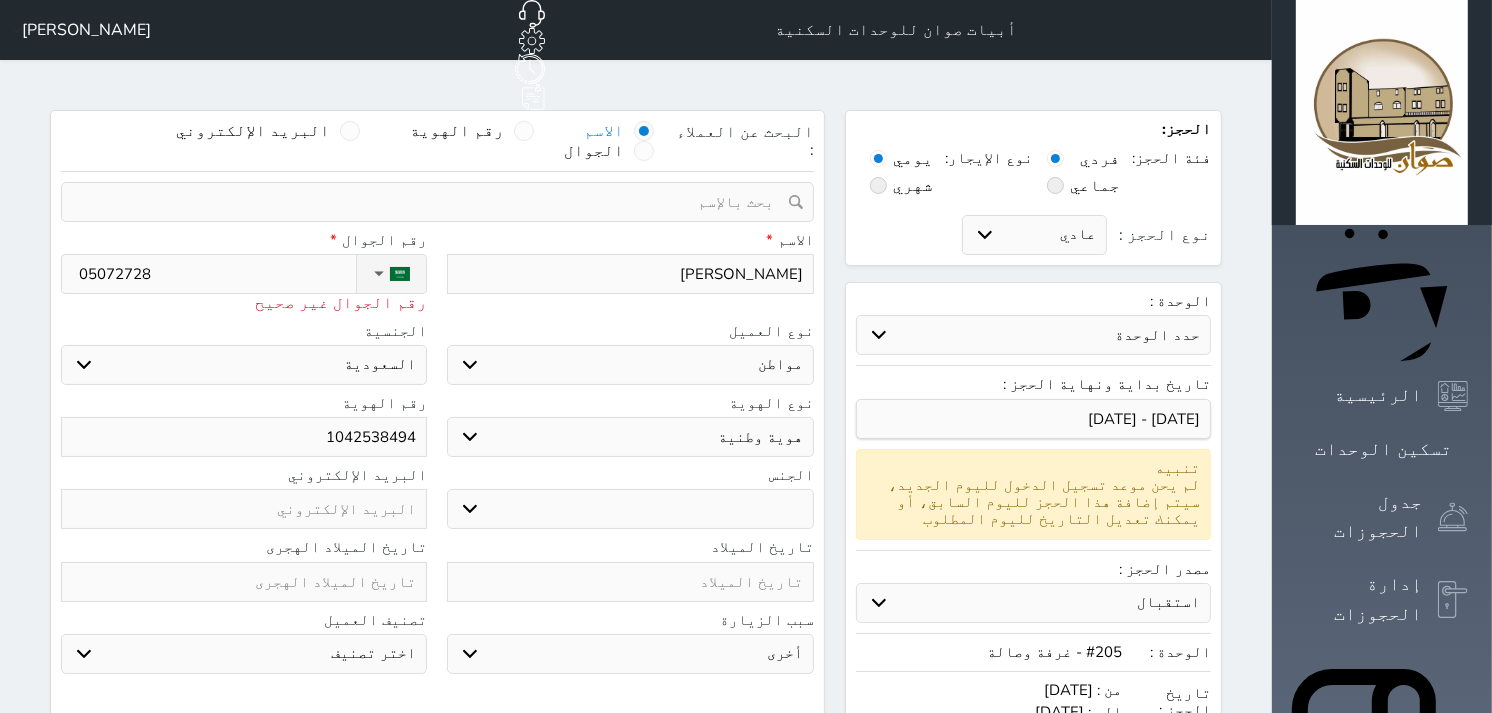 type on "050727285" 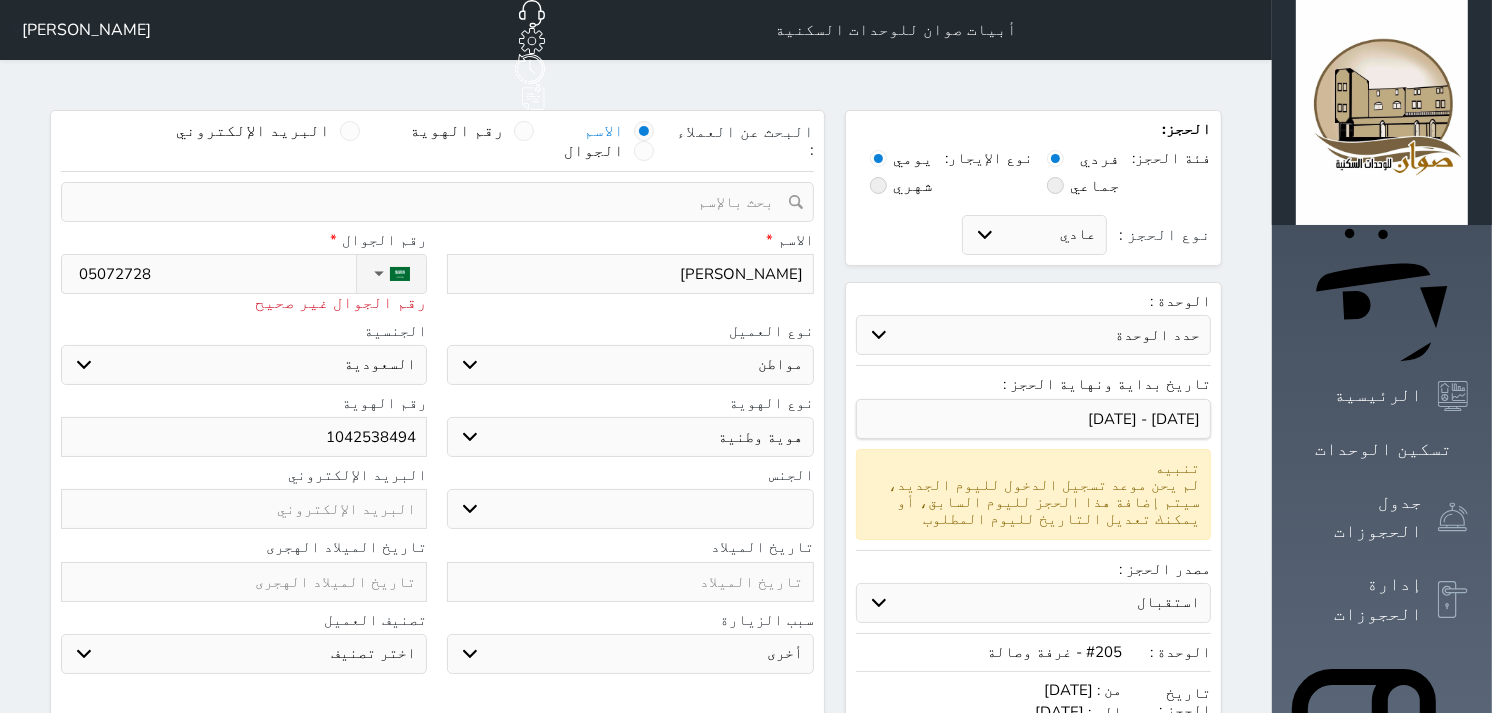 select 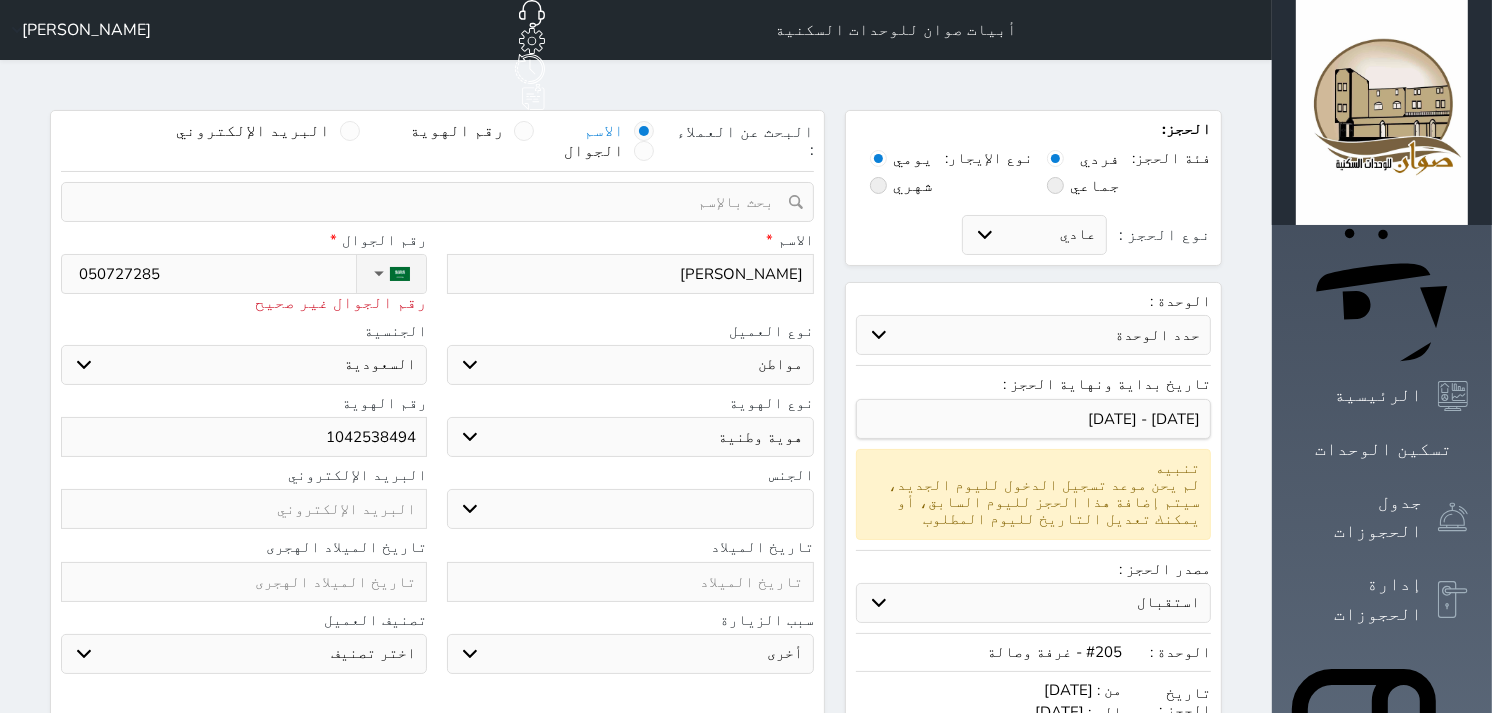 type on "+966 50 727 2856" 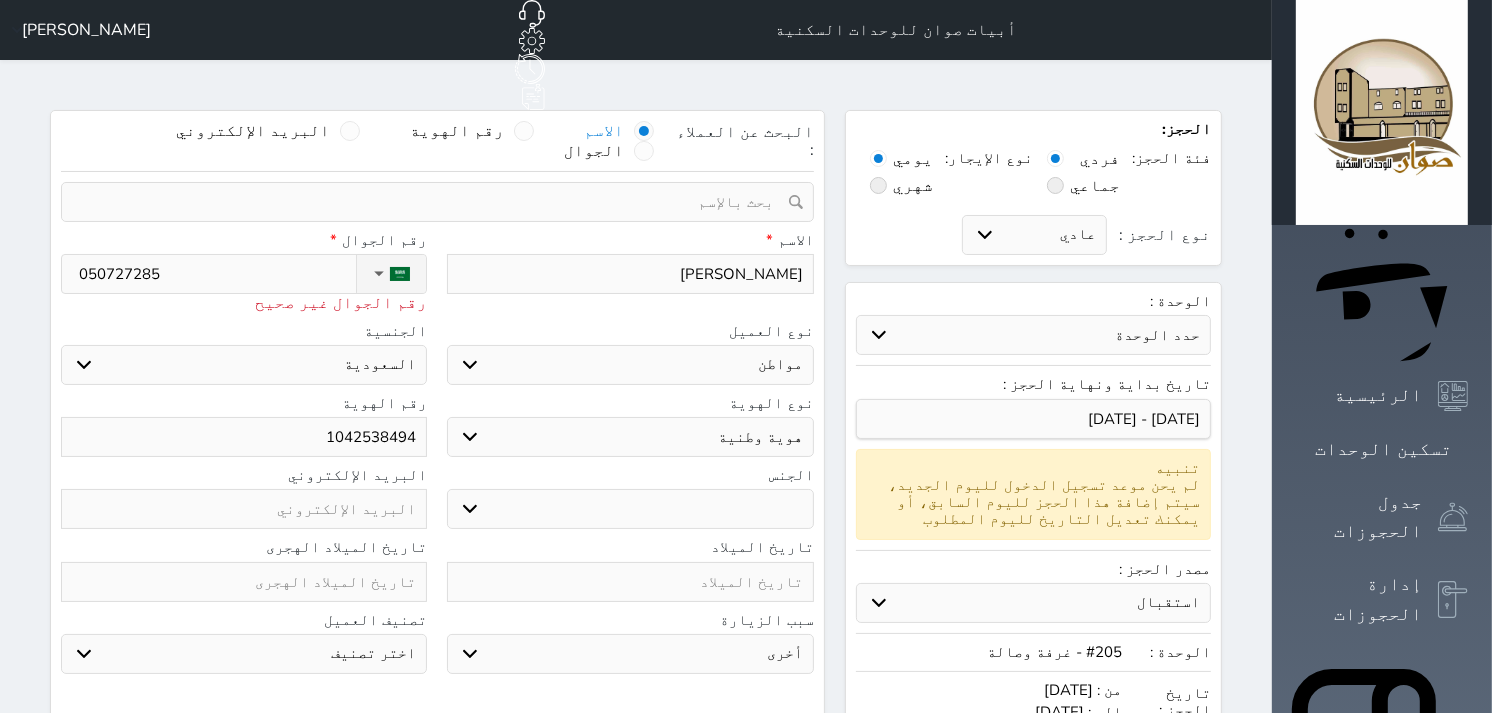 select 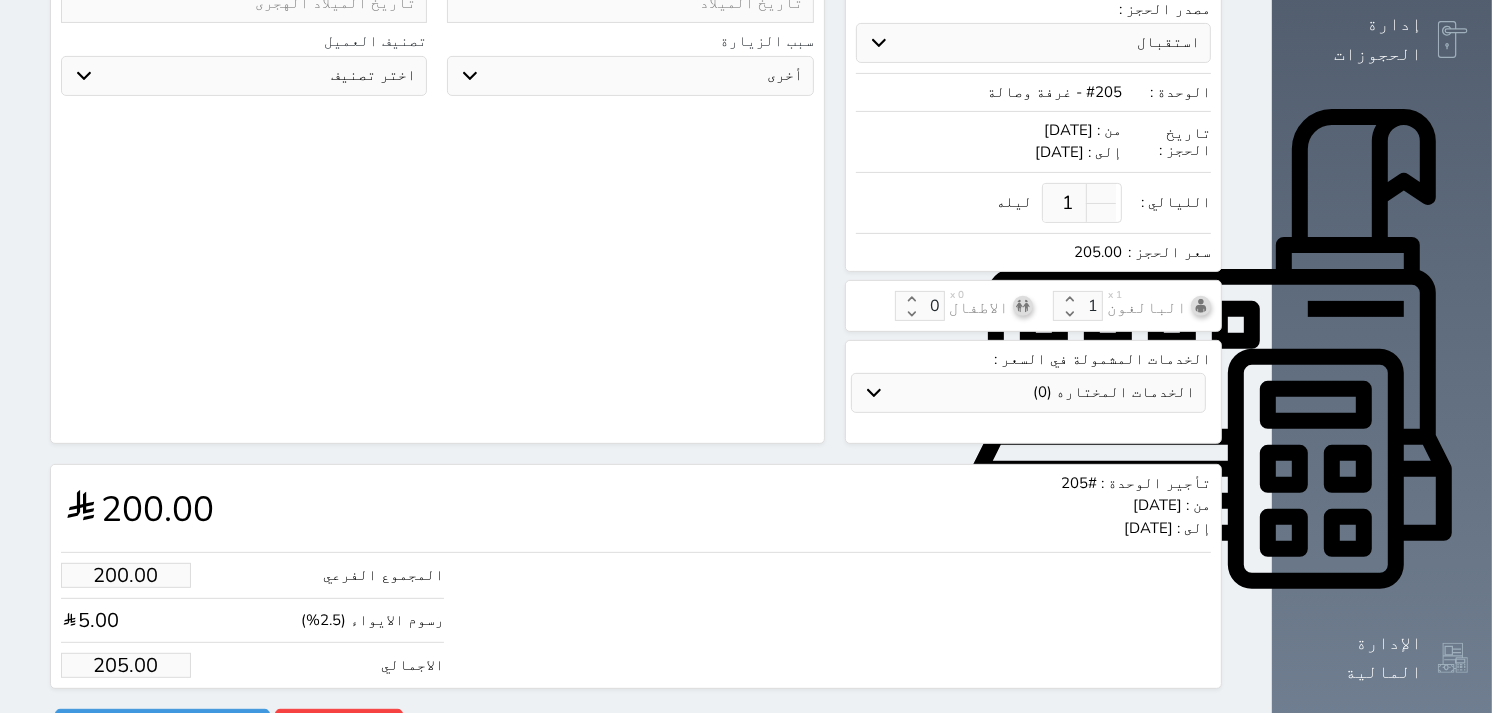 scroll, scrollTop: 562, scrollLeft: 0, axis: vertical 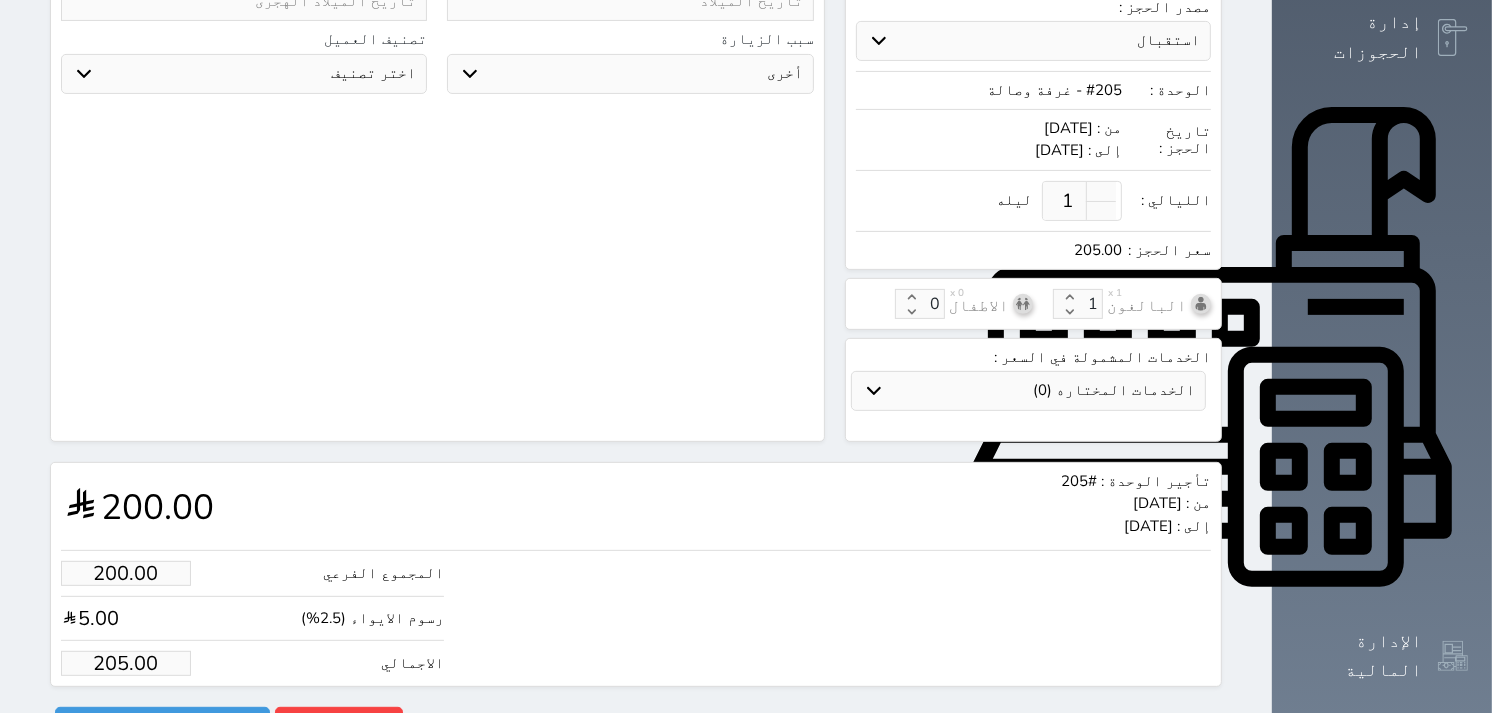 type on "+966 50 727 2856" 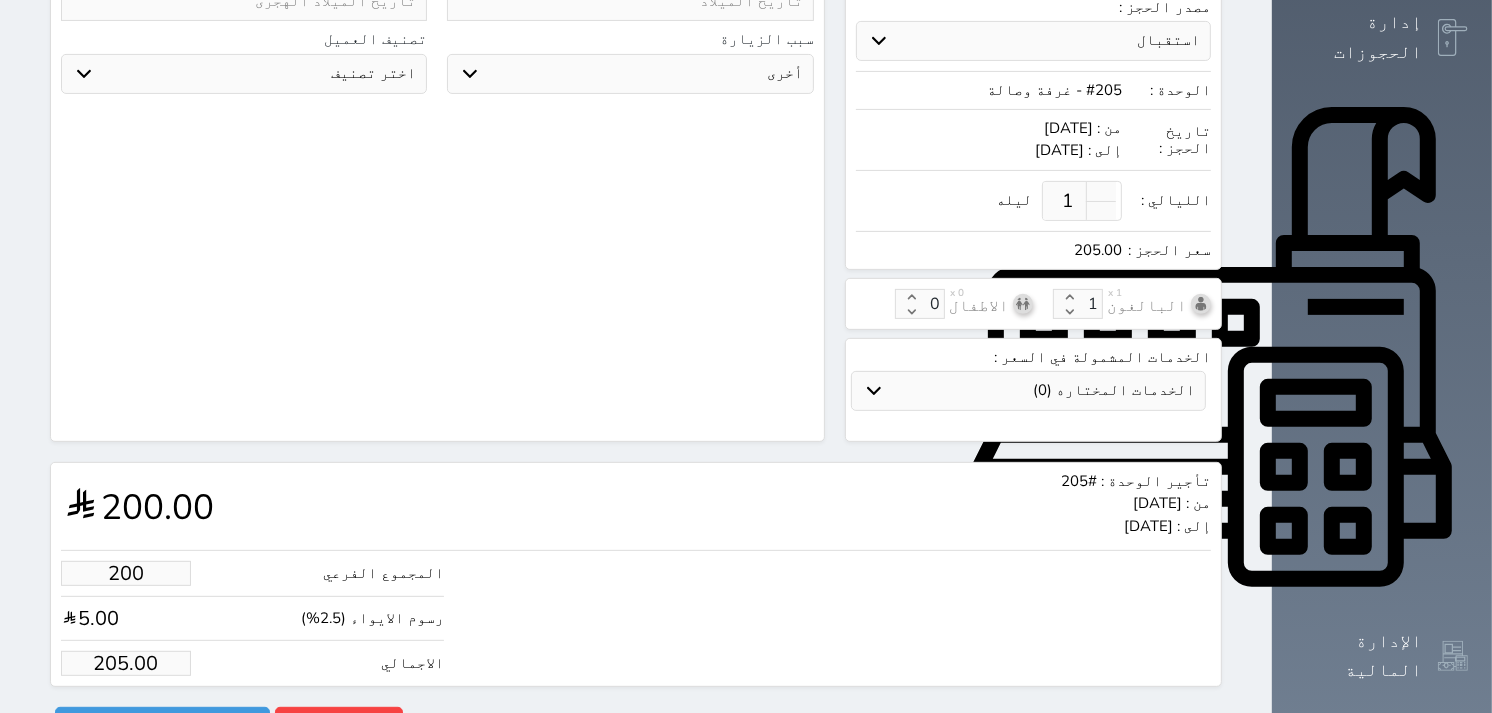 click on "200" at bounding box center (126, 573) 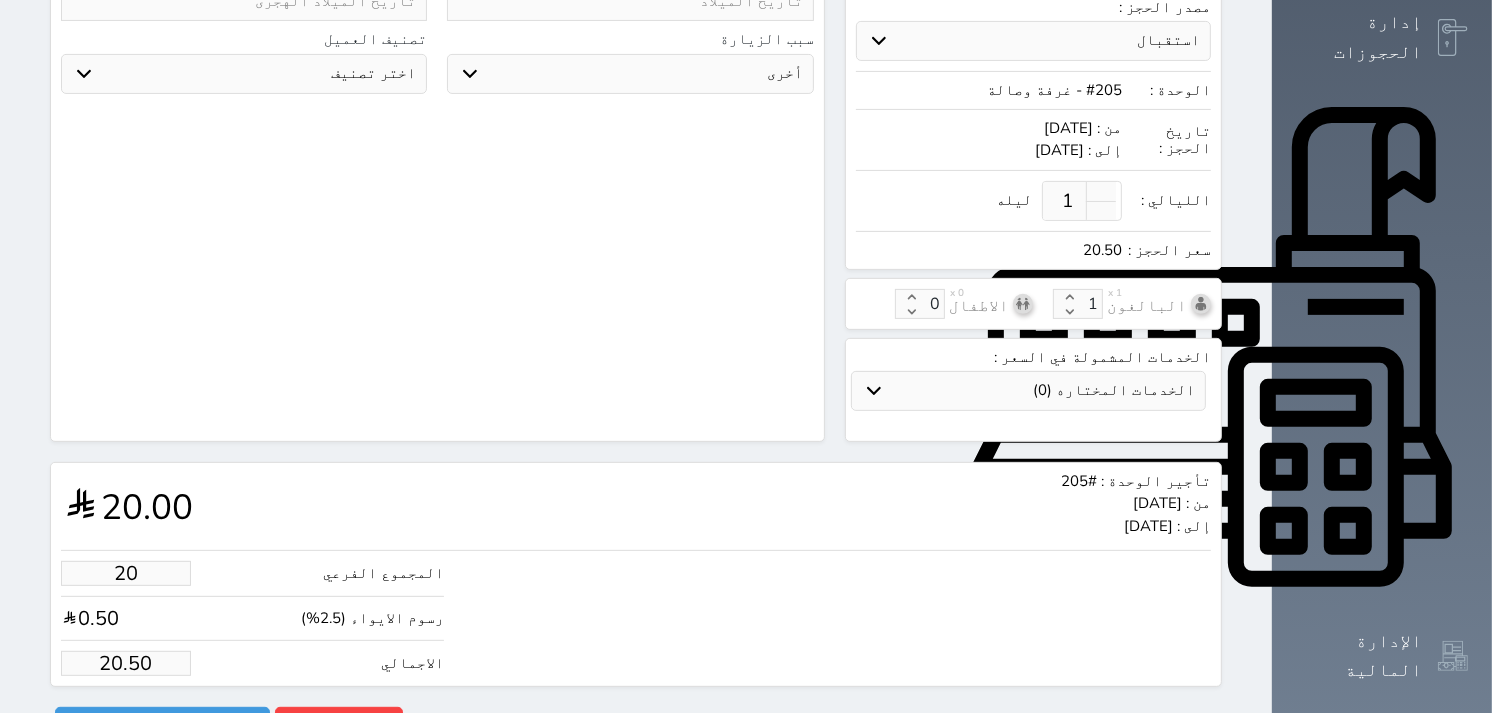 type on "2" 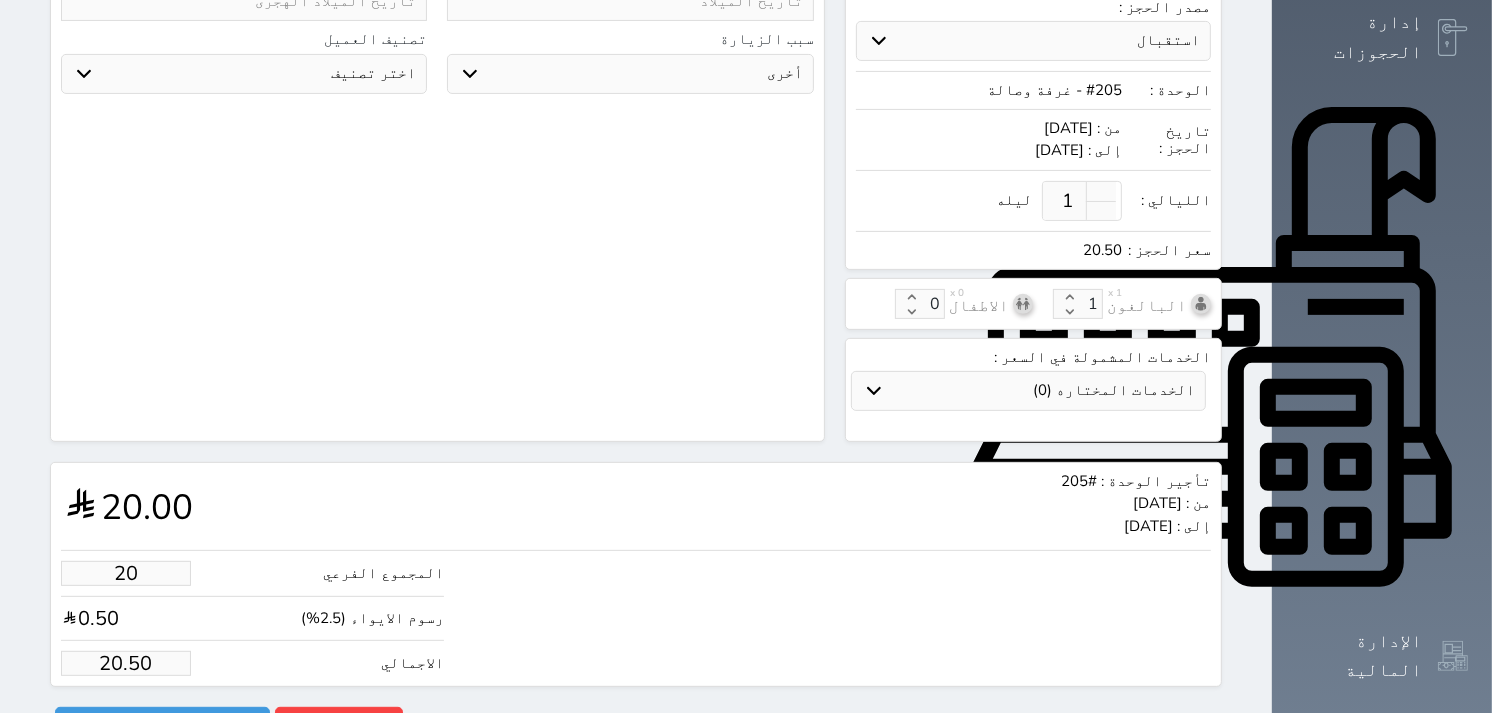 type on "2.05" 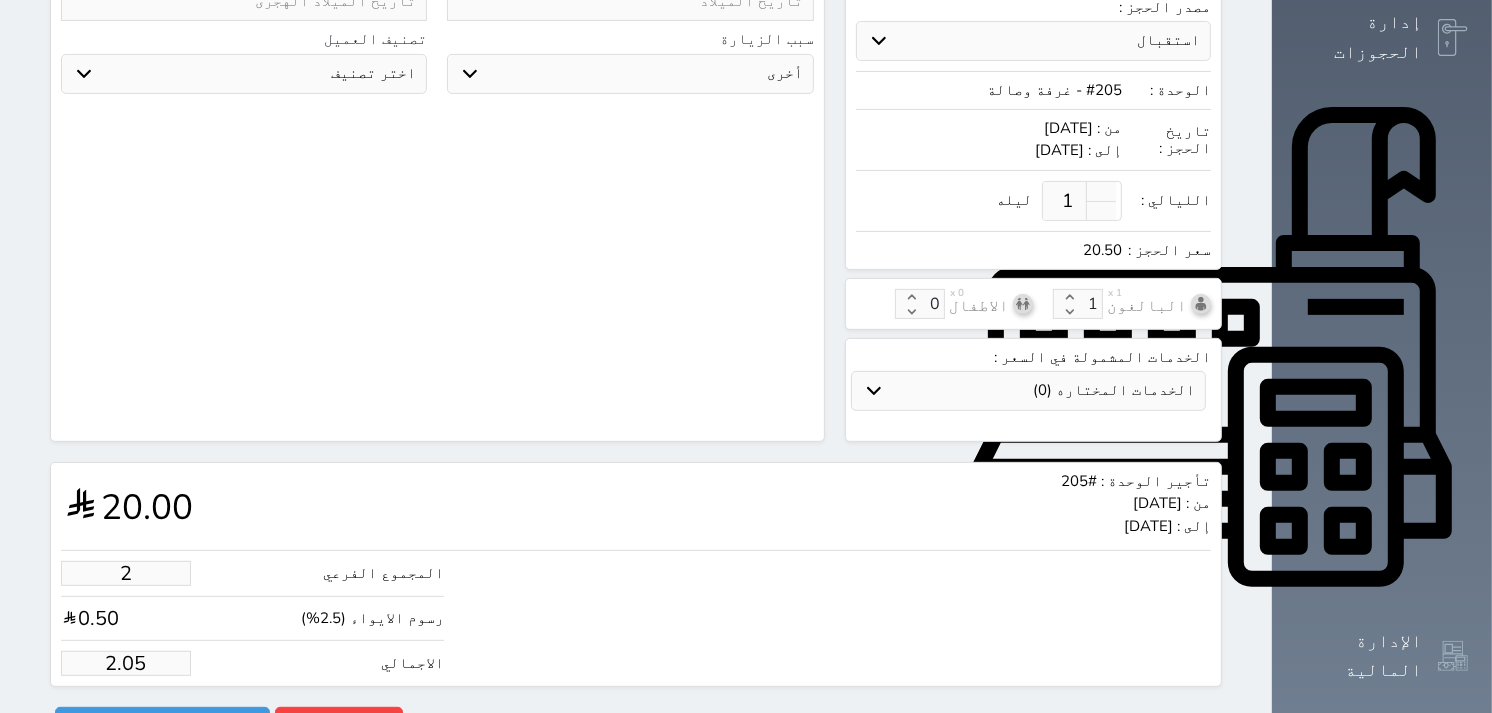 type on "1" 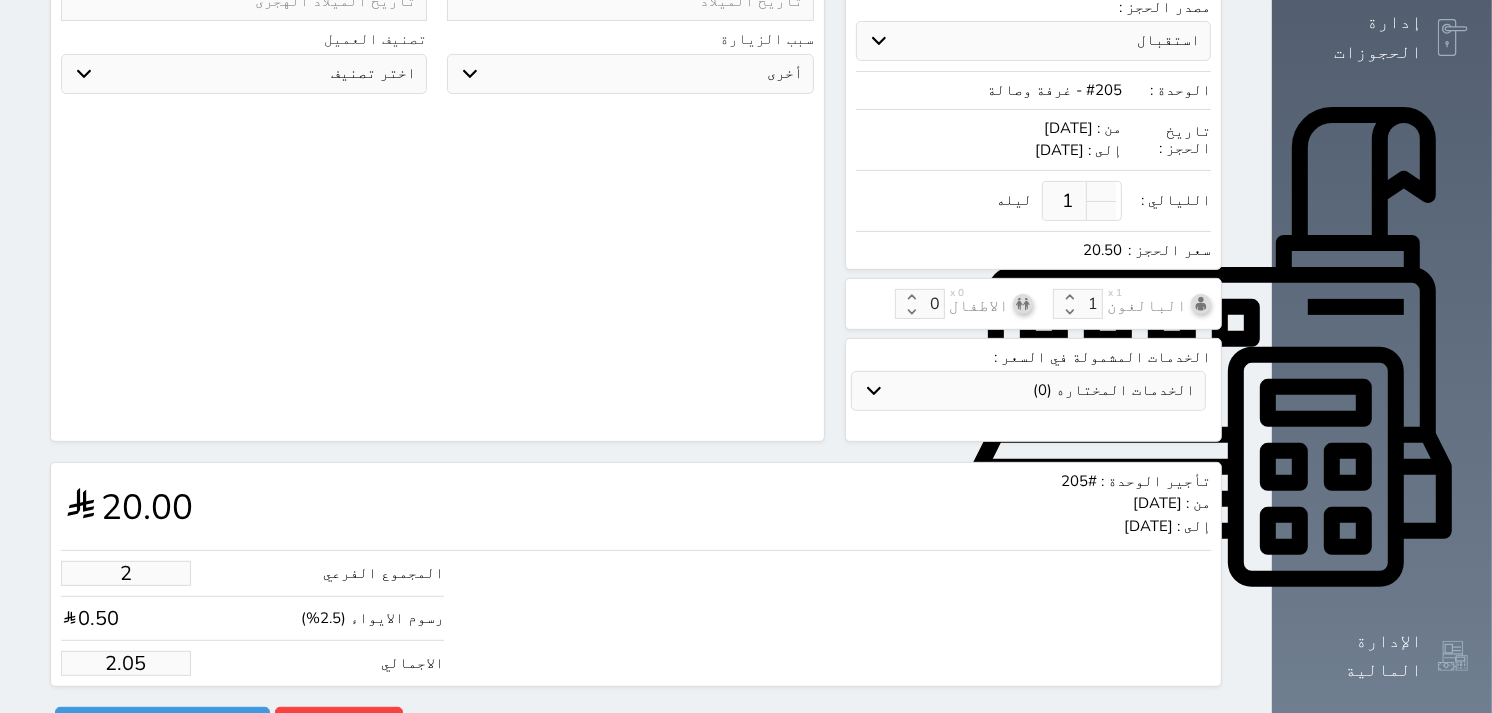 type on "1.02" 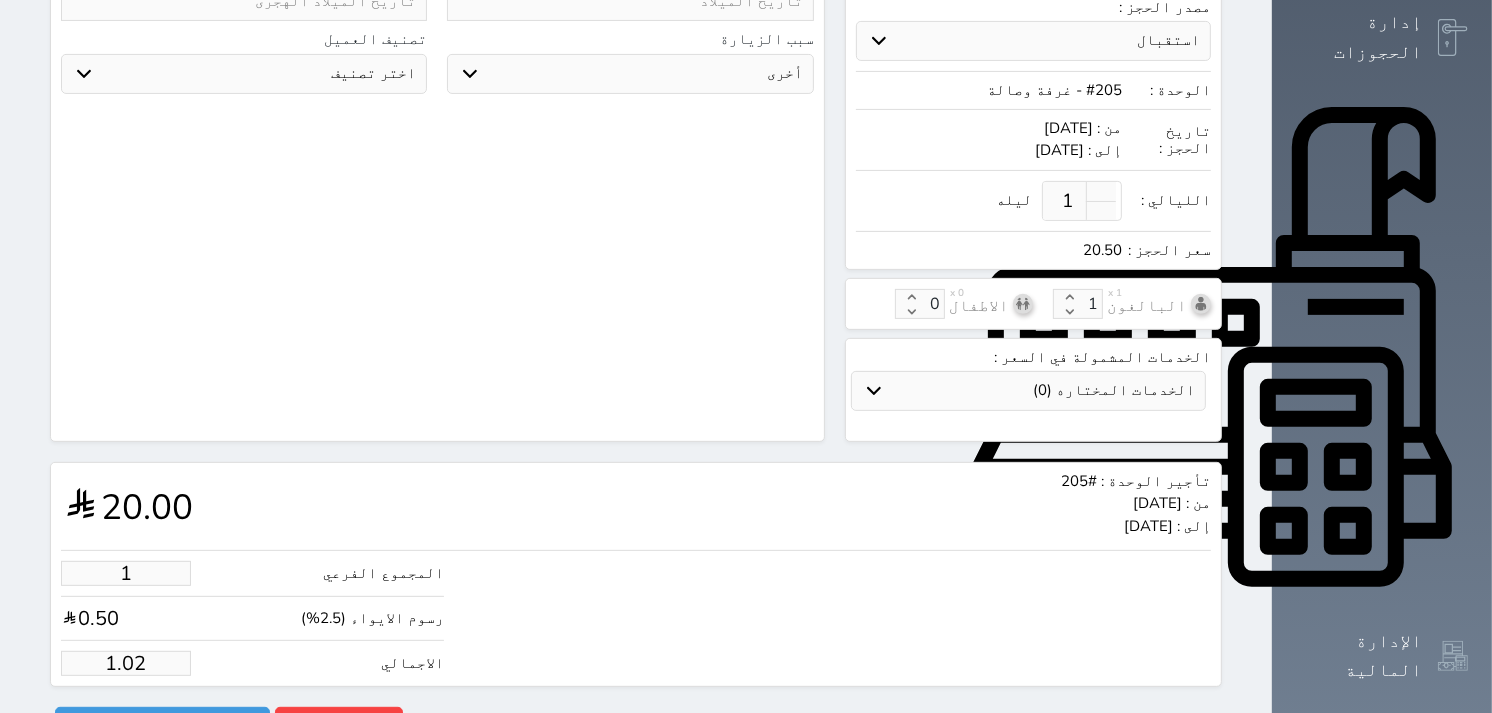 type 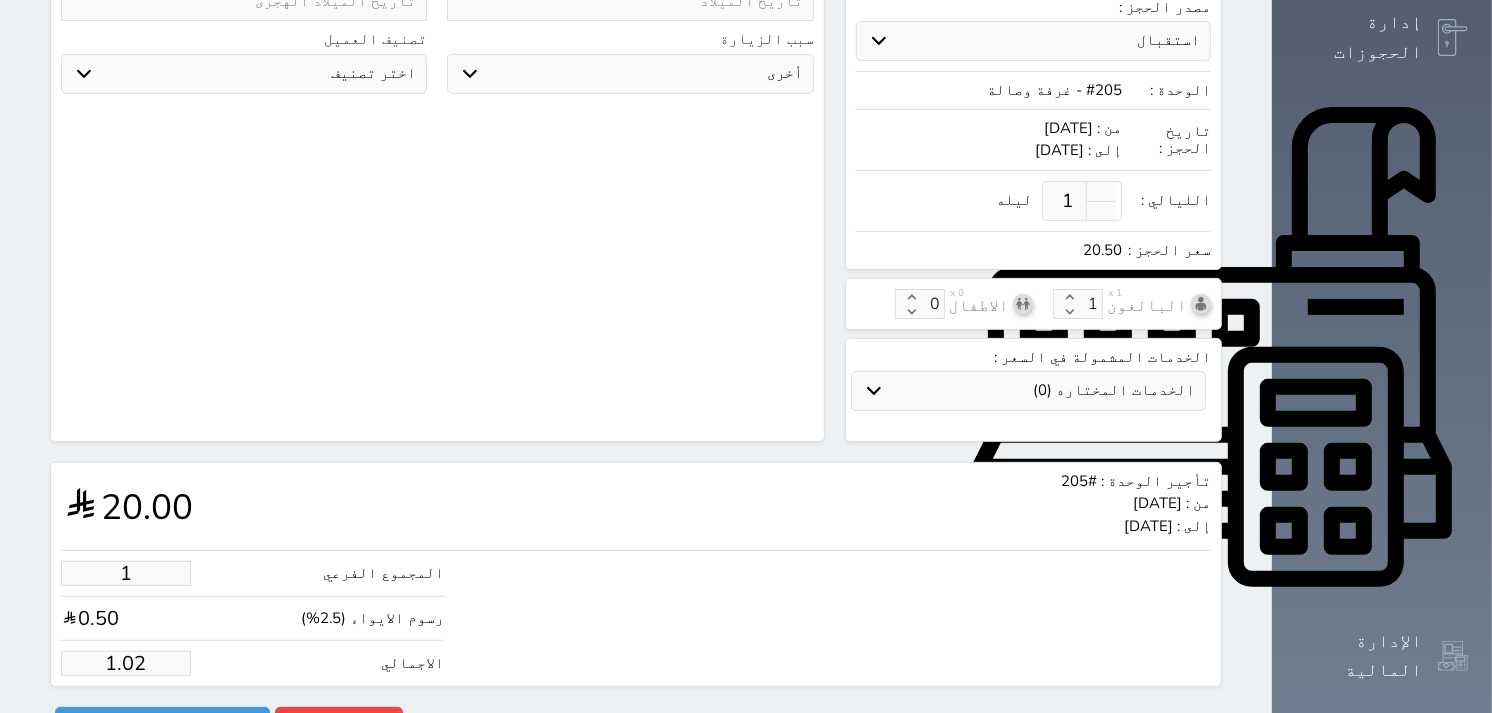select 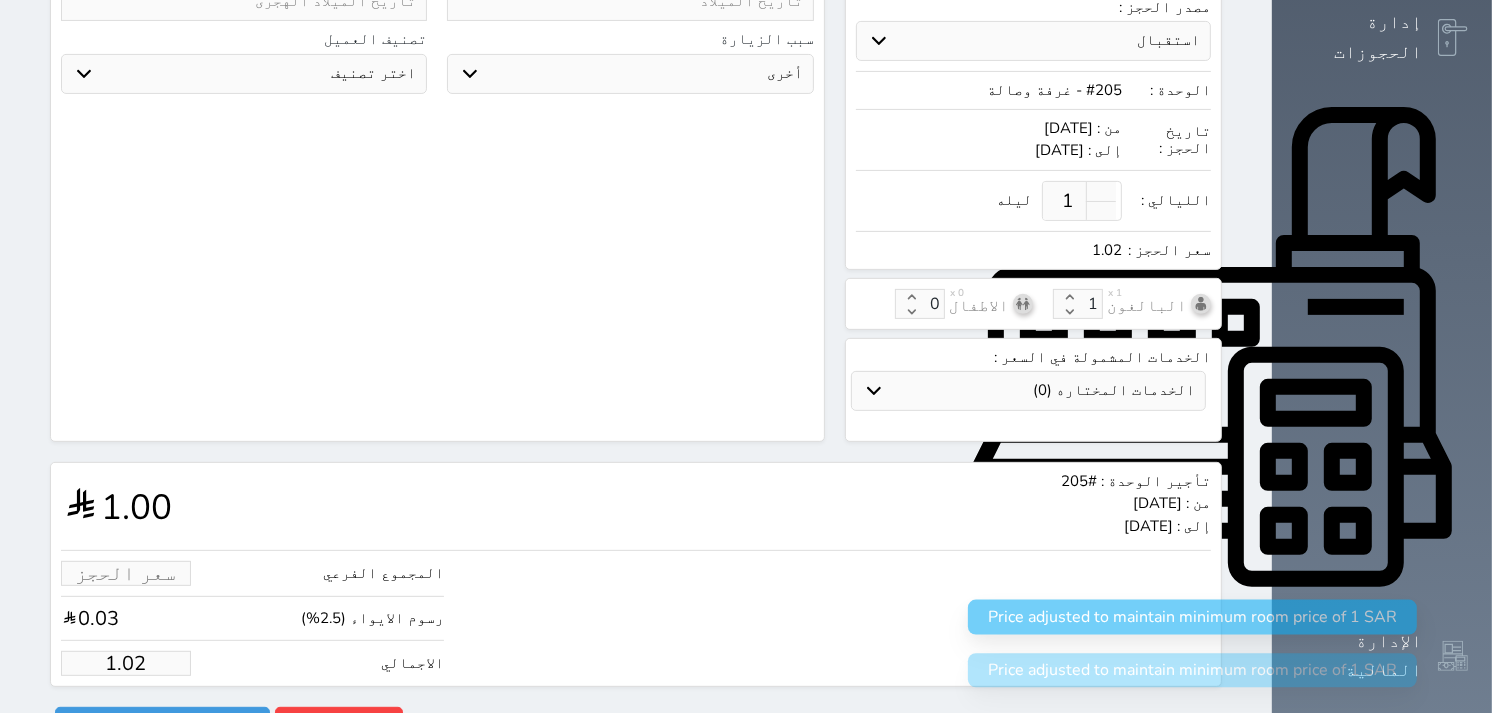 type on "4" 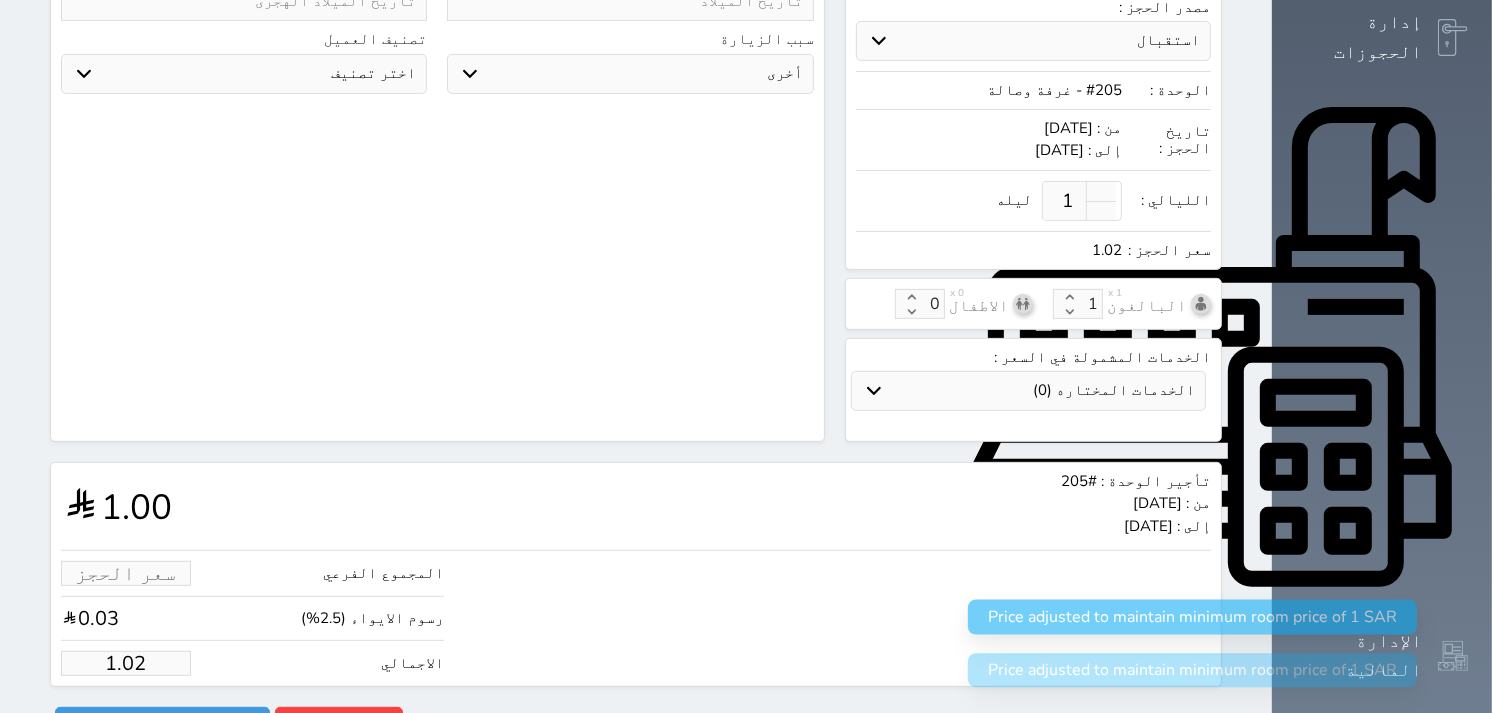 type on "4.10" 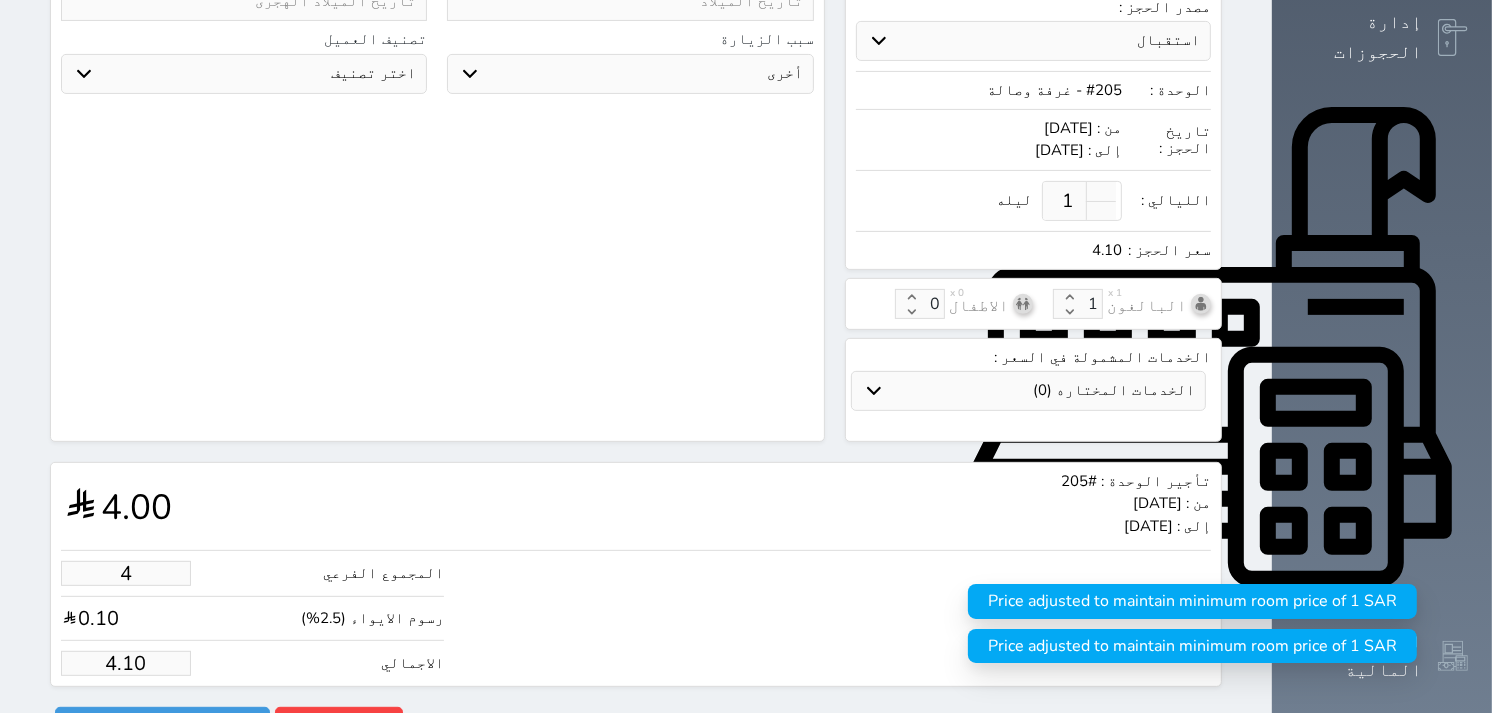 type on "40" 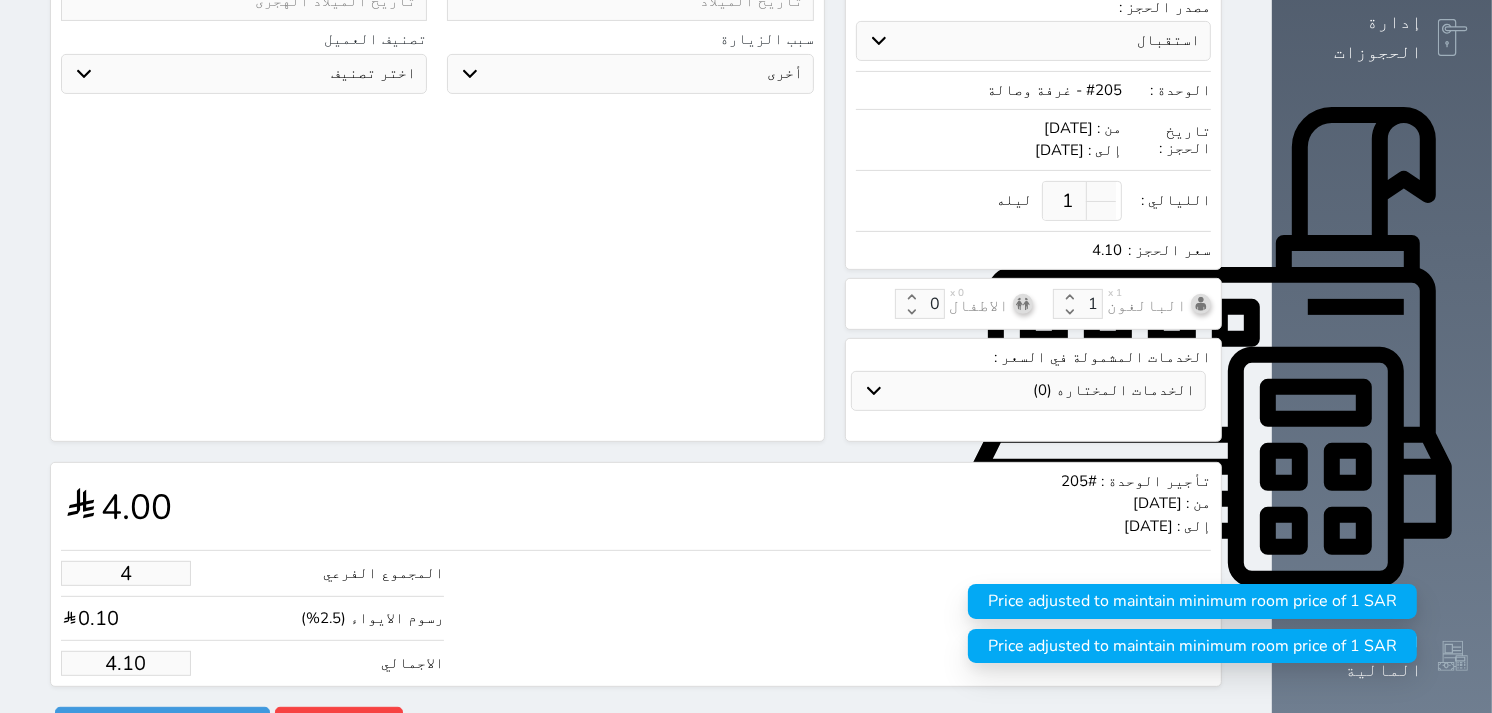 type on "41.00" 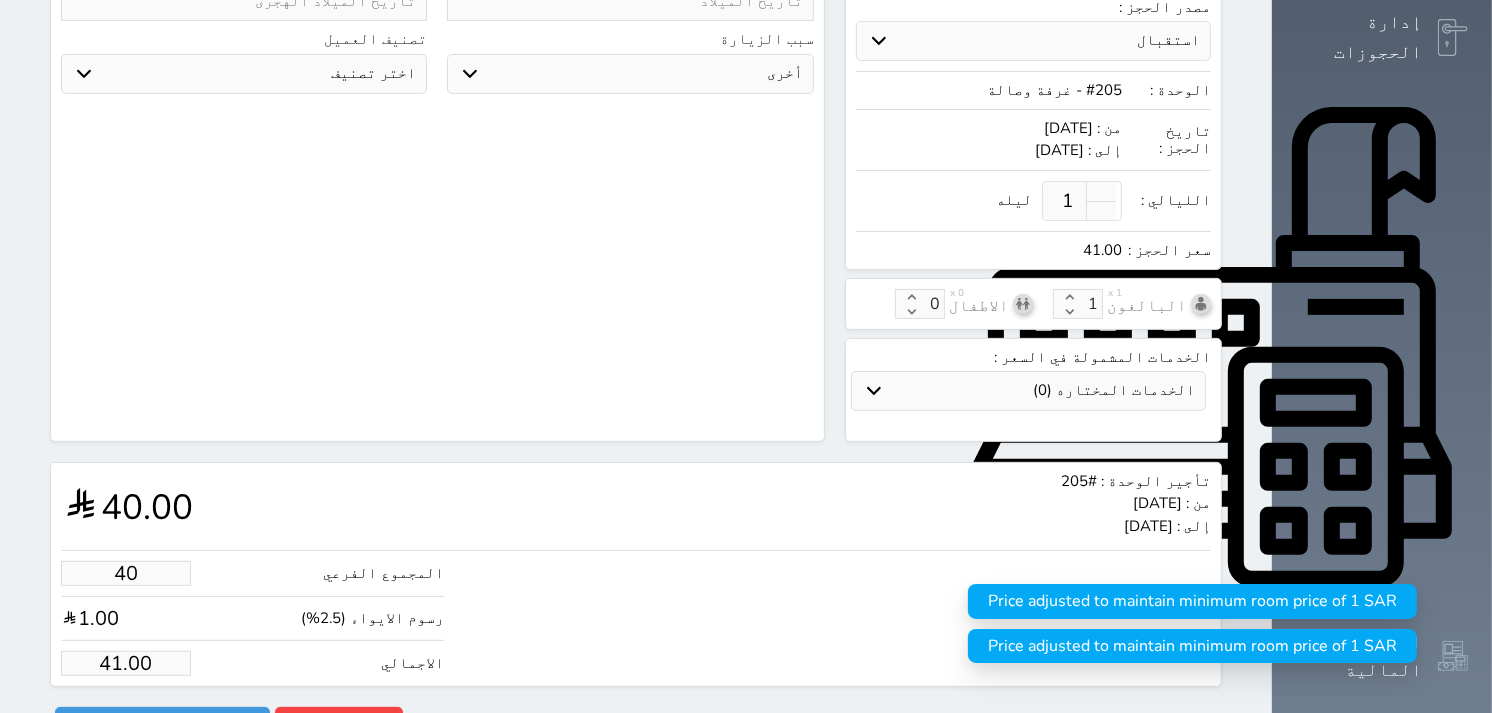 type on "400" 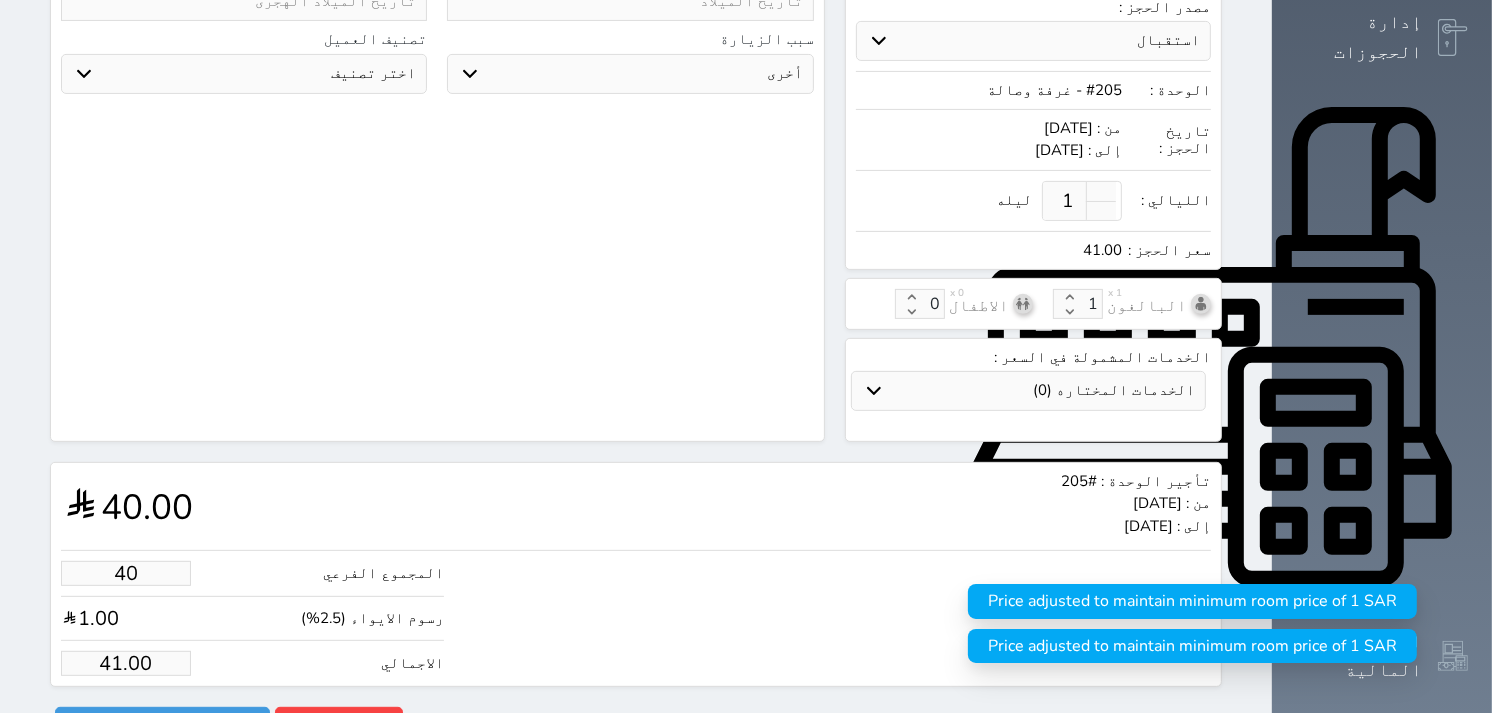 type on "410.00" 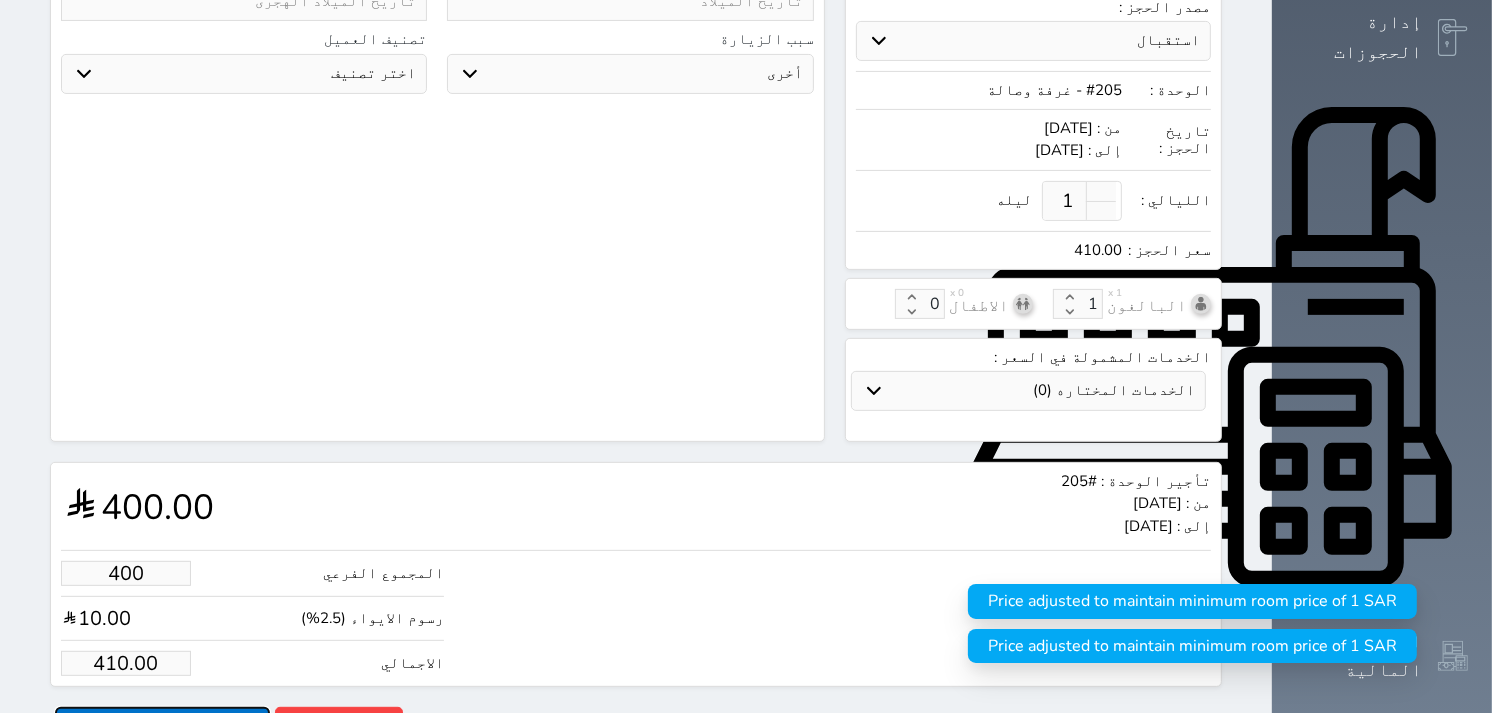 type on "400.00" 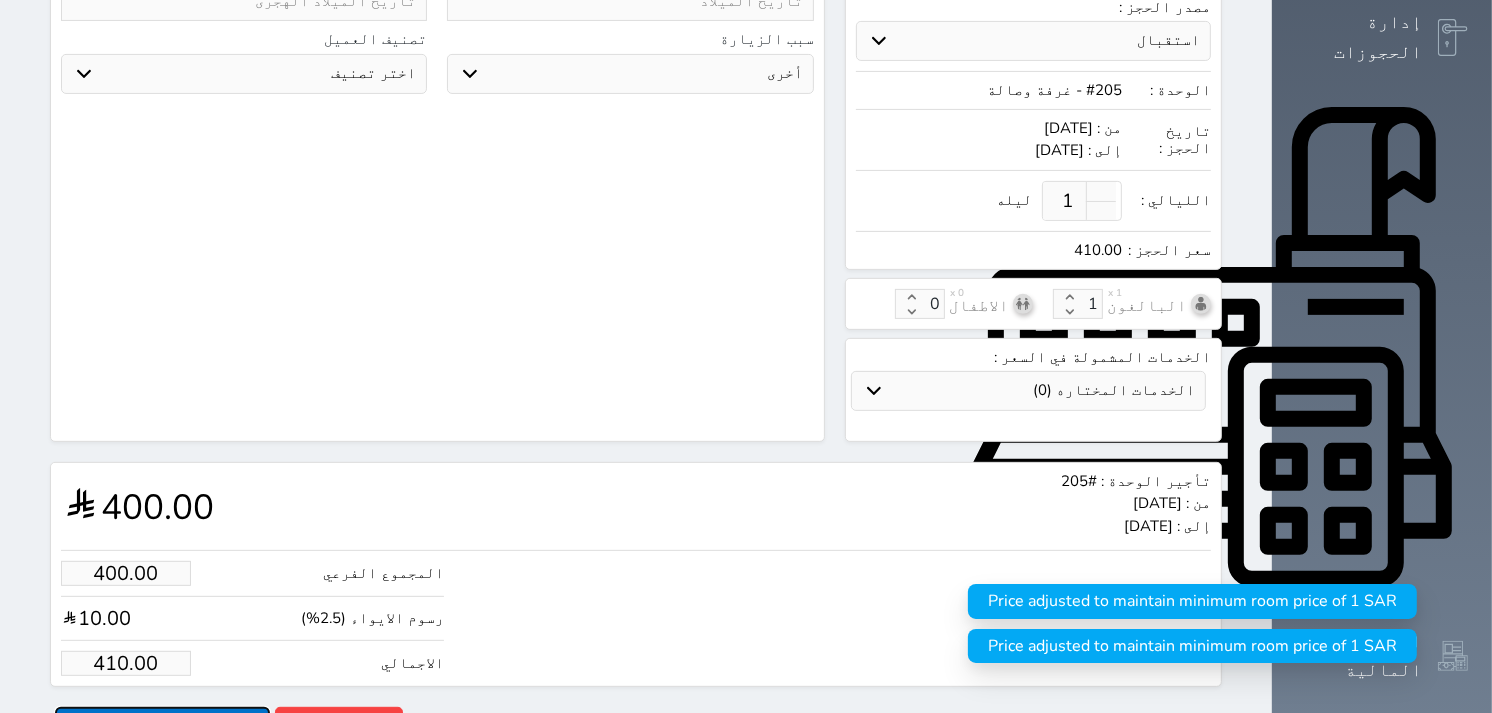 click on "حجز" at bounding box center [162, 724] 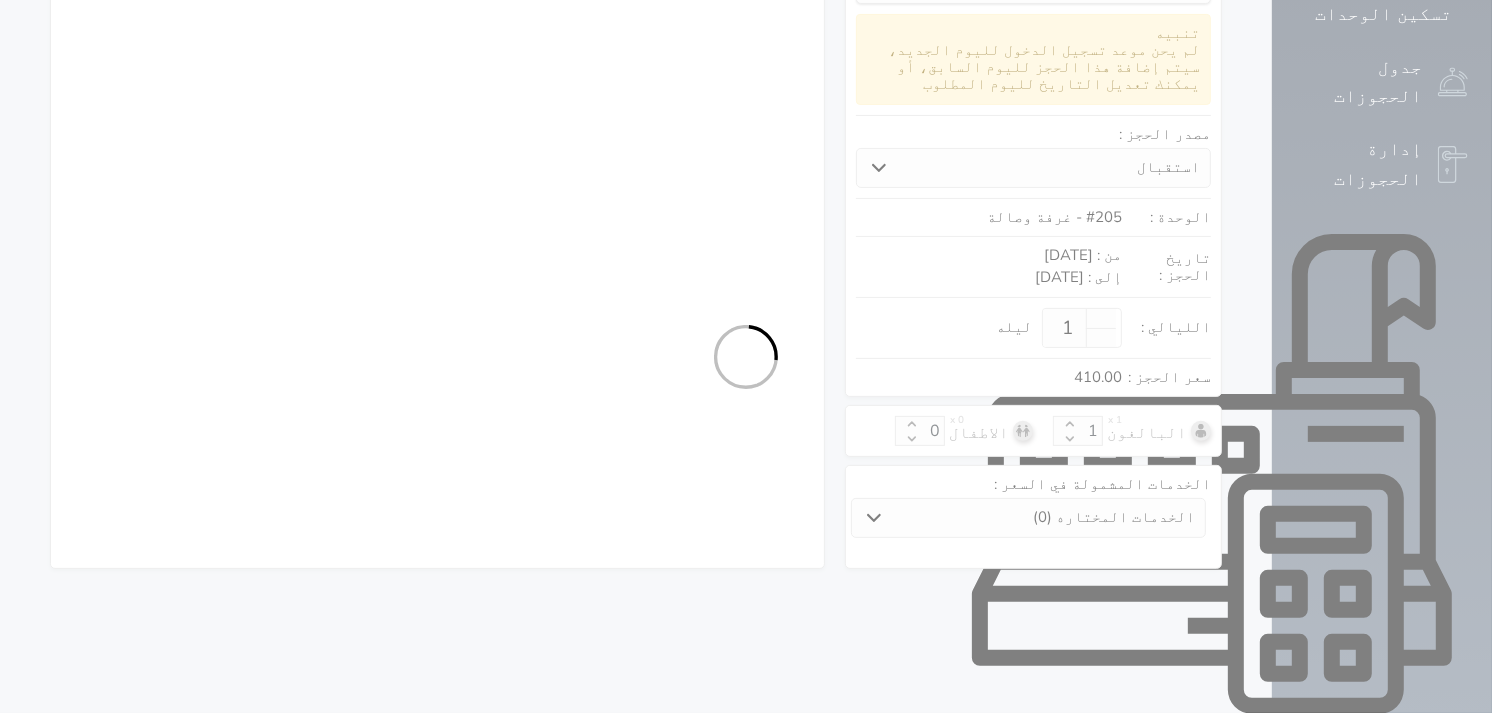 select on "1" 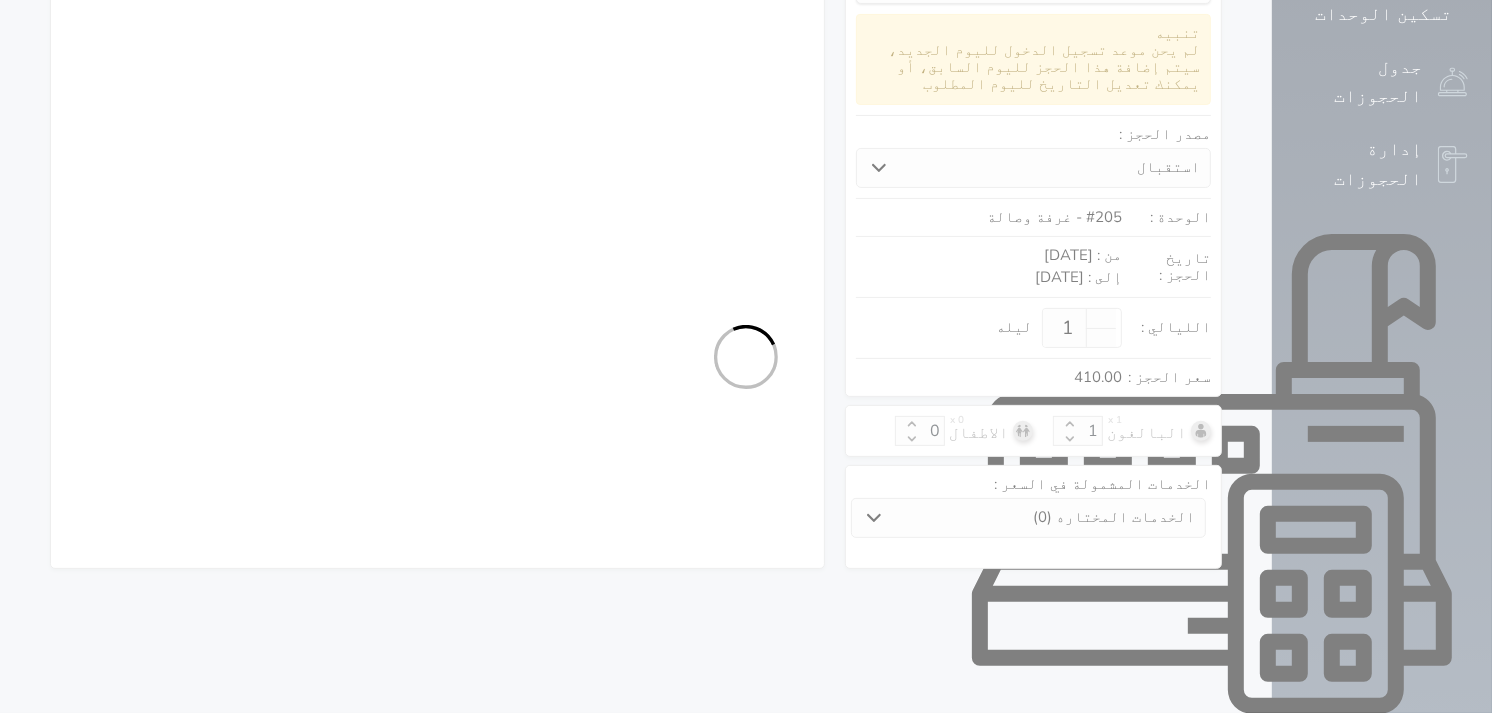 select on "113" 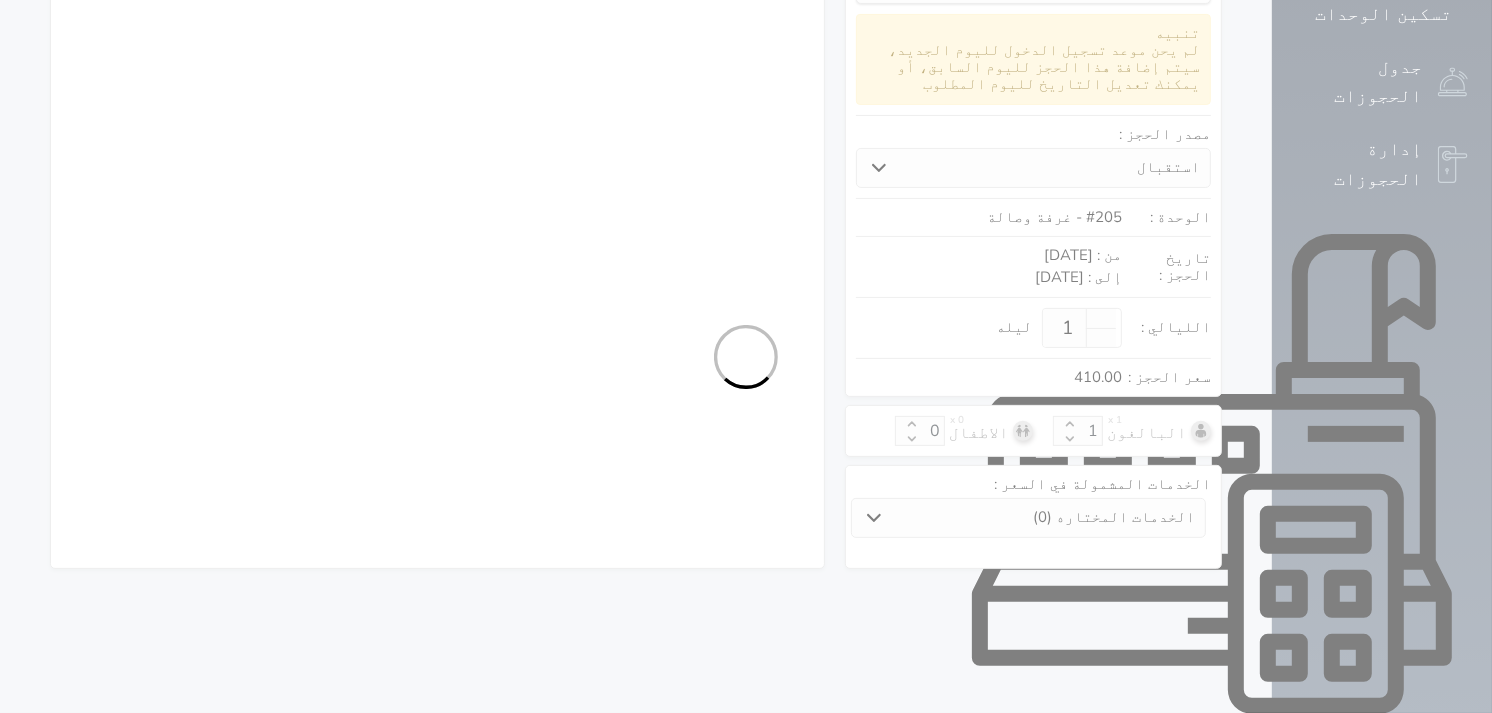 select on "1" 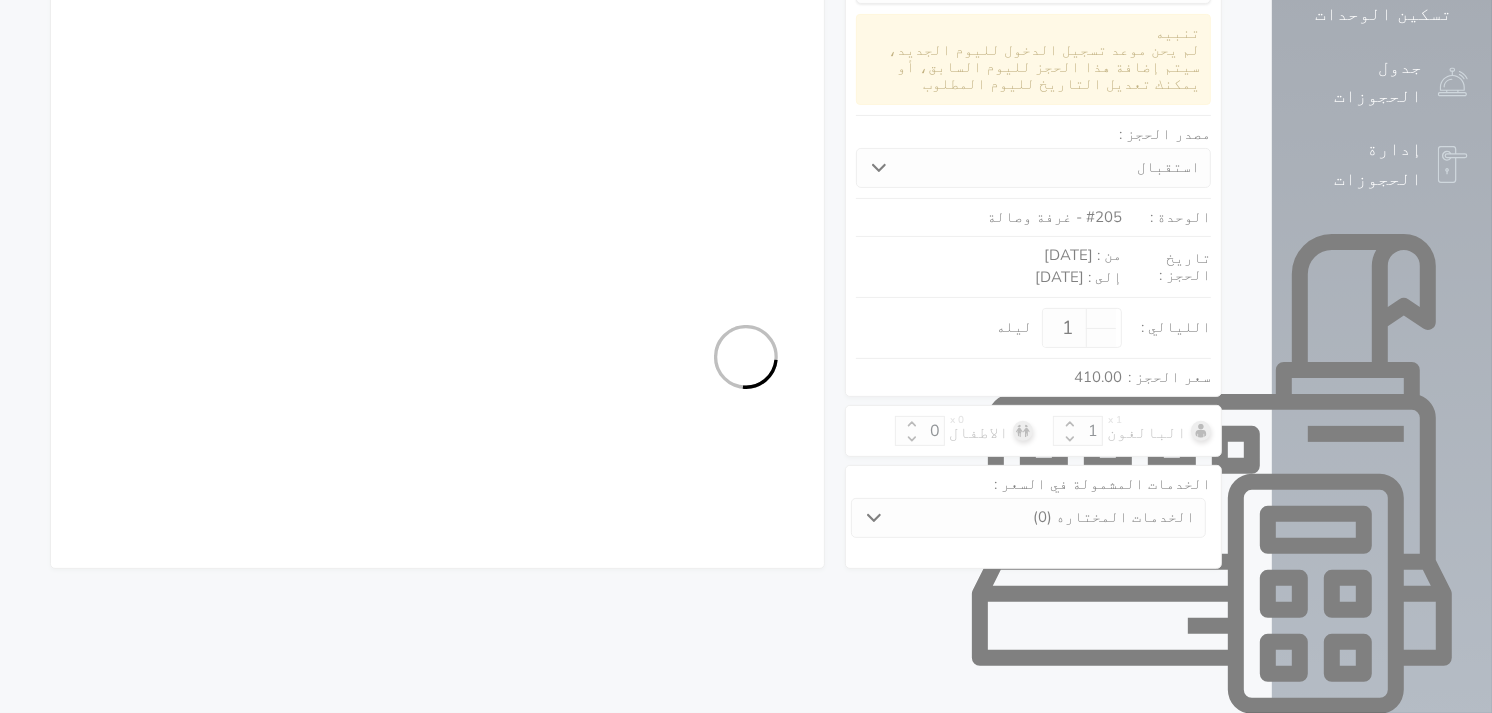 select 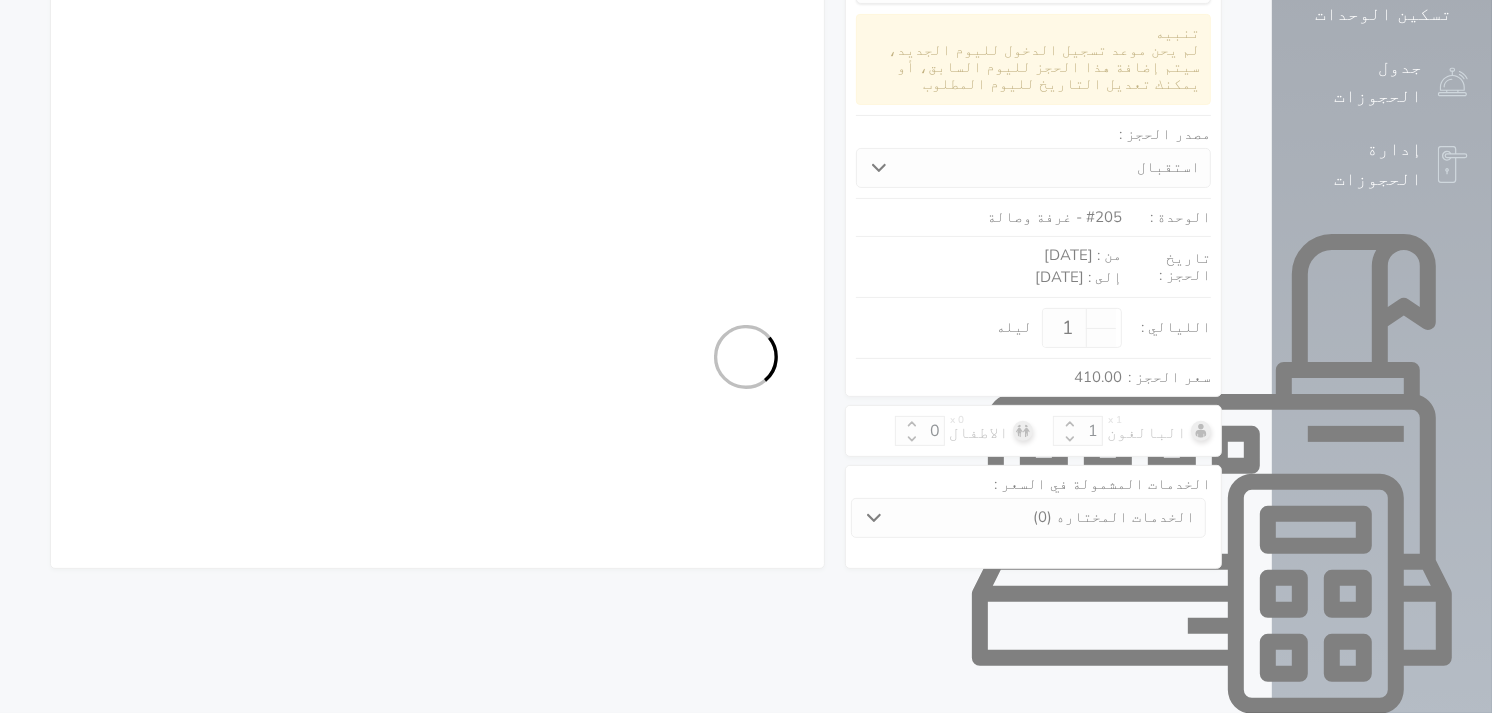 select on "7" 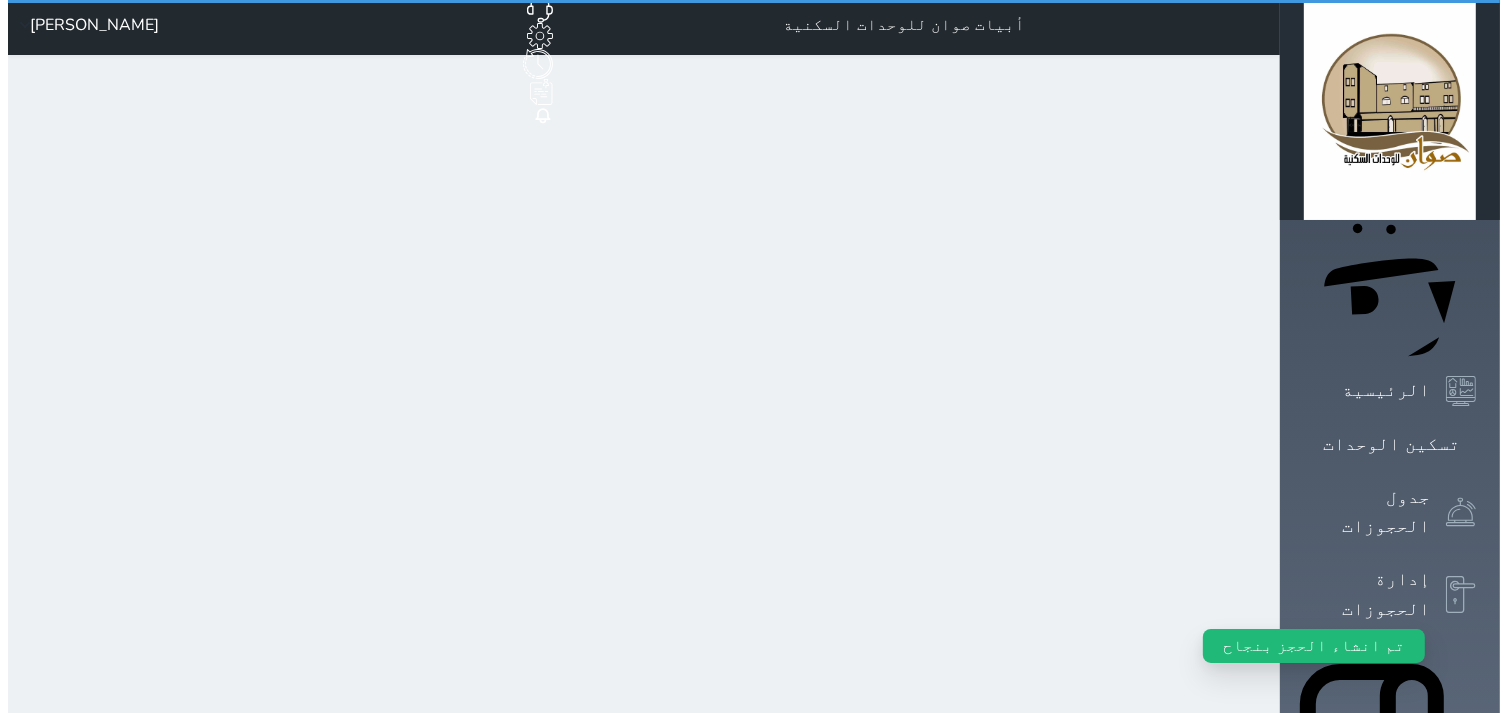 scroll, scrollTop: 0, scrollLeft: 0, axis: both 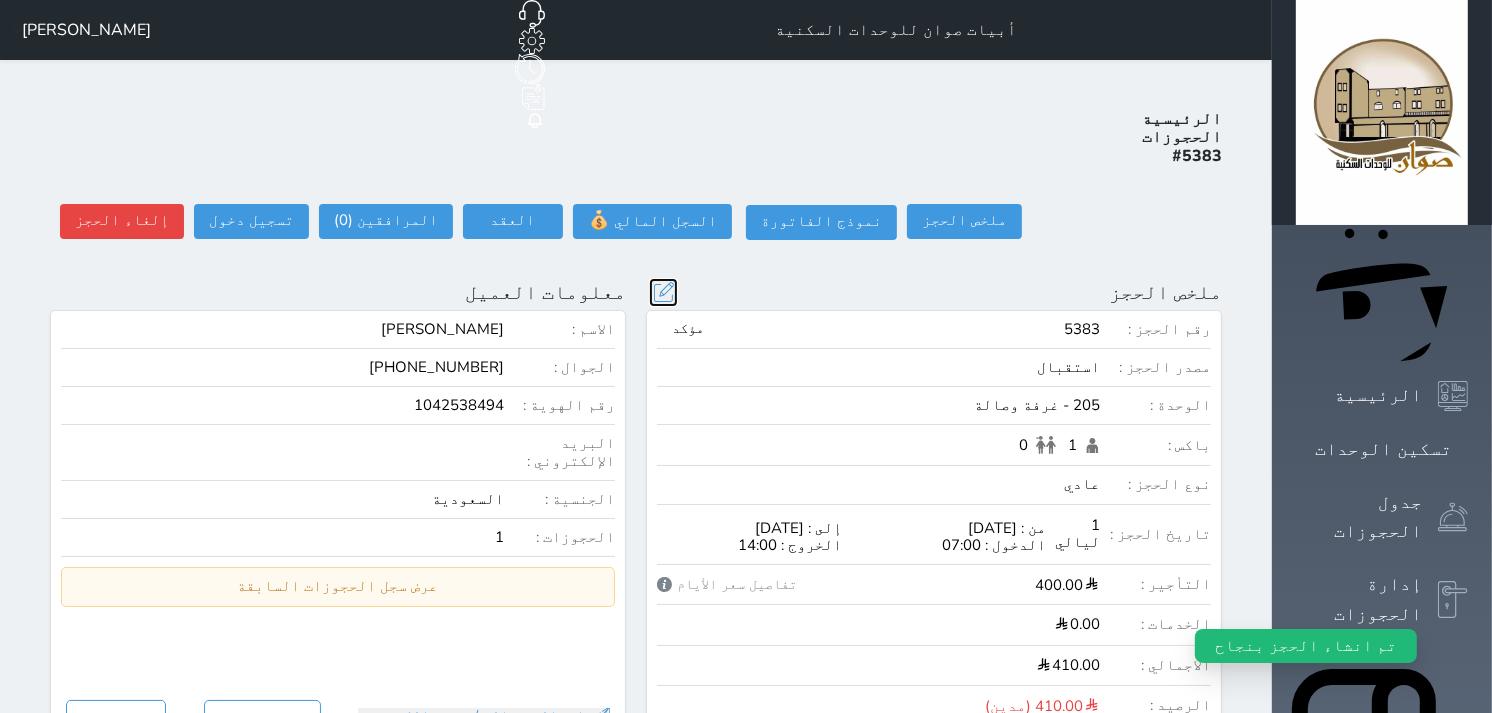 click at bounding box center (663, 292) 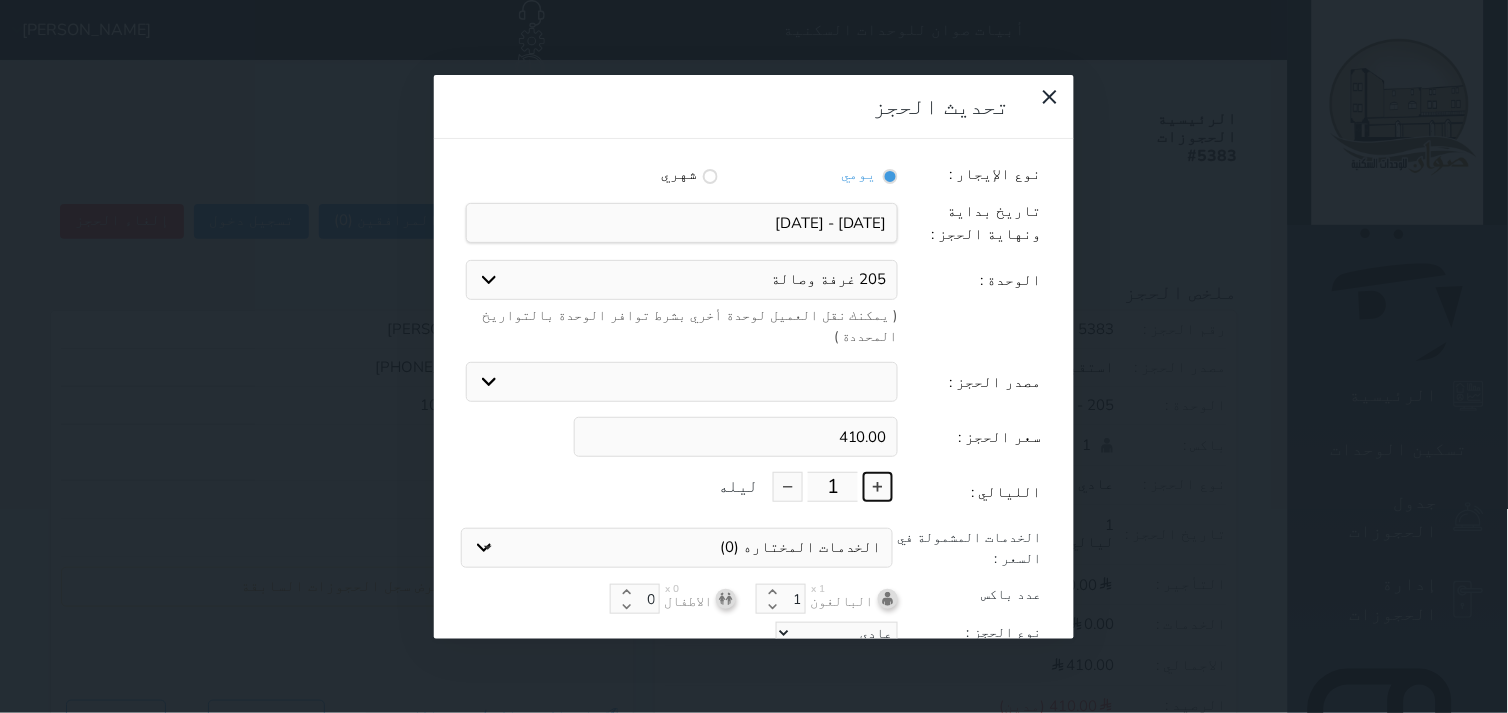 click at bounding box center [878, 487] 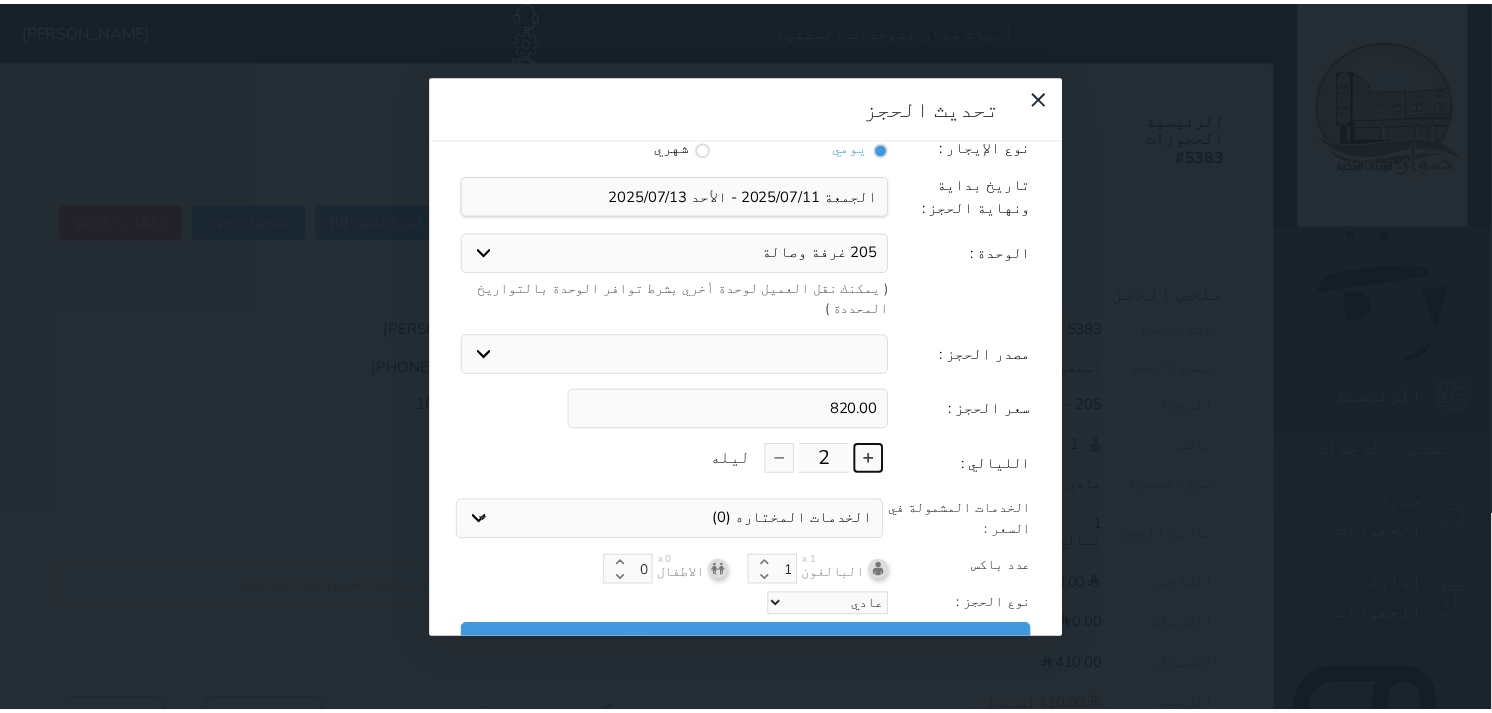 scroll, scrollTop: 44, scrollLeft: 0, axis: vertical 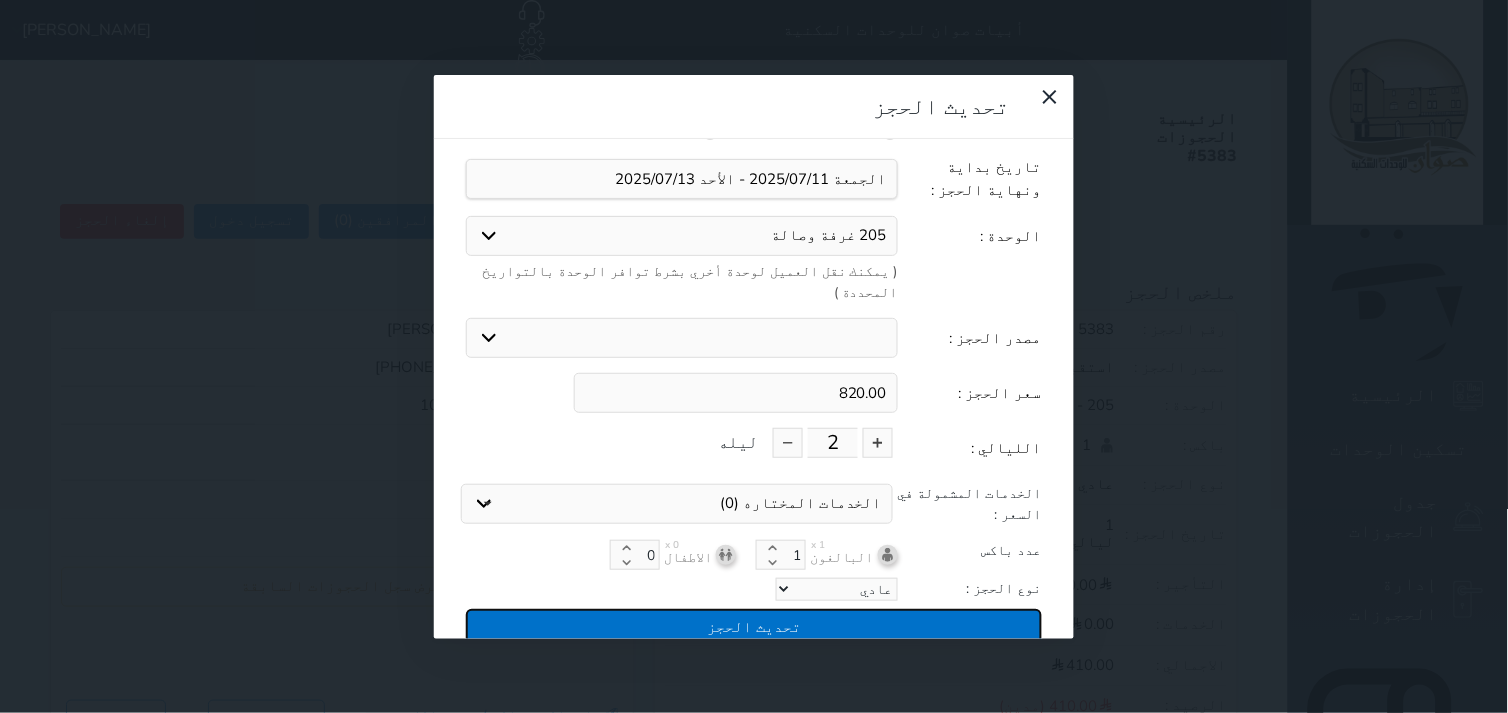 click on "تحديث الحجز" at bounding box center [754, 626] 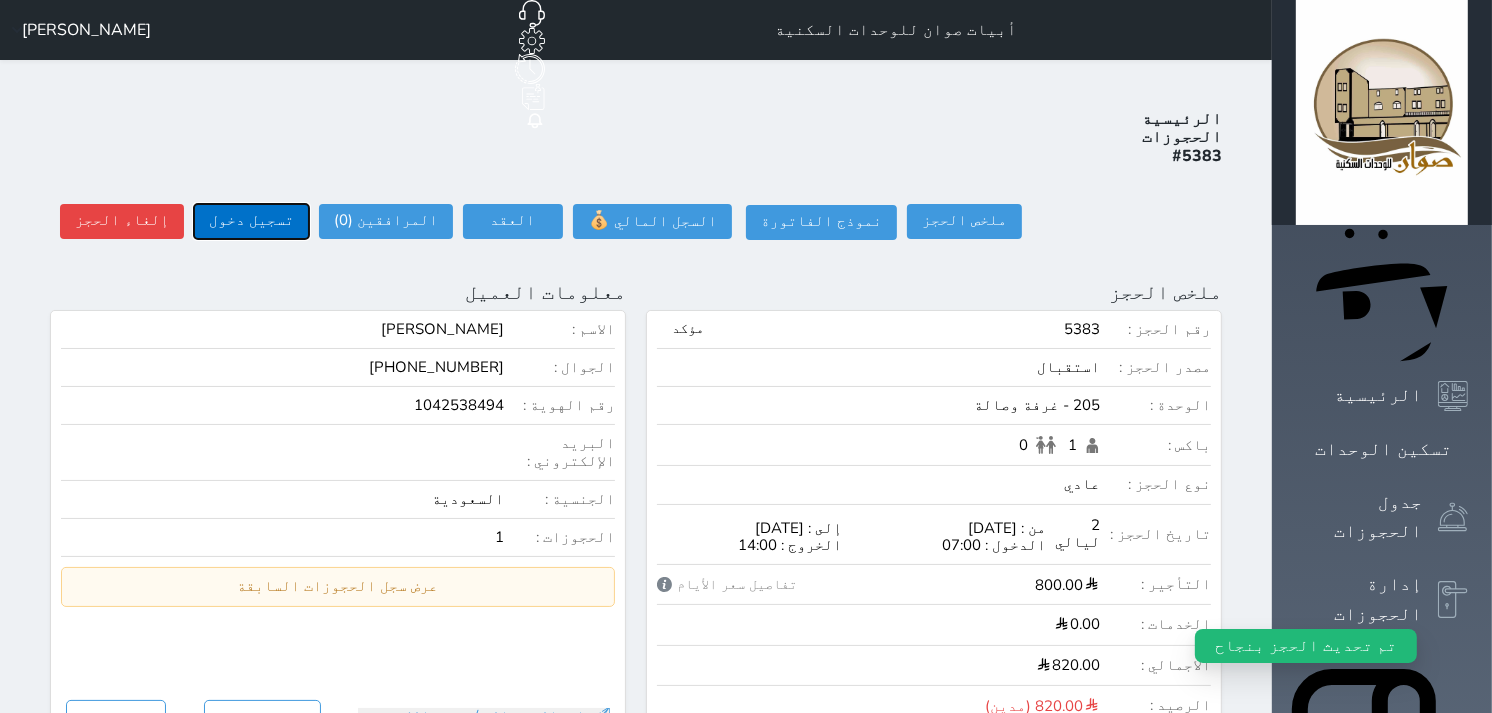 click on "تسجيل دخول" at bounding box center (251, 221) 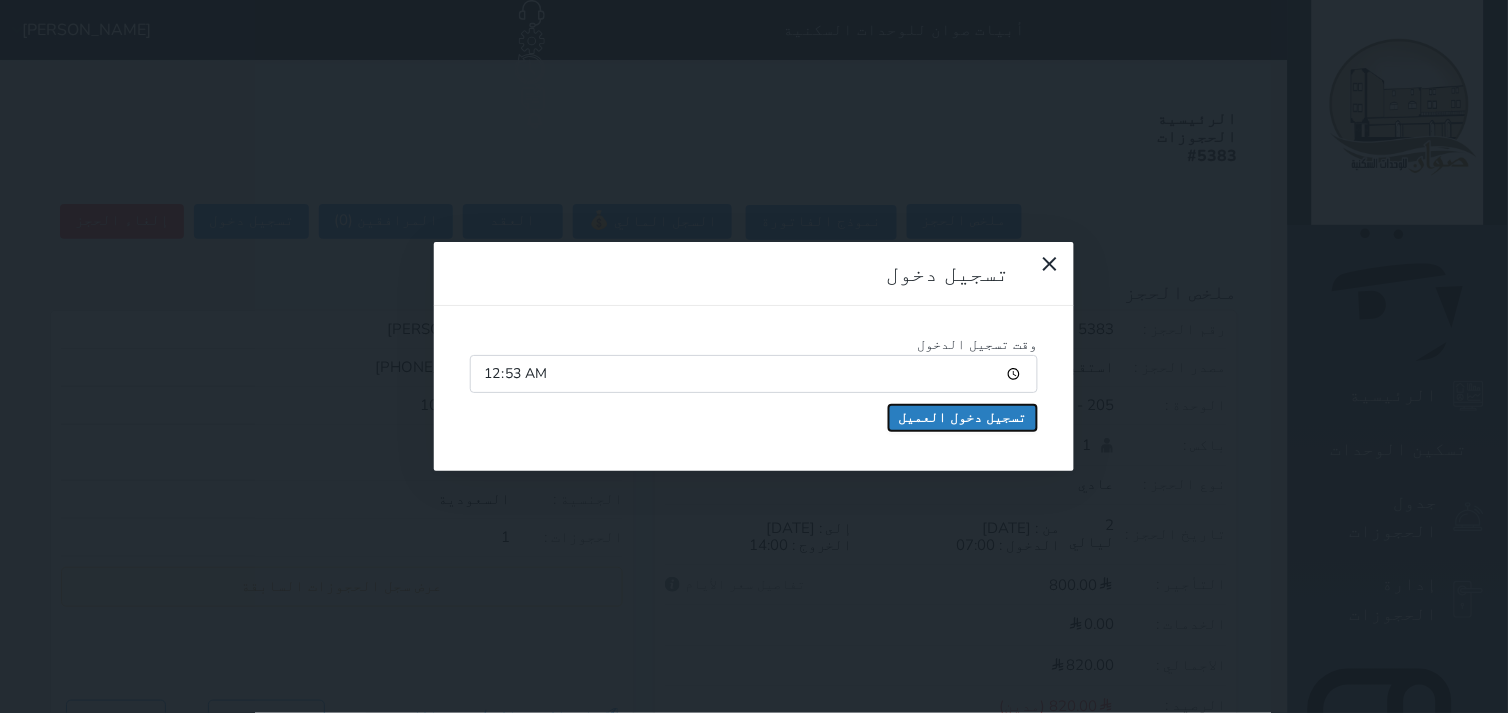 click on "تسجيل دخول العميل" at bounding box center [963, 418] 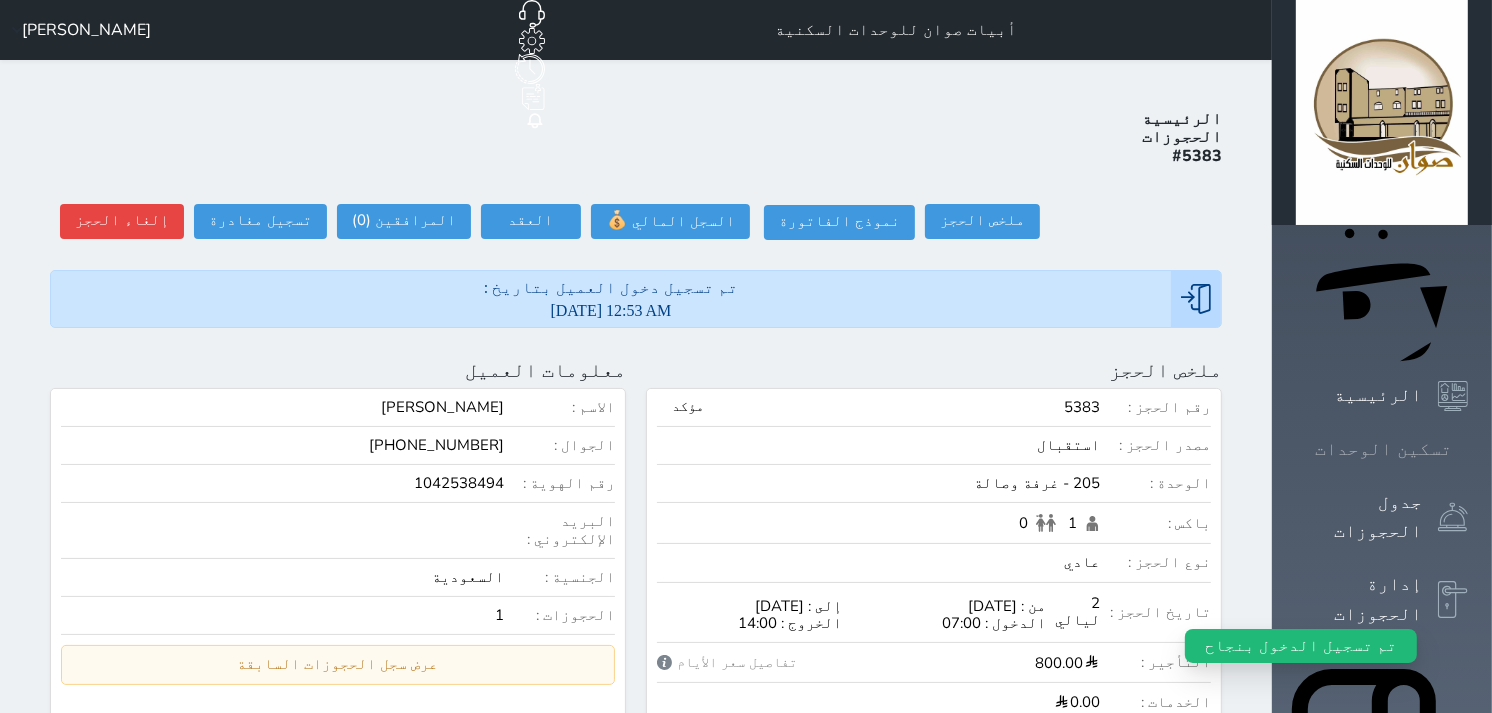 click 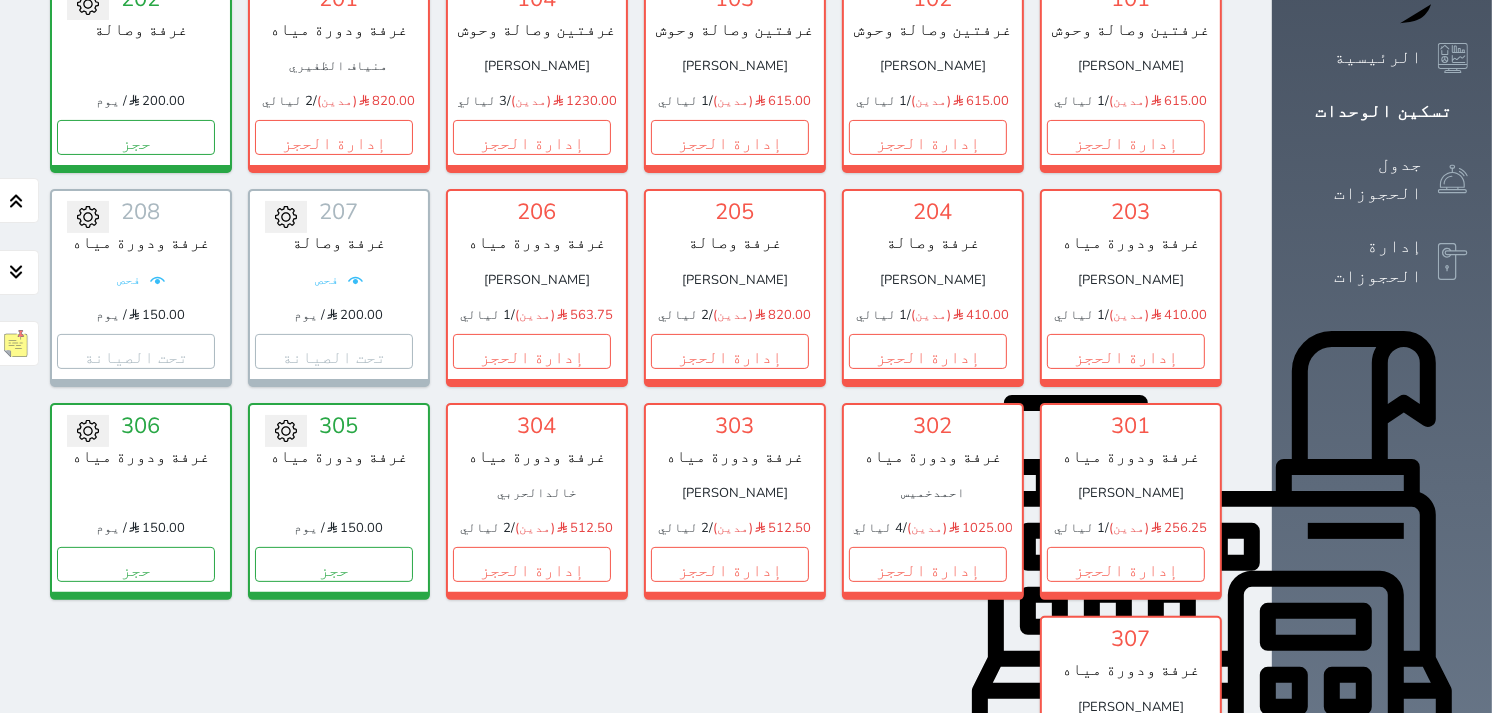 scroll, scrollTop: 300, scrollLeft: 0, axis: vertical 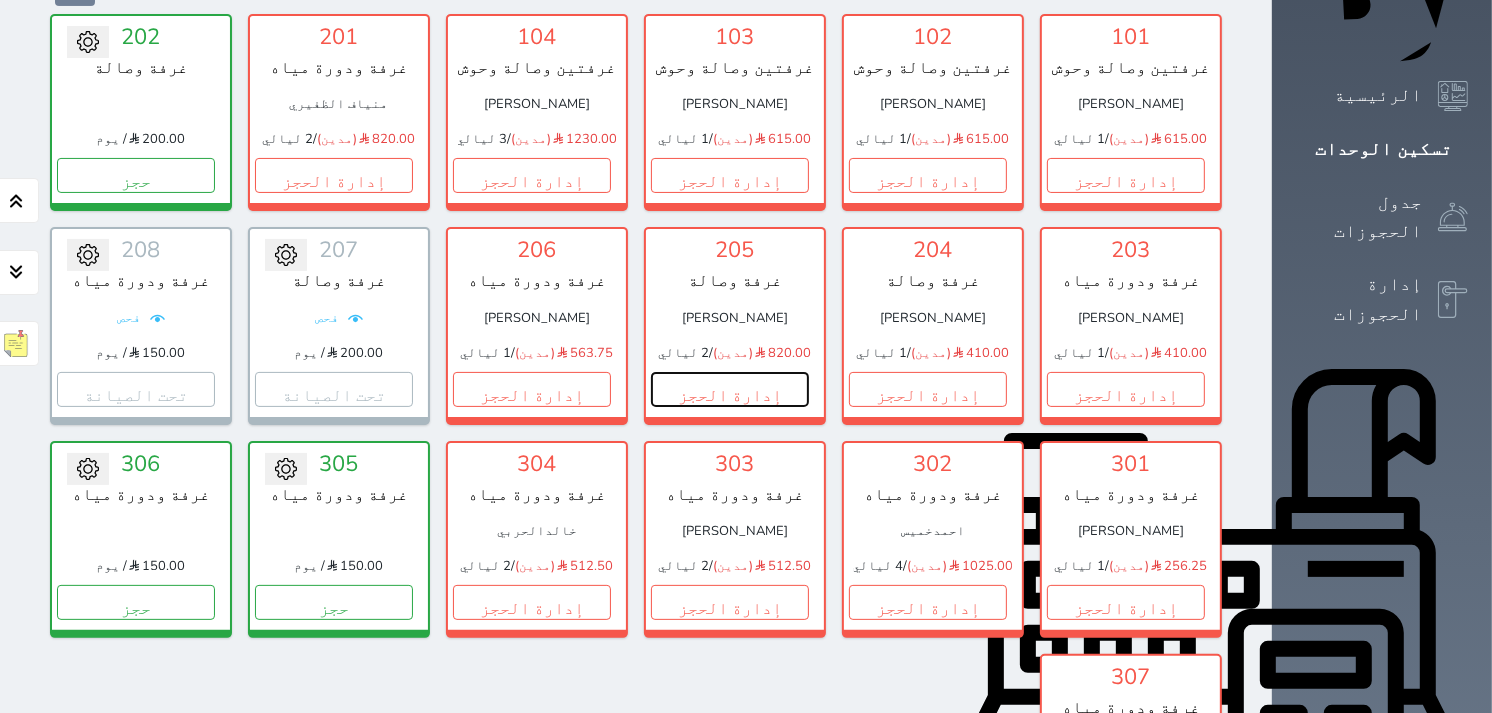 click on "205   غرفة وصالة
عبدالعزيز جزاع
820.00
(مدين)
/   2 ليالي           إدارة الحجز" at bounding box center [735, 325] 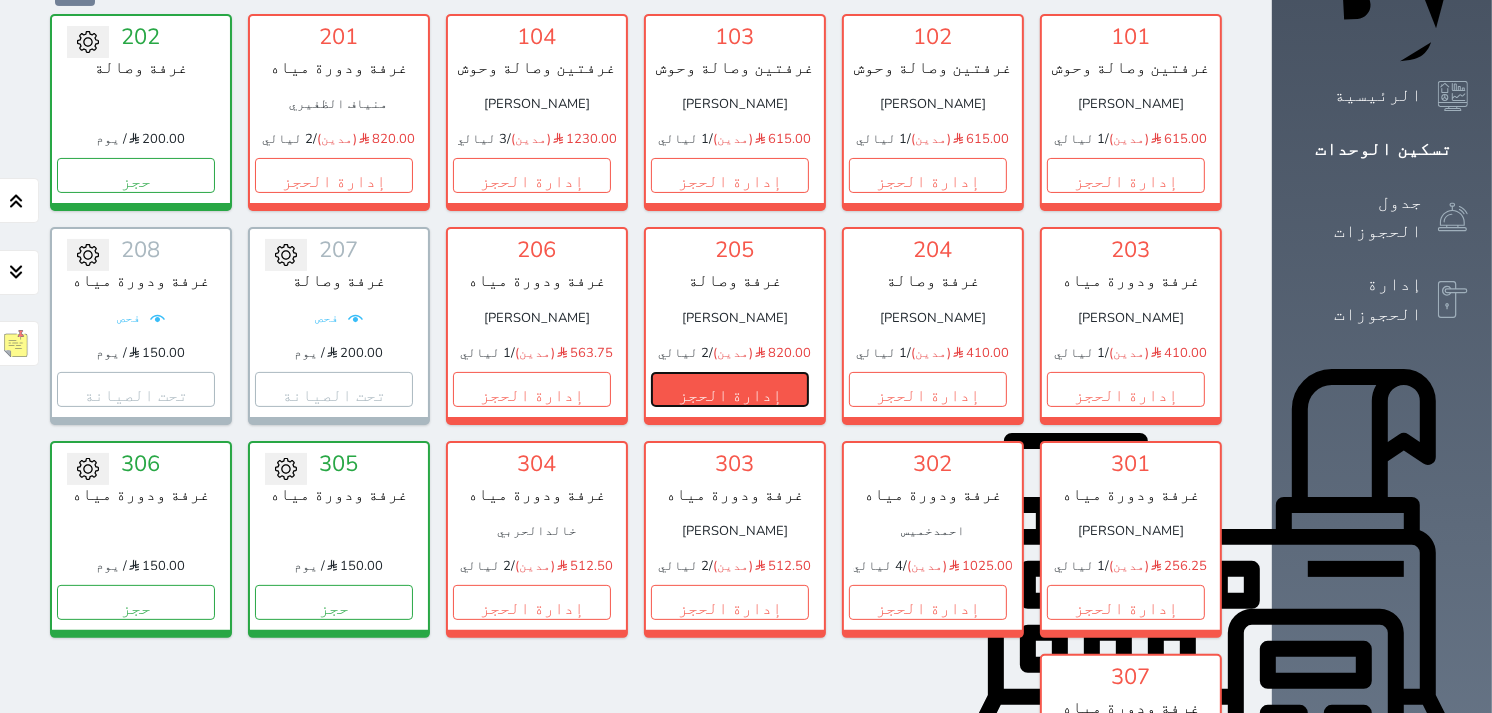click on "إدارة الحجز" at bounding box center (730, 389) 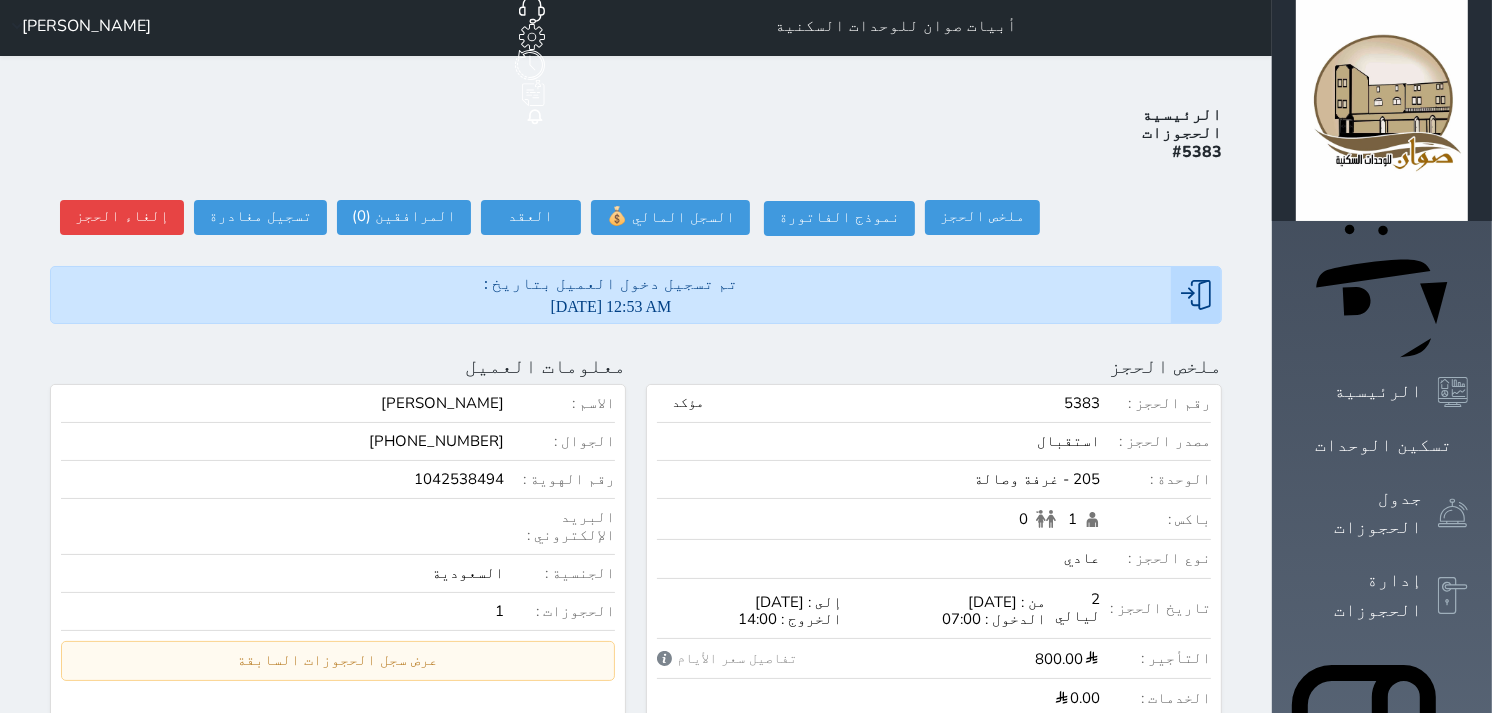 scroll, scrollTop: 0, scrollLeft: 0, axis: both 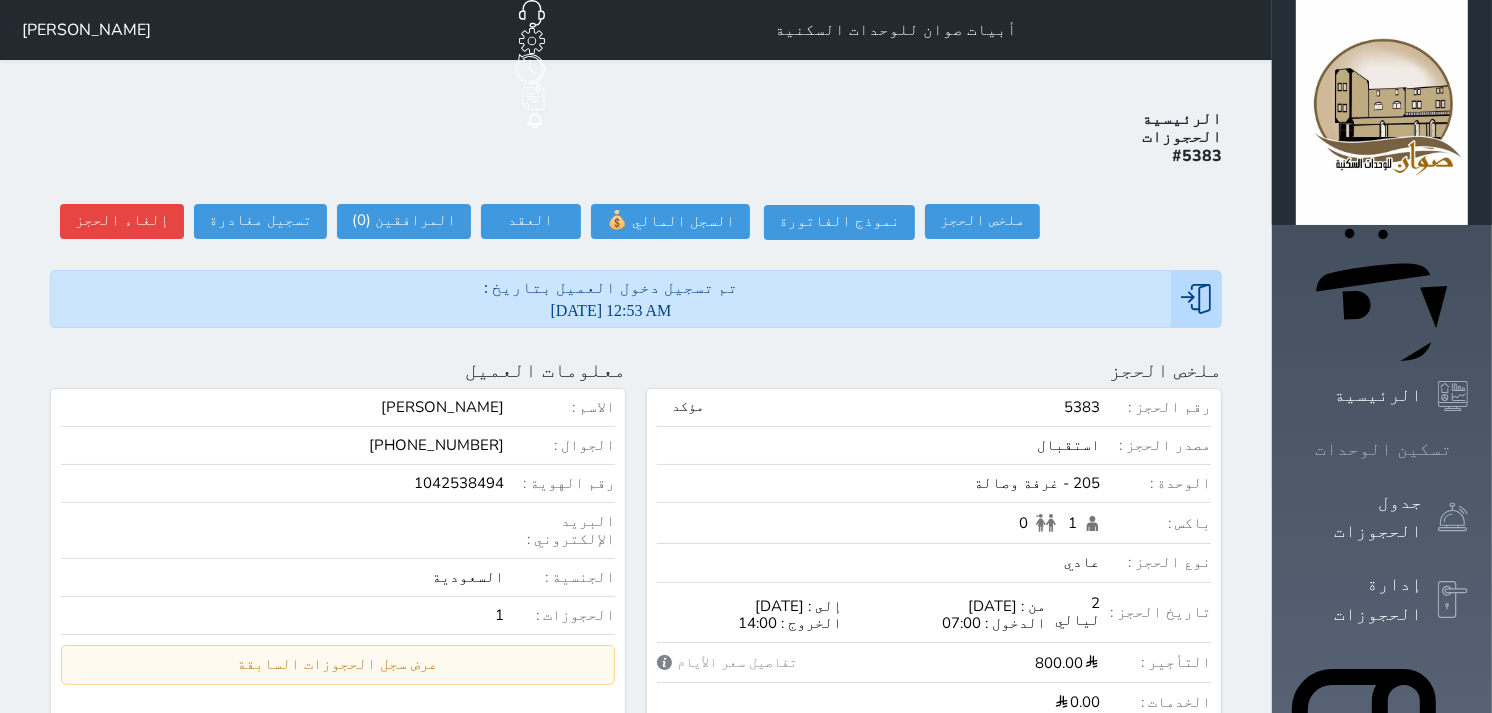click 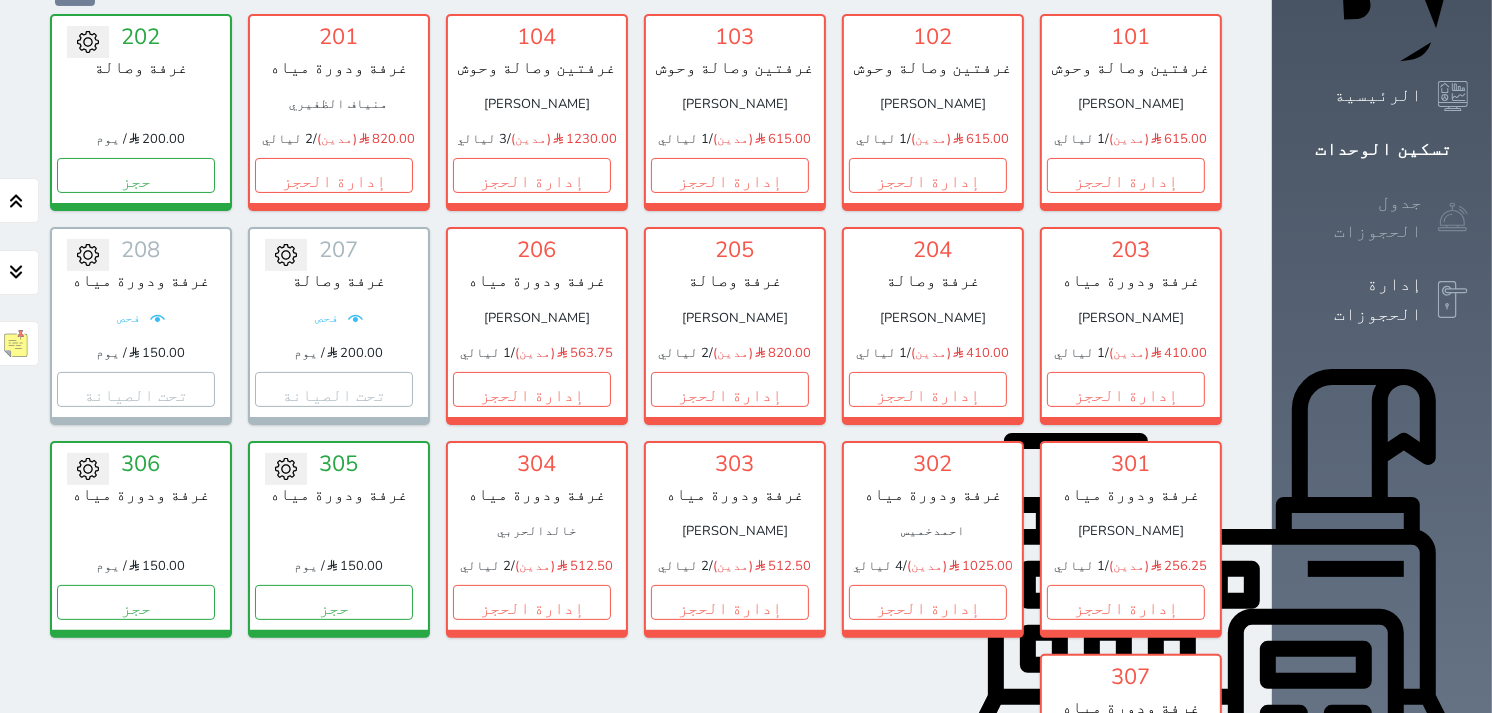scroll, scrollTop: 188, scrollLeft: 0, axis: vertical 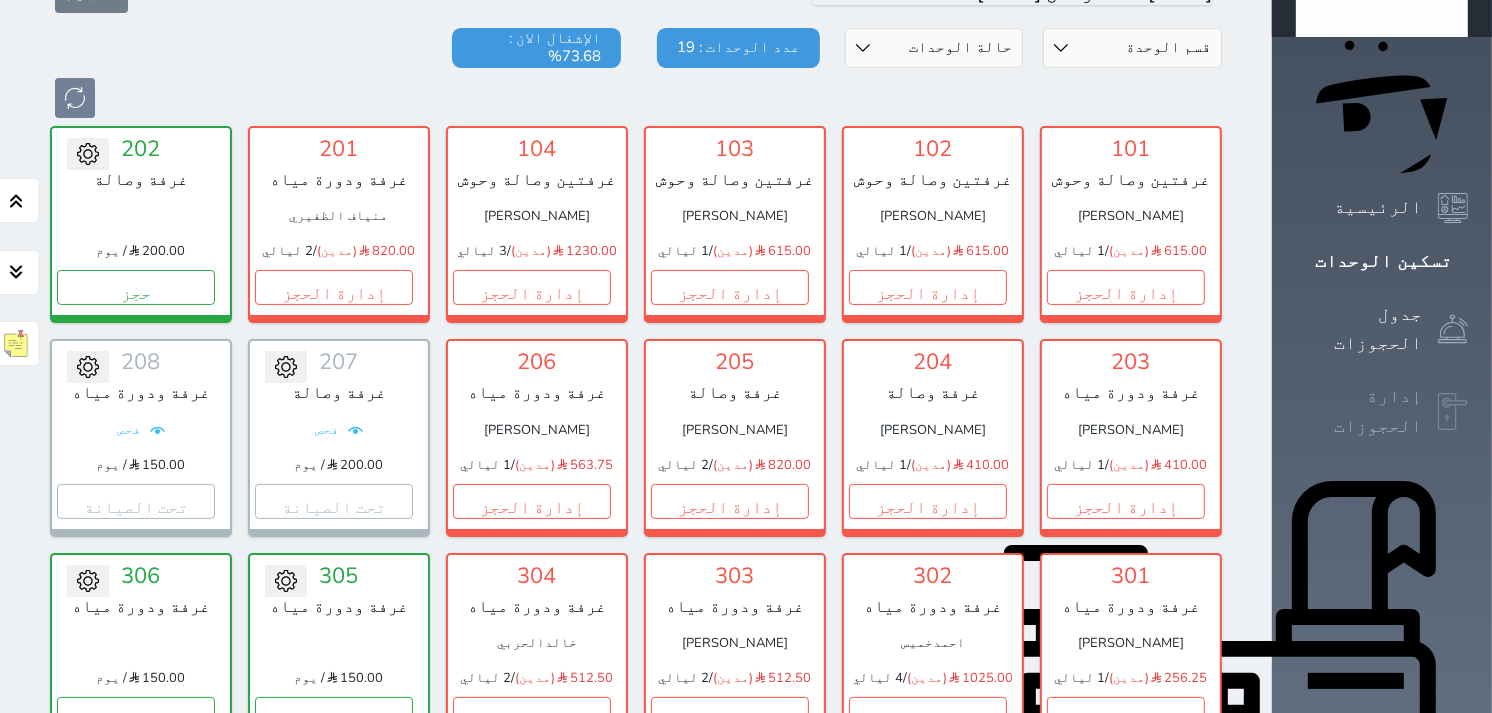 click on "تسكين الوحدات" at bounding box center (1382, 261) 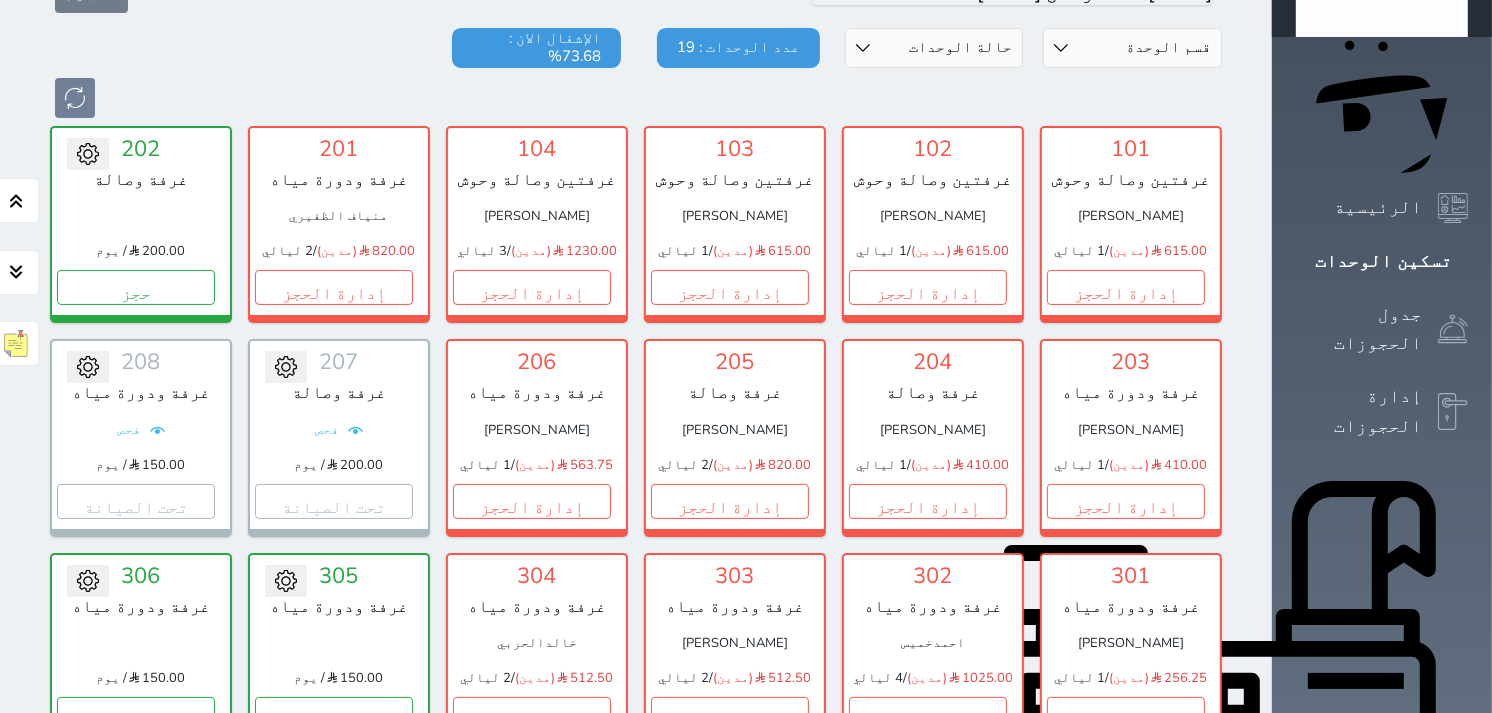 click on "201   غرفة ودورة مياه
منياف الظفيري
820.00
(مدين)
/   2 ليالي           إدارة الحجز               تغيير الحالة الى صيانة                   التاريخ المتوقع للانتهاء       حفظ" at bounding box center [339, 224] 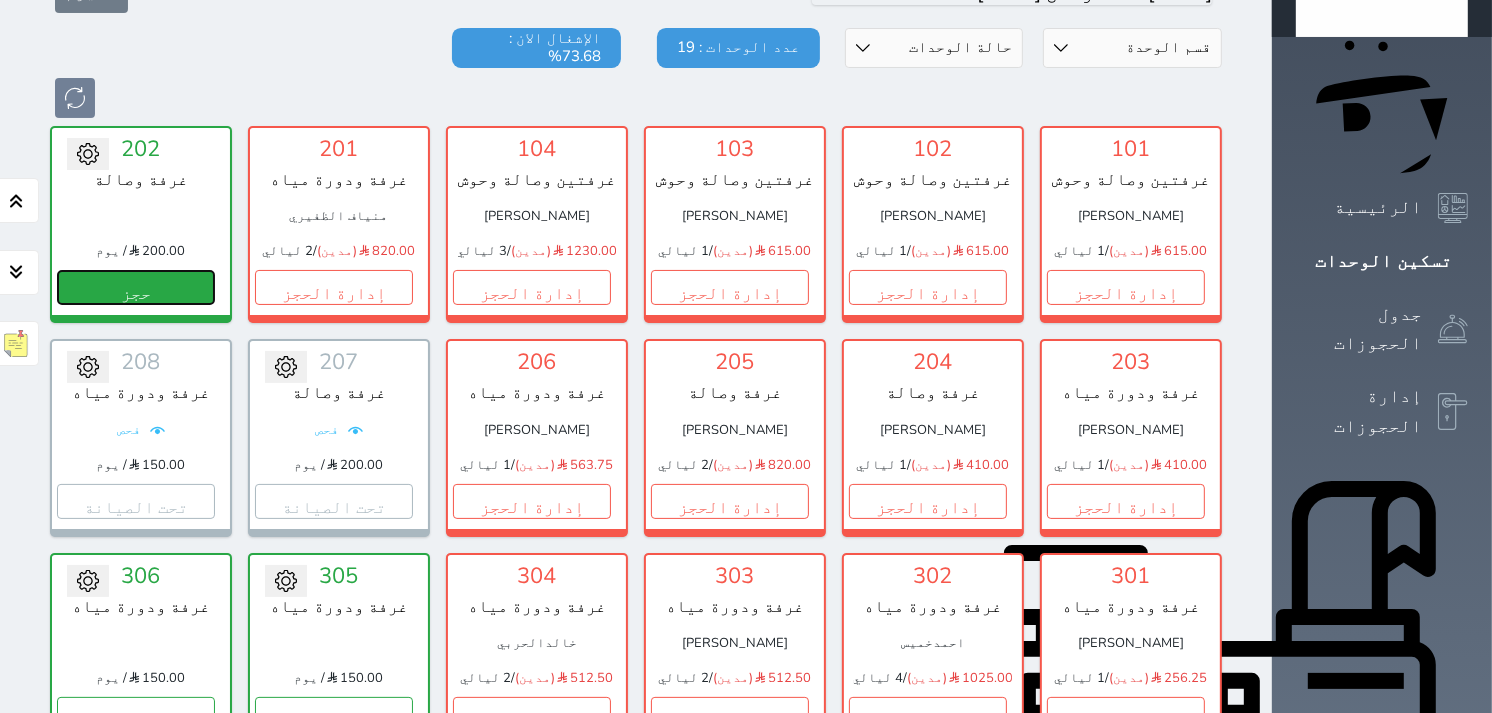 click on "حجز" at bounding box center (136, 287) 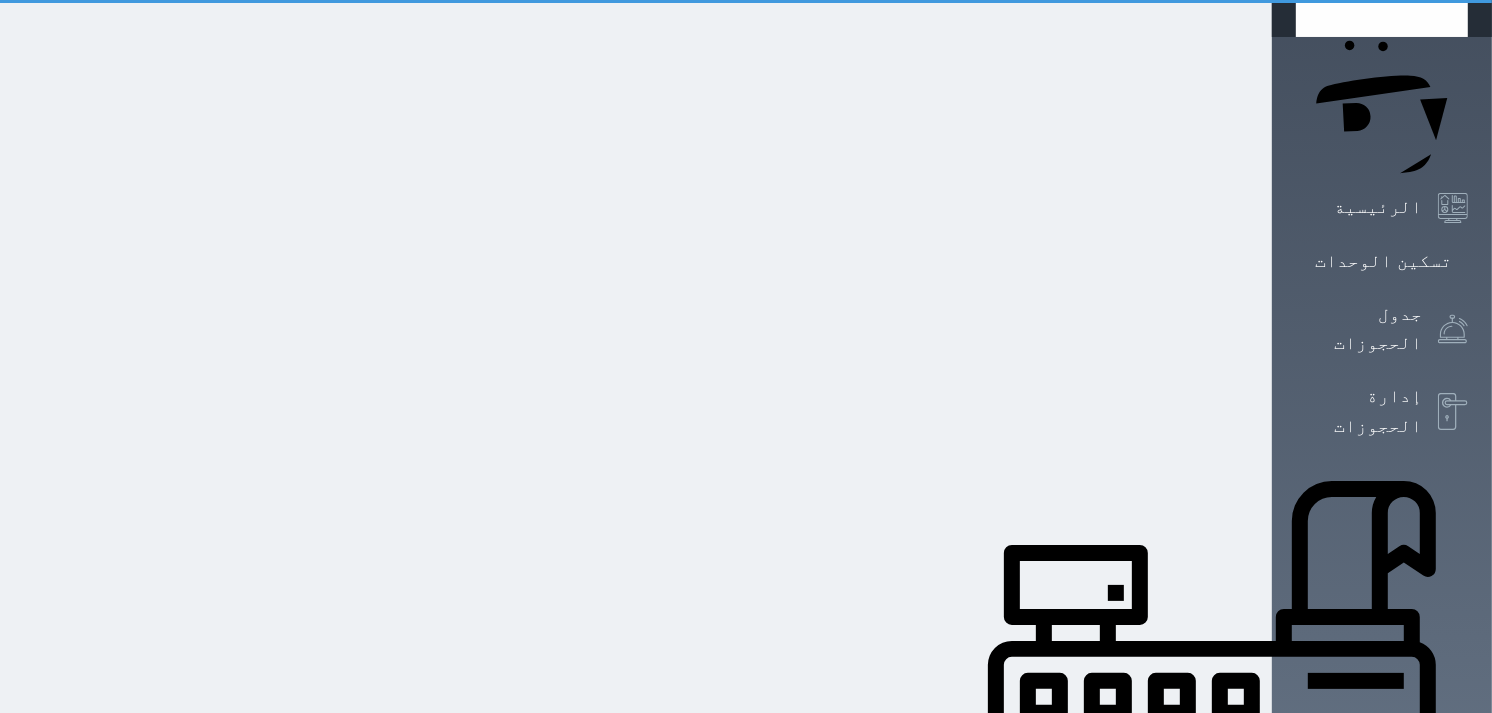 scroll, scrollTop: 30, scrollLeft: 0, axis: vertical 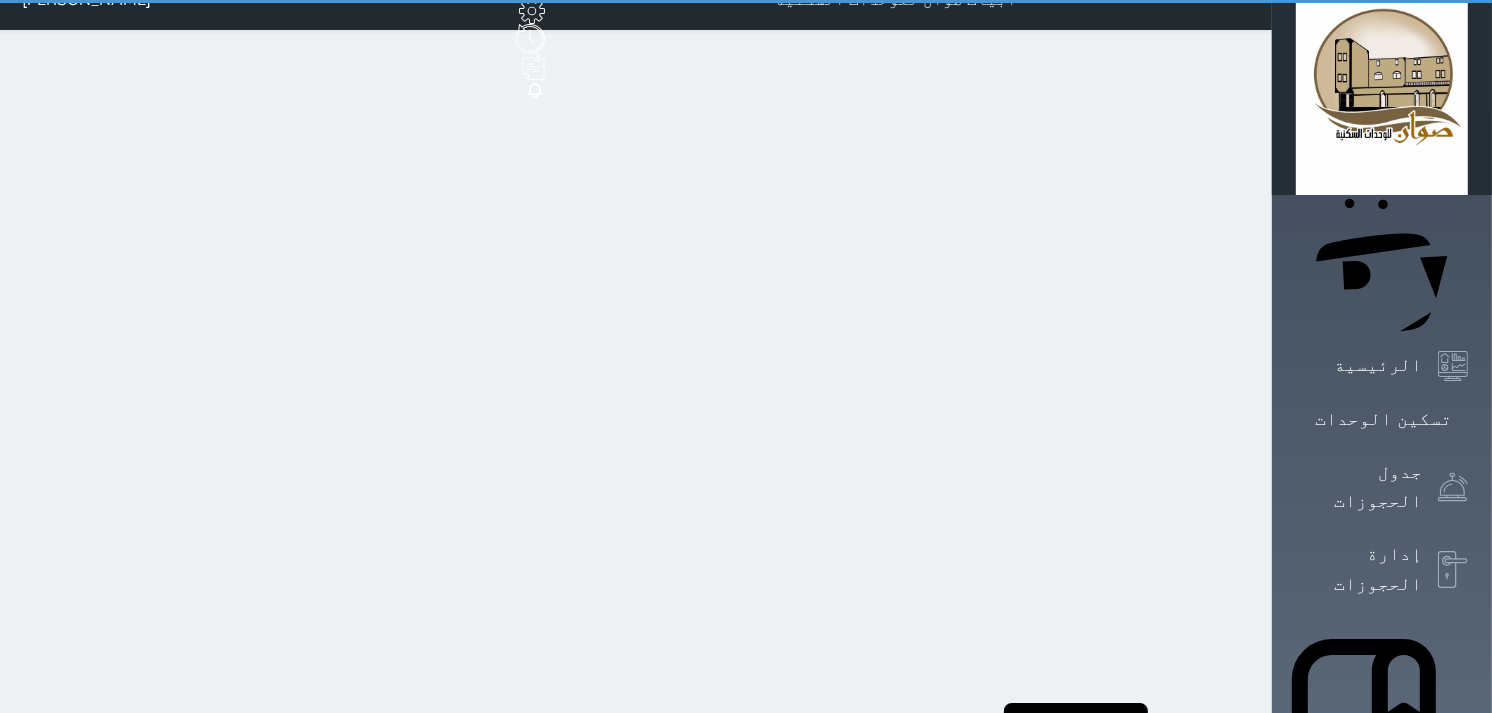 select on "1" 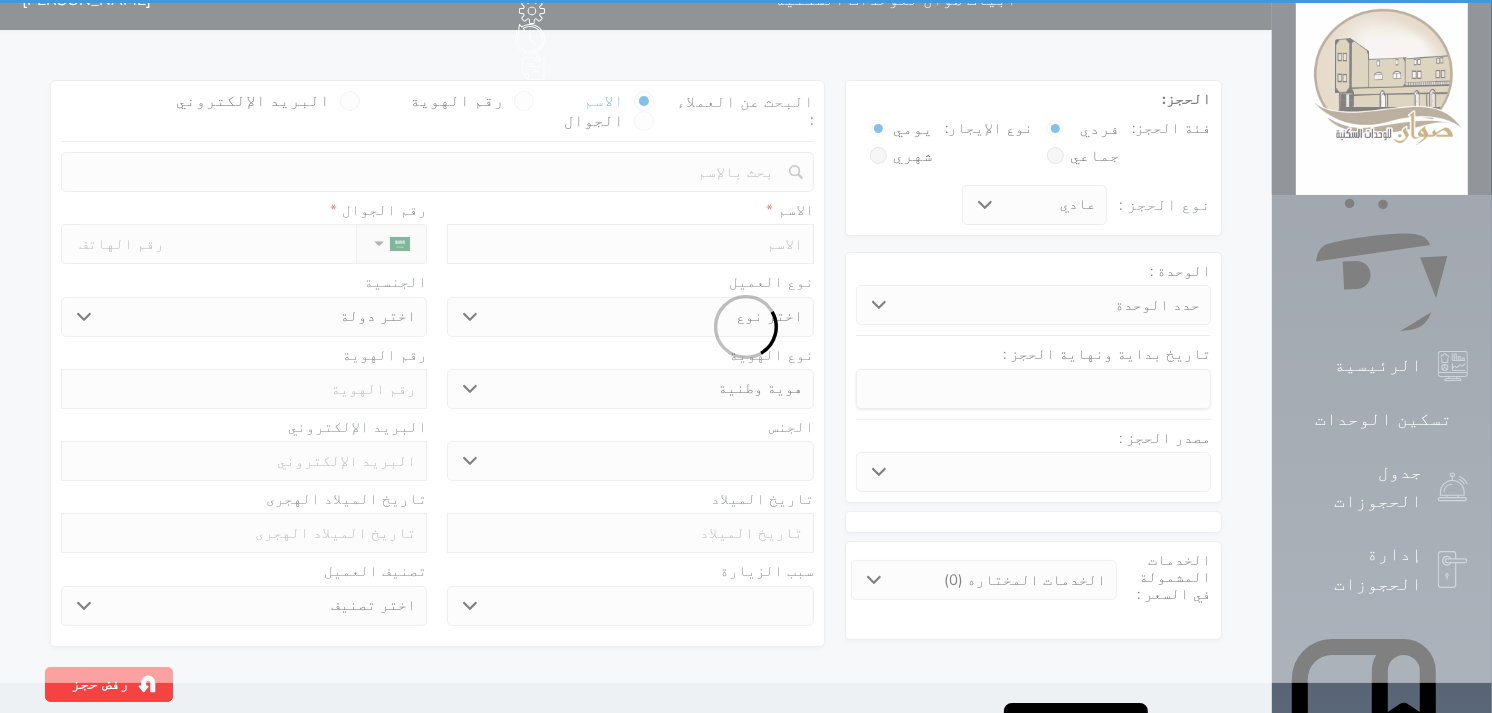 scroll, scrollTop: 0, scrollLeft: 0, axis: both 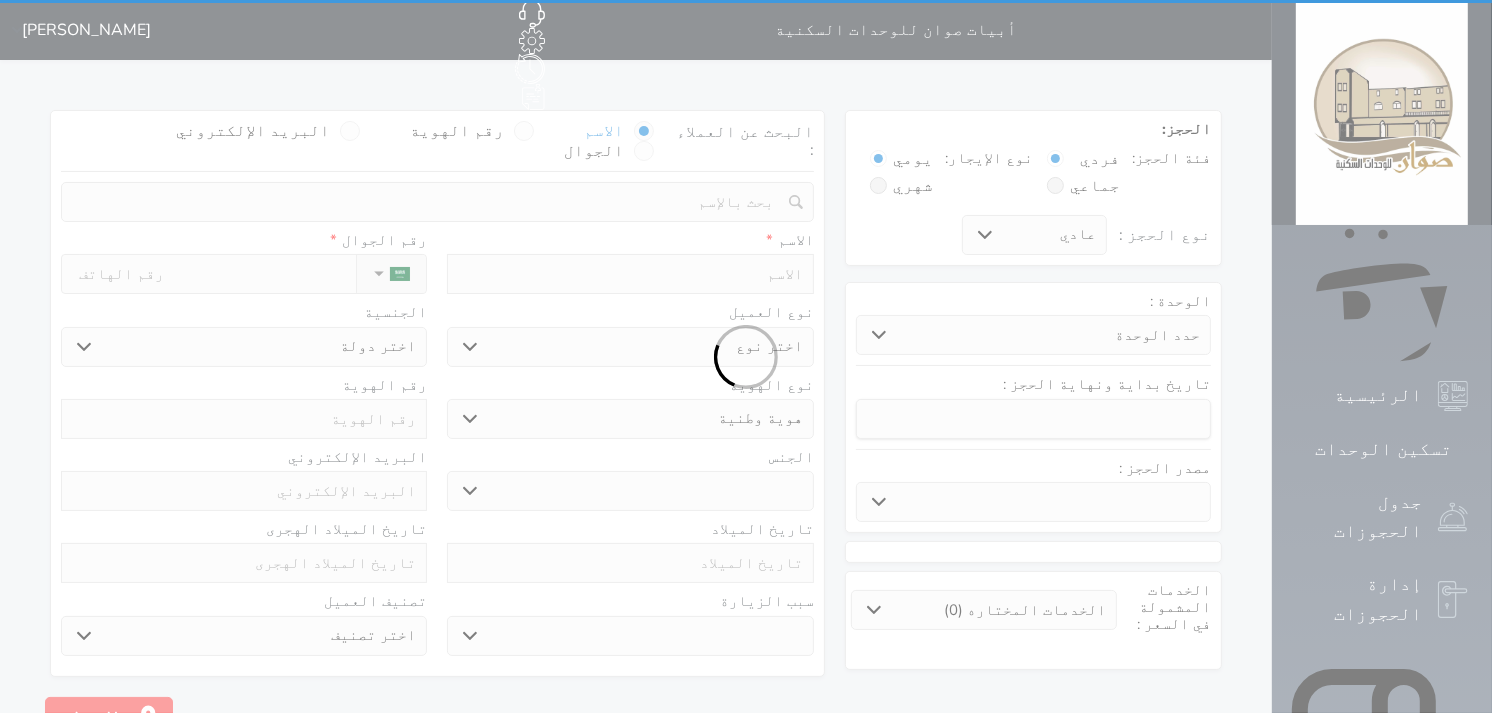 select 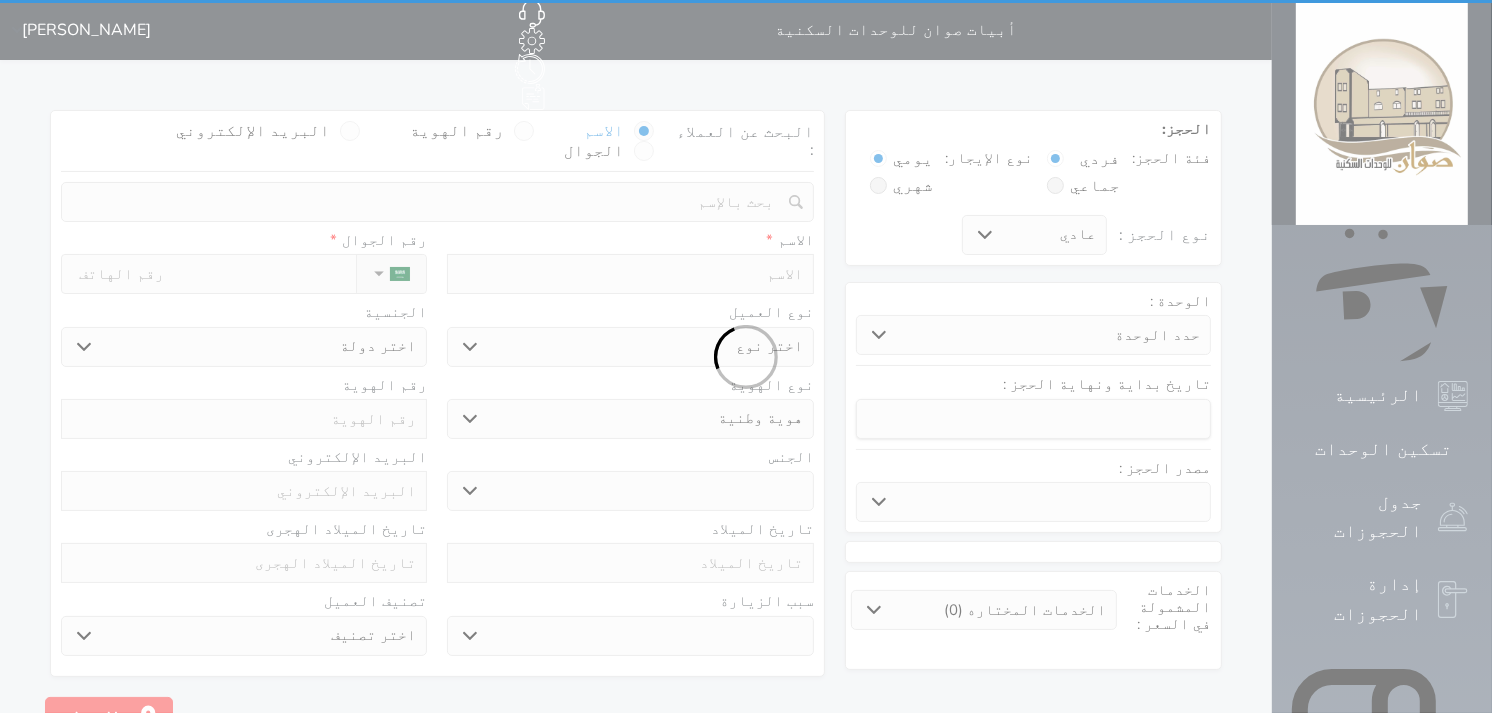 select 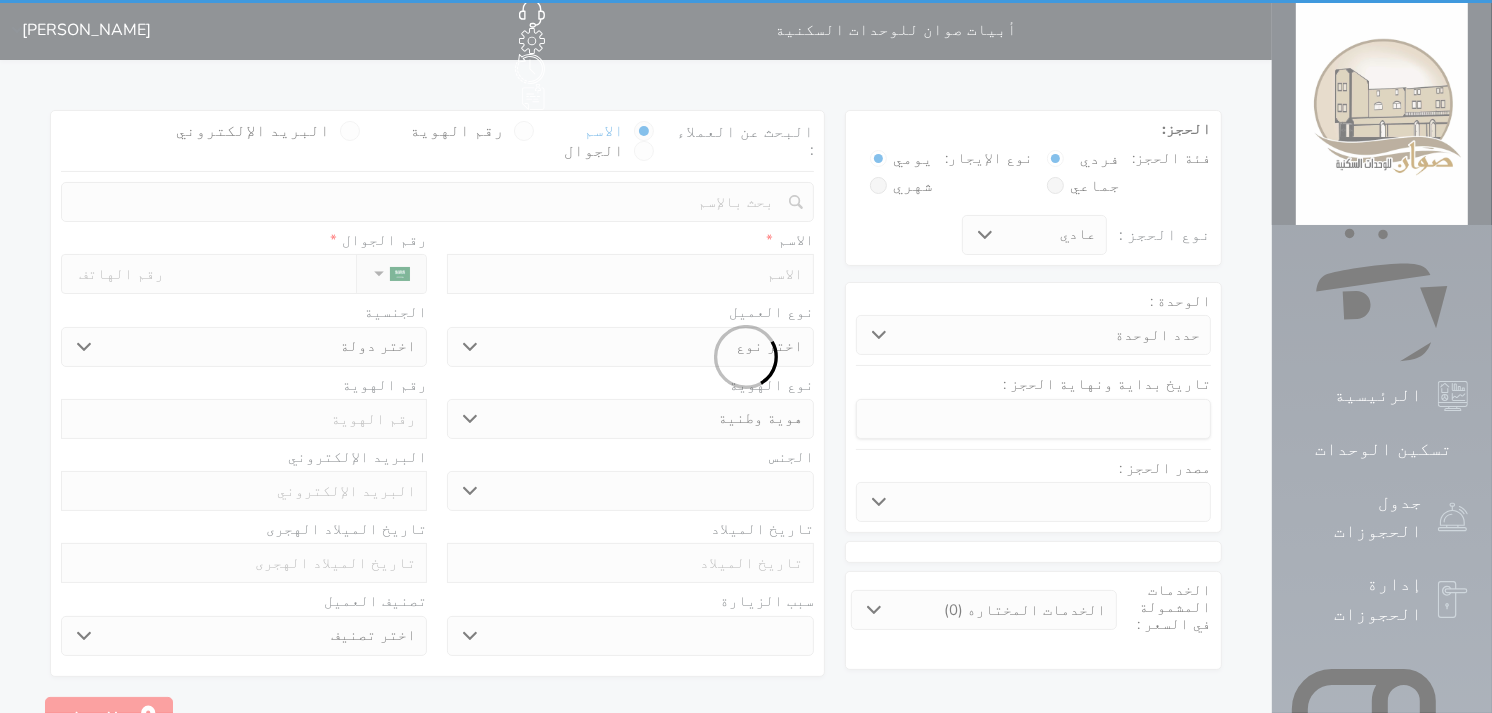 select 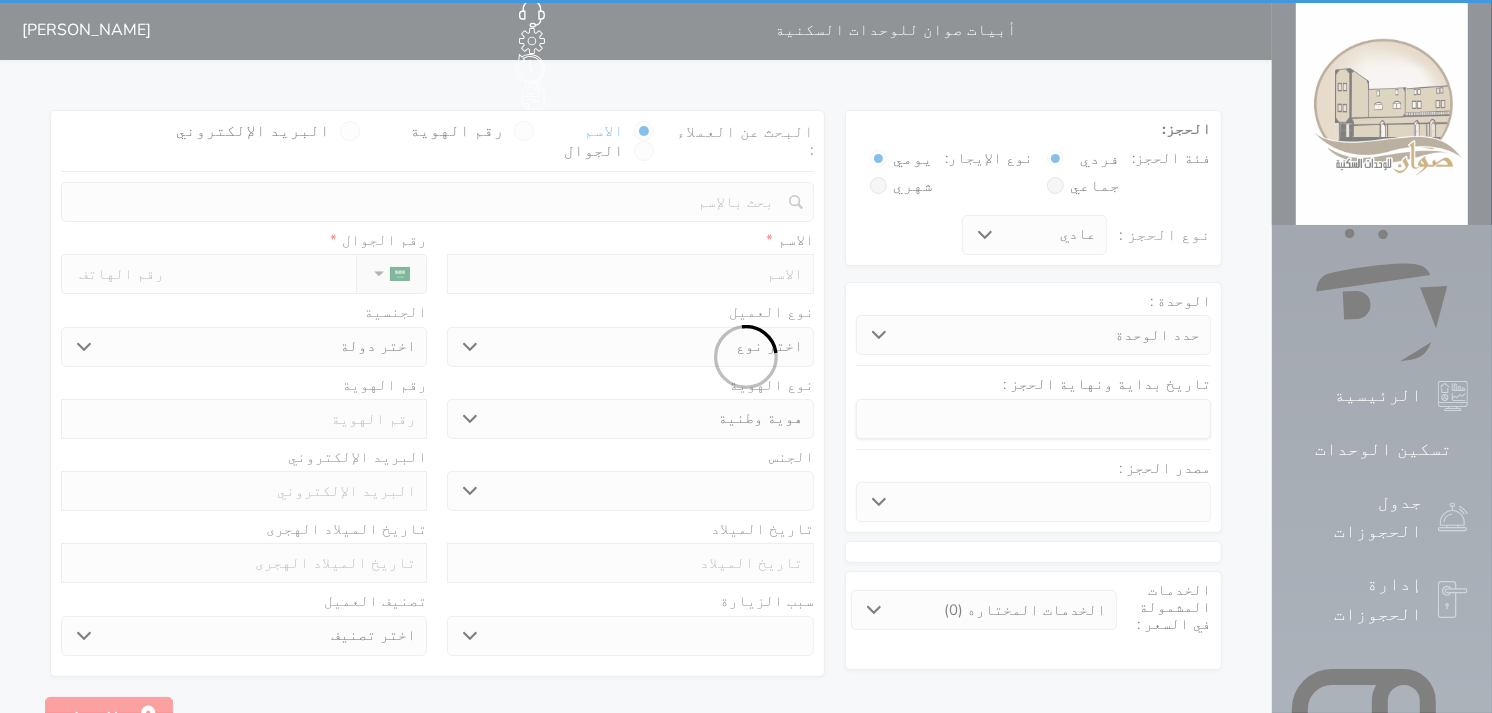 select 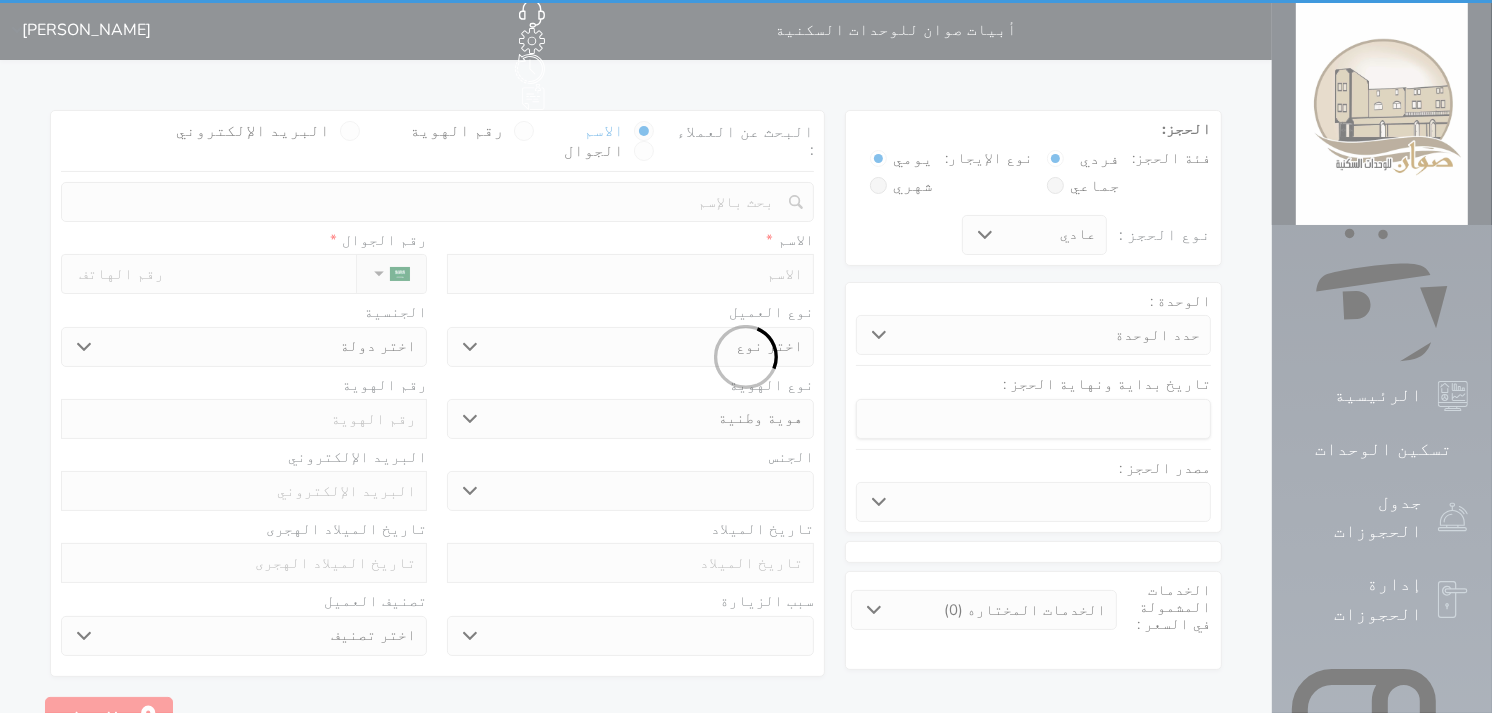 select 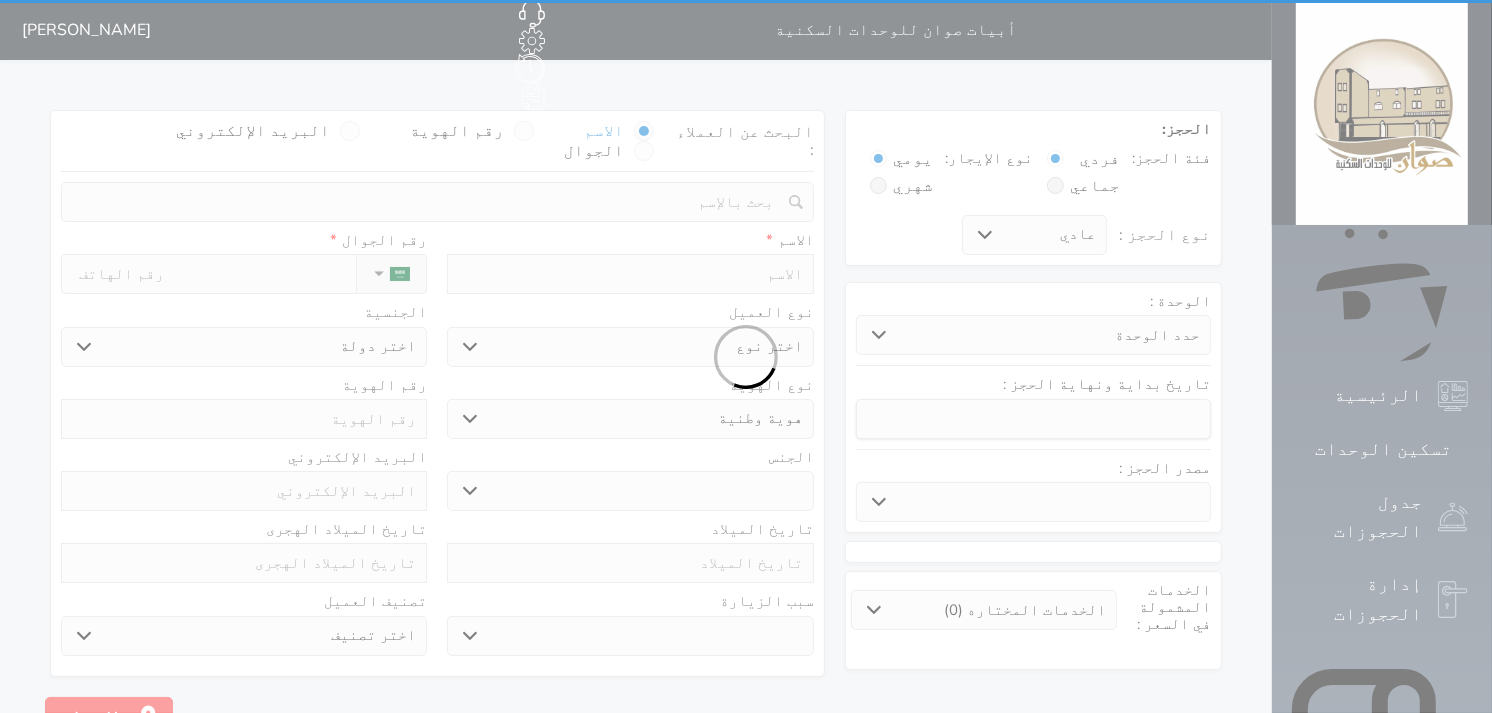 select 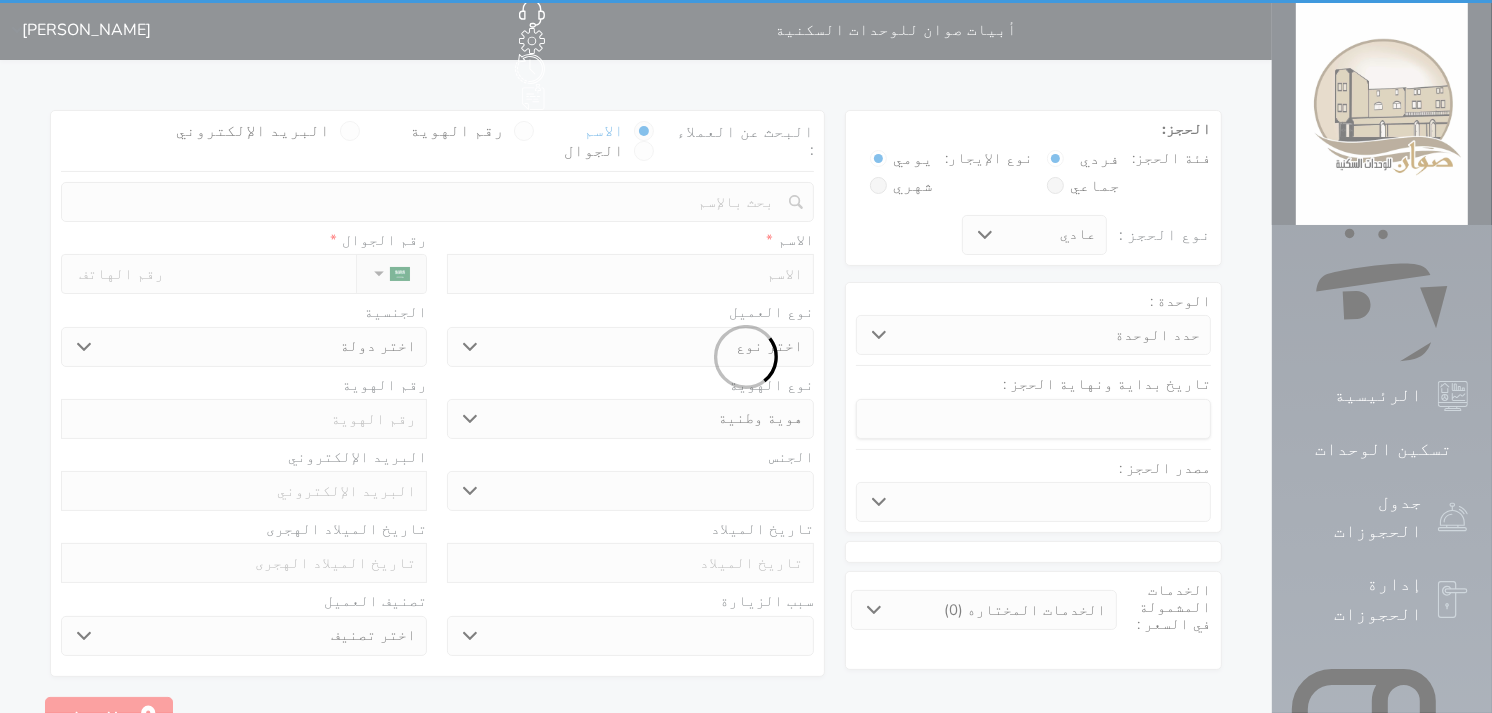 select 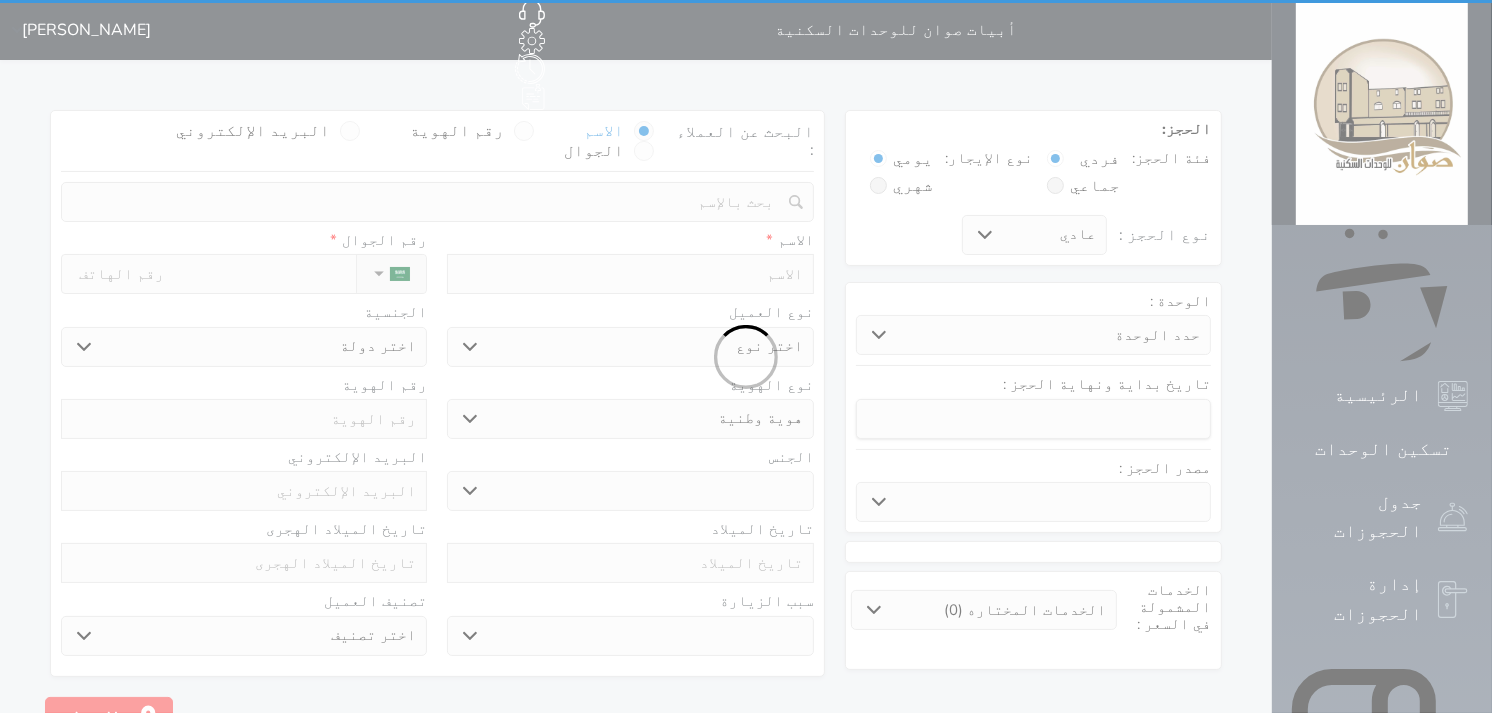 select 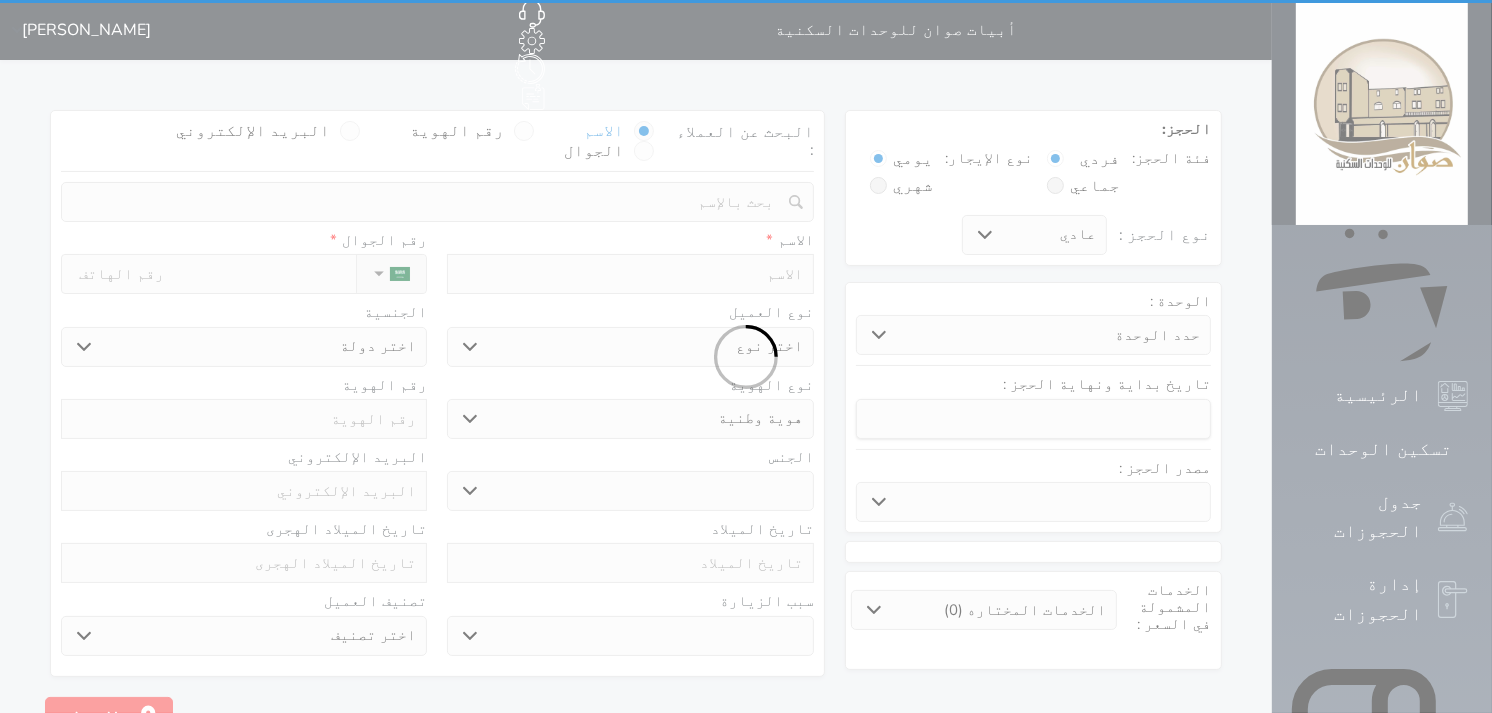 select on "113" 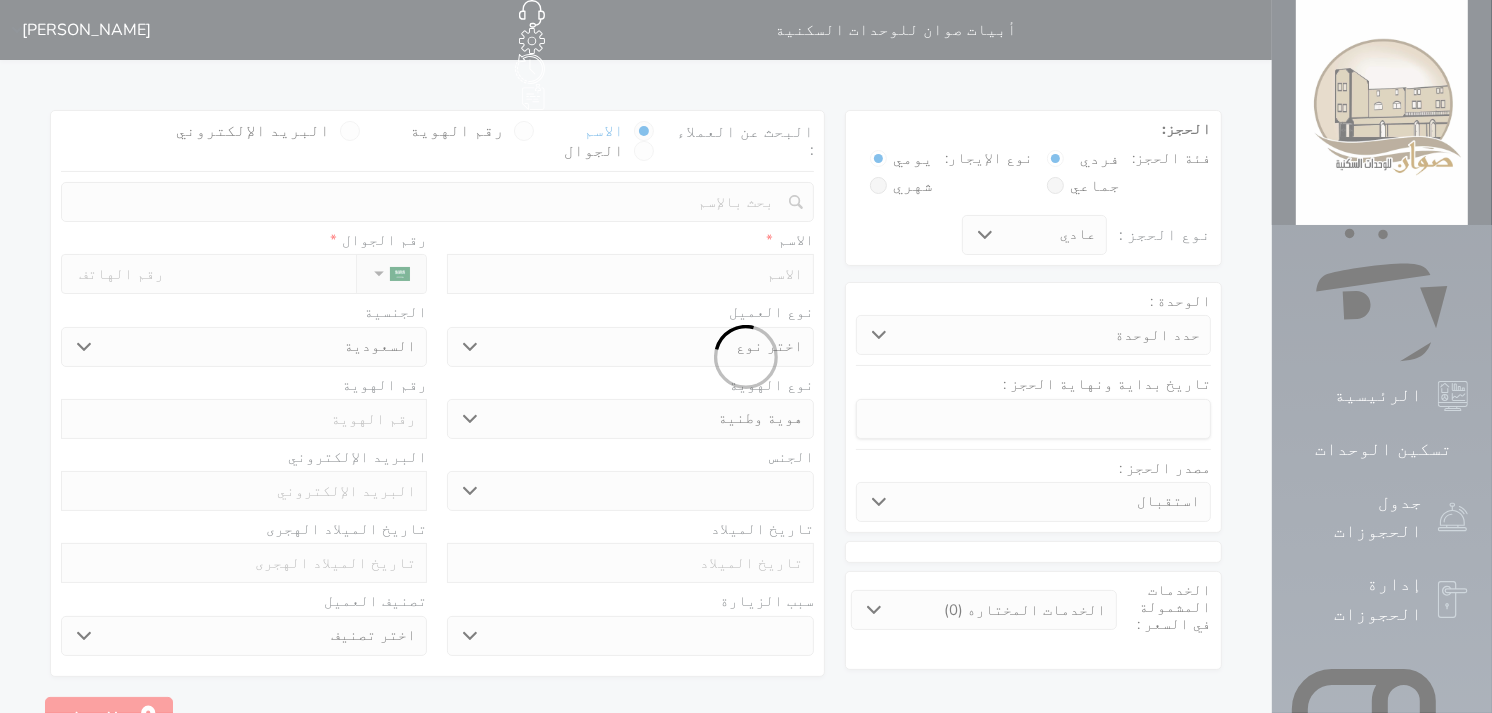 click at bounding box center (746, 356) 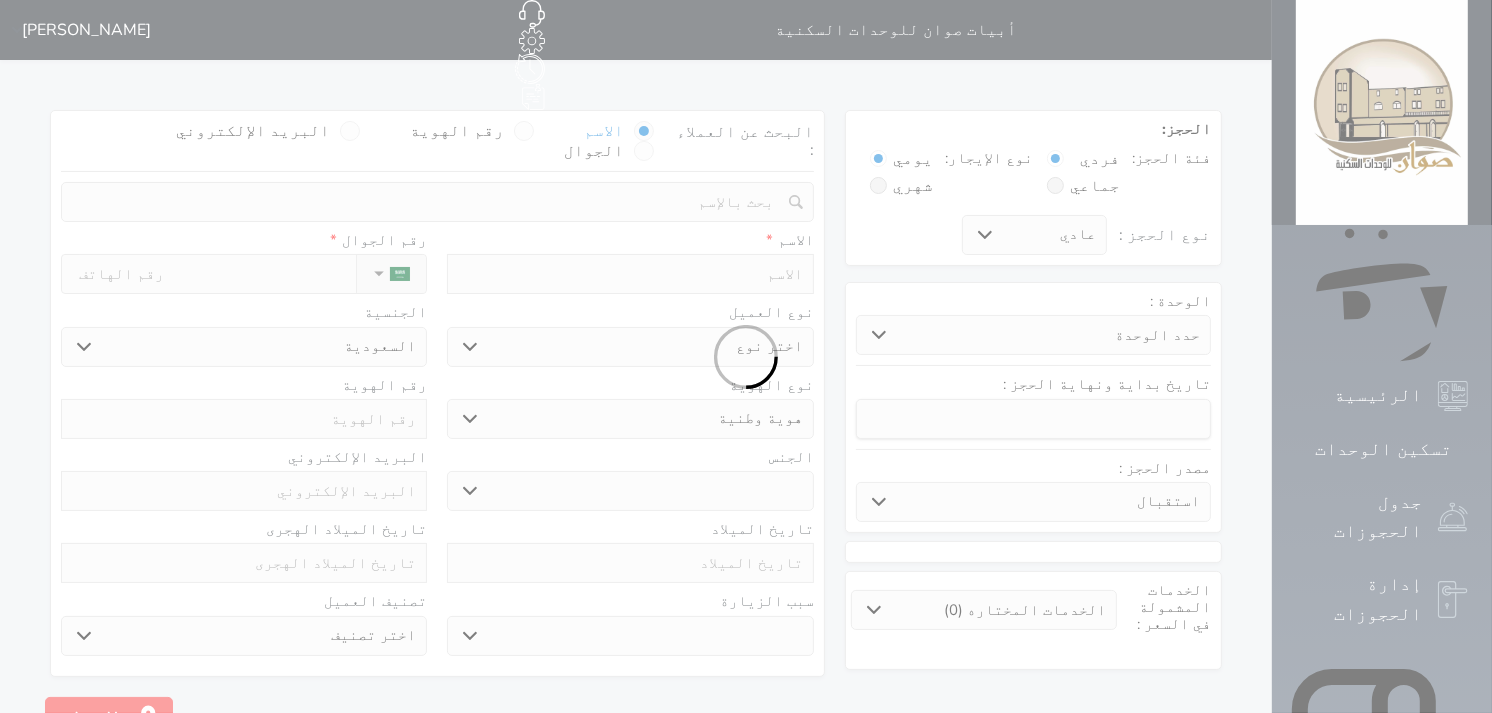 click at bounding box center (746, 356) 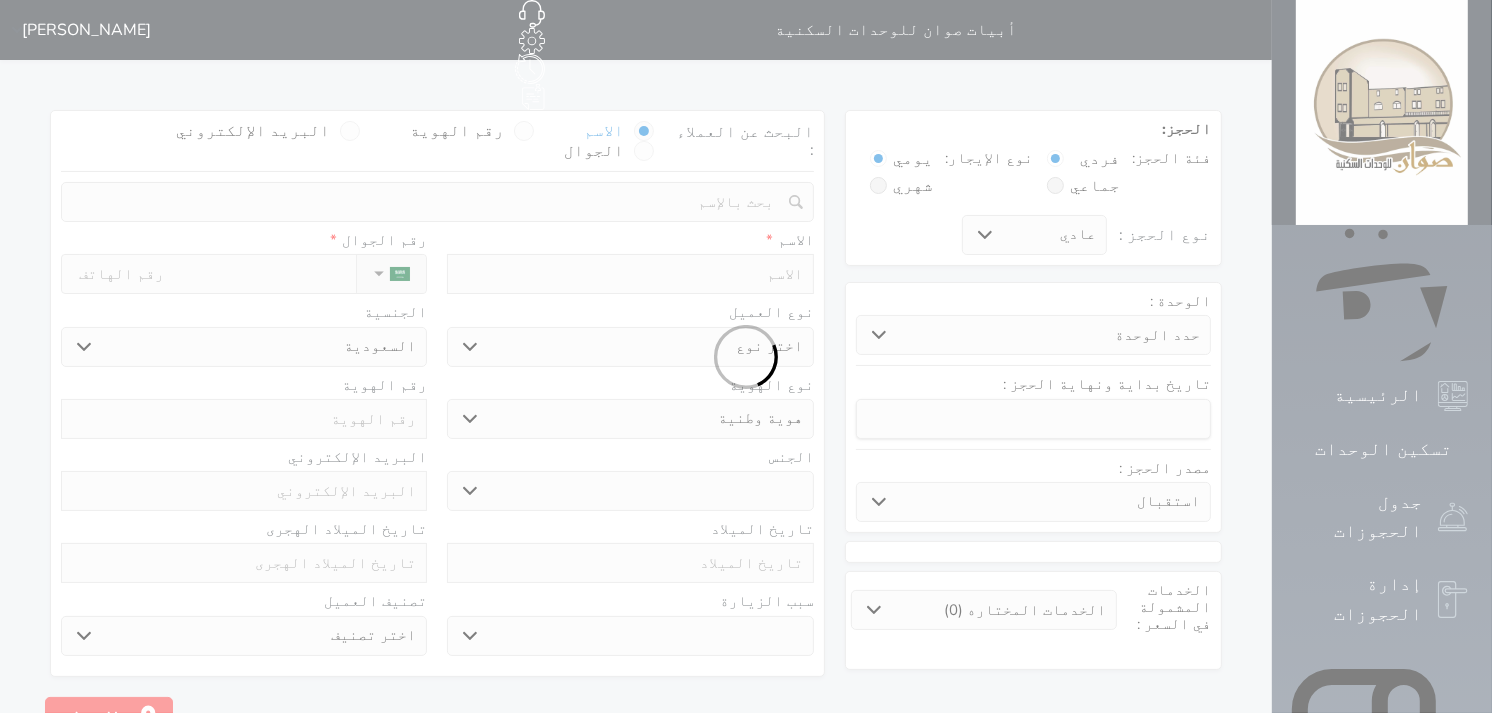 click at bounding box center [746, 356] 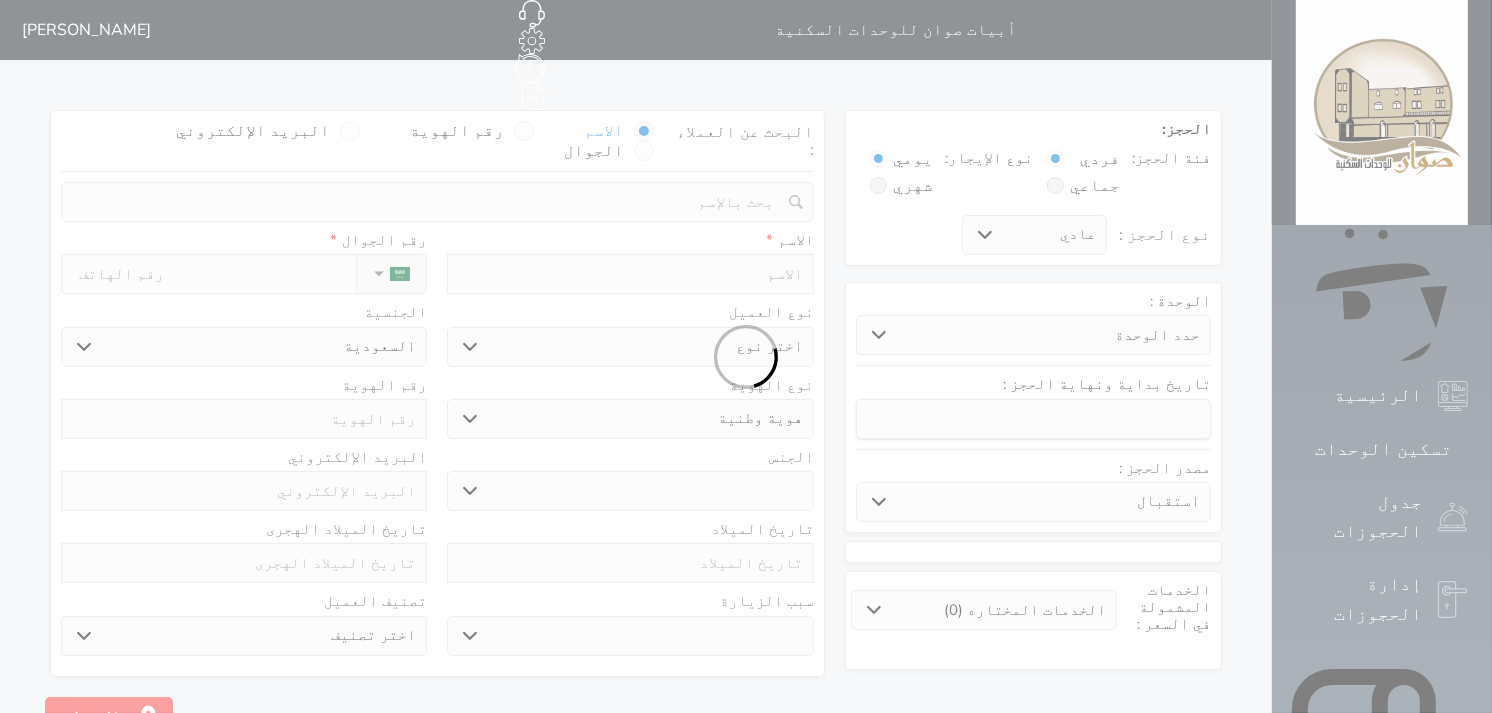 click at bounding box center [746, 356] 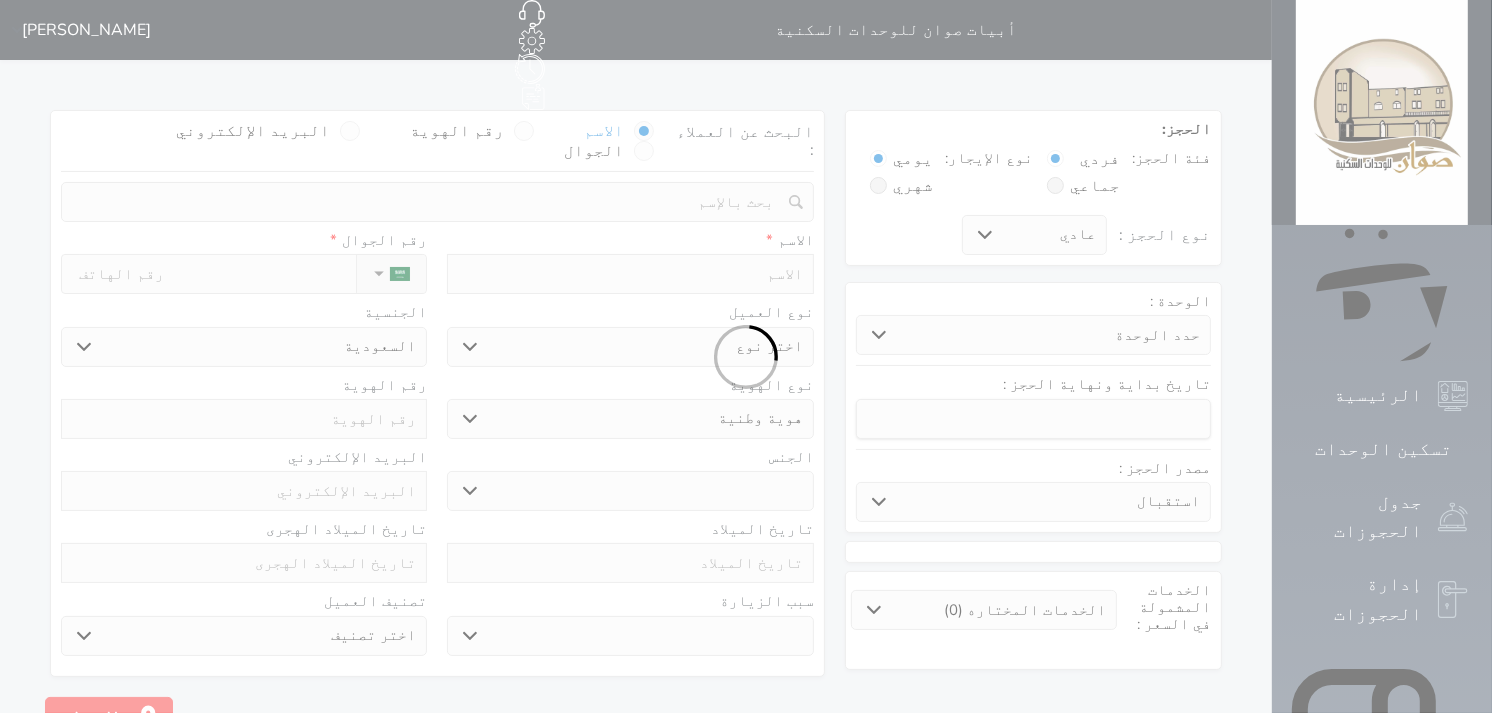 click at bounding box center (746, 356) 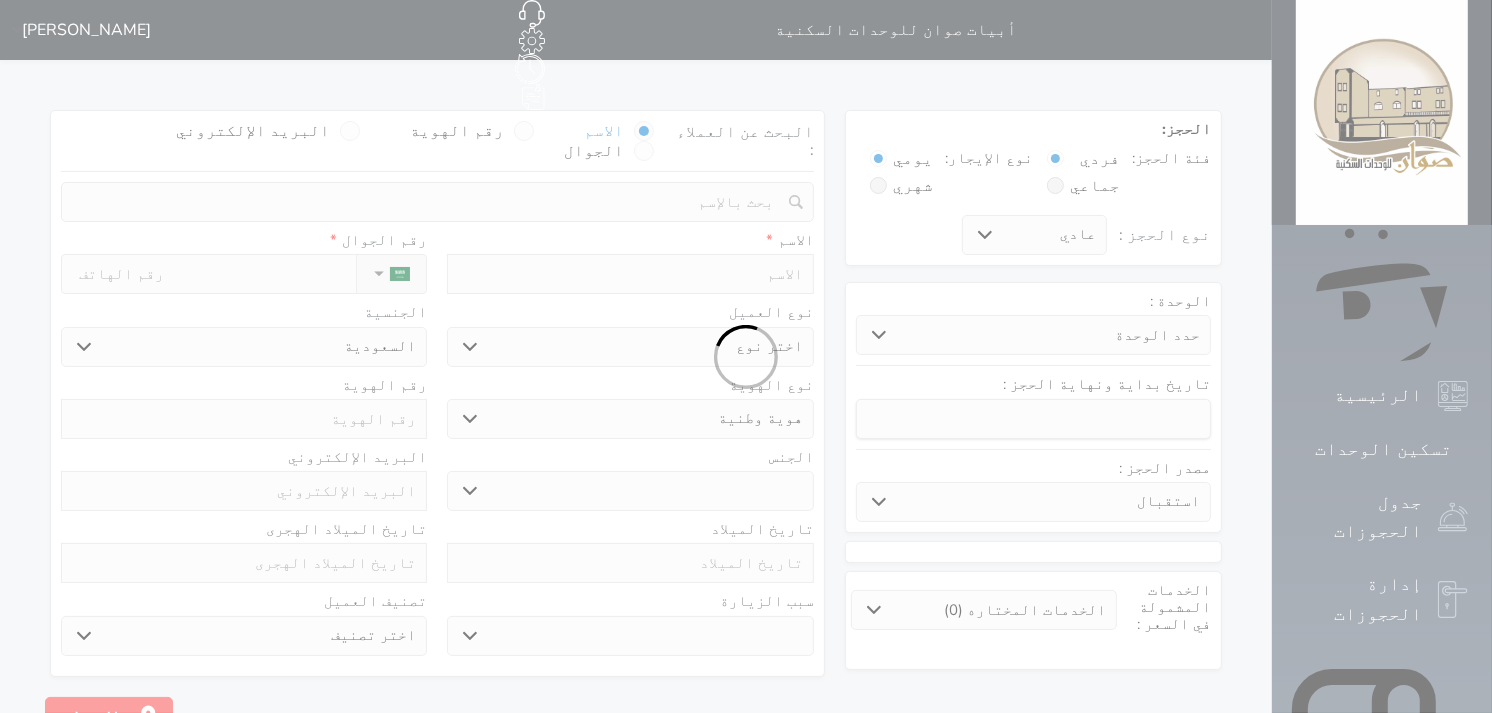 click at bounding box center (746, 356) 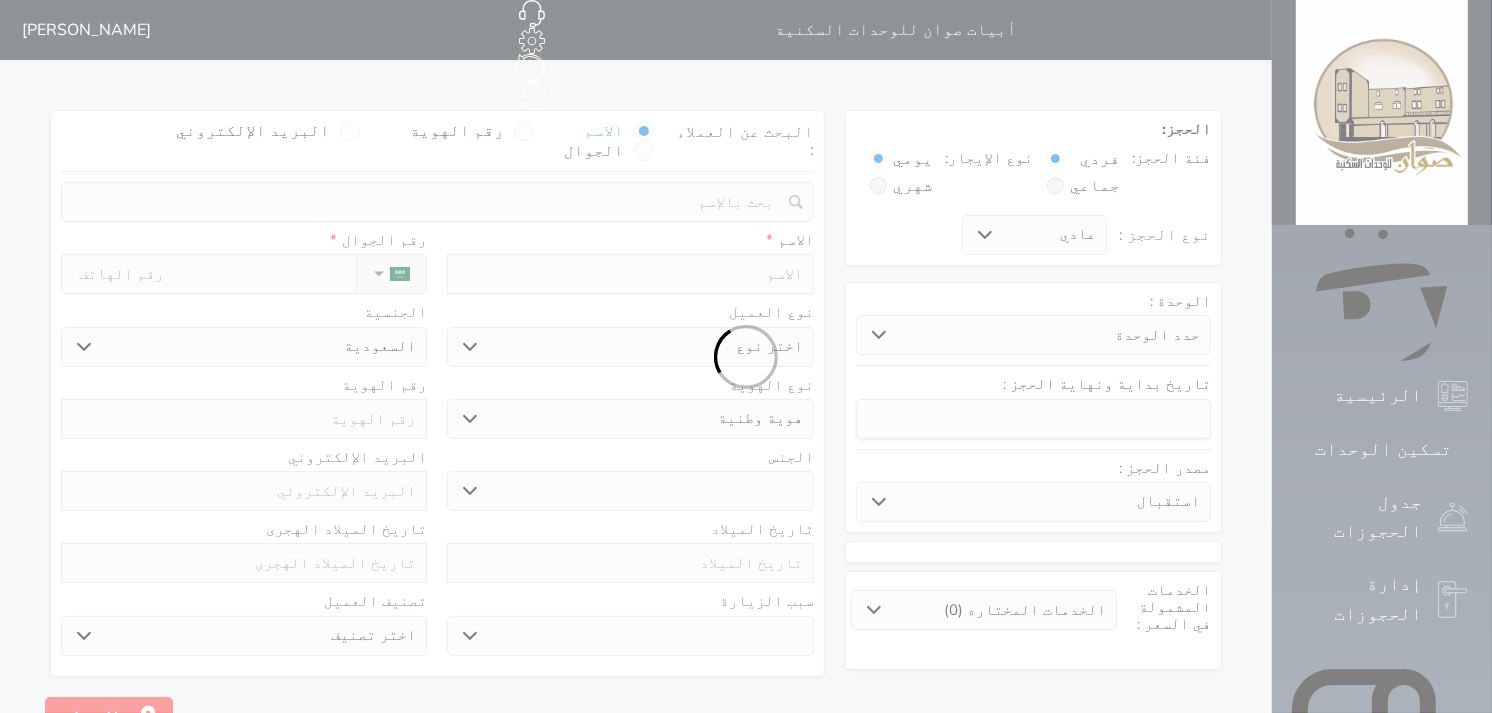 click at bounding box center (746, 356) 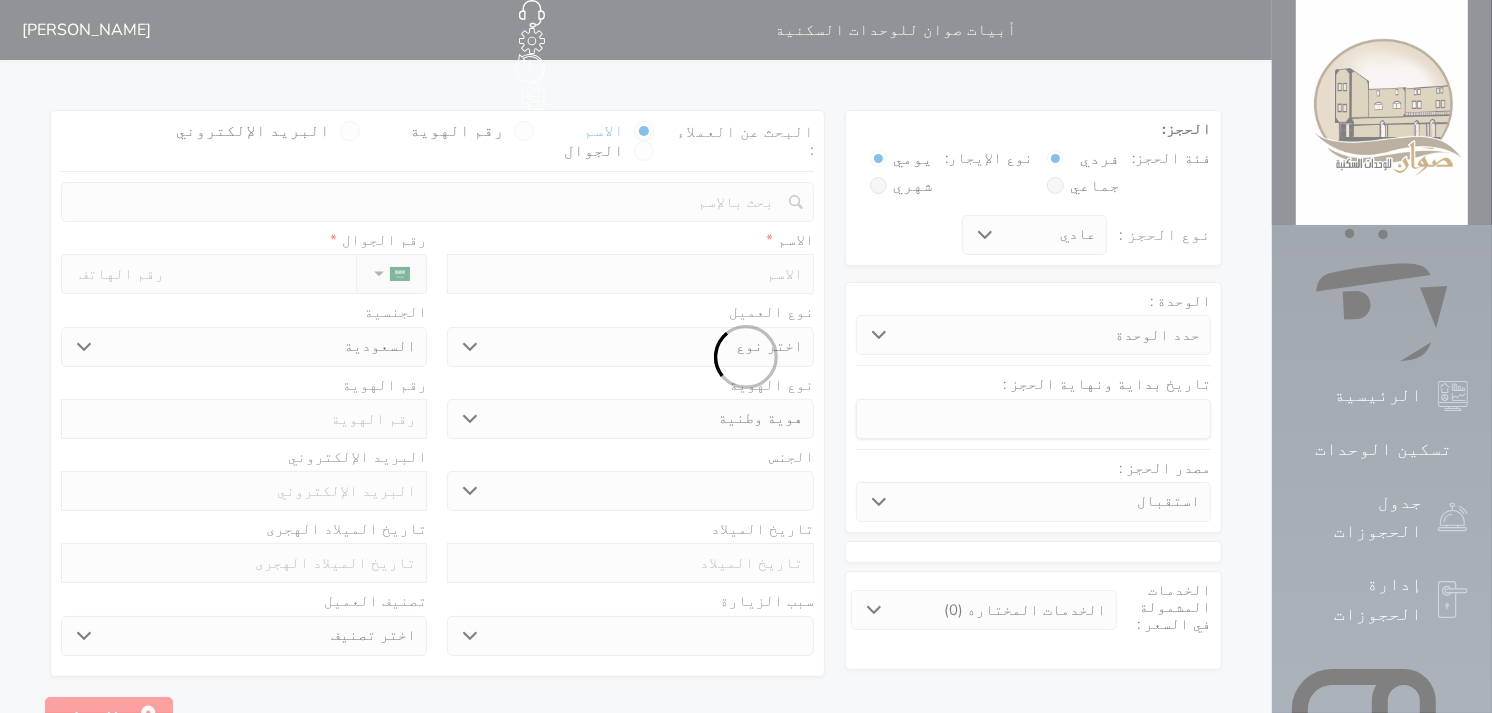 click at bounding box center [746, 356] 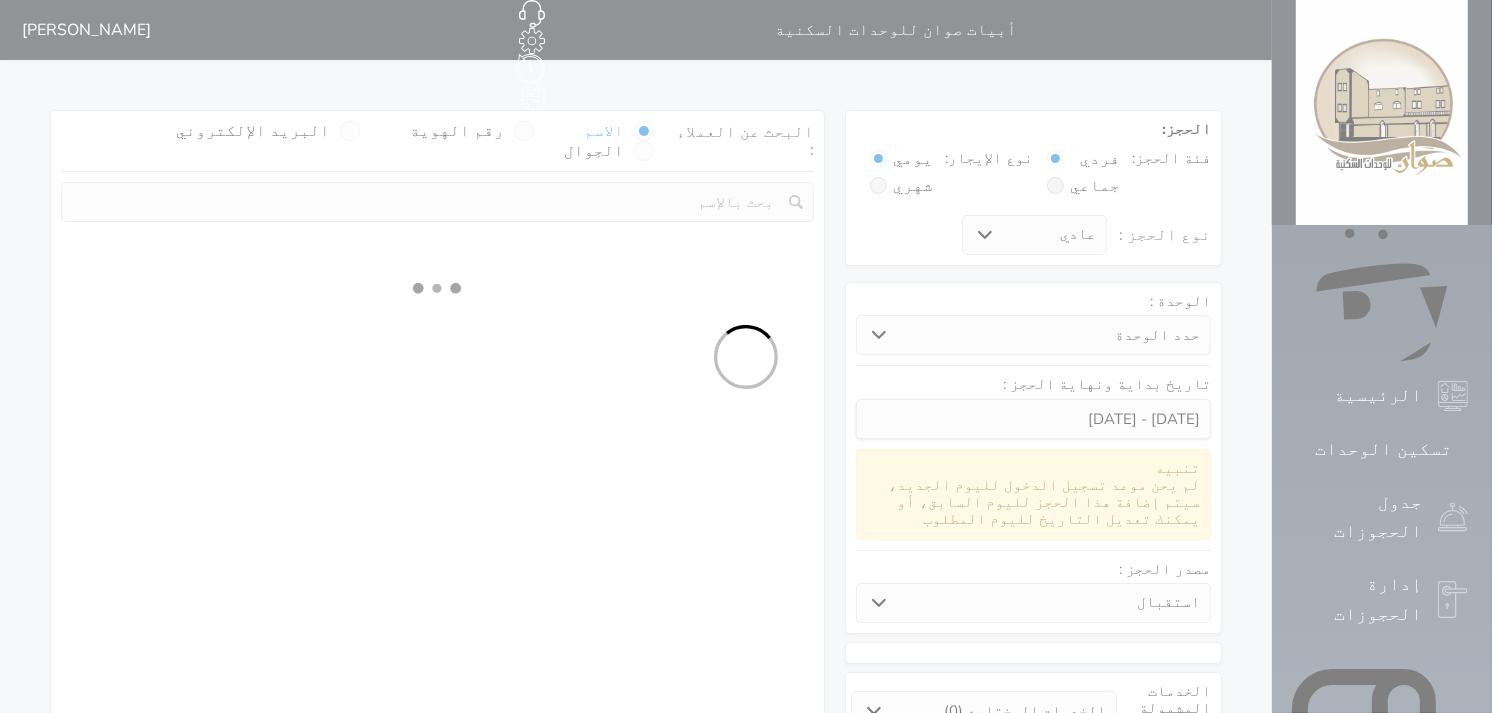 select 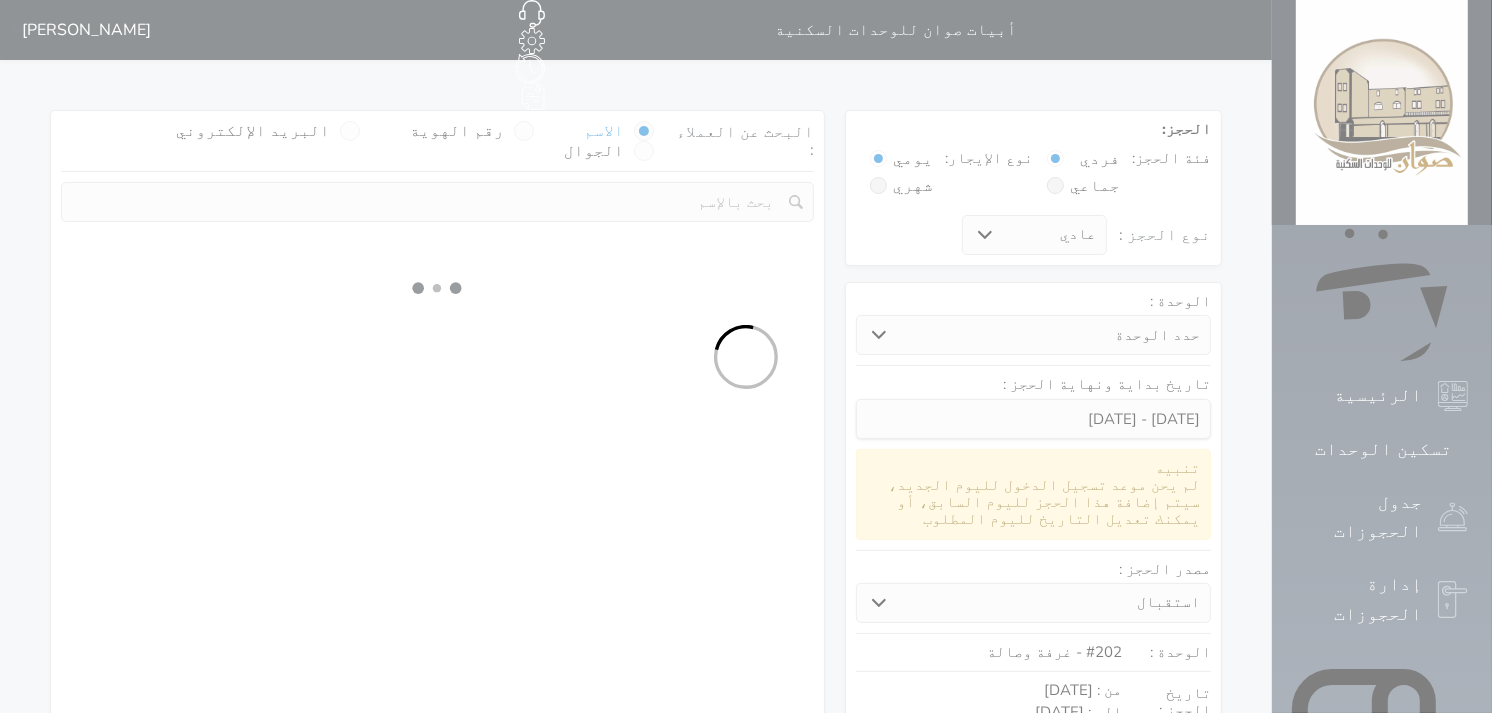 select on "1" 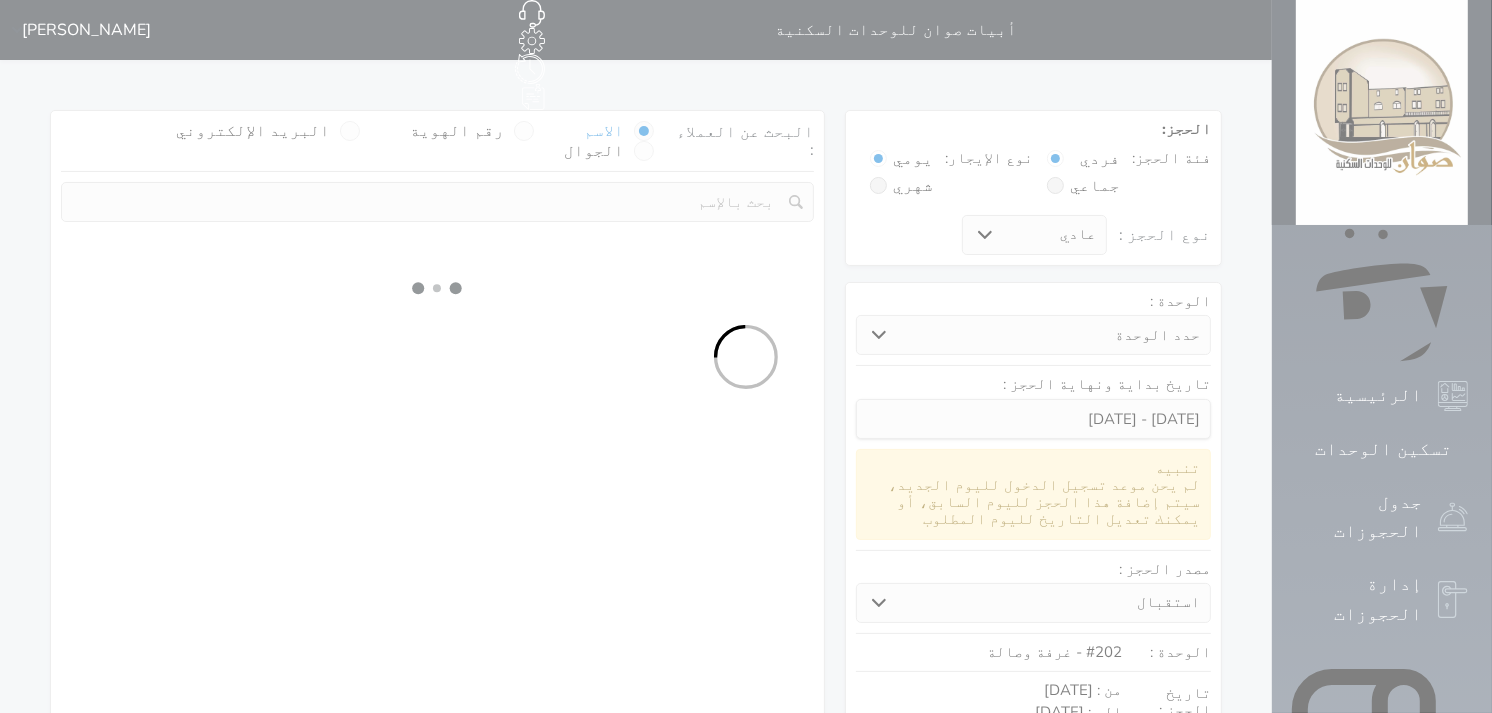 select on "113" 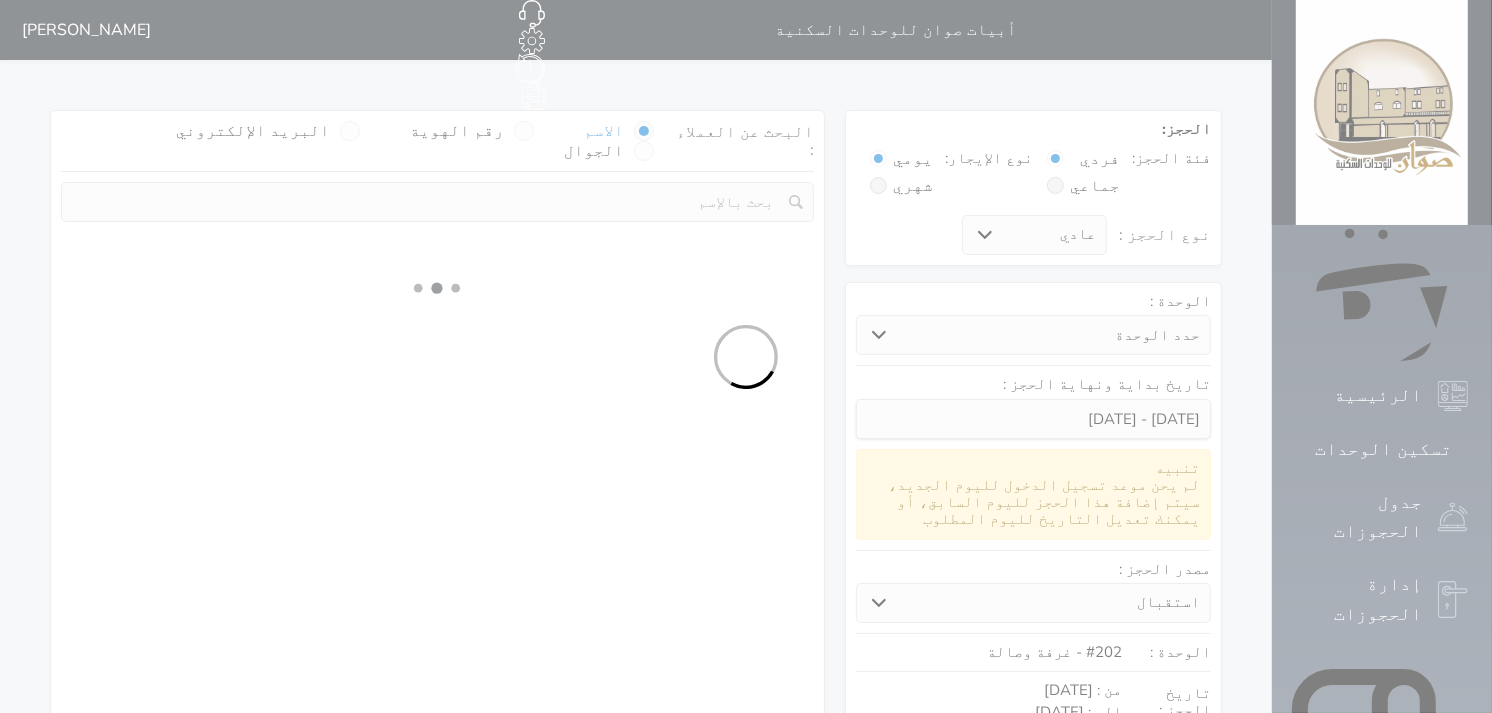 select on "1" 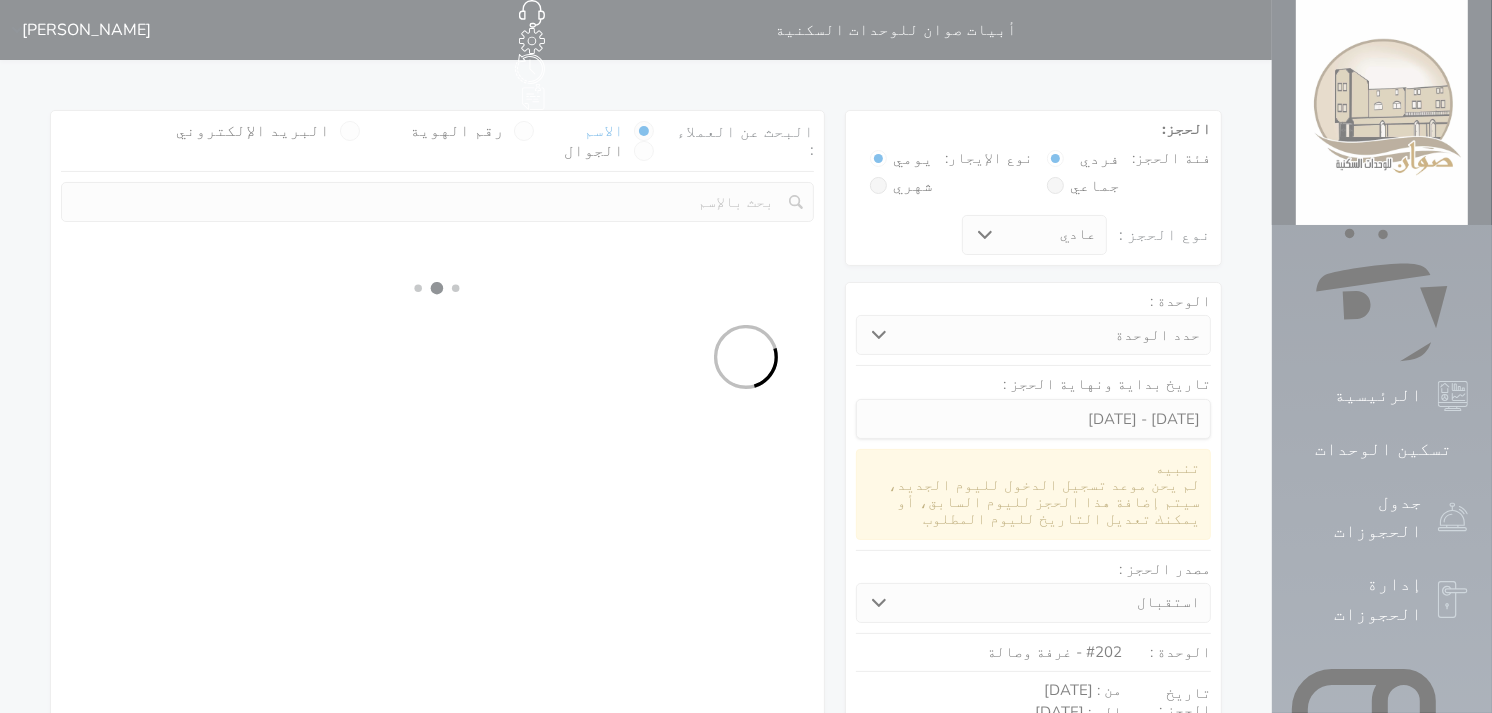 select 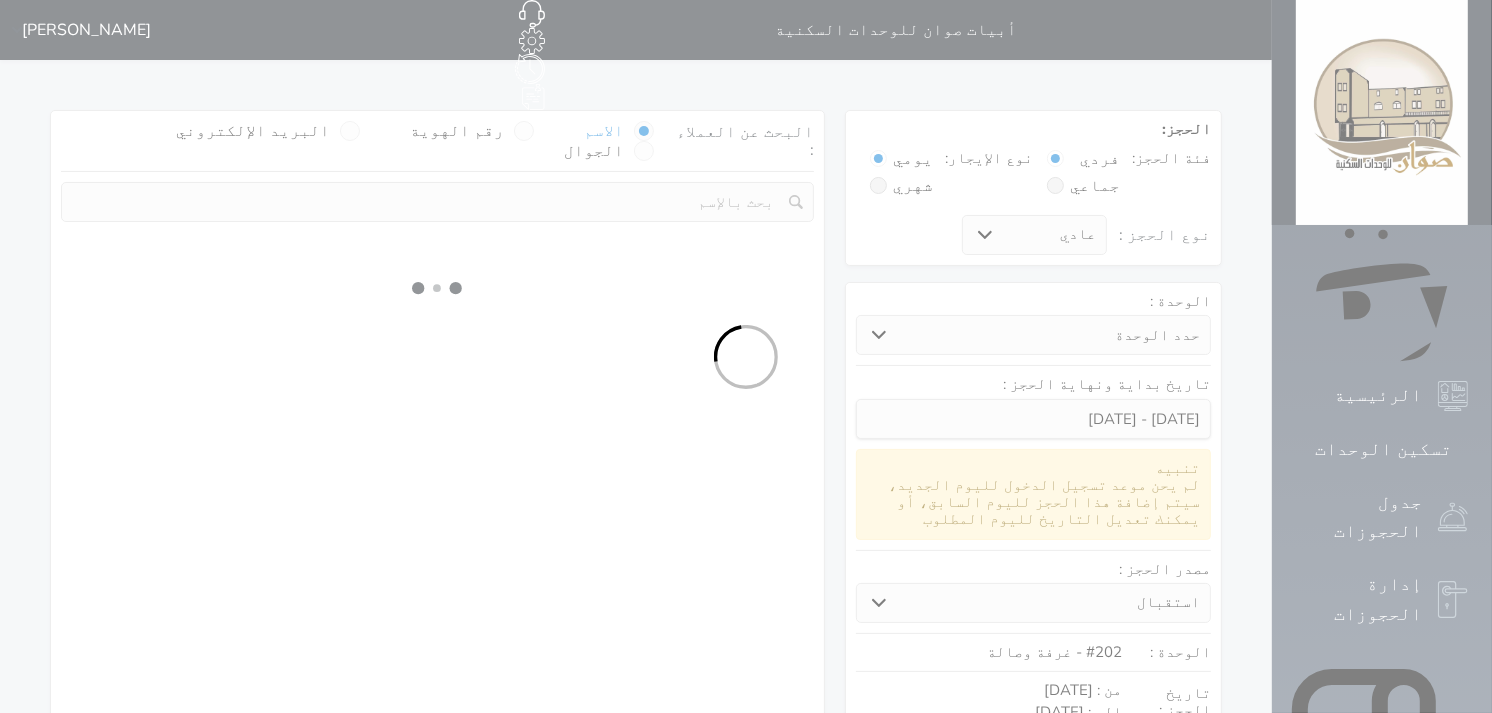 select on "7" 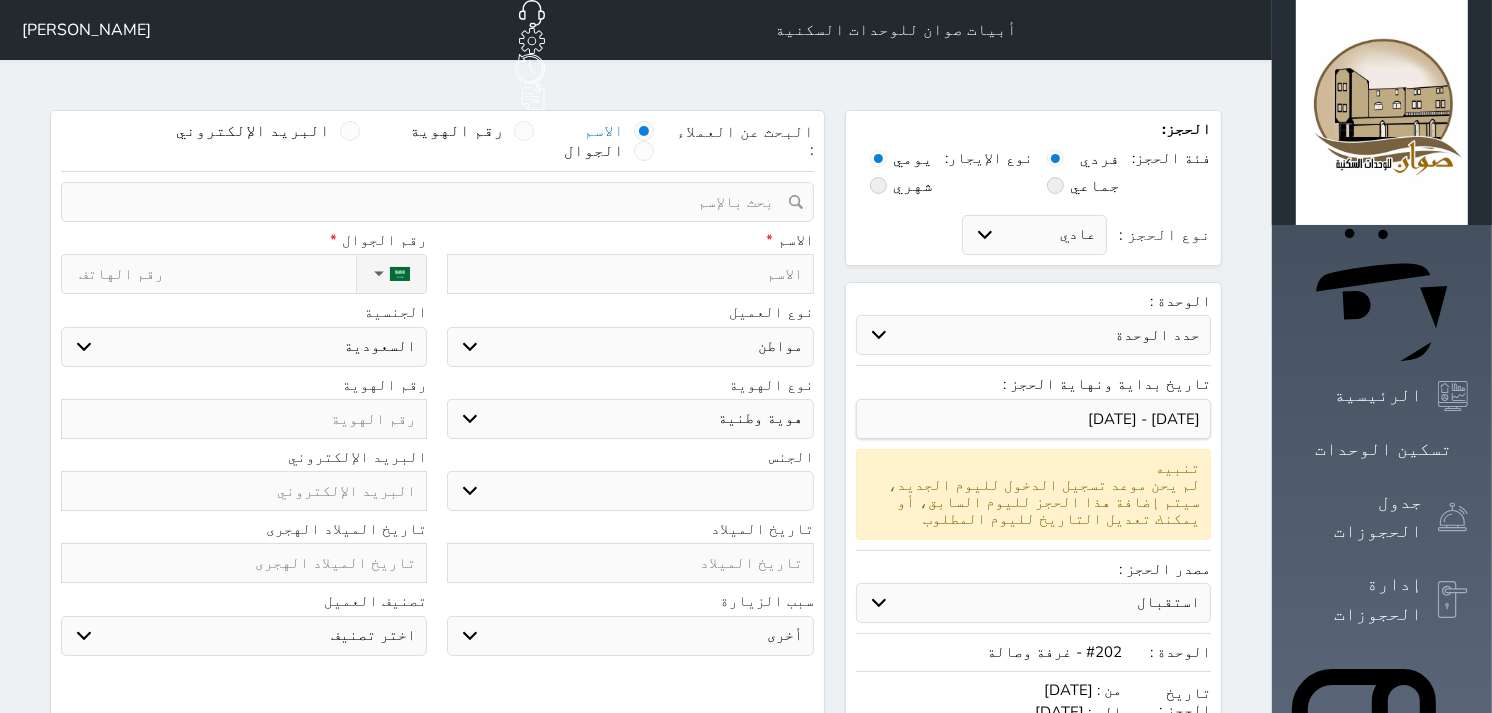 select 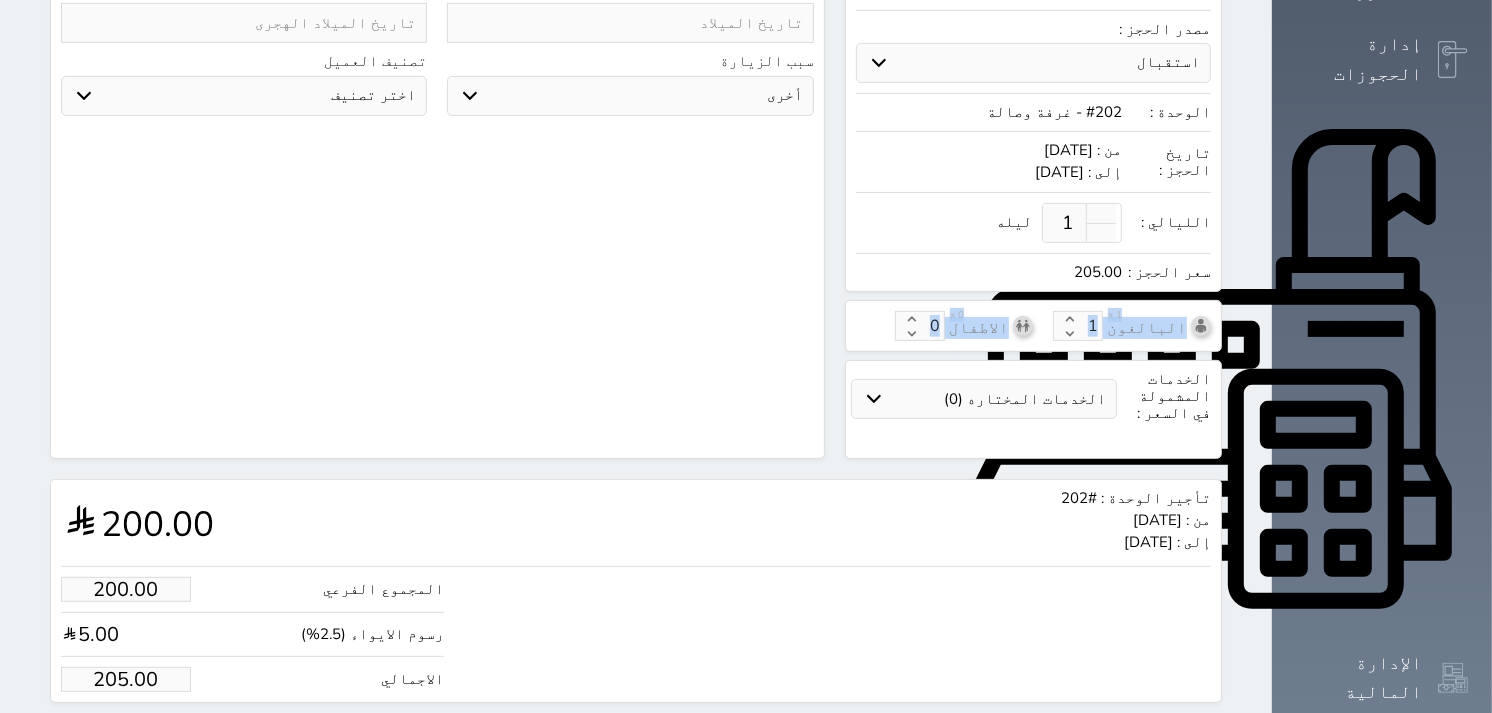 scroll, scrollTop: 556, scrollLeft: 0, axis: vertical 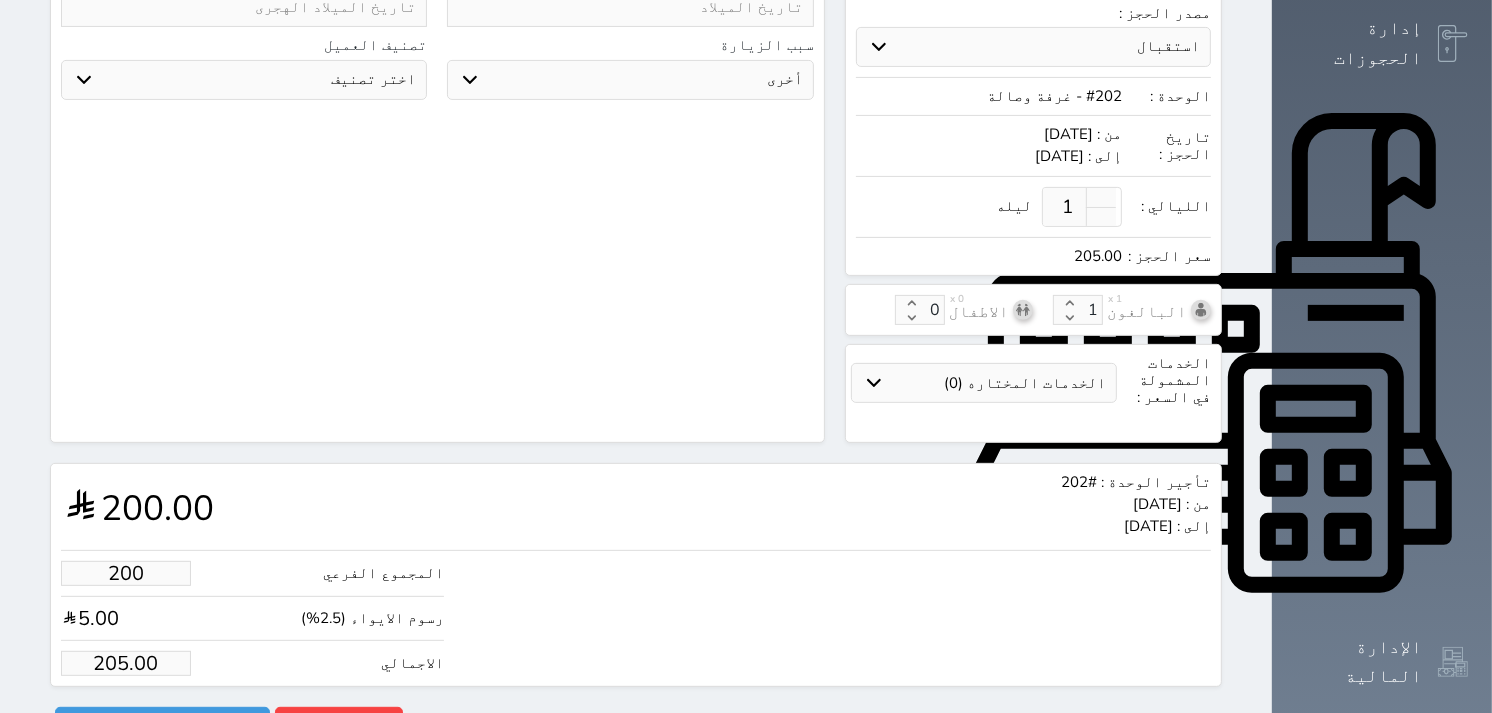 click on "200" at bounding box center [126, 573] 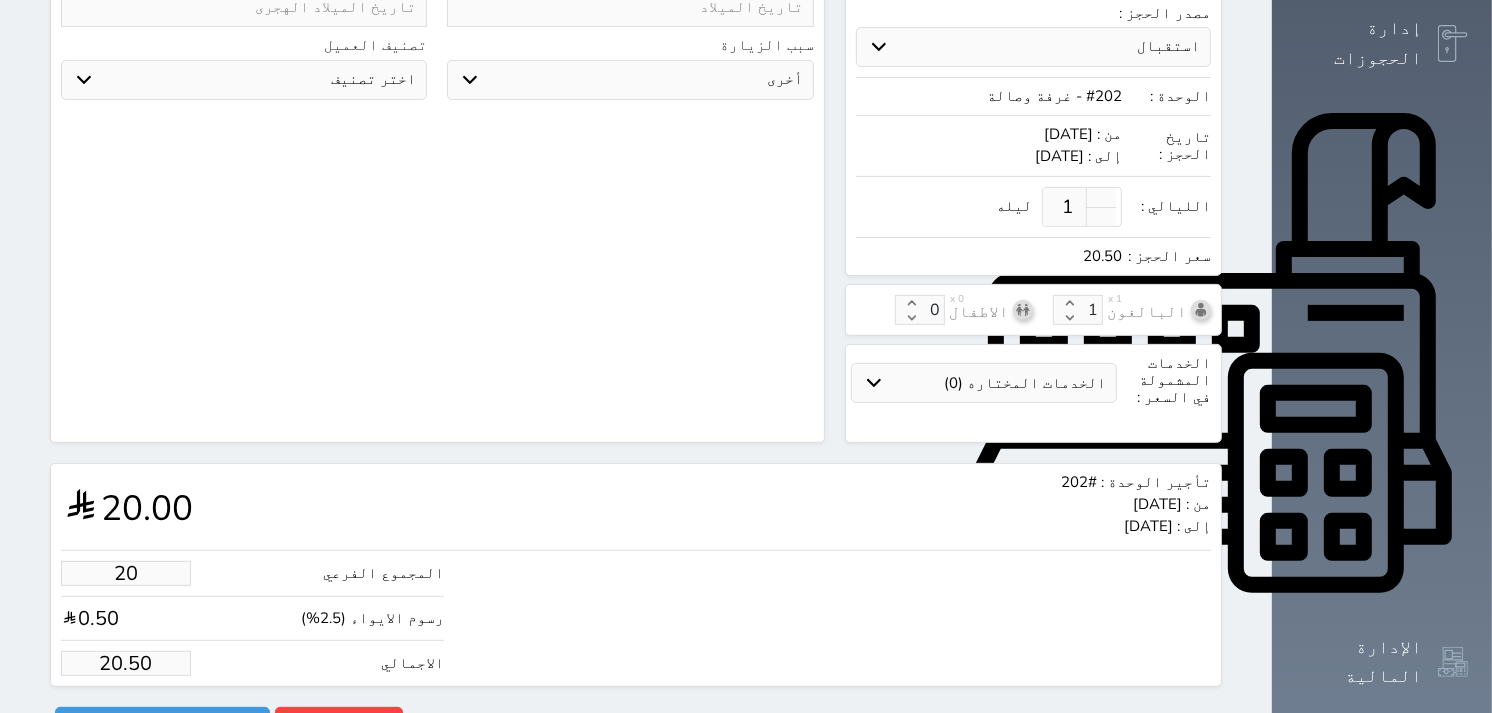 type on "2" 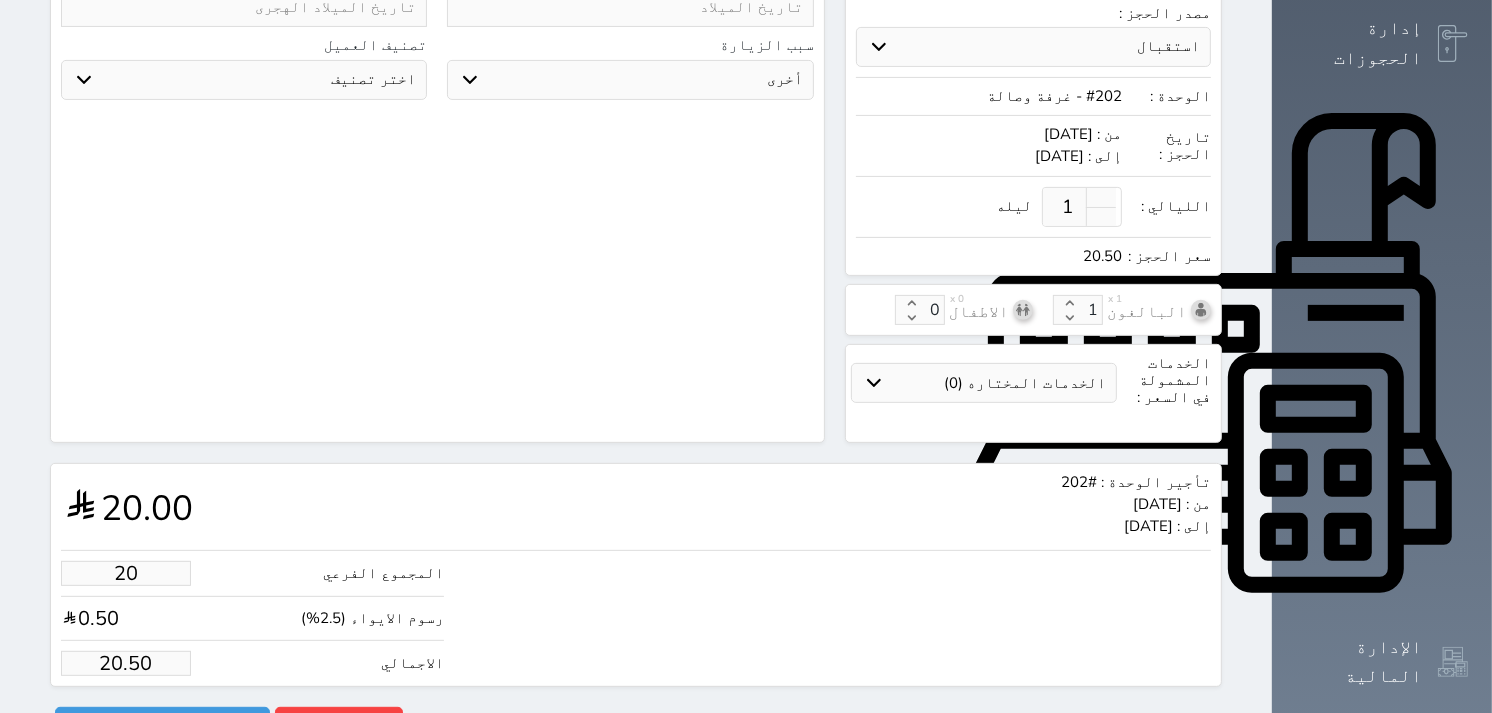 type on "2.05" 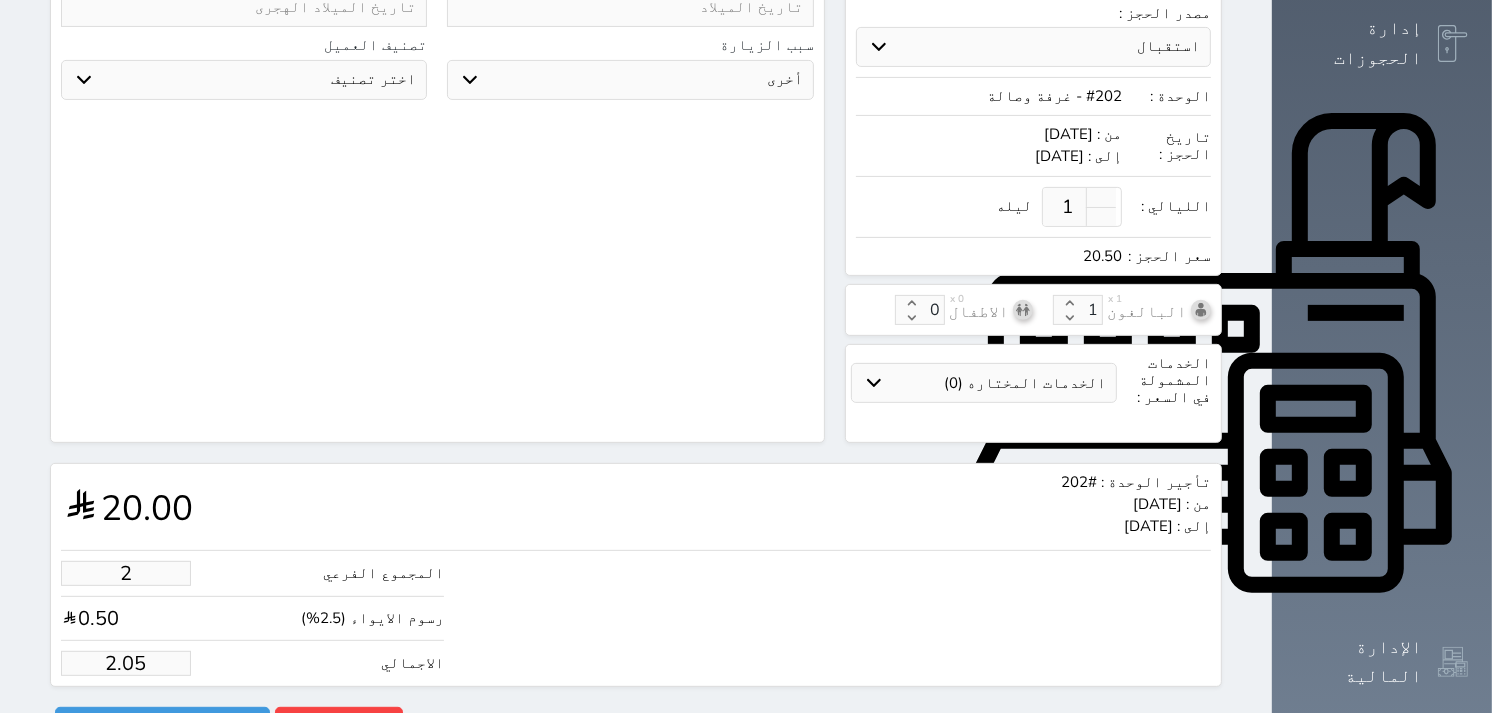 type on "1" 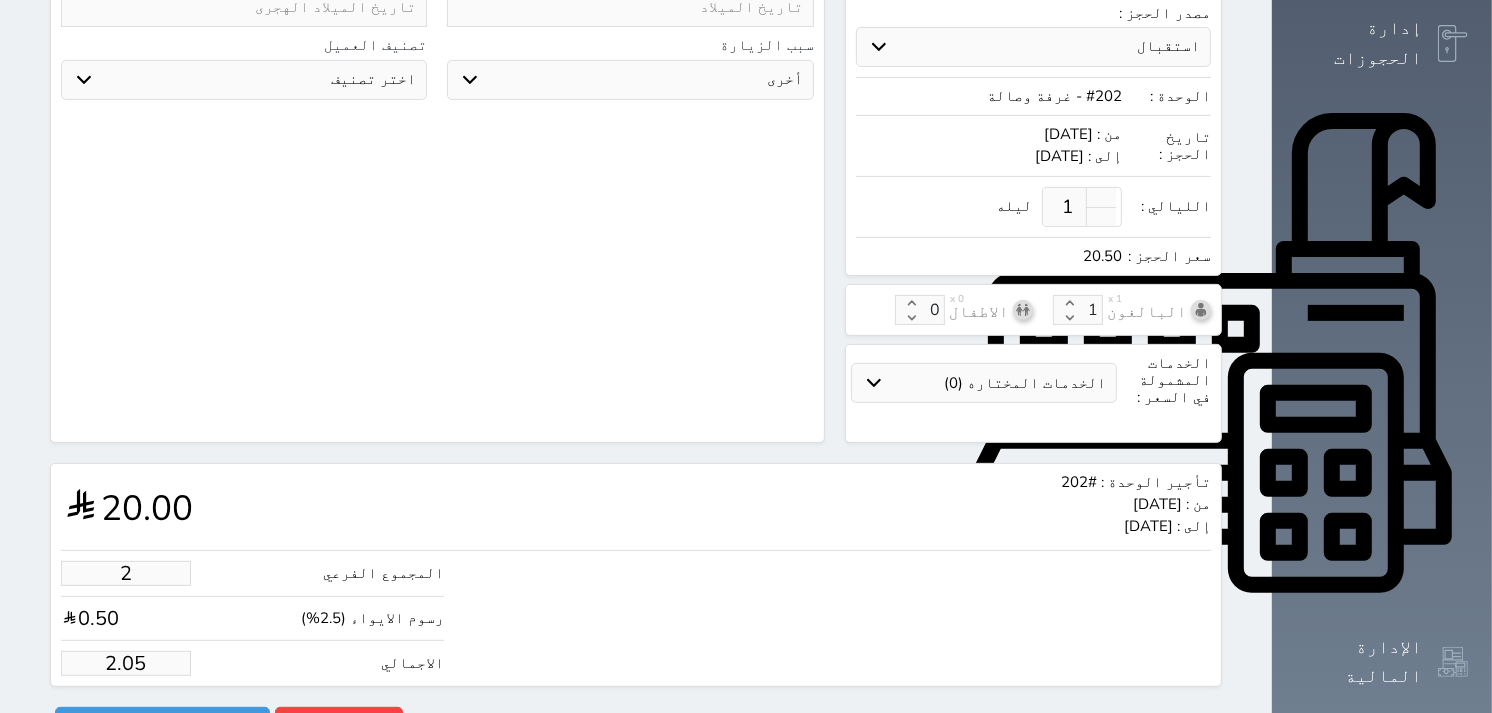 type on "1.02" 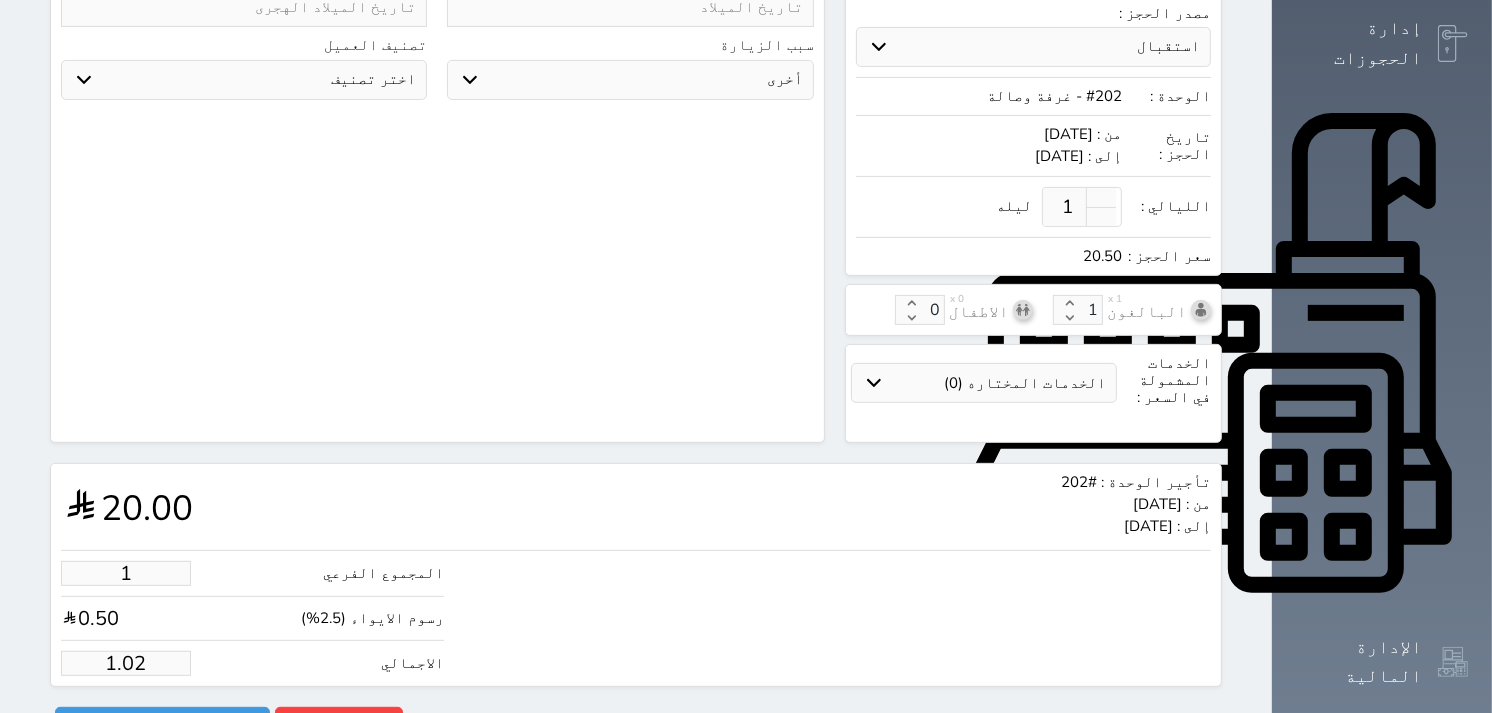 type 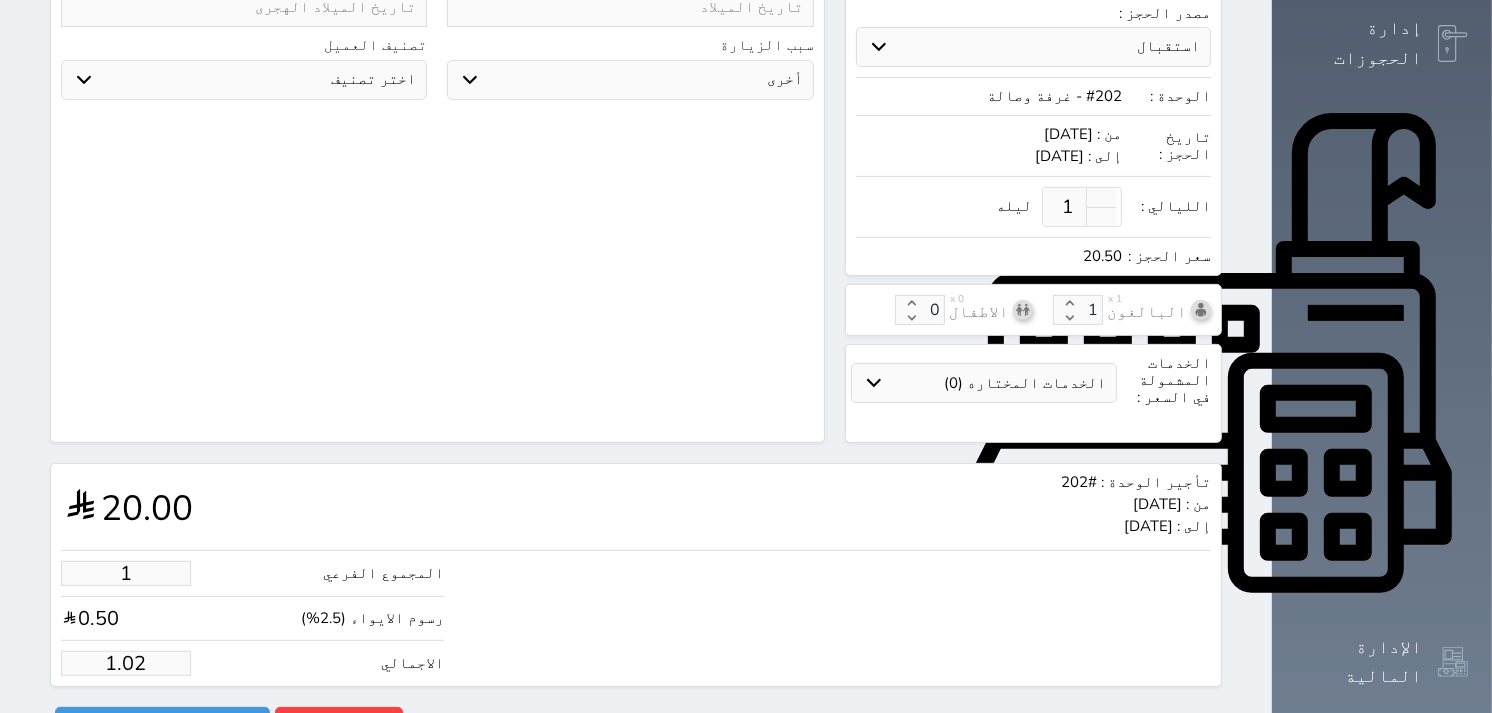 select 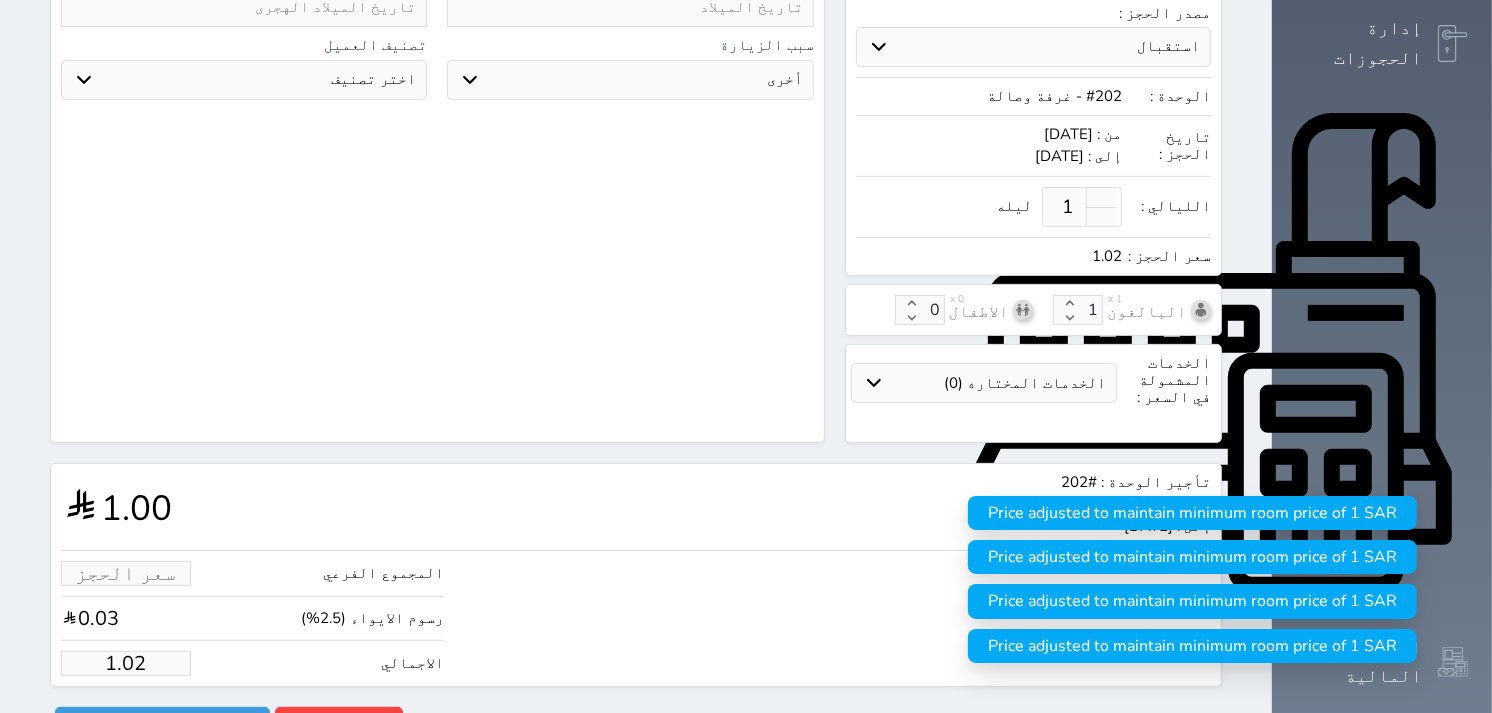 type on "4" 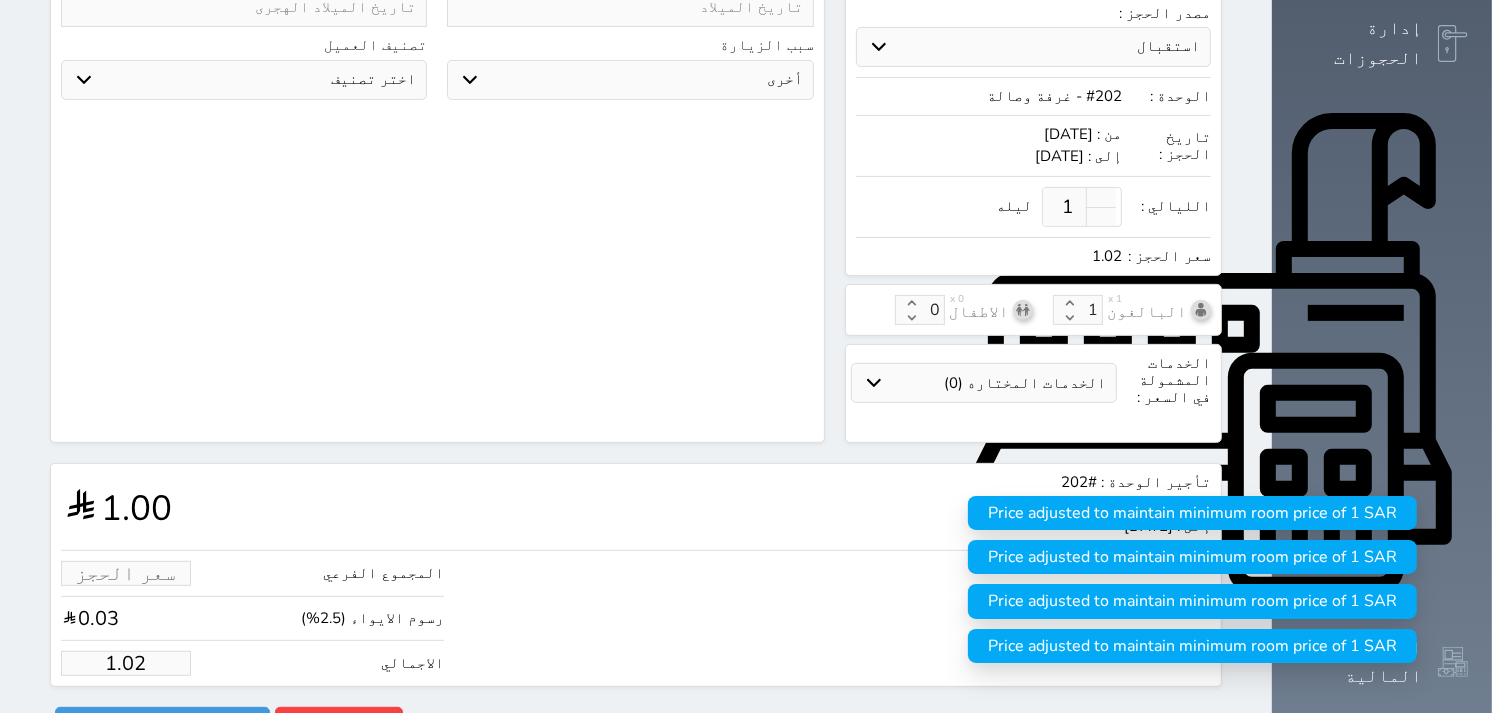 type on "4.10" 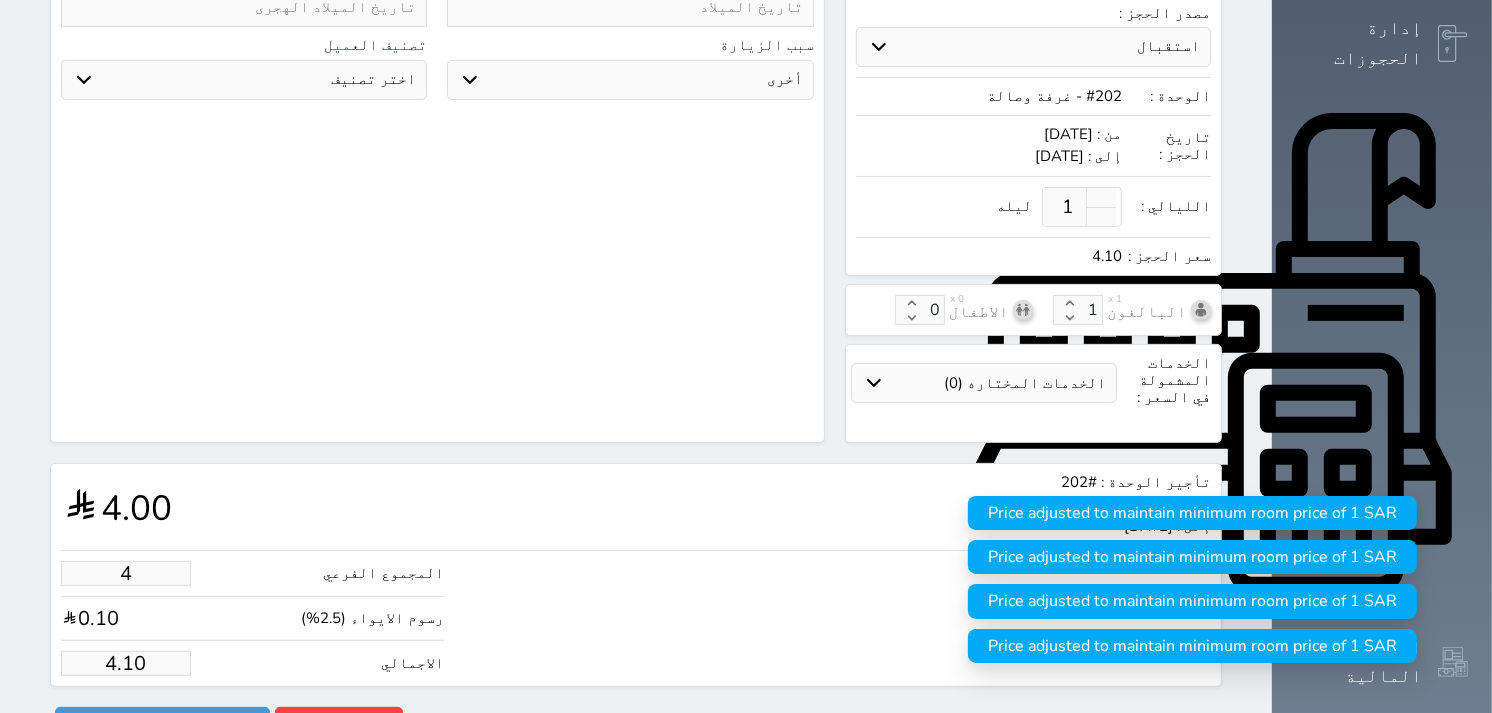 type on "40" 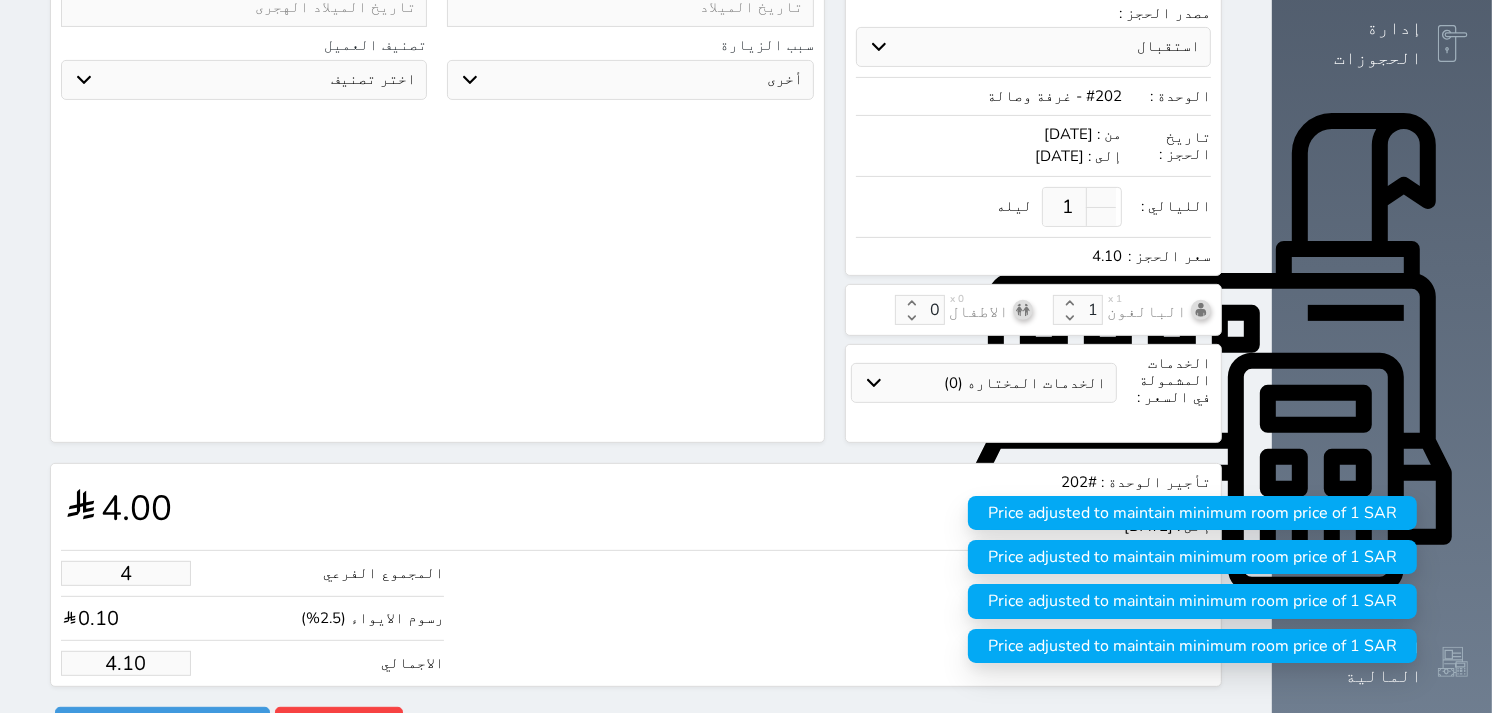 type on "41.00" 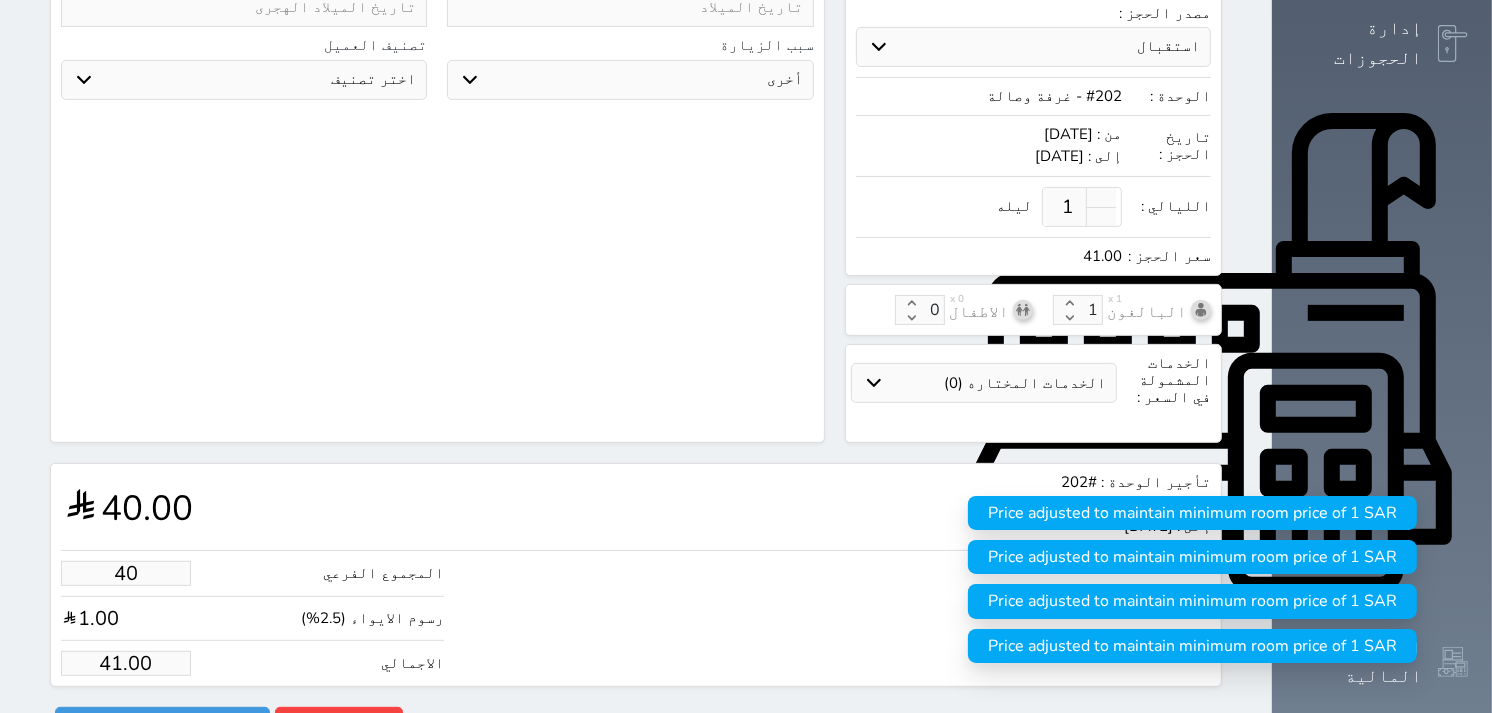 type on "400" 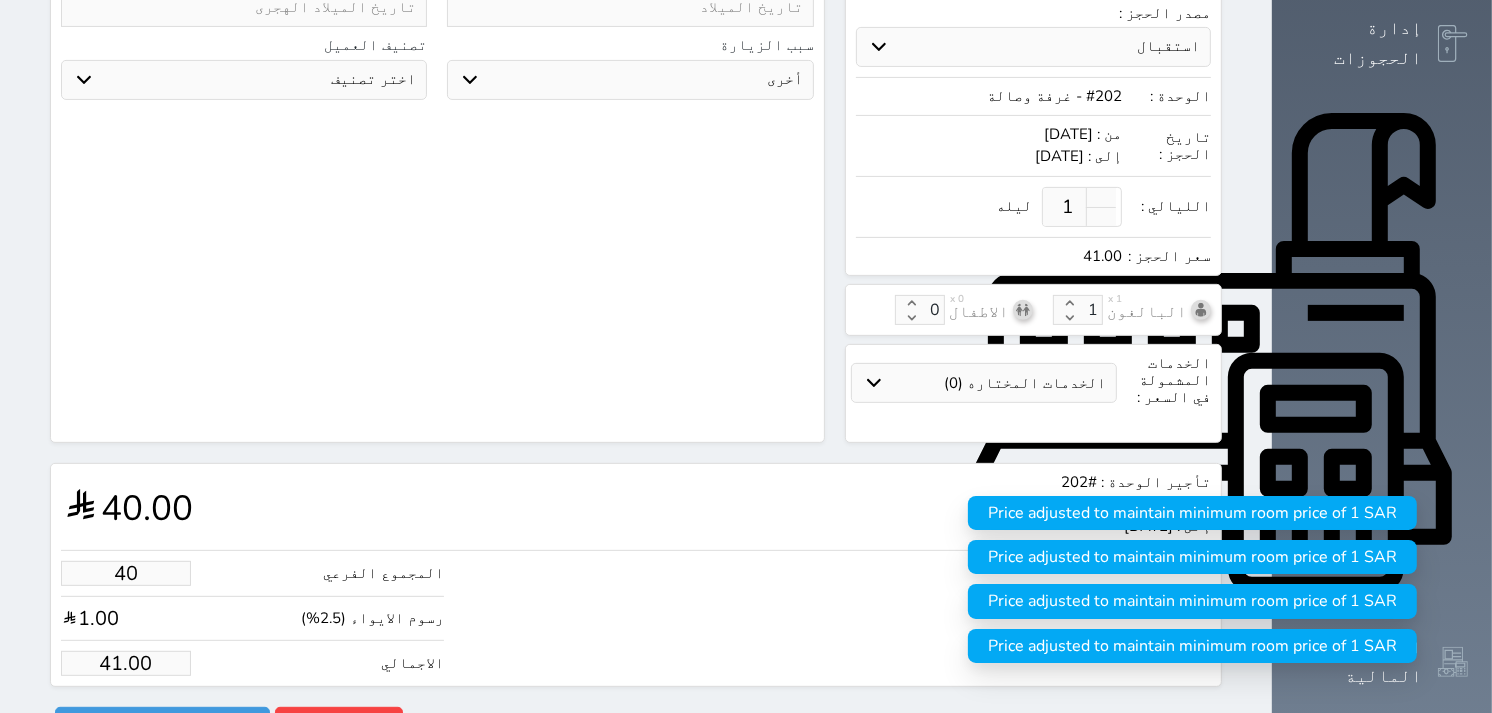 type on "410.00" 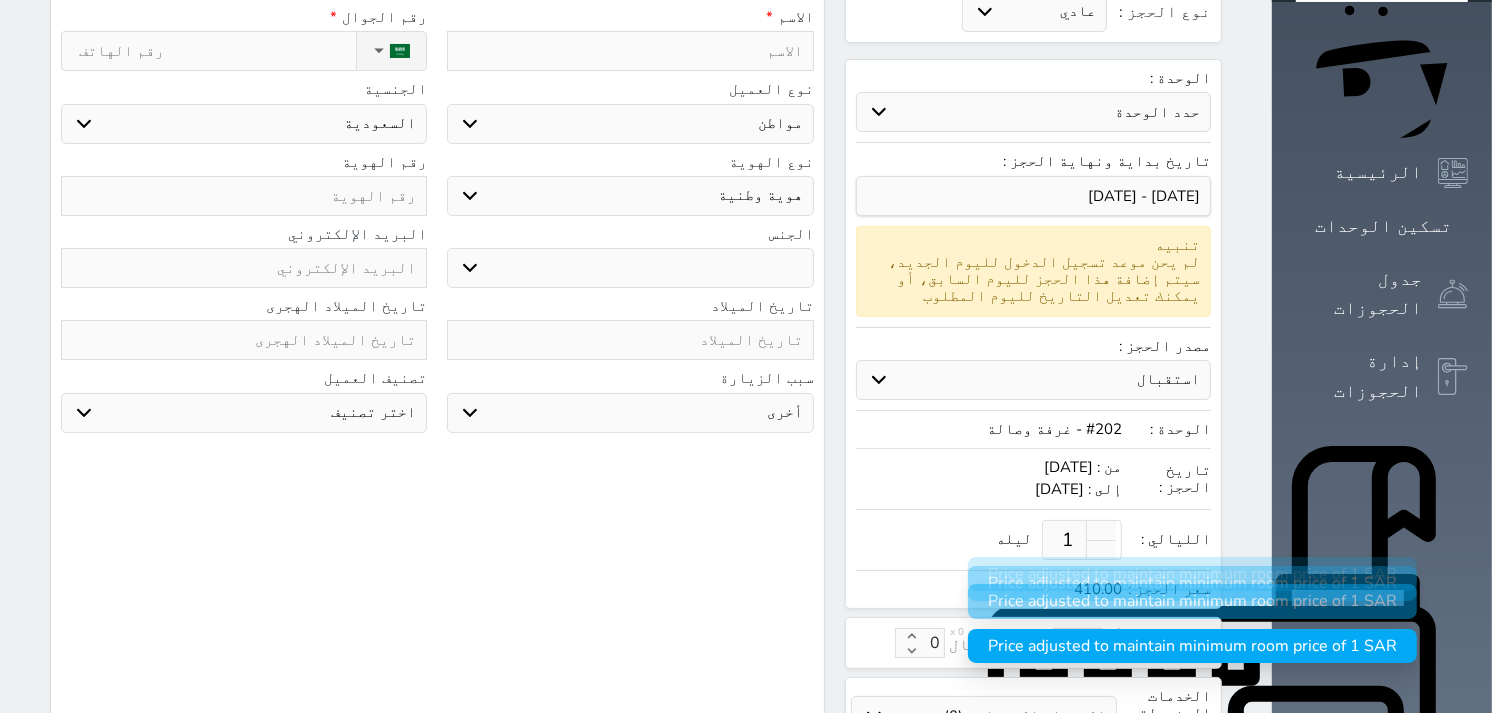 scroll, scrollTop: 112, scrollLeft: 0, axis: vertical 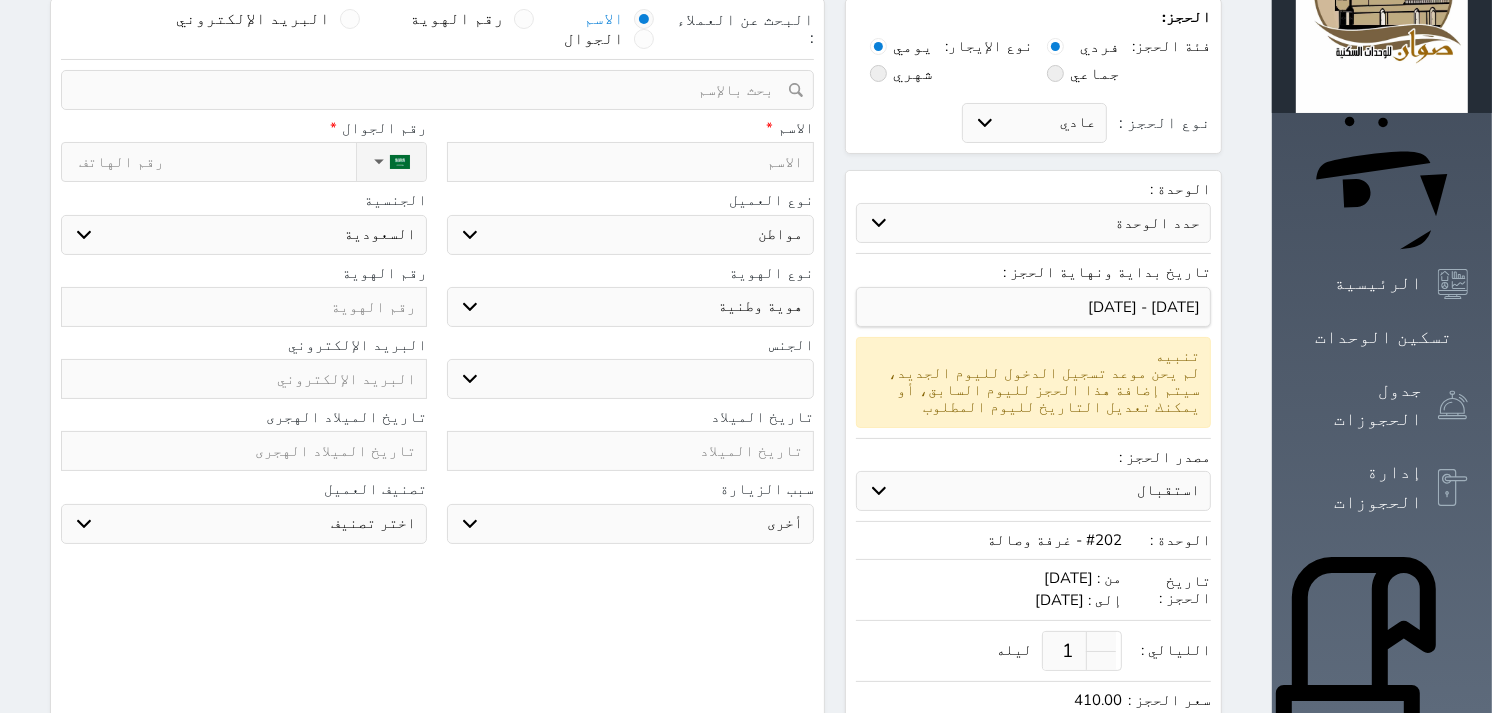type on "400.00" 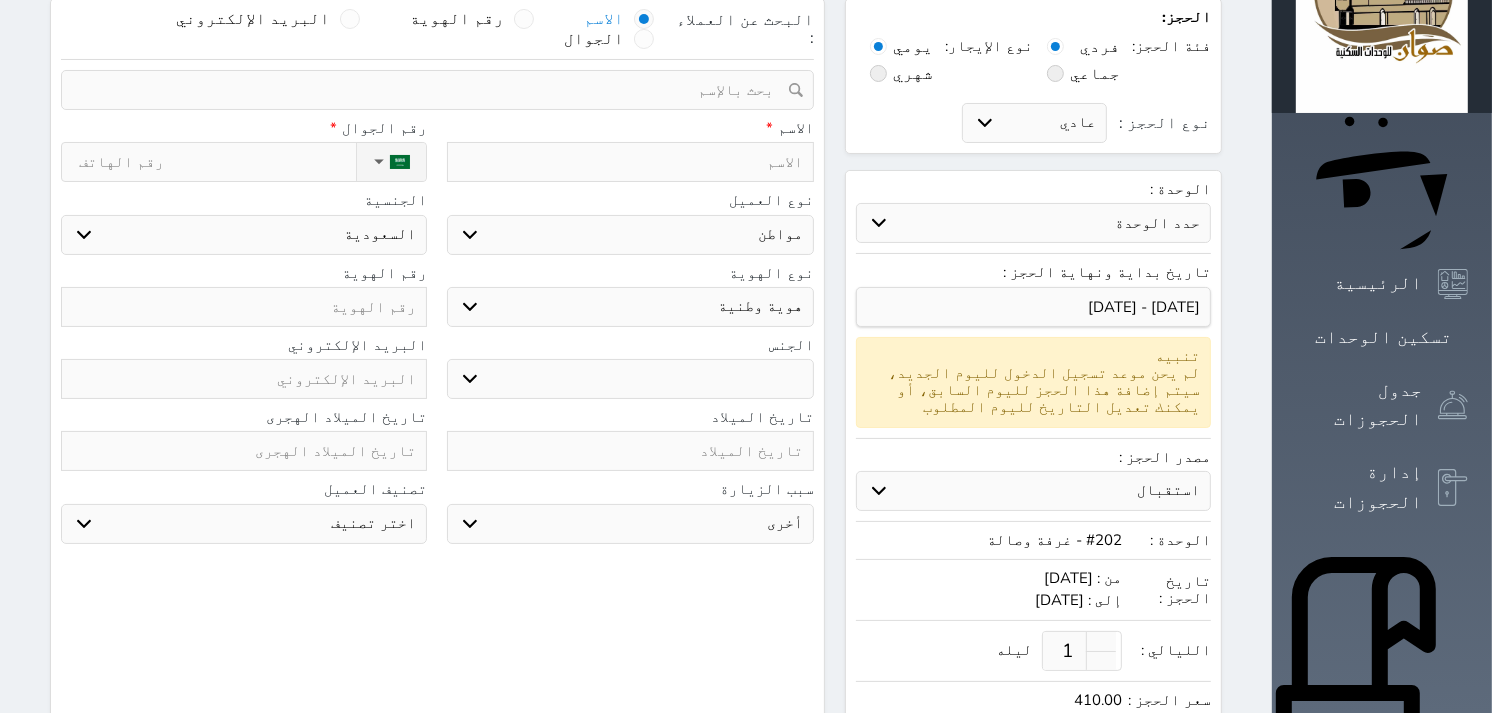 click on "ذكر   انثى" at bounding box center [630, 379] 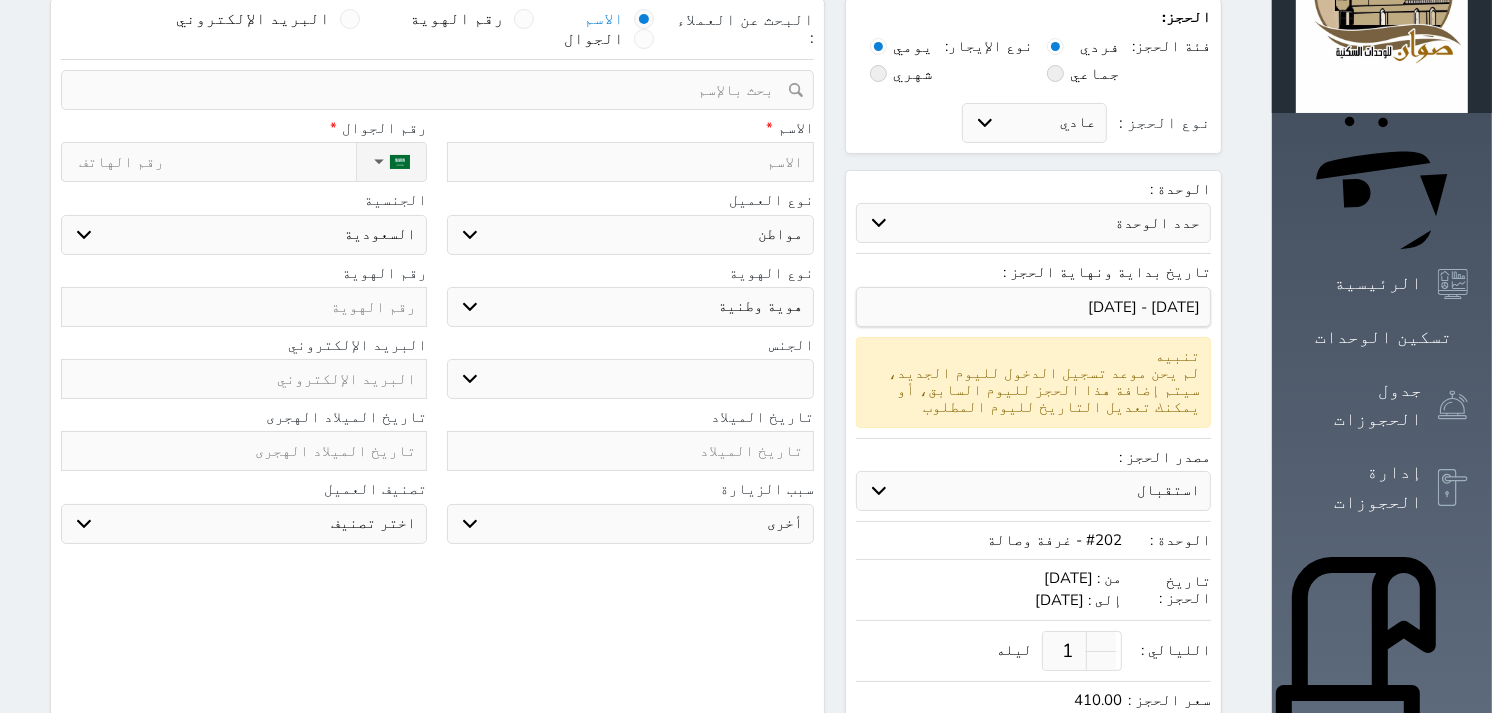 select on "[DEMOGRAPHIC_DATA]" 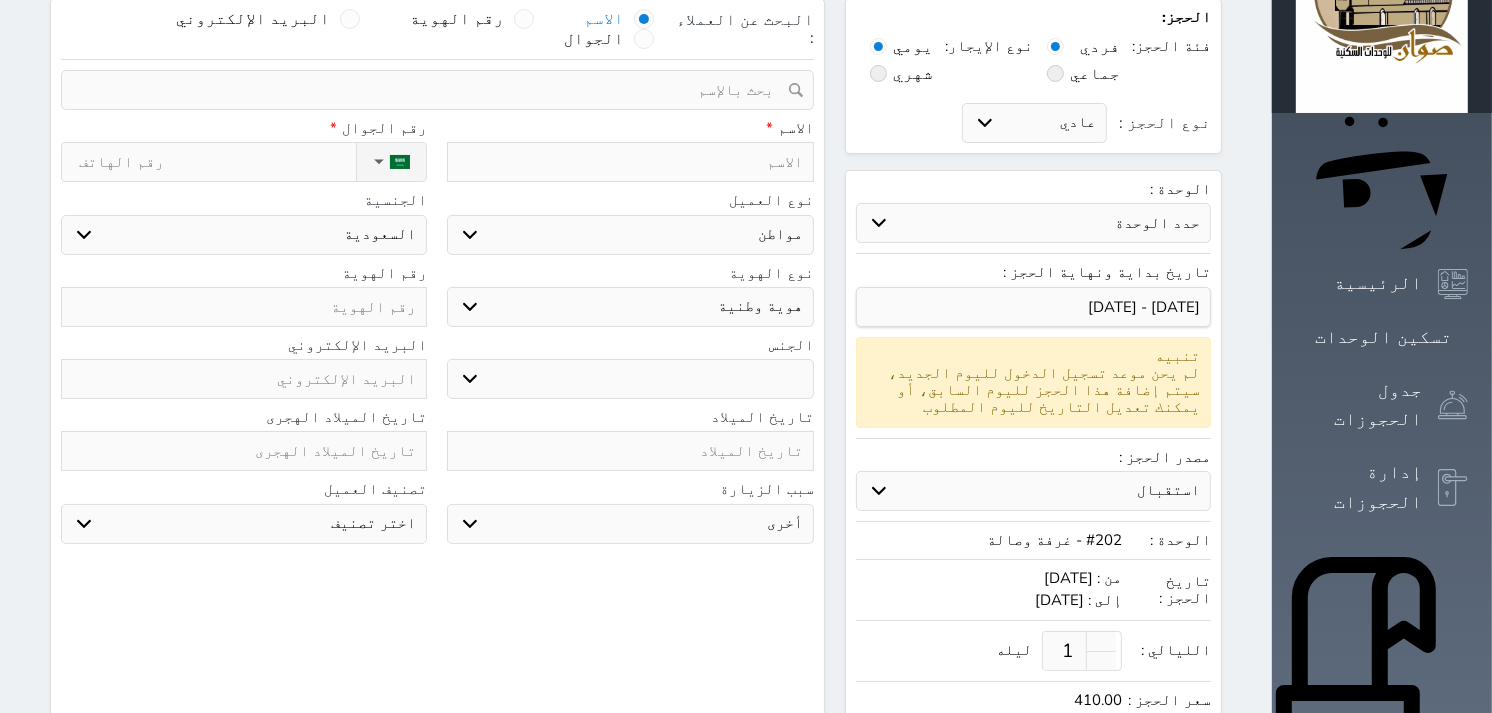 click on "ذكر   انثى" at bounding box center [630, 379] 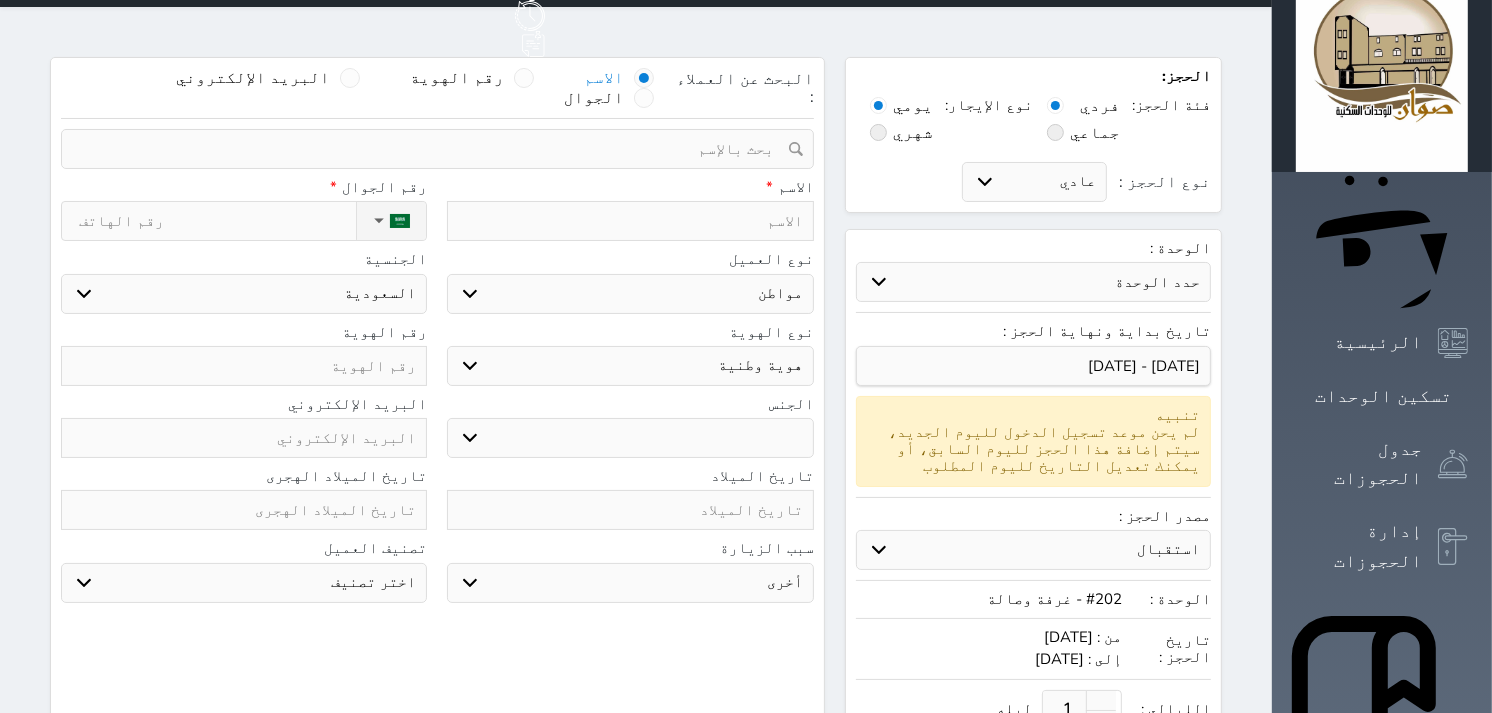 scroll, scrollTop: 0, scrollLeft: 0, axis: both 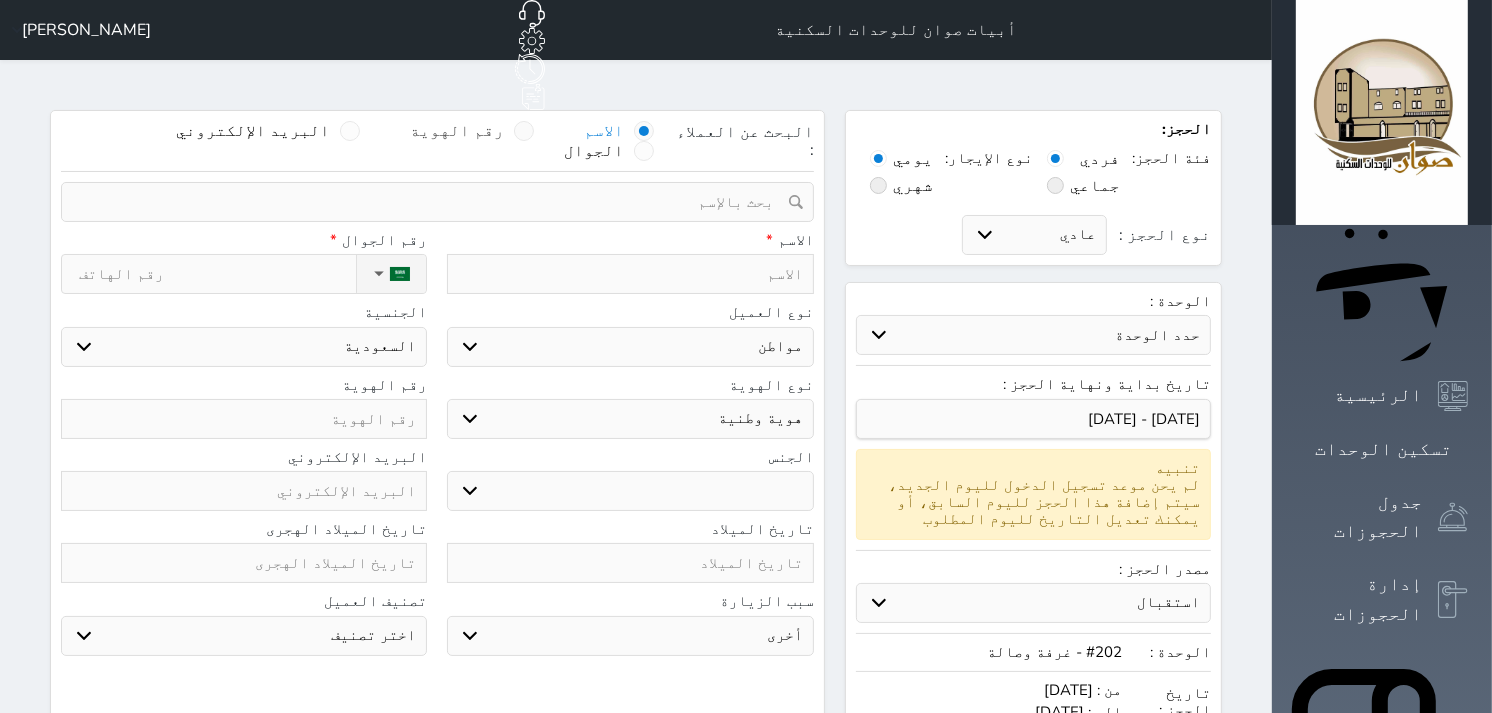 click at bounding box center (524, 131) 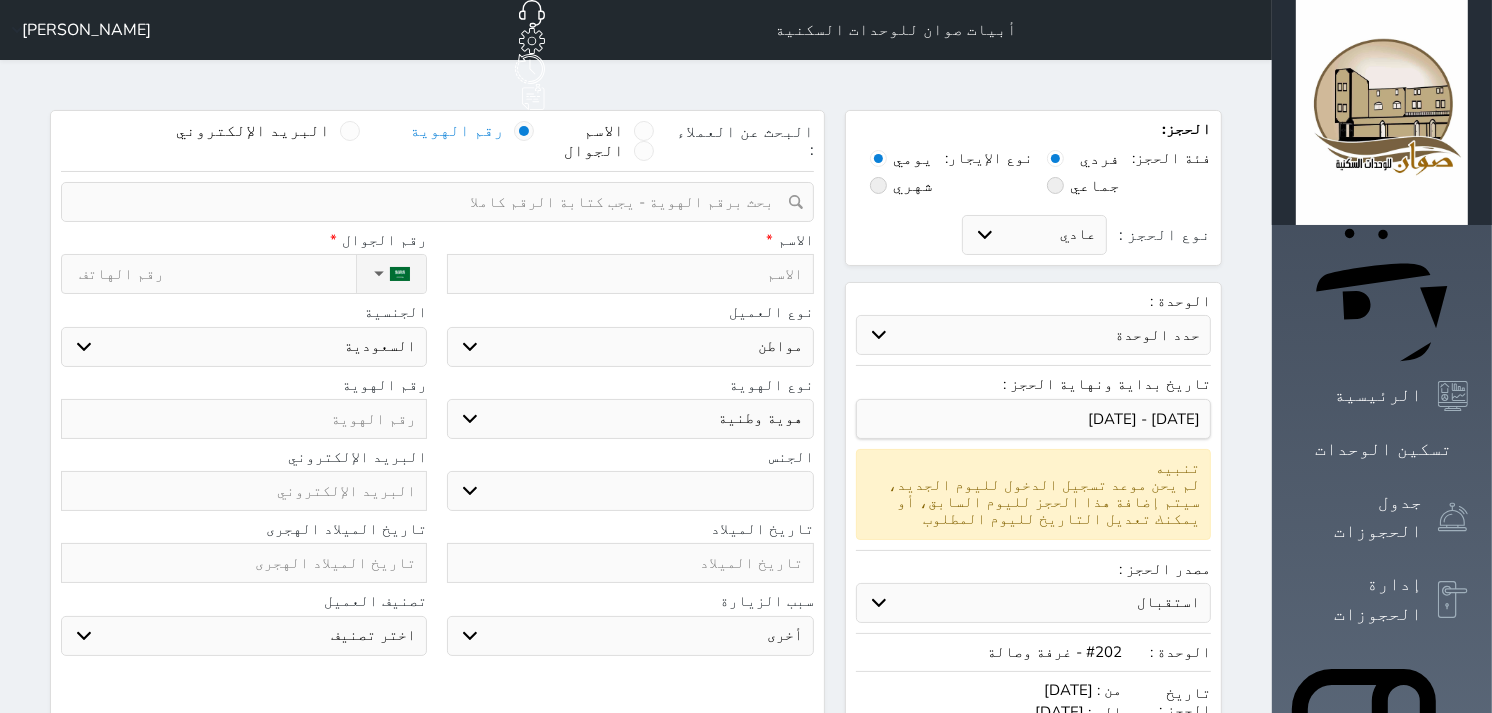 click at bounding box center [430, 202] 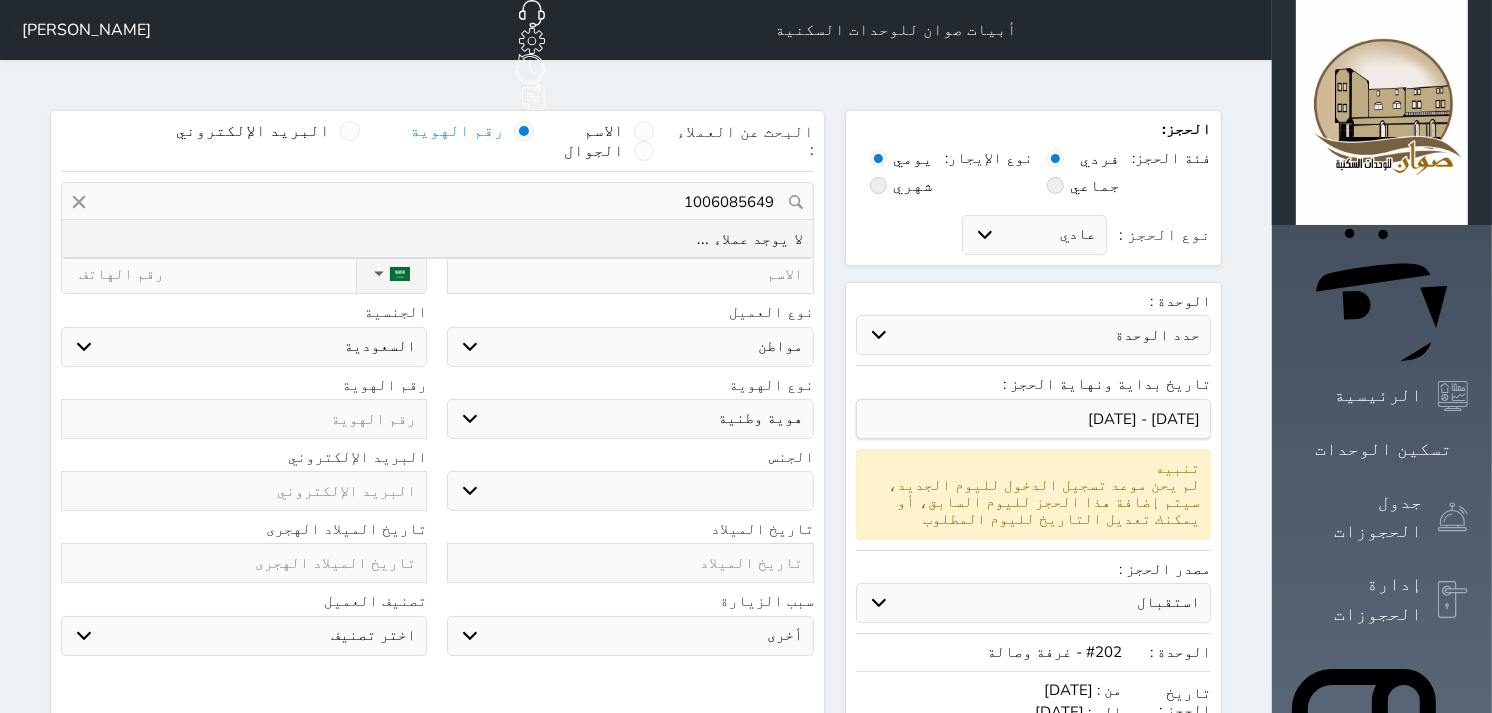 click on "1006085649" at bounding box center (437, 202) 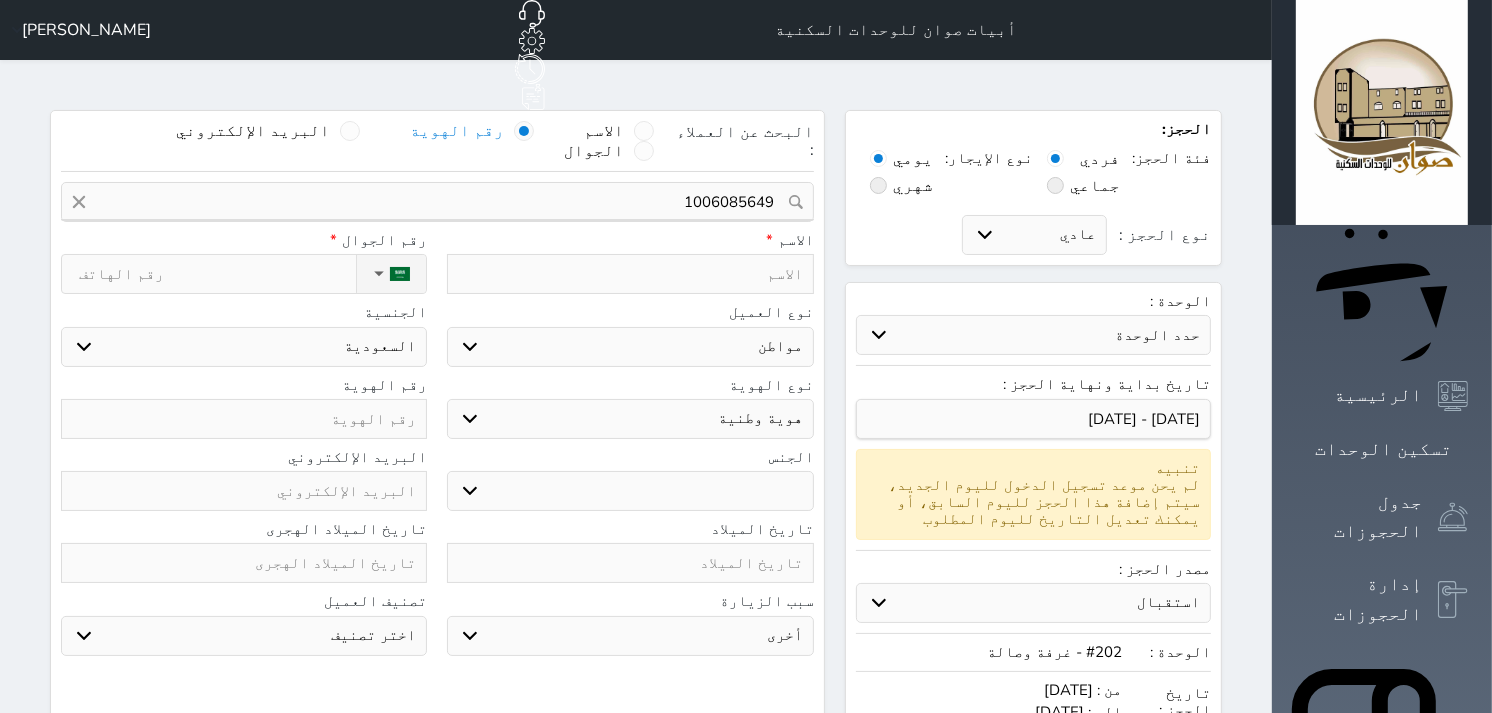 click at bounding box center (244, 419) 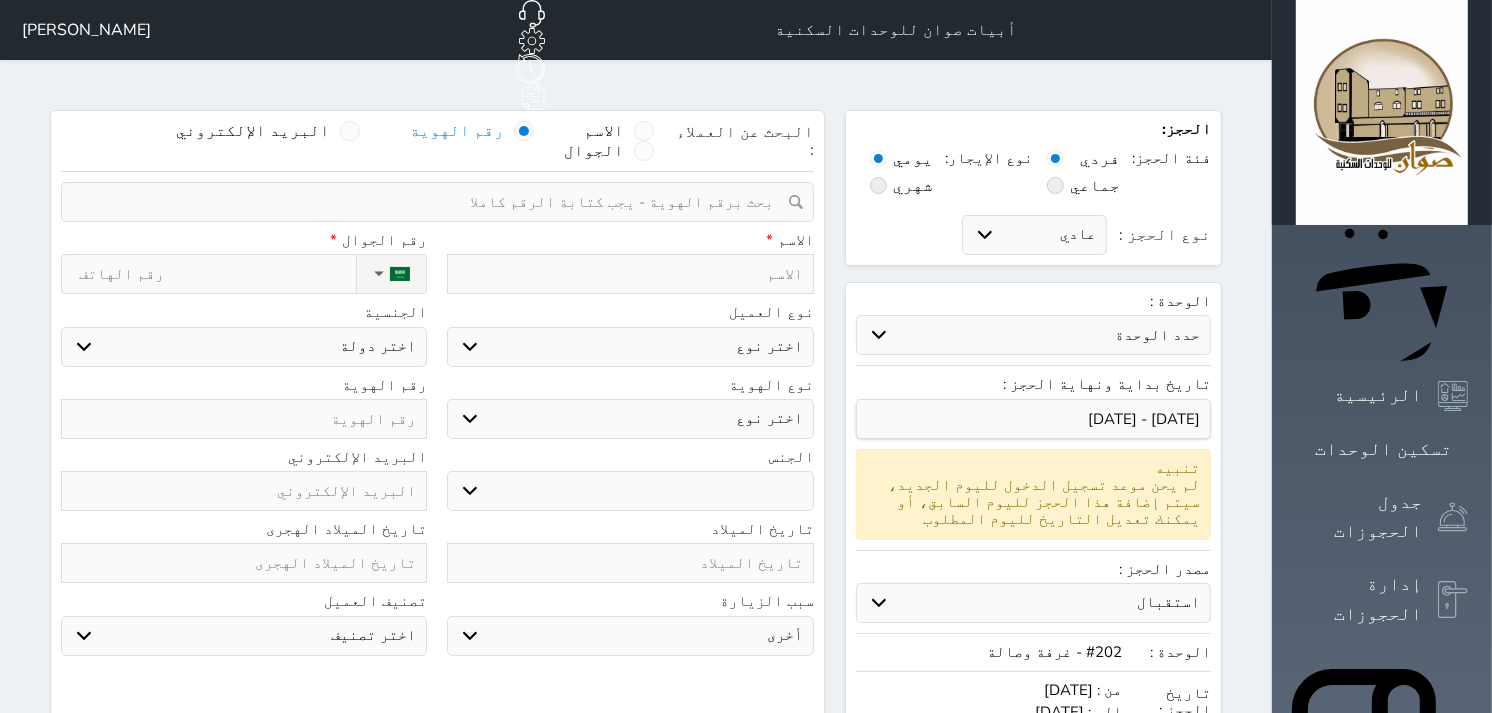 paste on "1006085649" 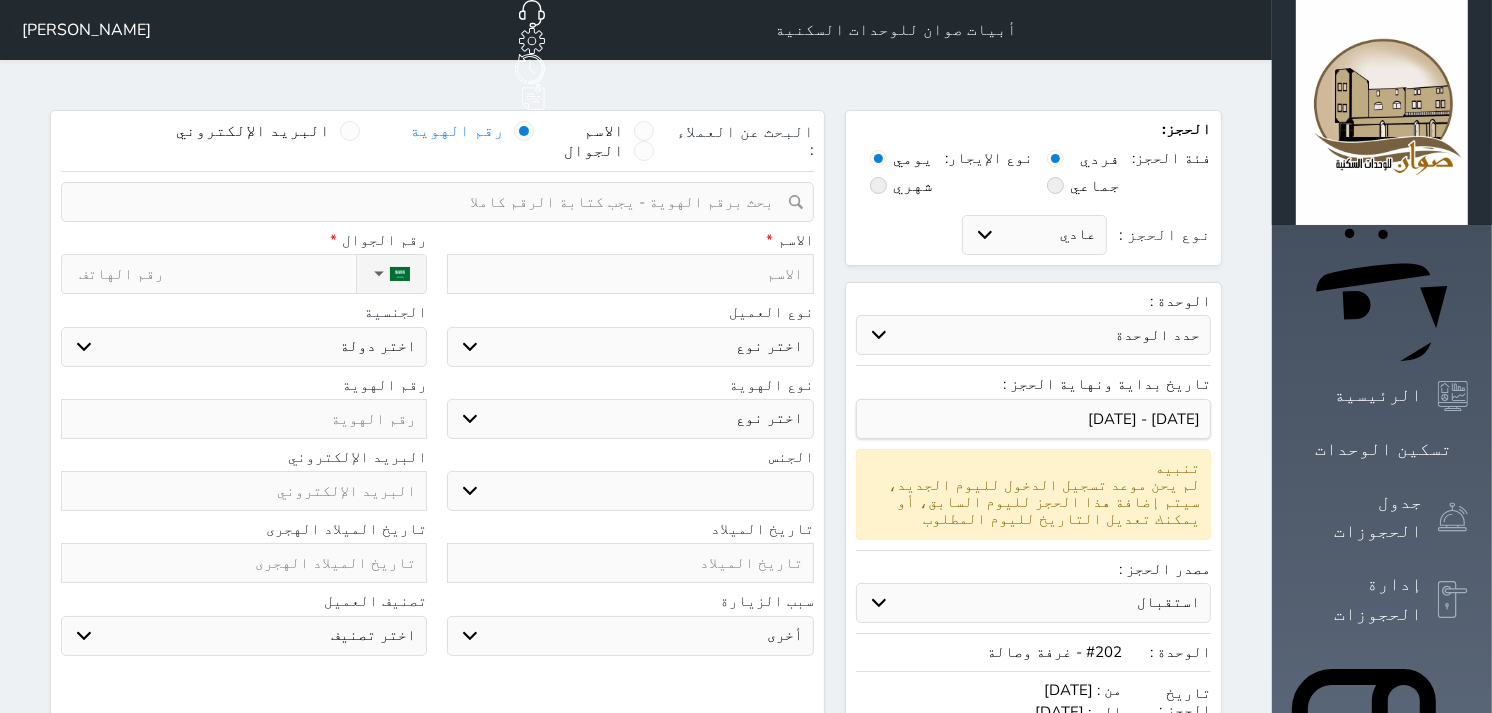 select 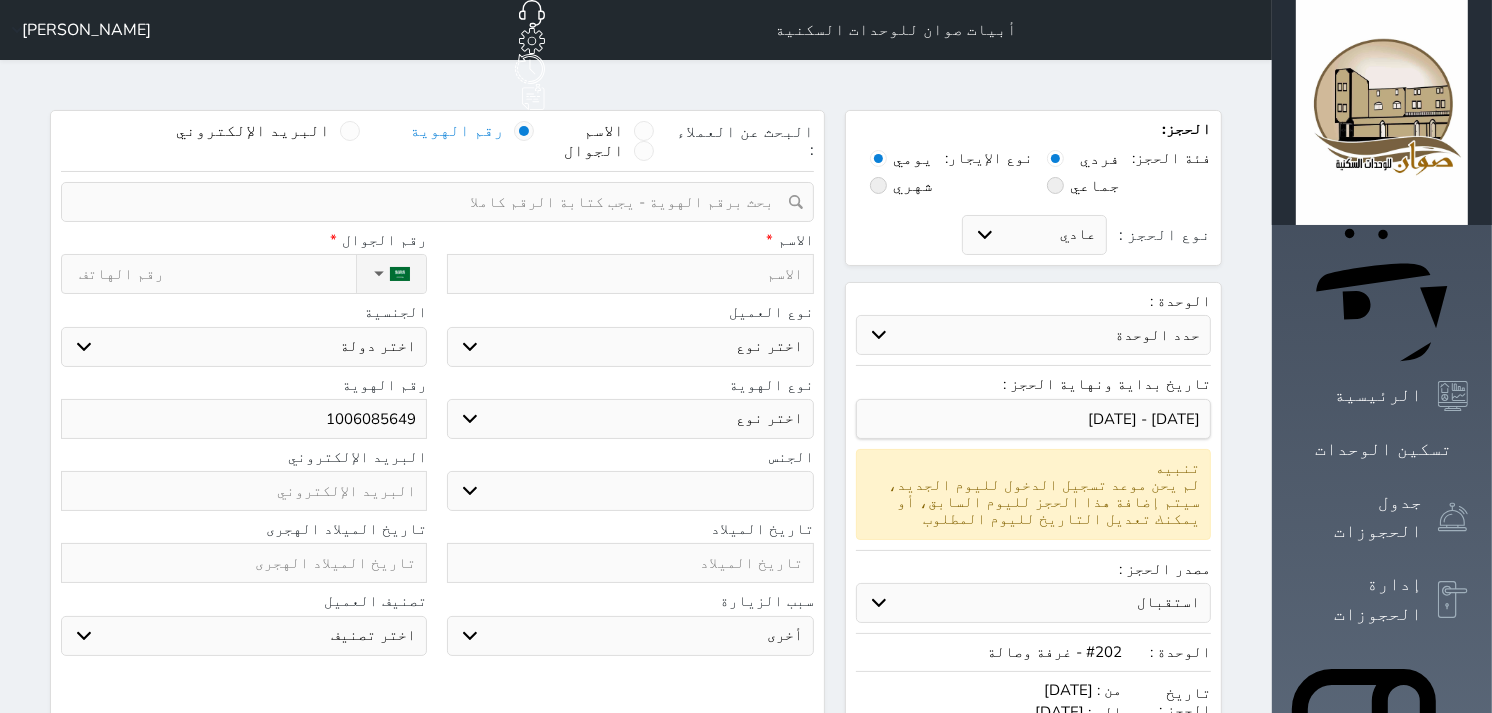 type on "1006085649" 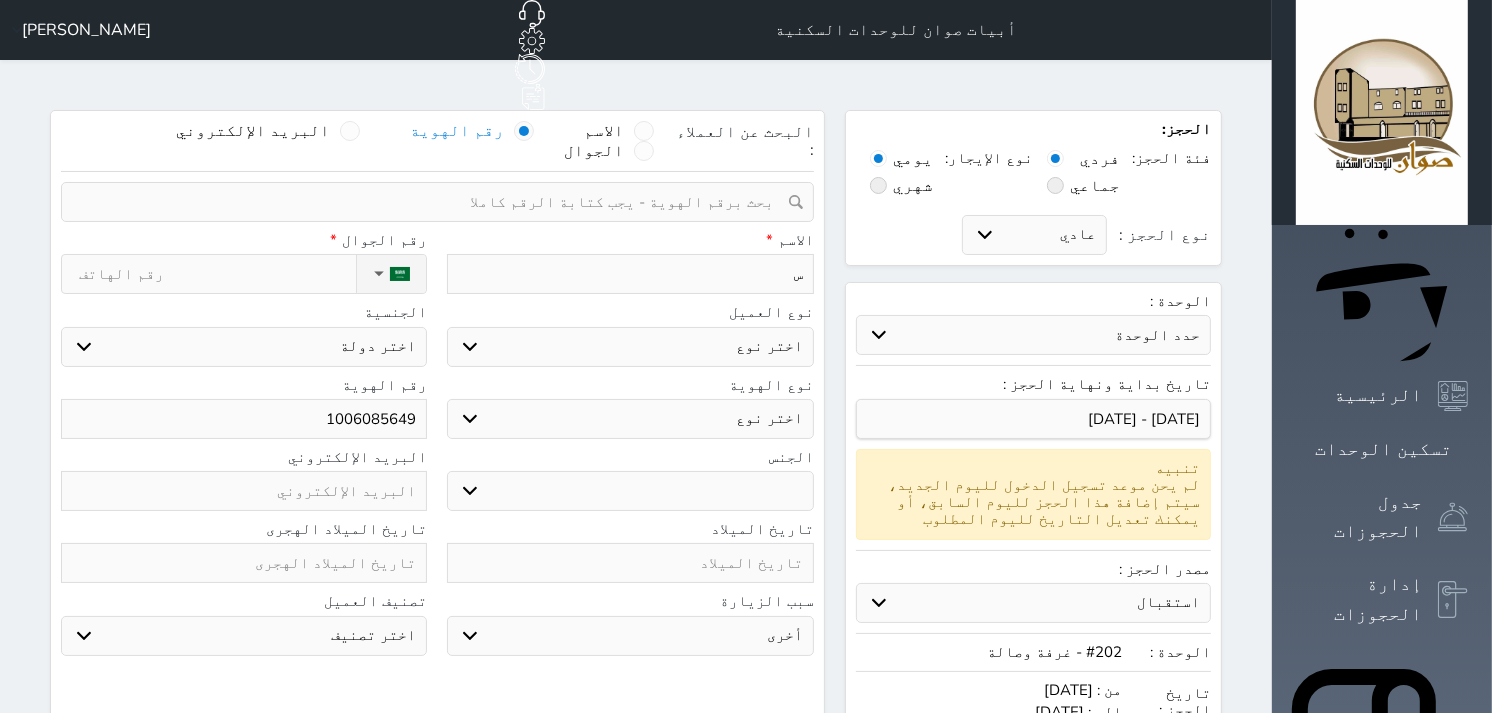 type on "سل" 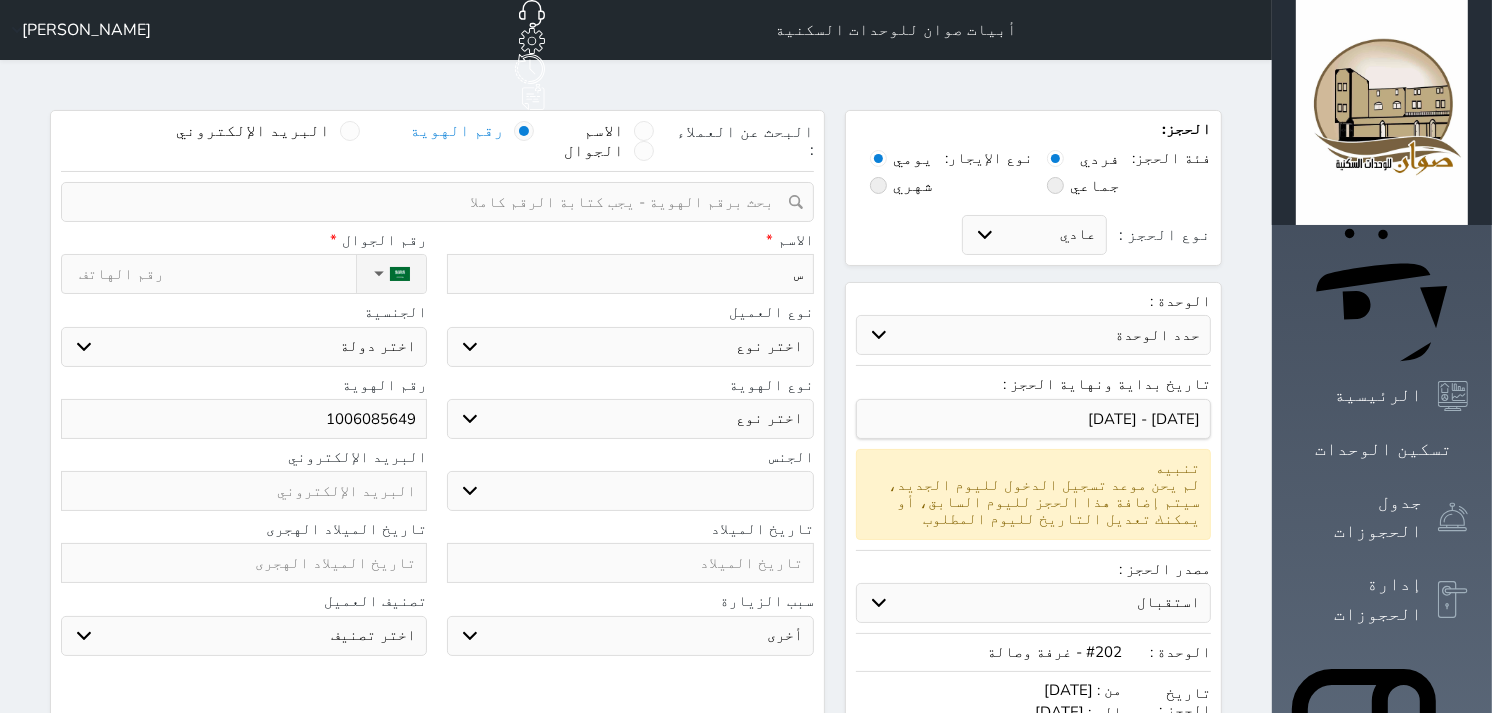 select 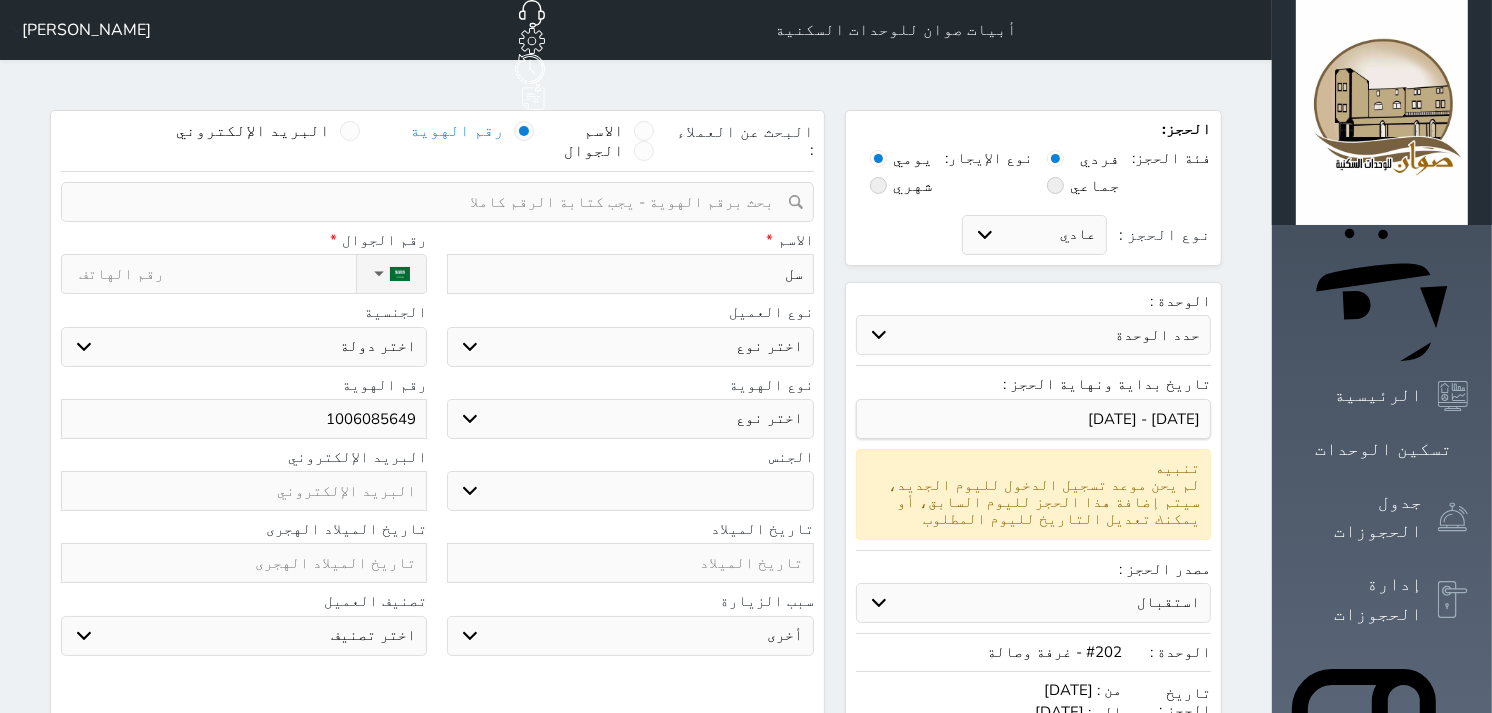 type on "سلط" 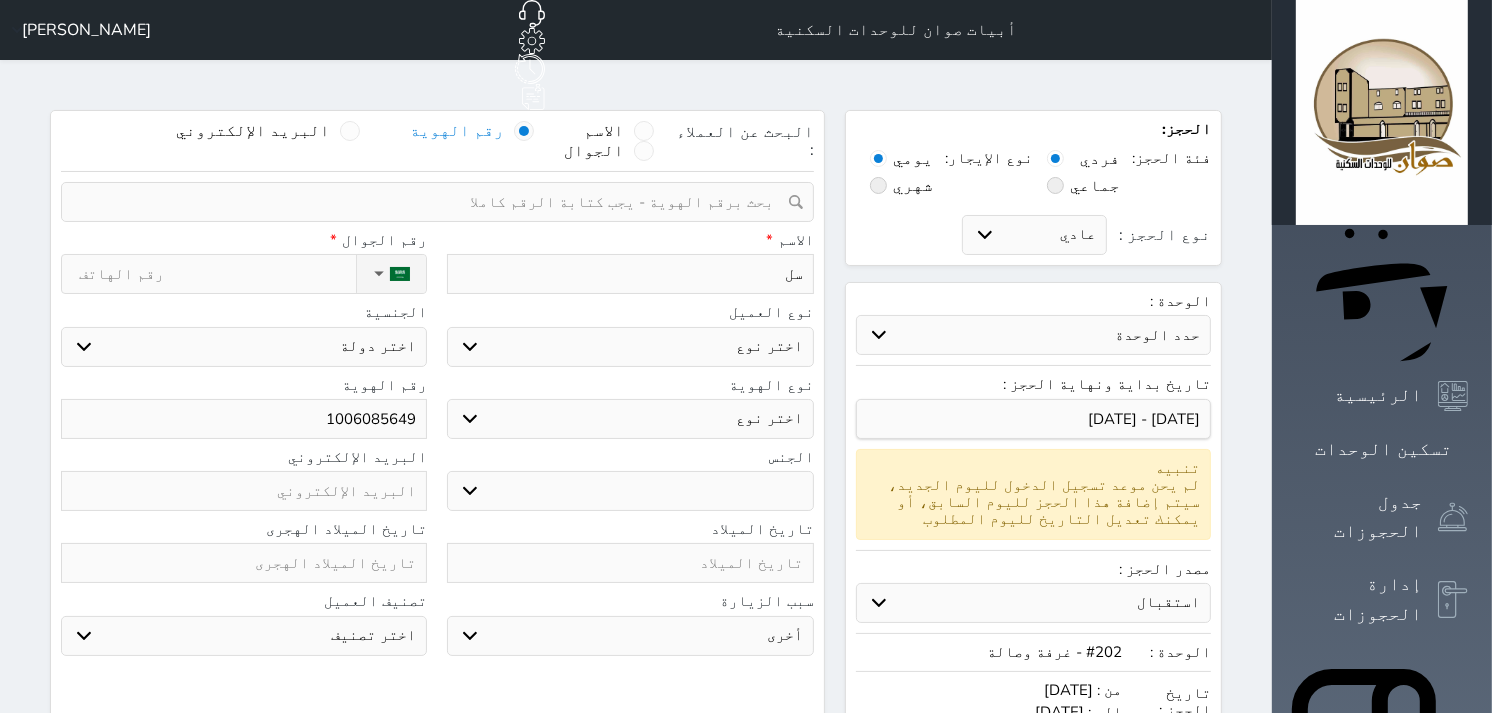 select 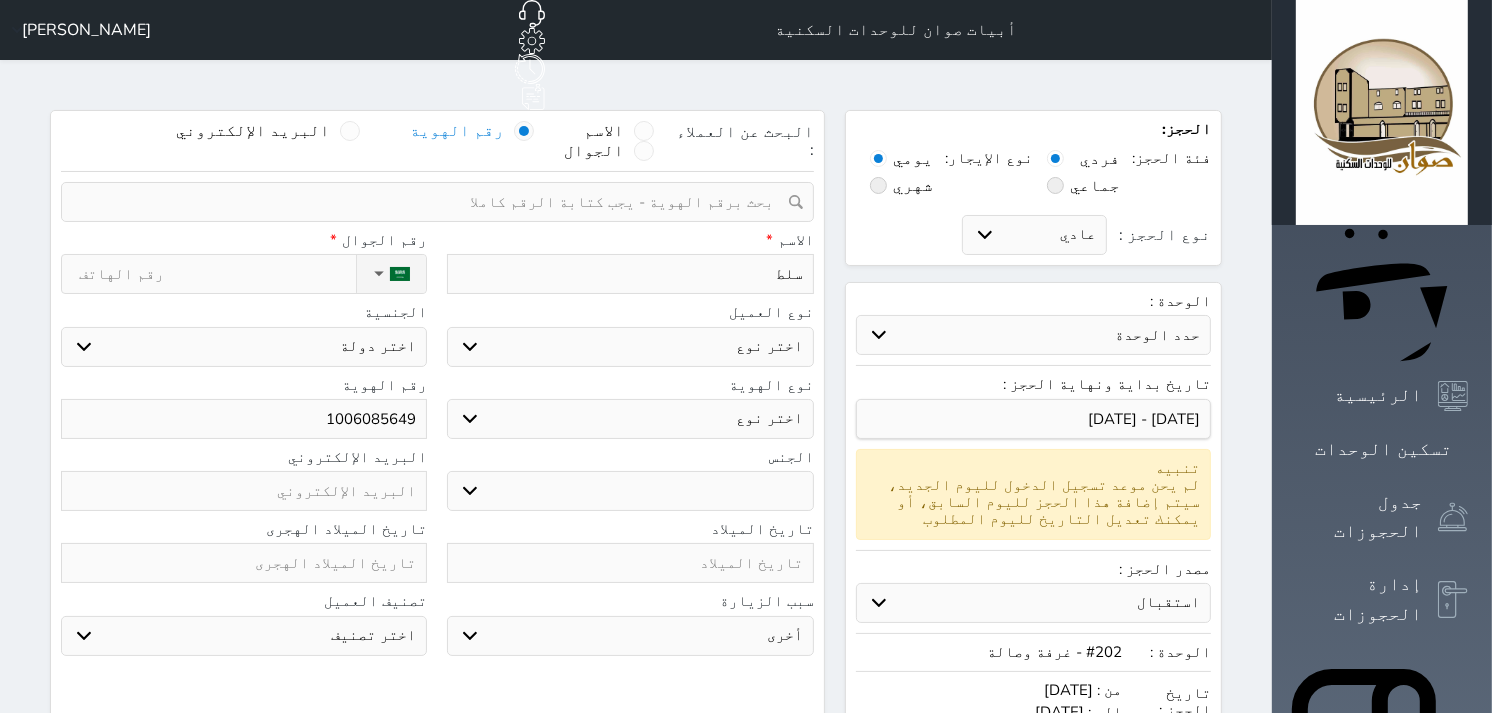 type on "سلطا" 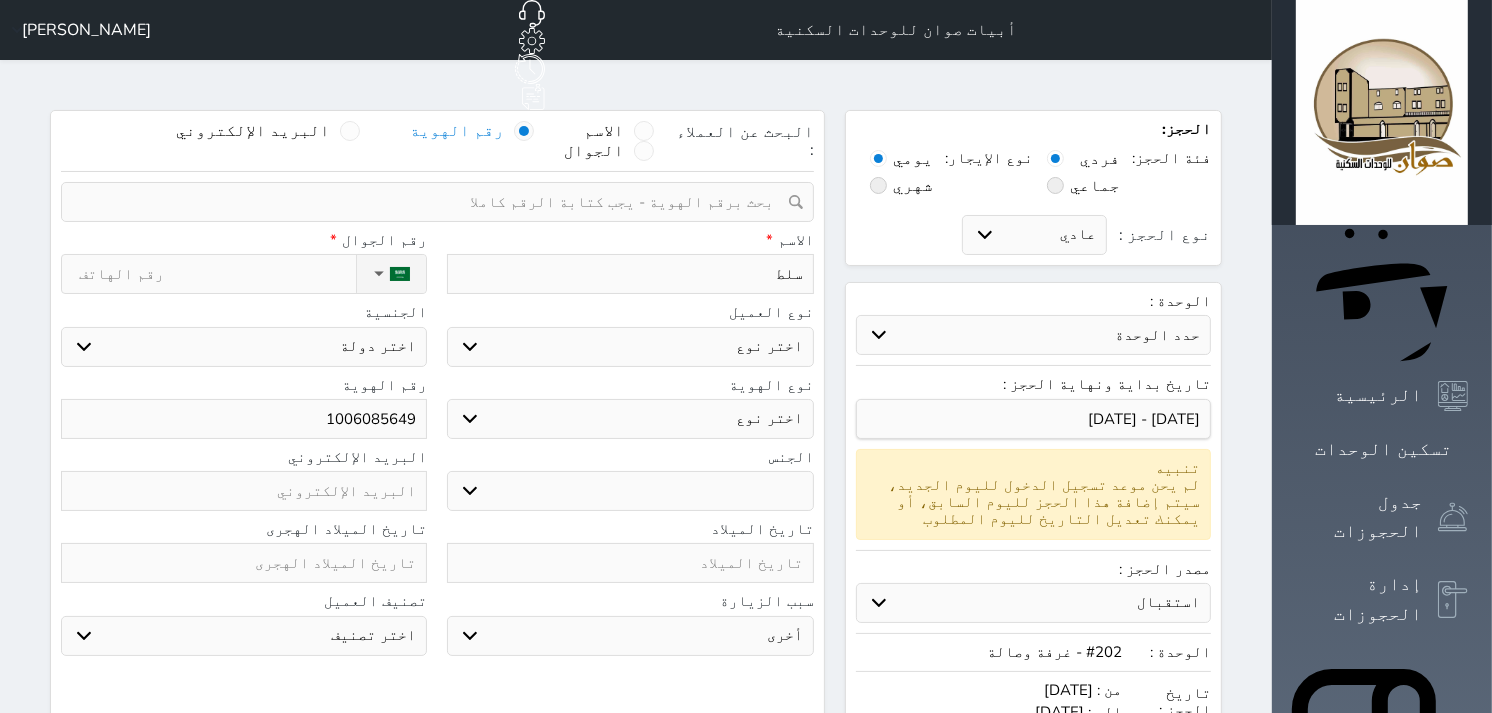 select 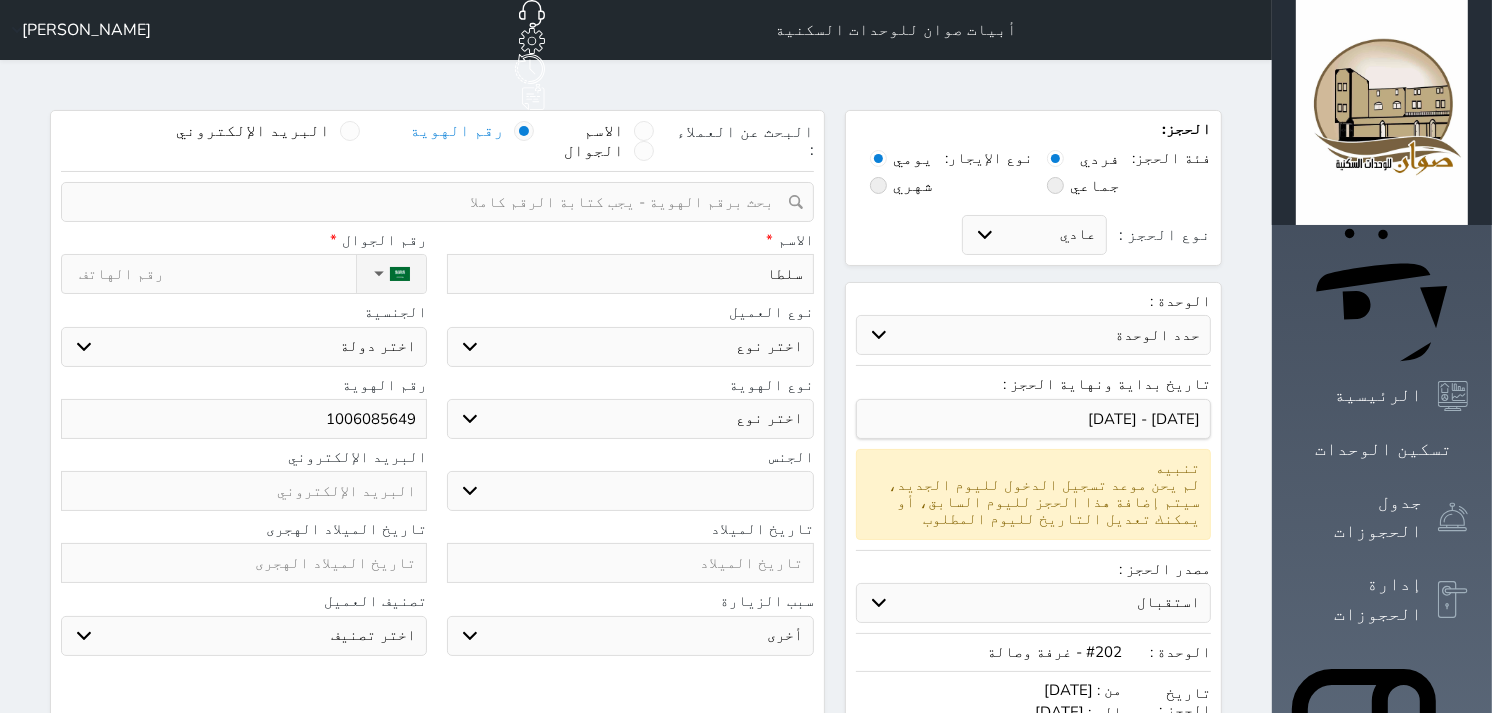 type on "سلطان" 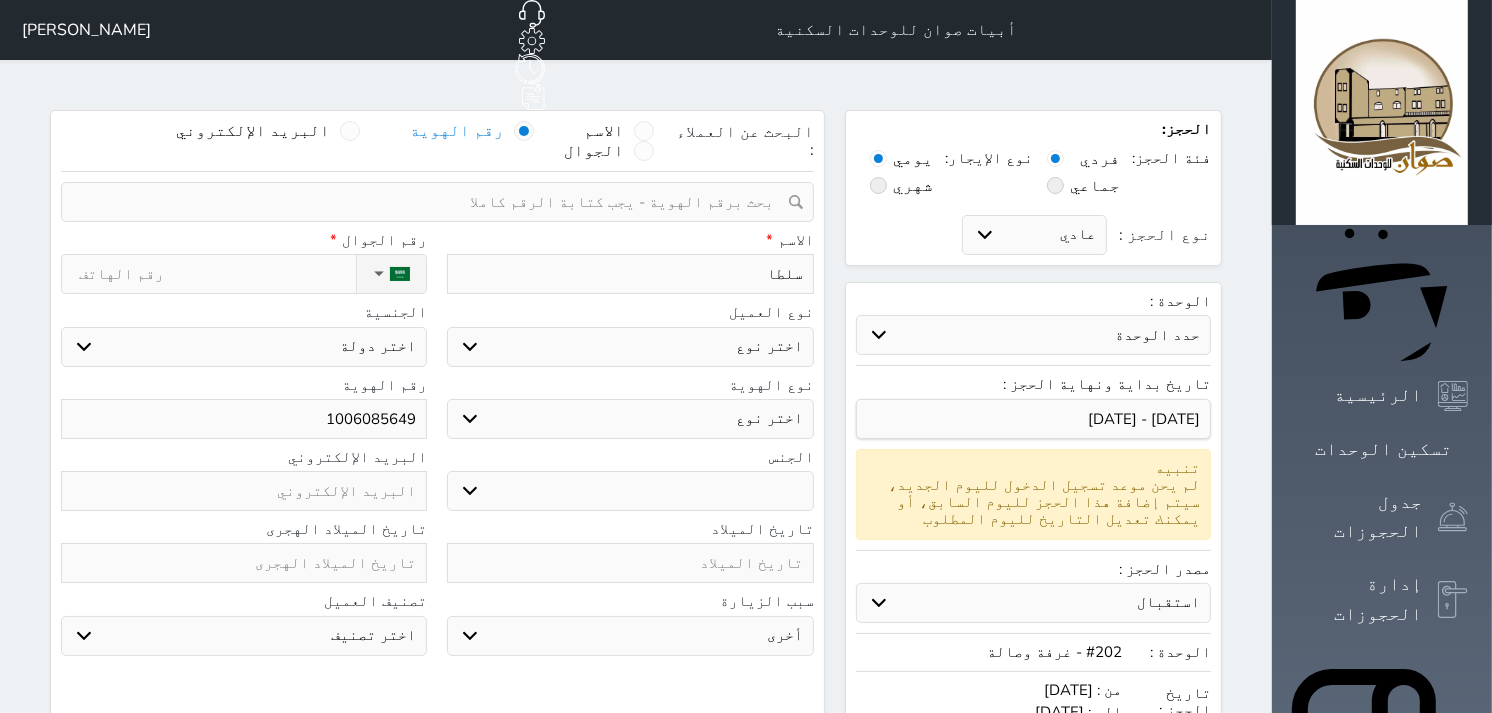select 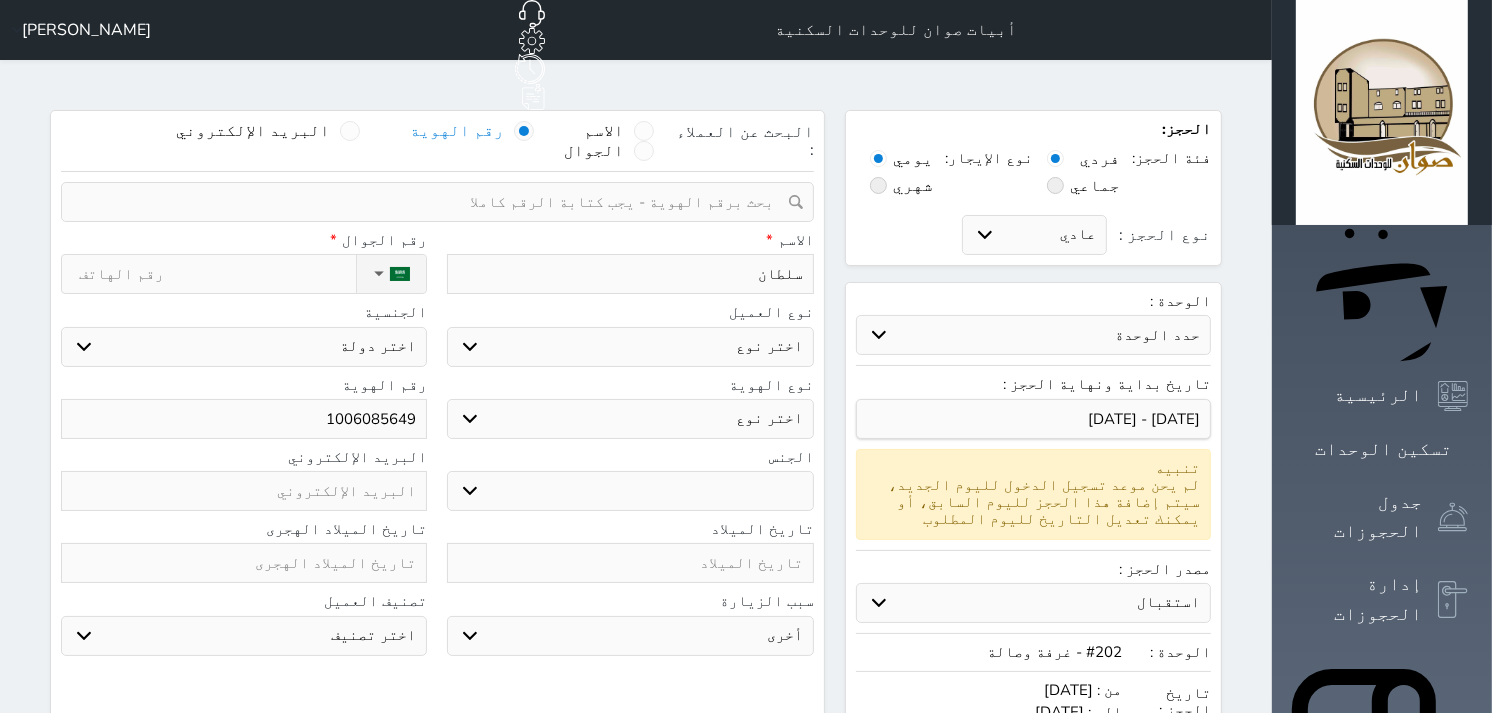 type on "سلطان" 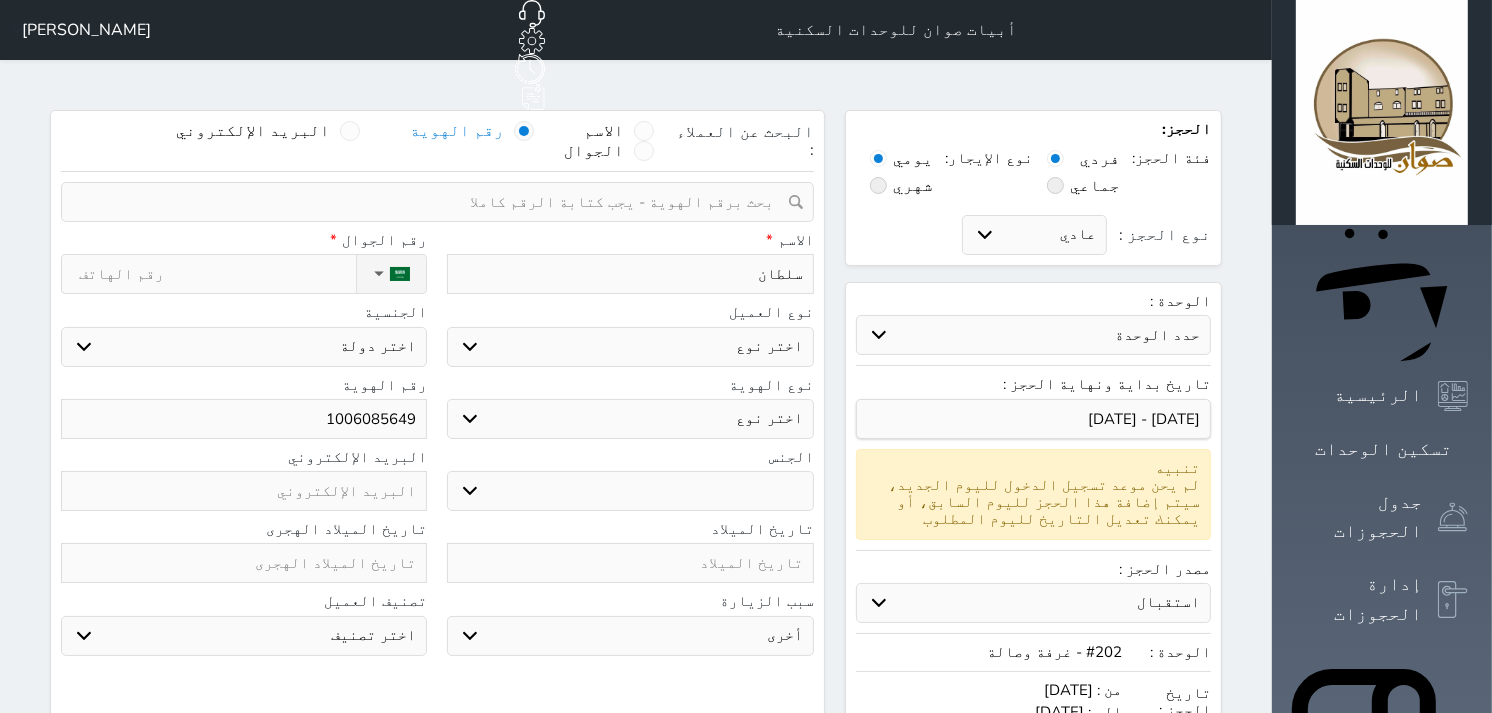 select 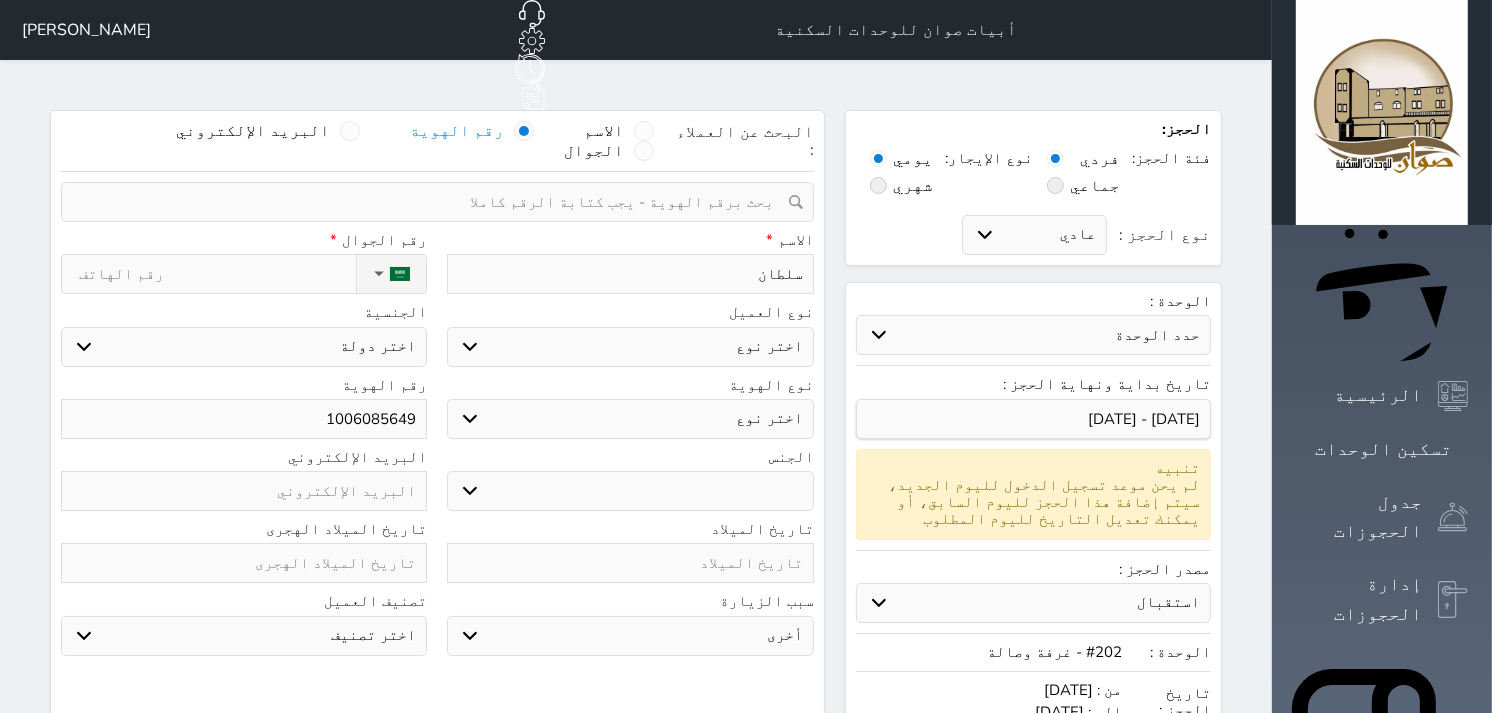 type on "سلطان" 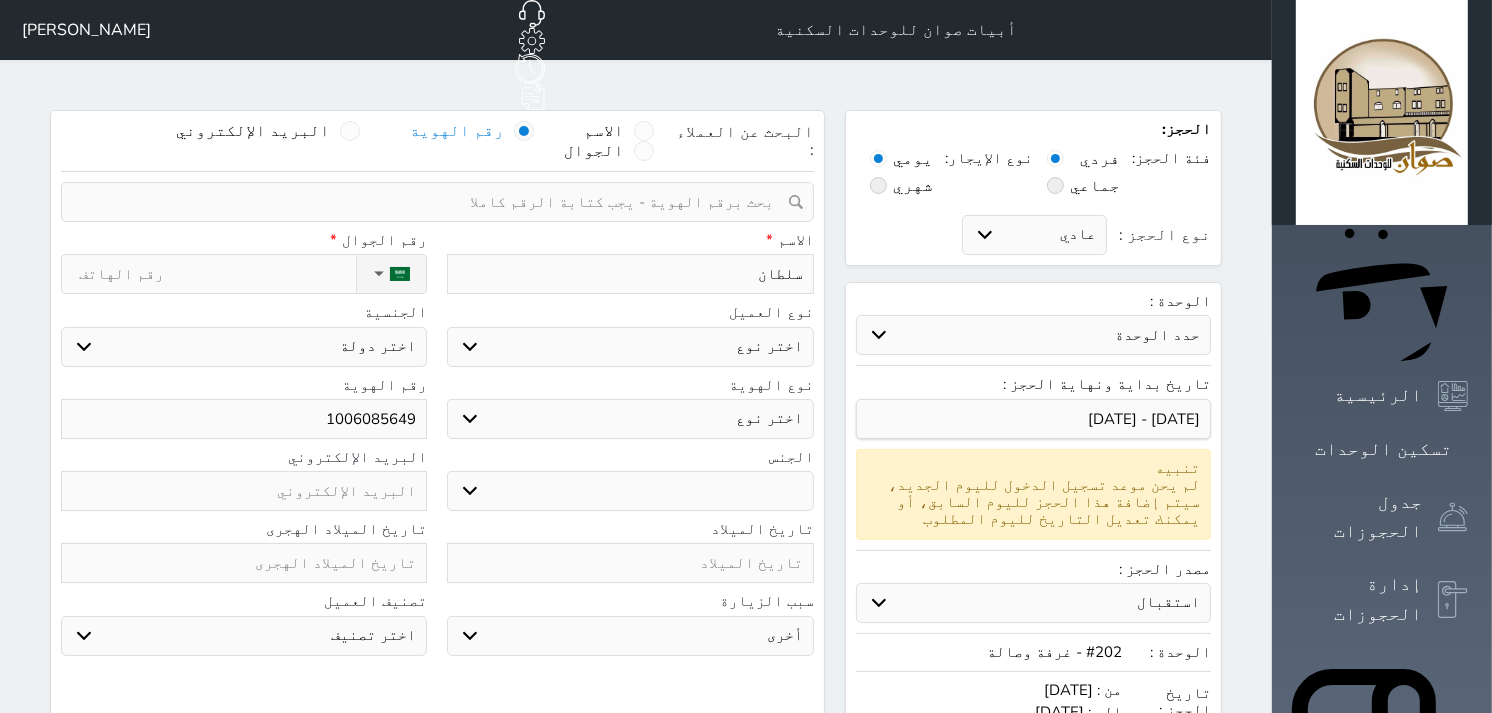 type on "0" 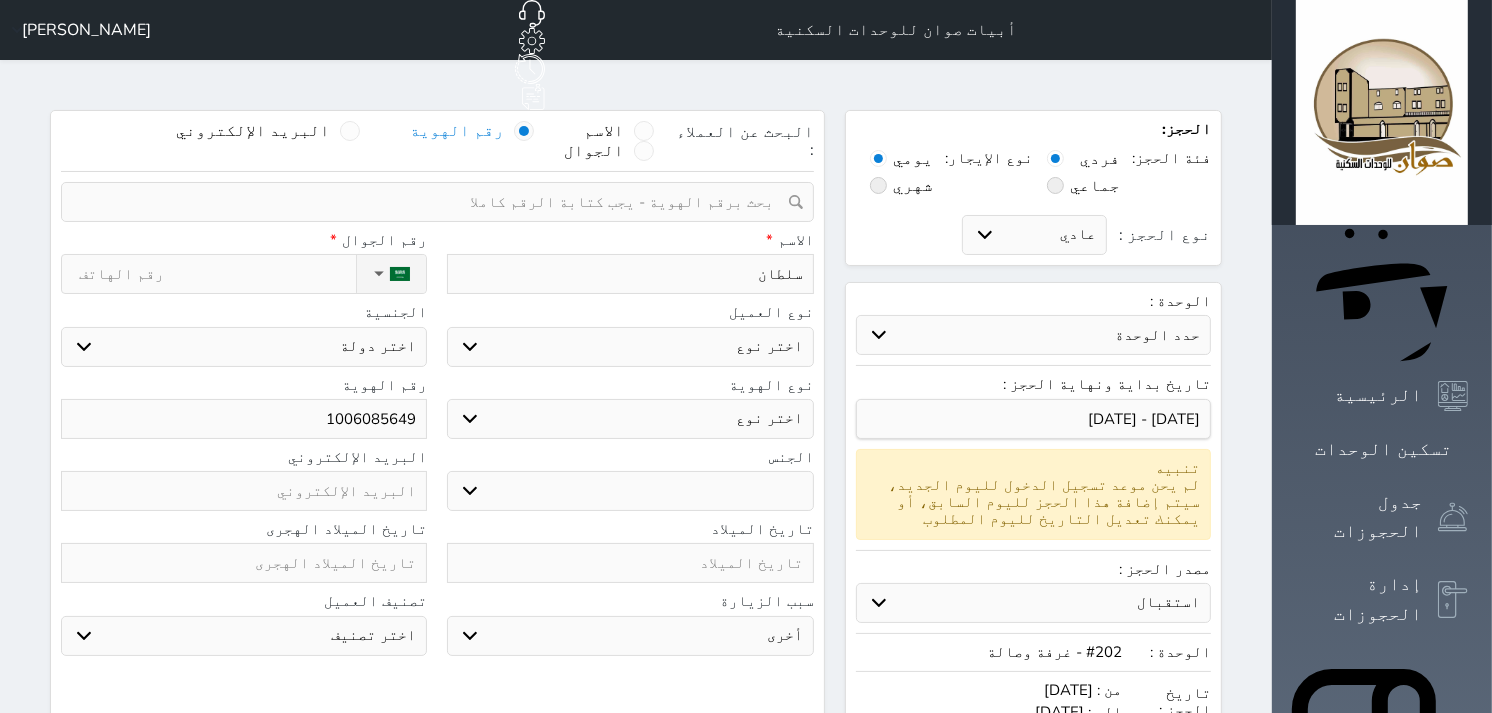select 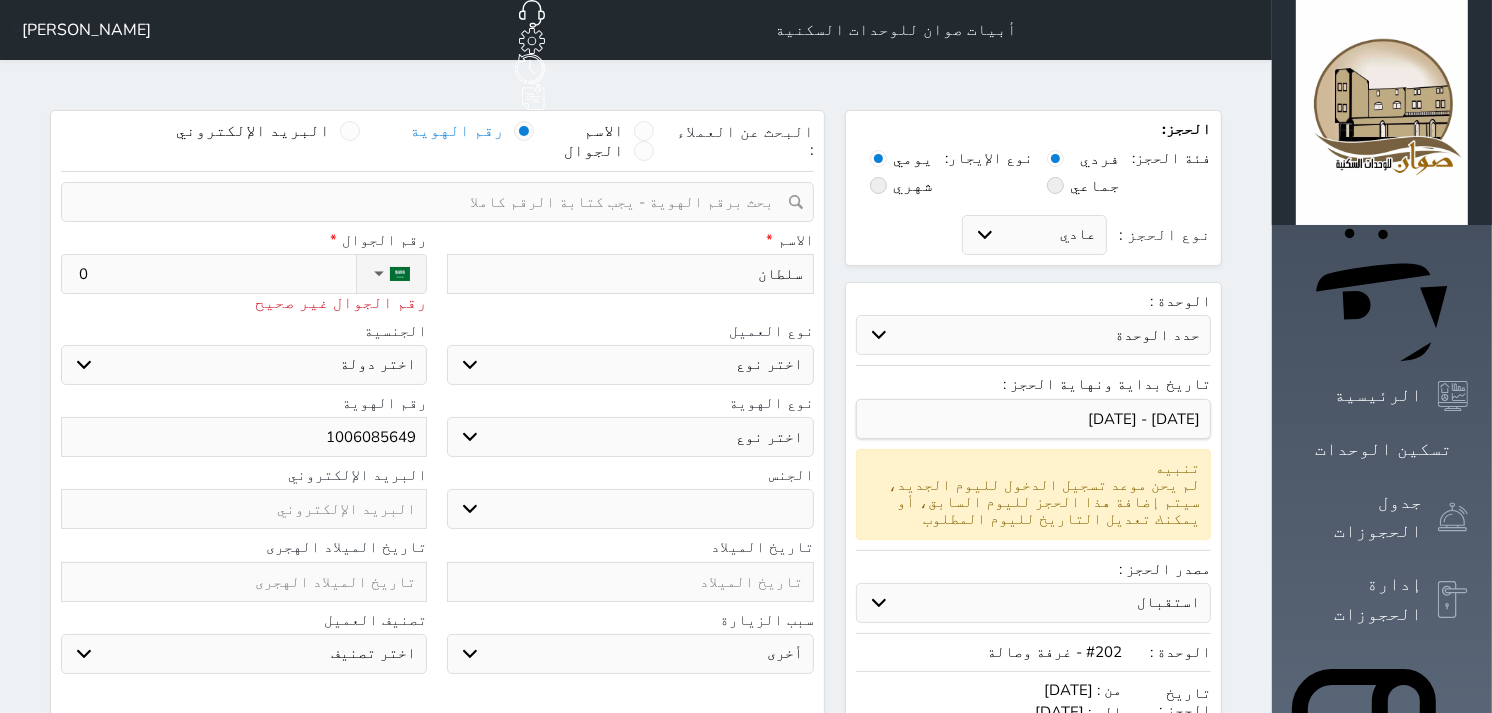 type on "05" 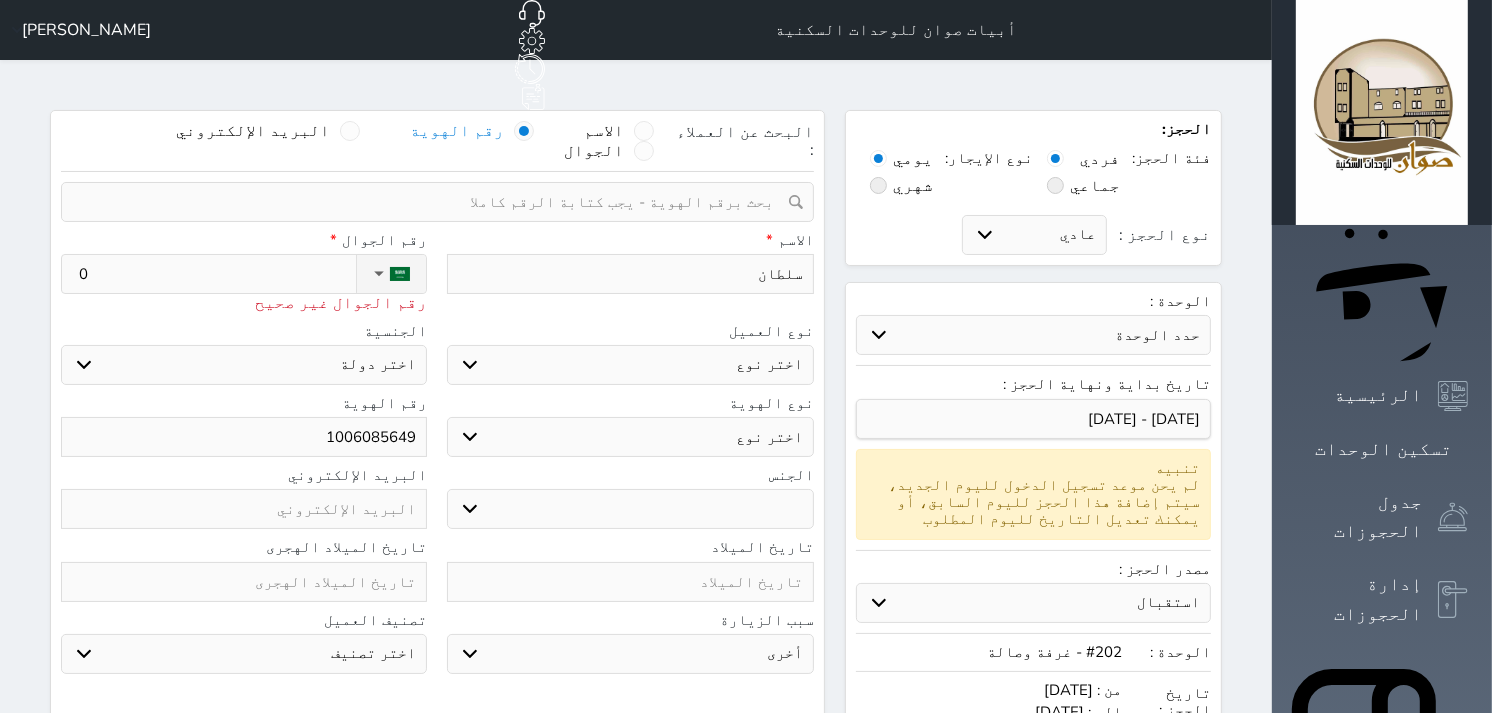 select 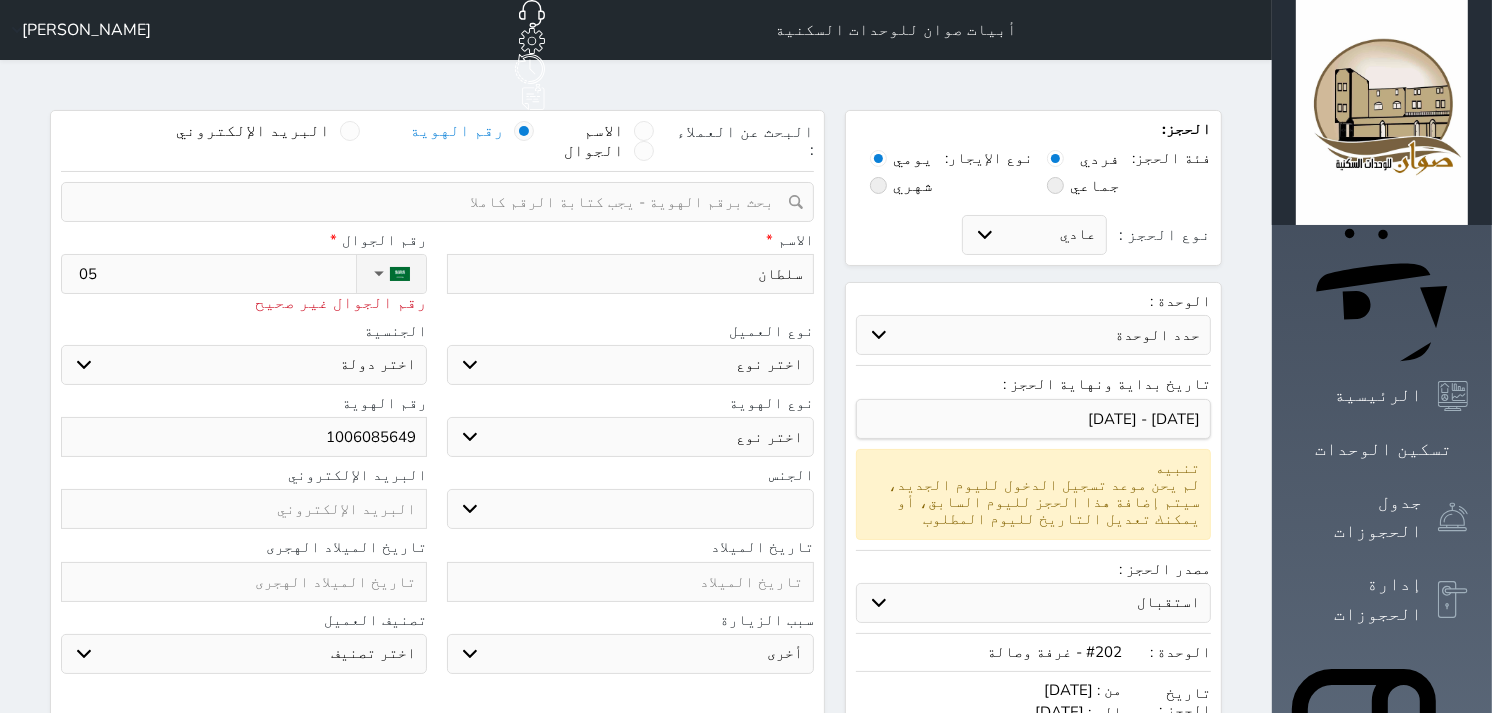 type on "050" 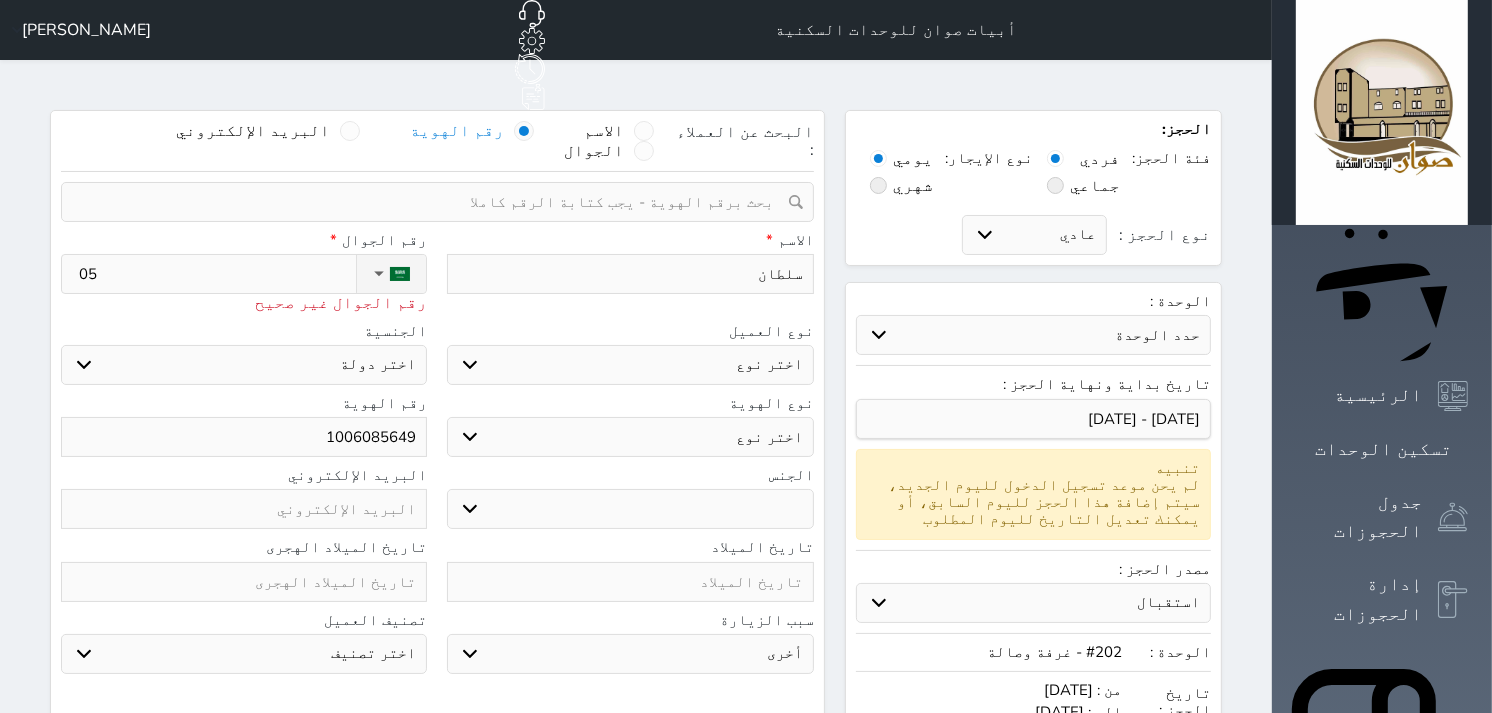 select 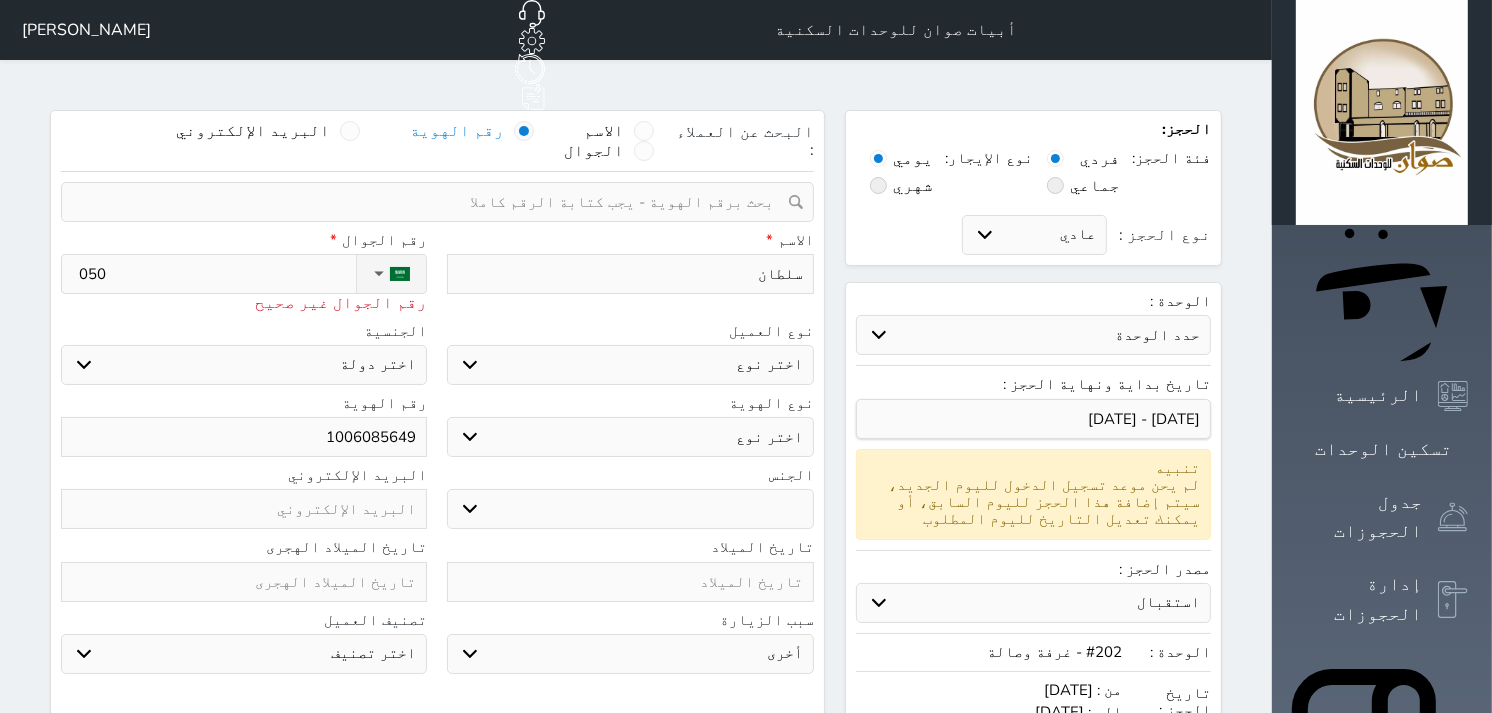type on "0504" 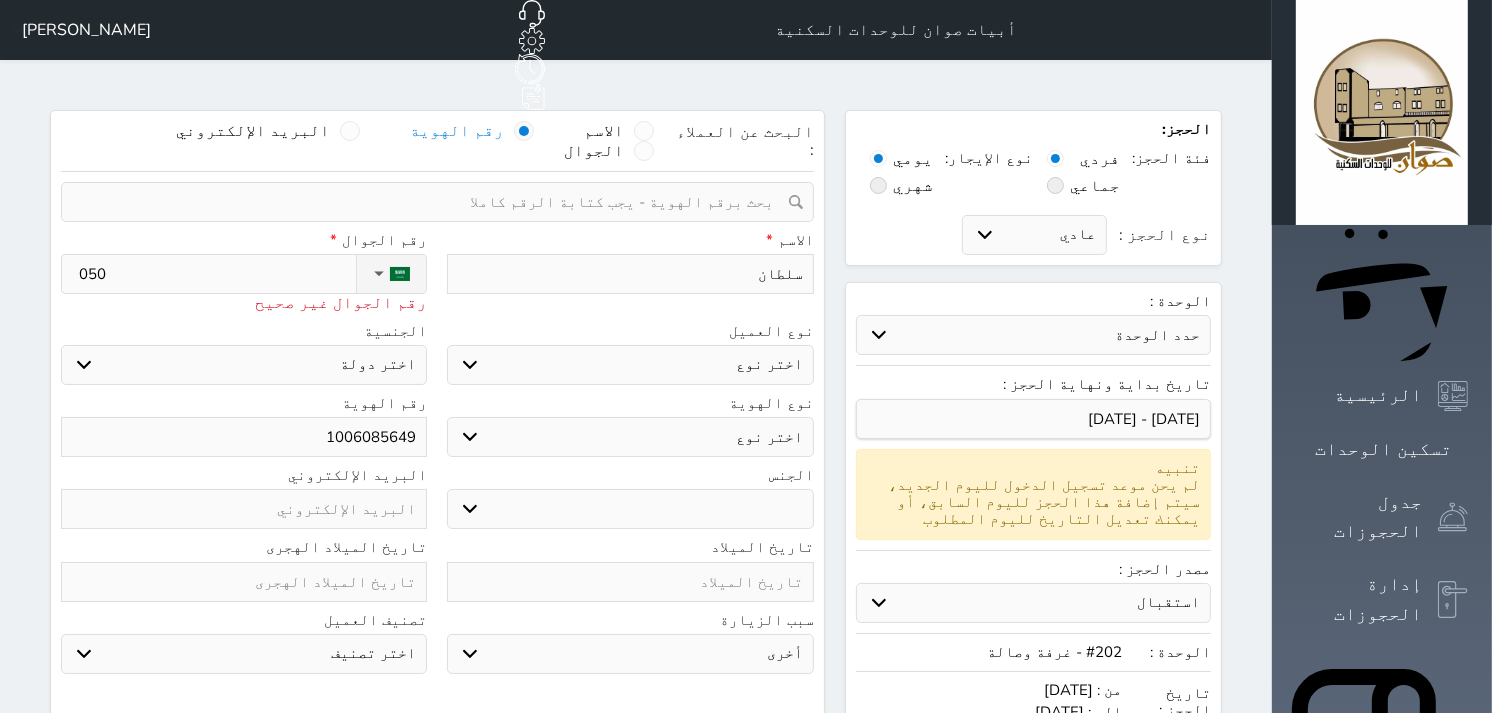 select 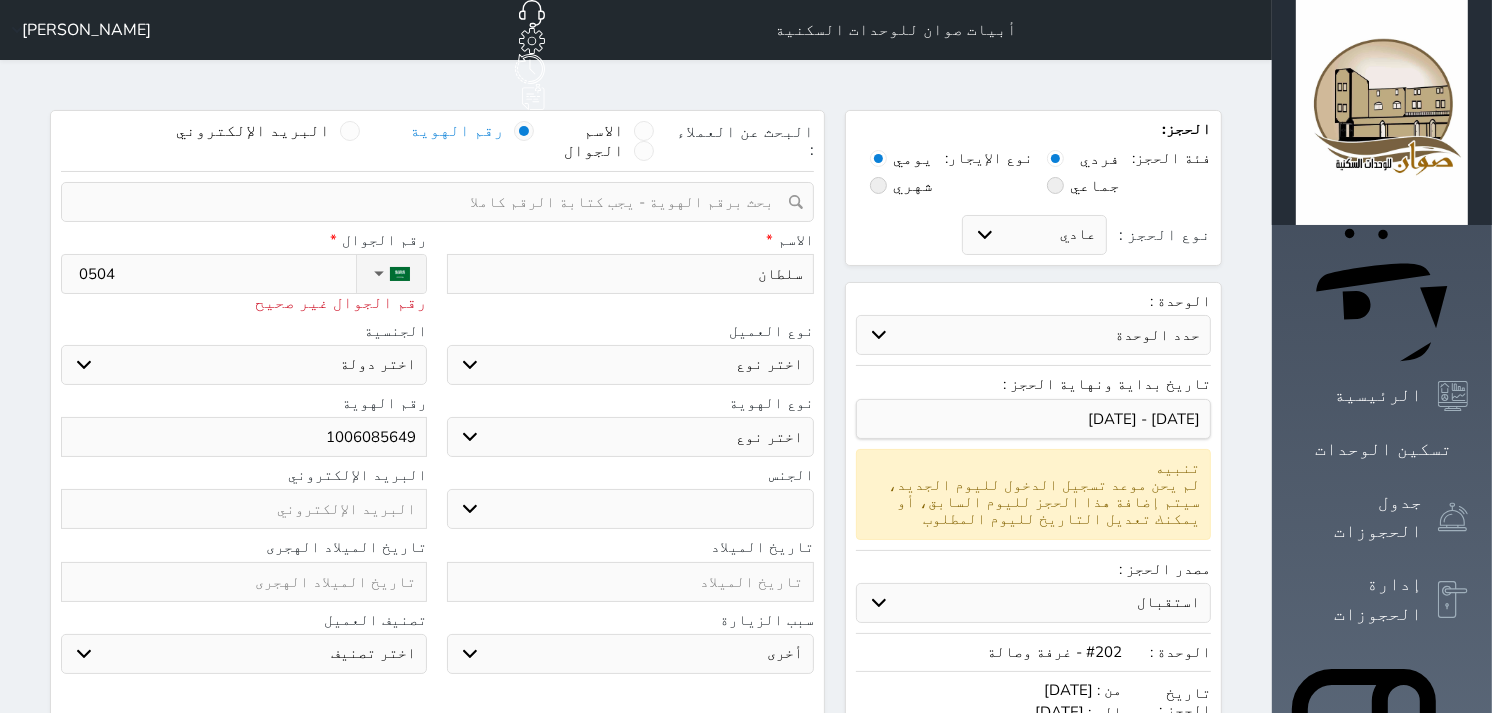 type on "05044" 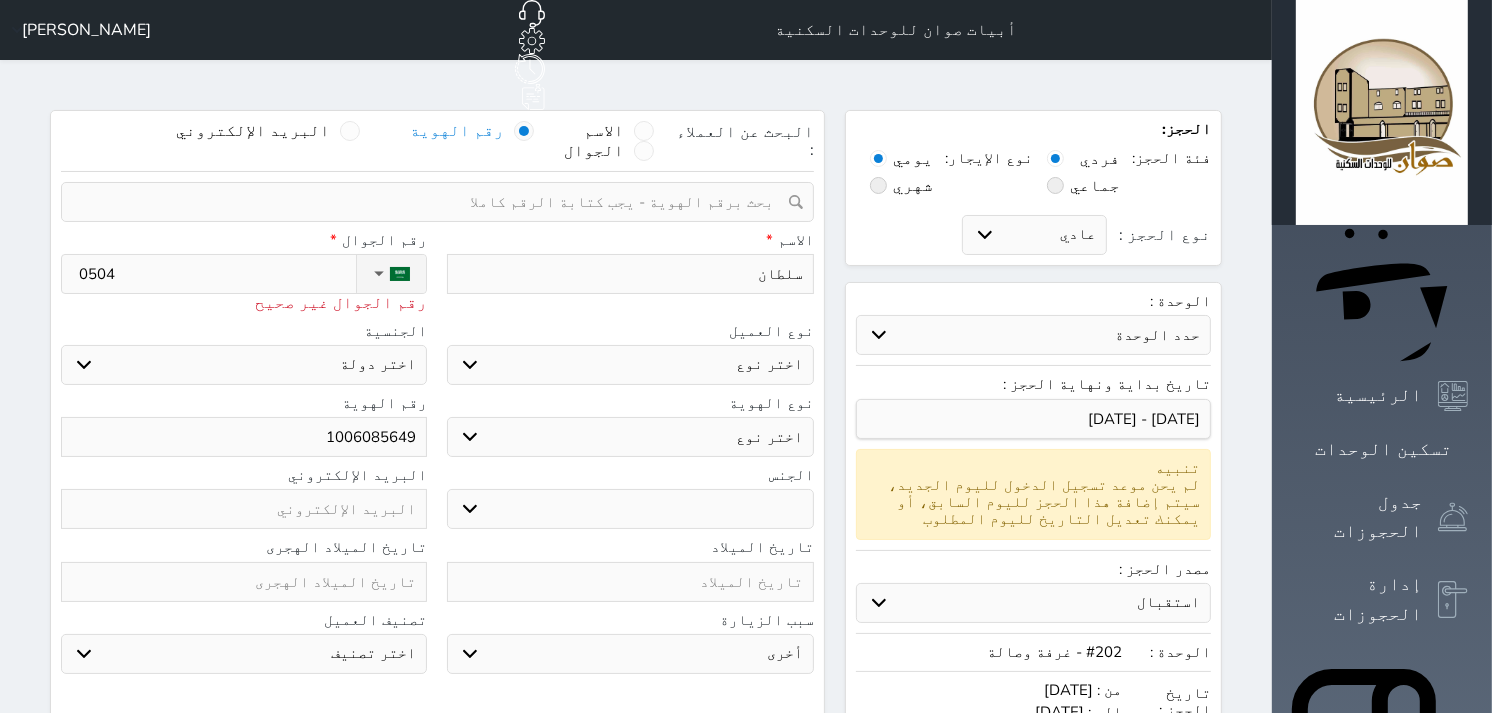 select 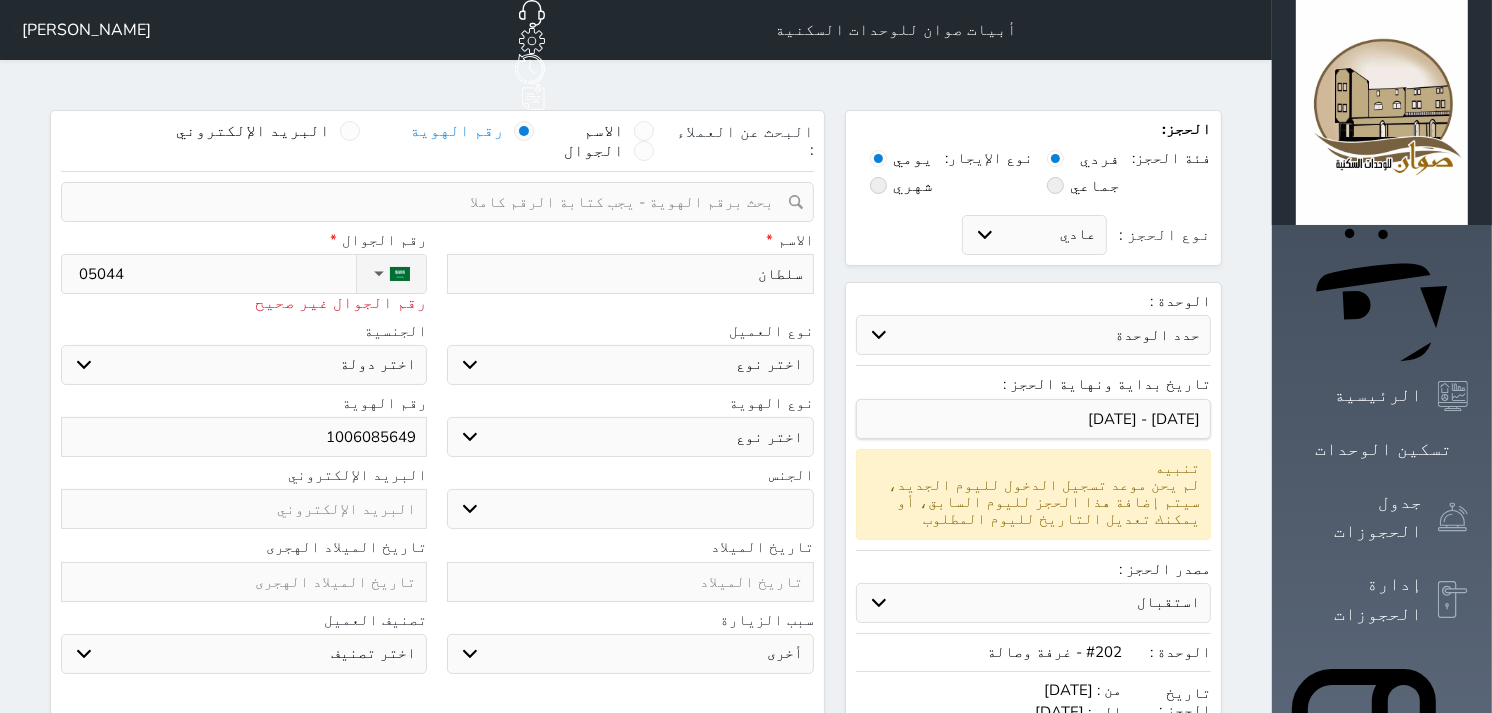 type on "050441" 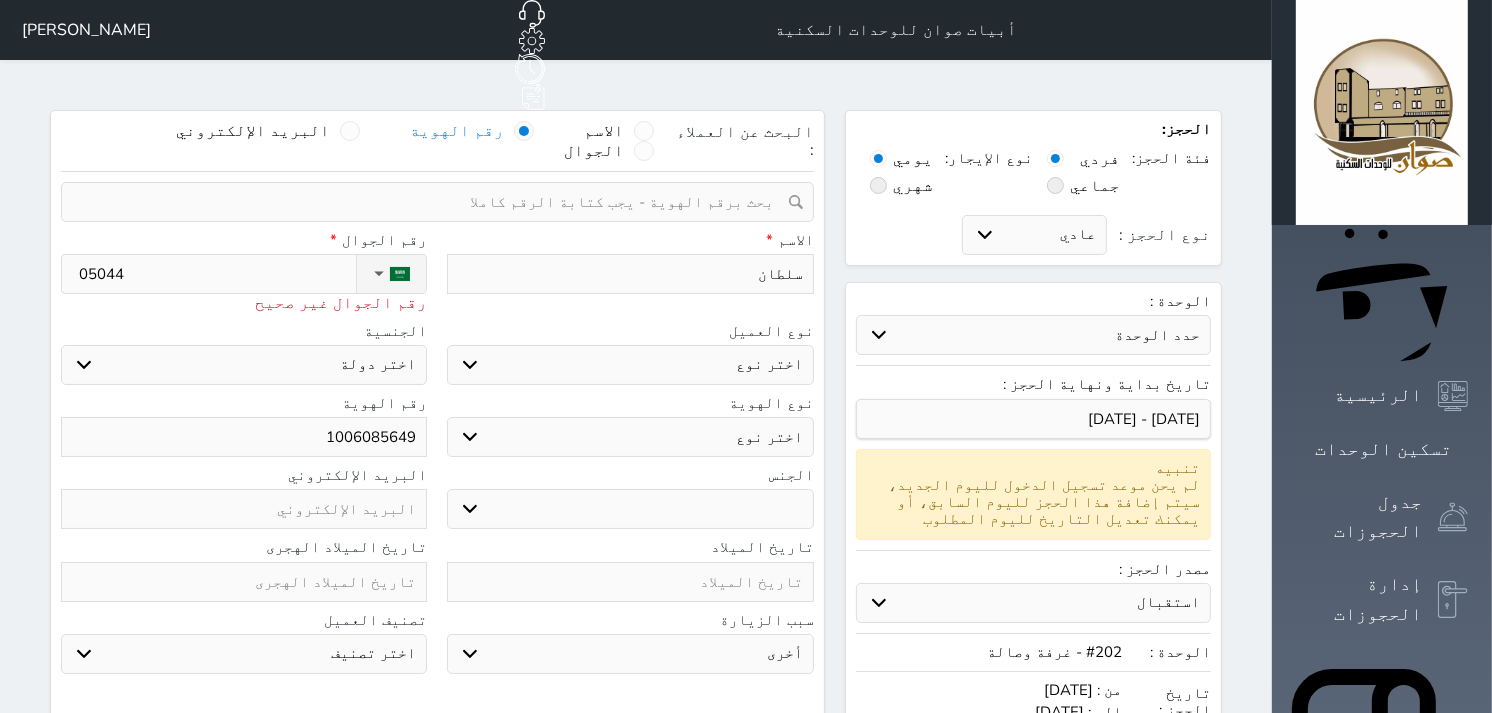 select 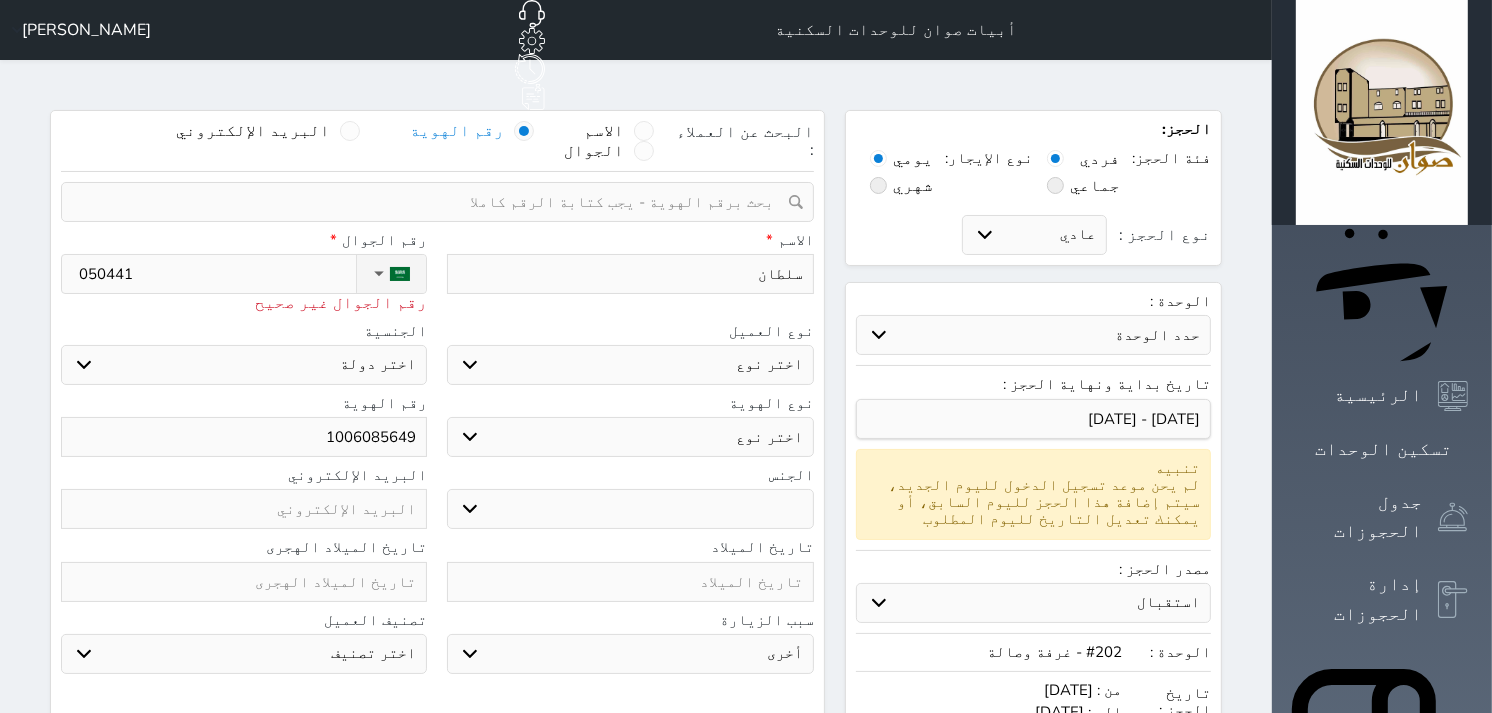 type on "0504411" 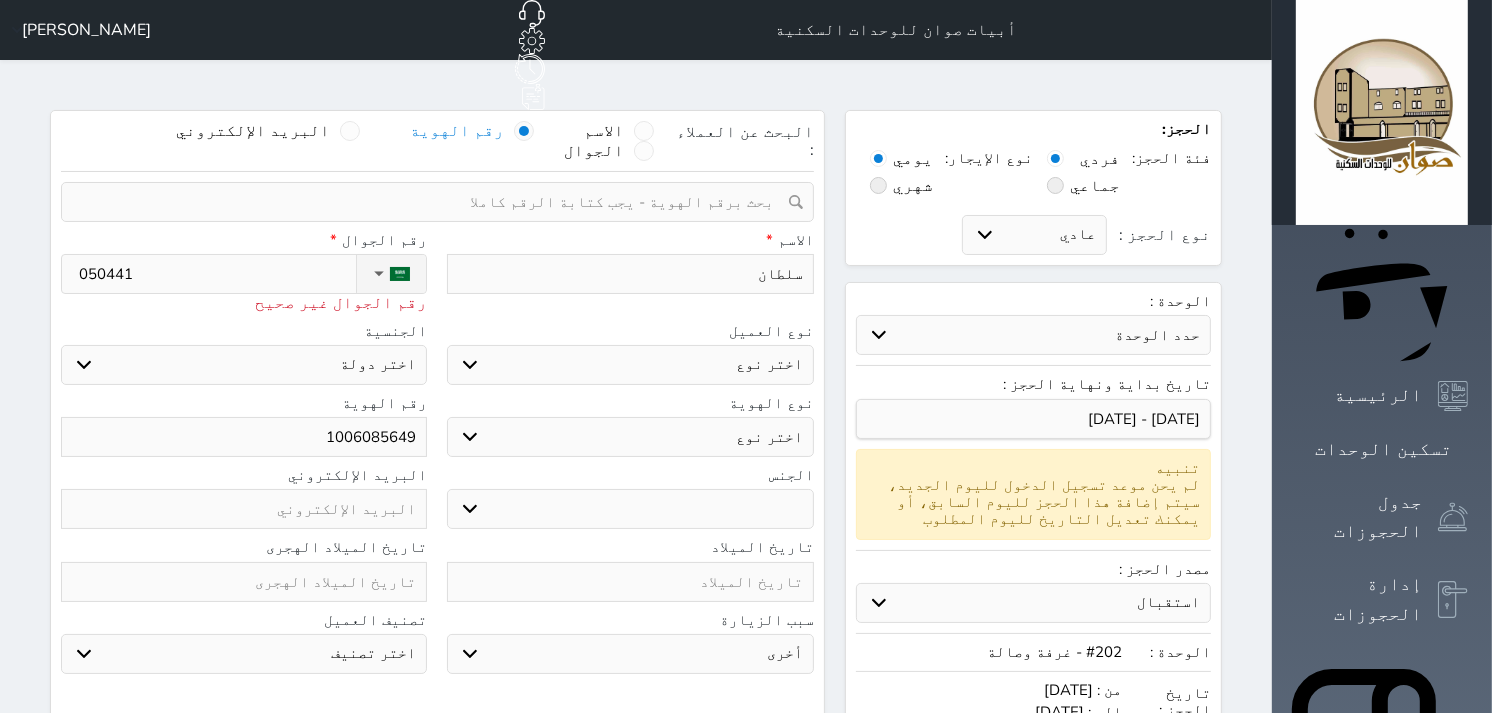 select 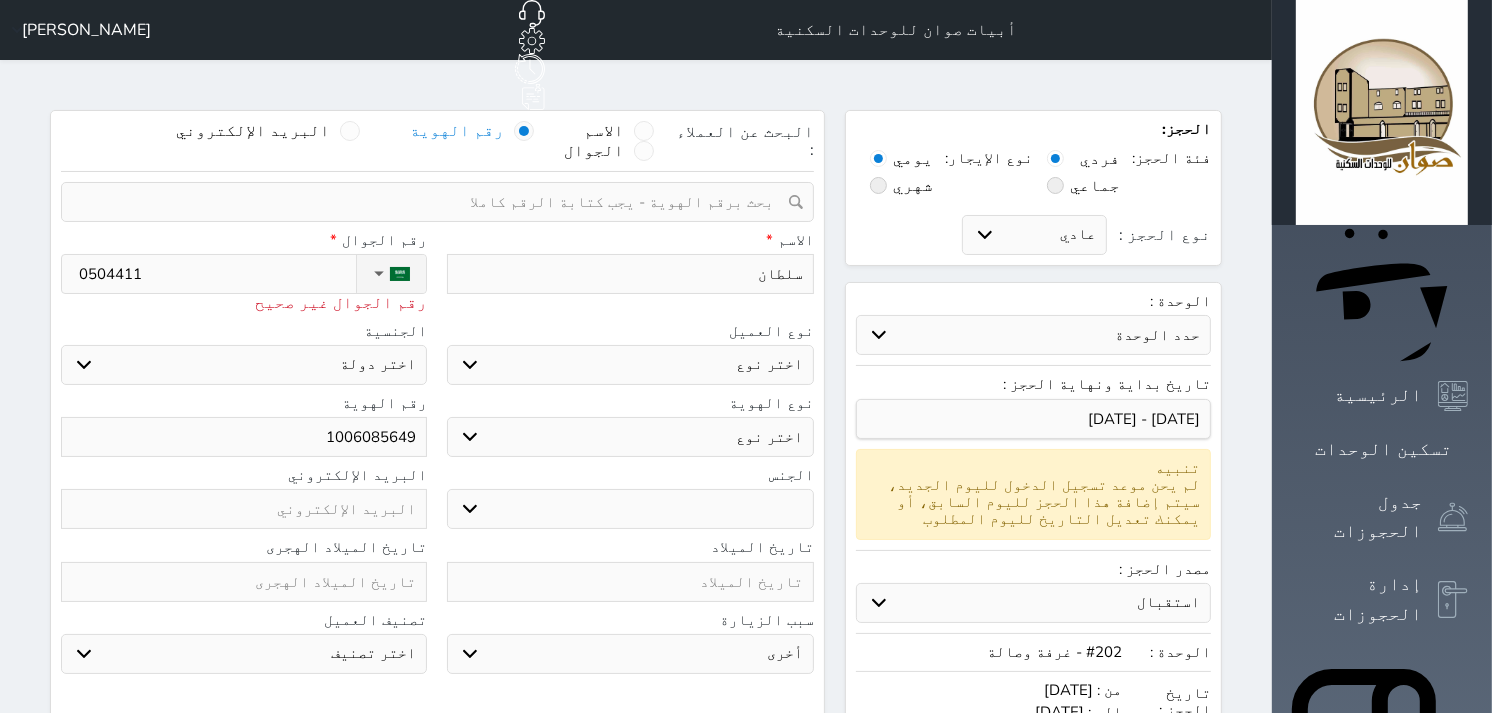 type on "05044117" 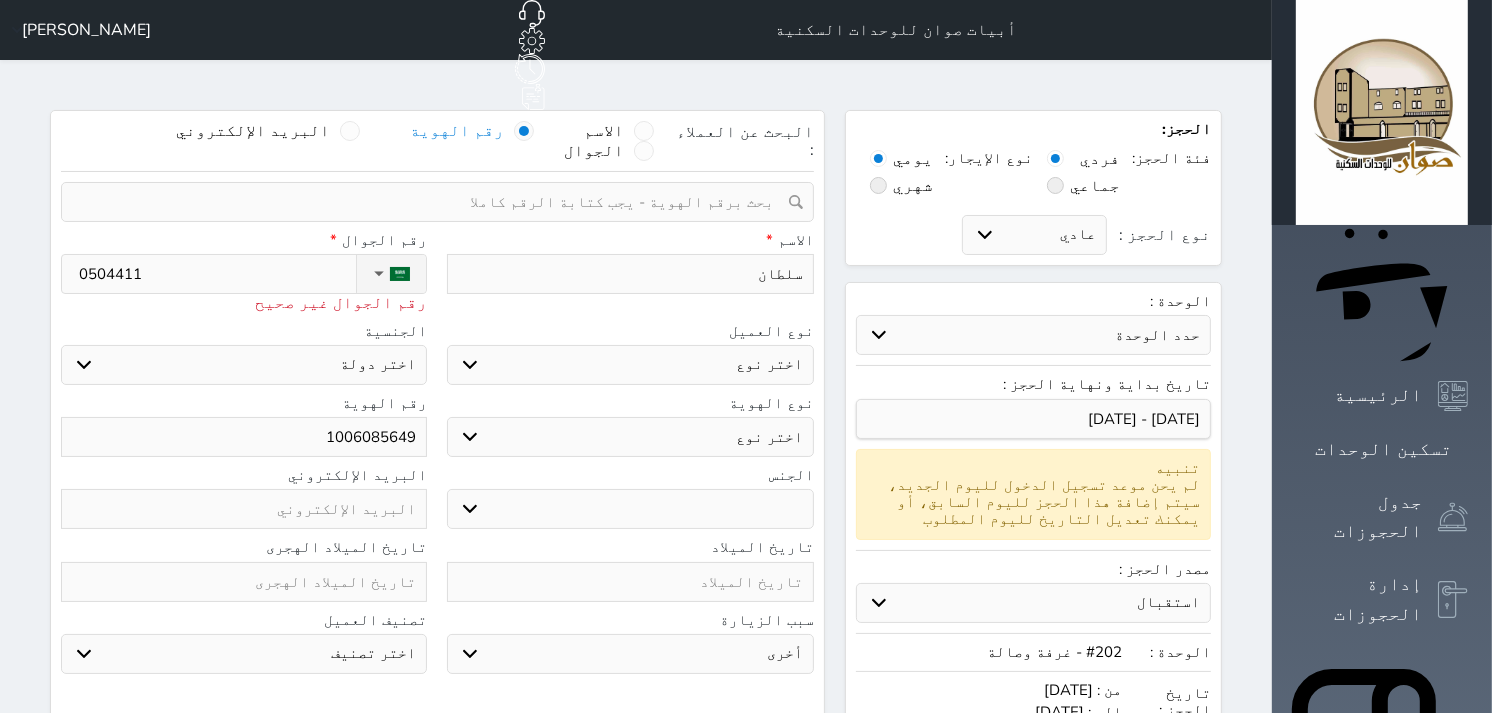 select 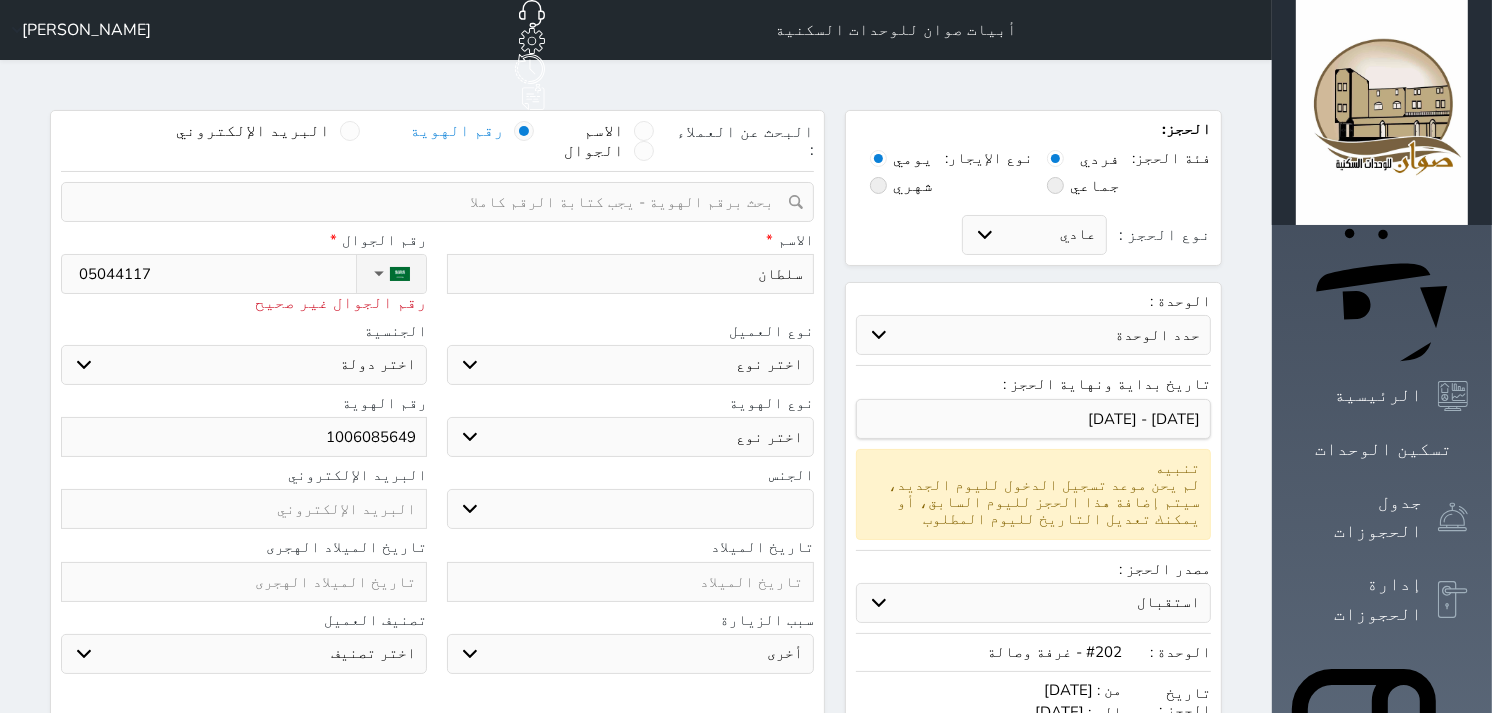 select 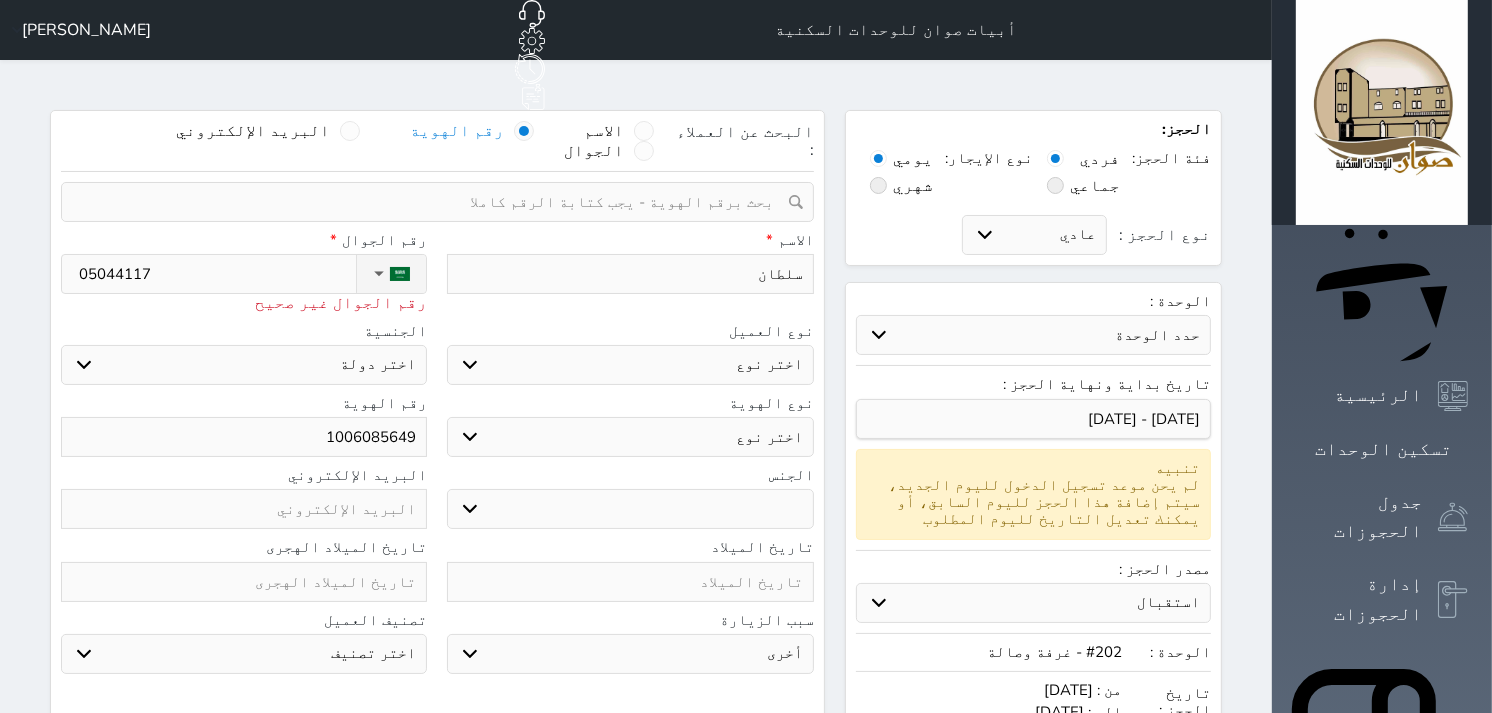 type on "050441177" 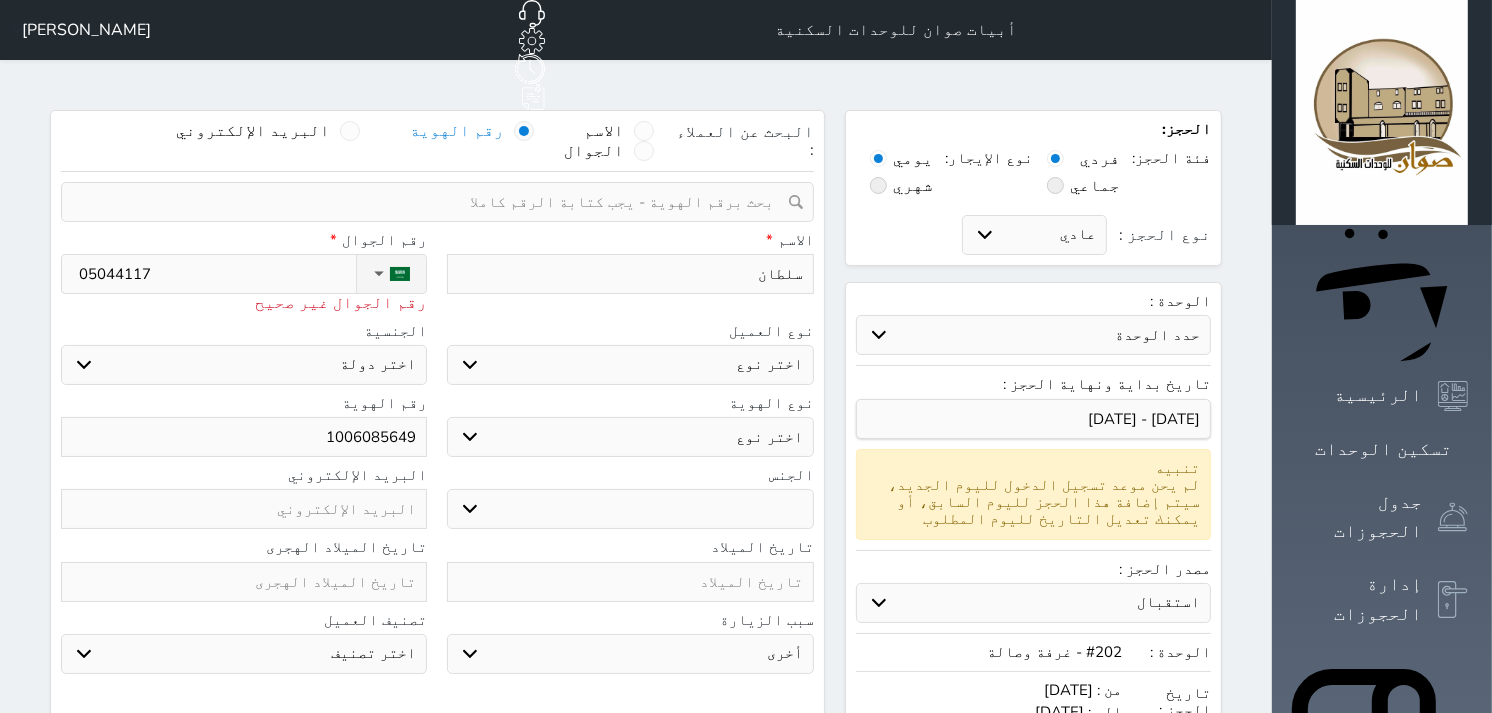 select 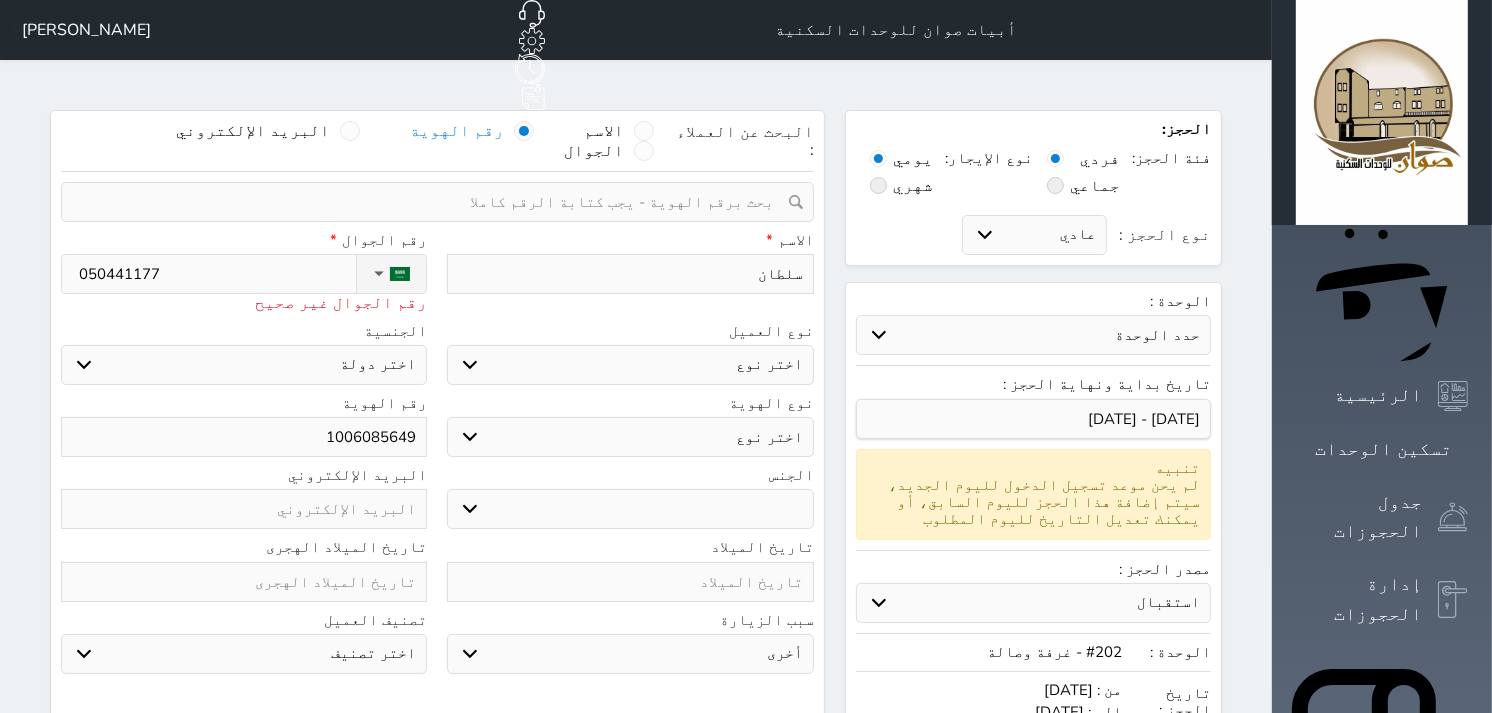 type on "+966 50 441 1774" 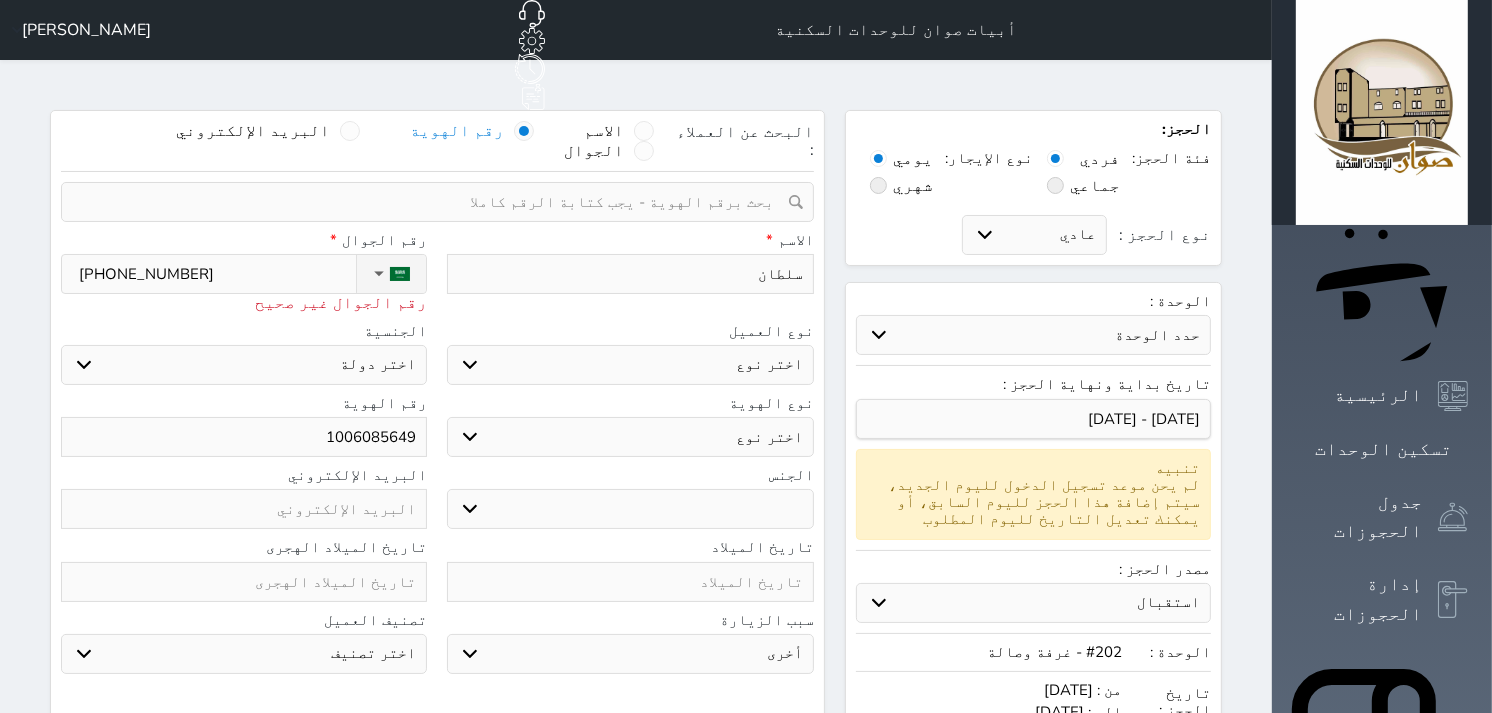 select 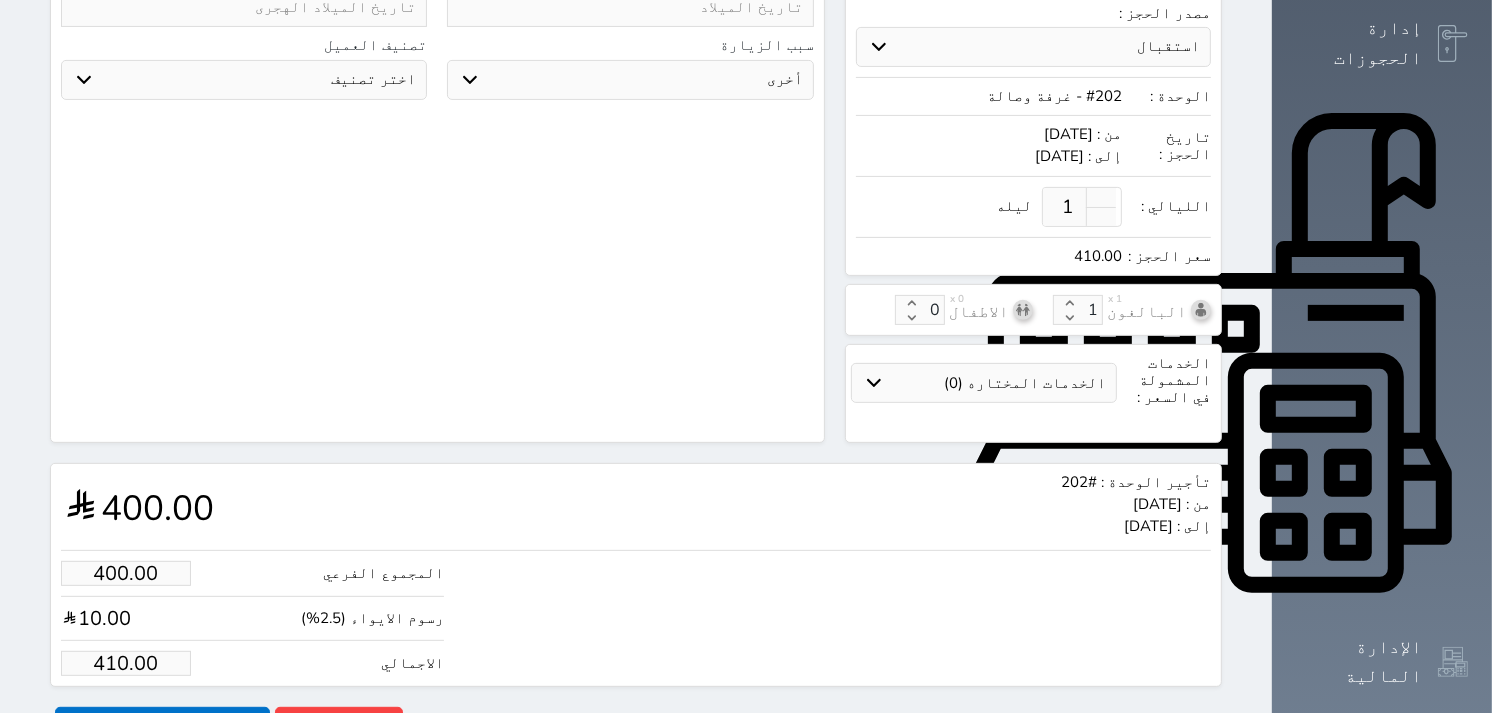 type on "+966 50 441 1774" 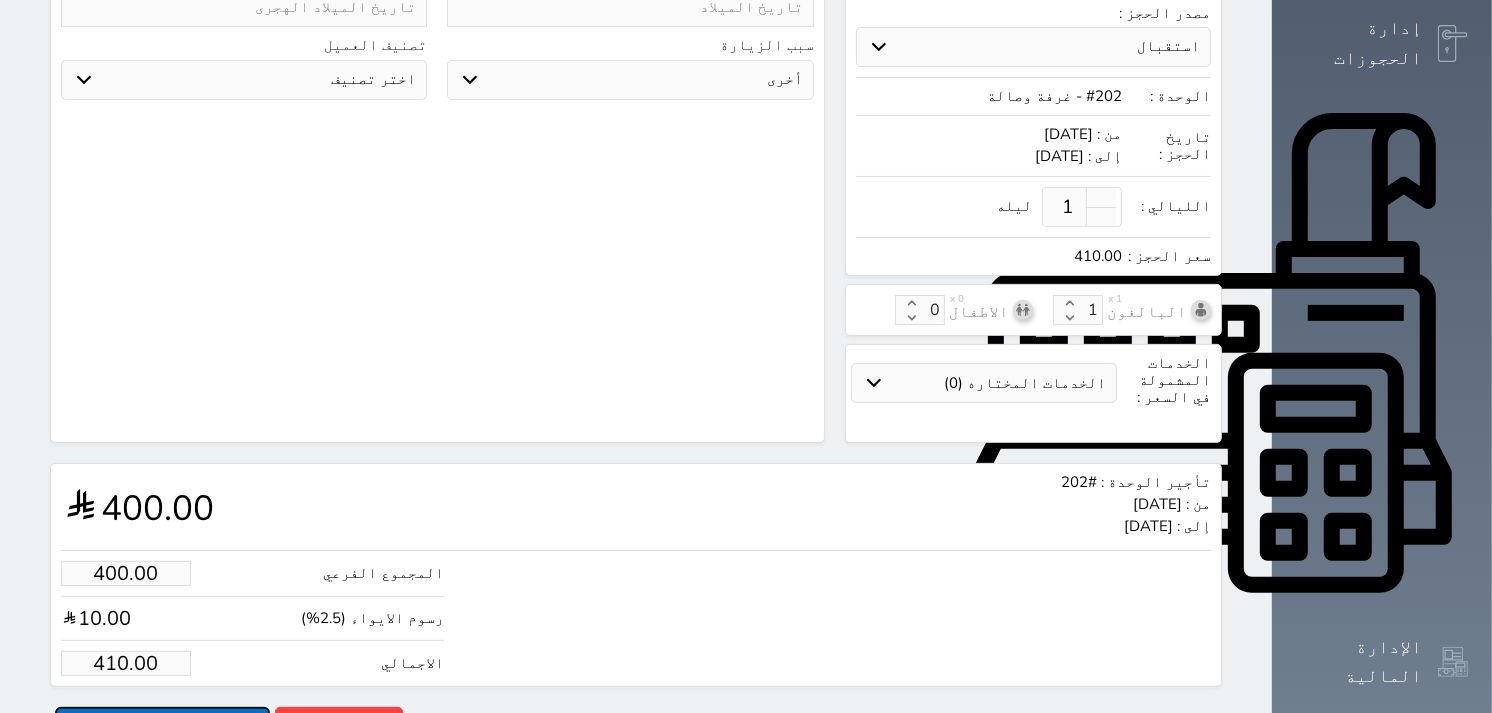 click on "حجز" at bounding box center (162, 724) 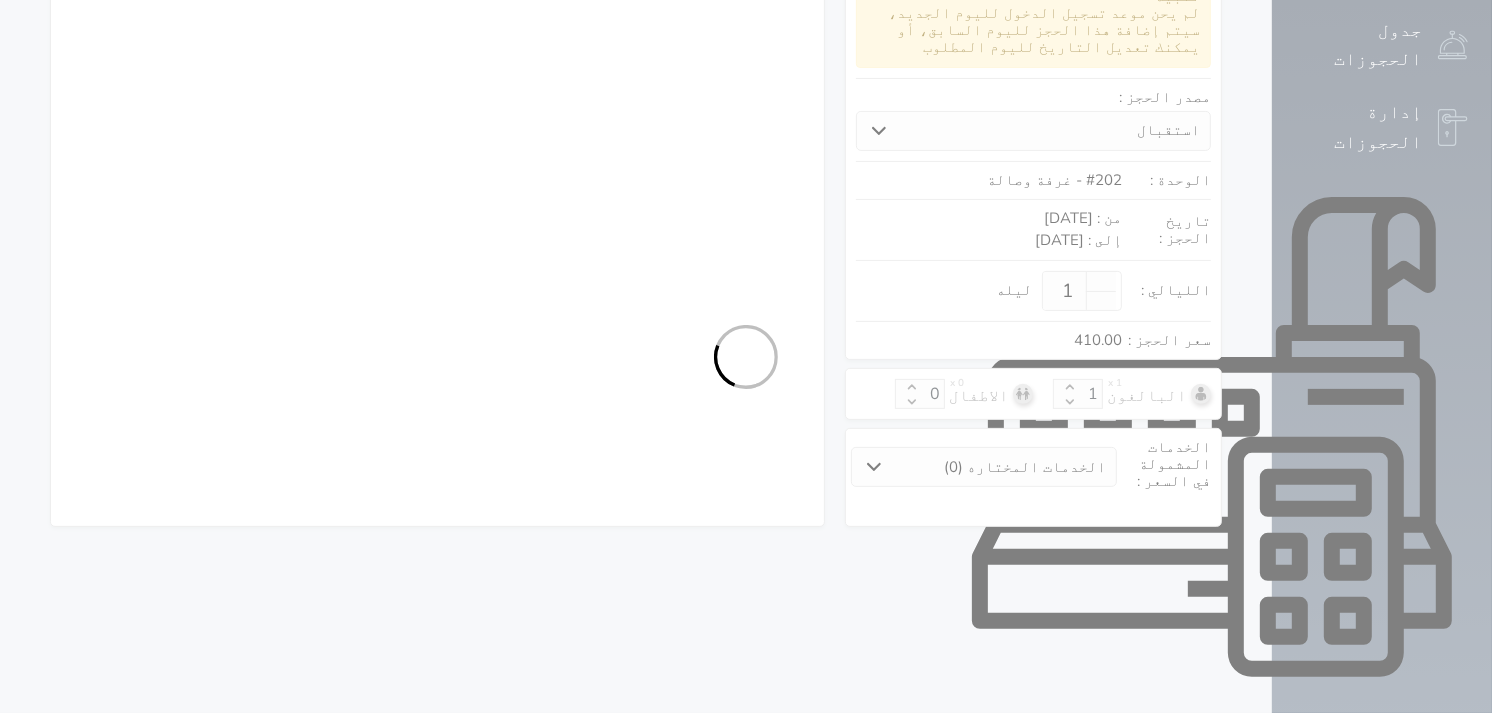 type 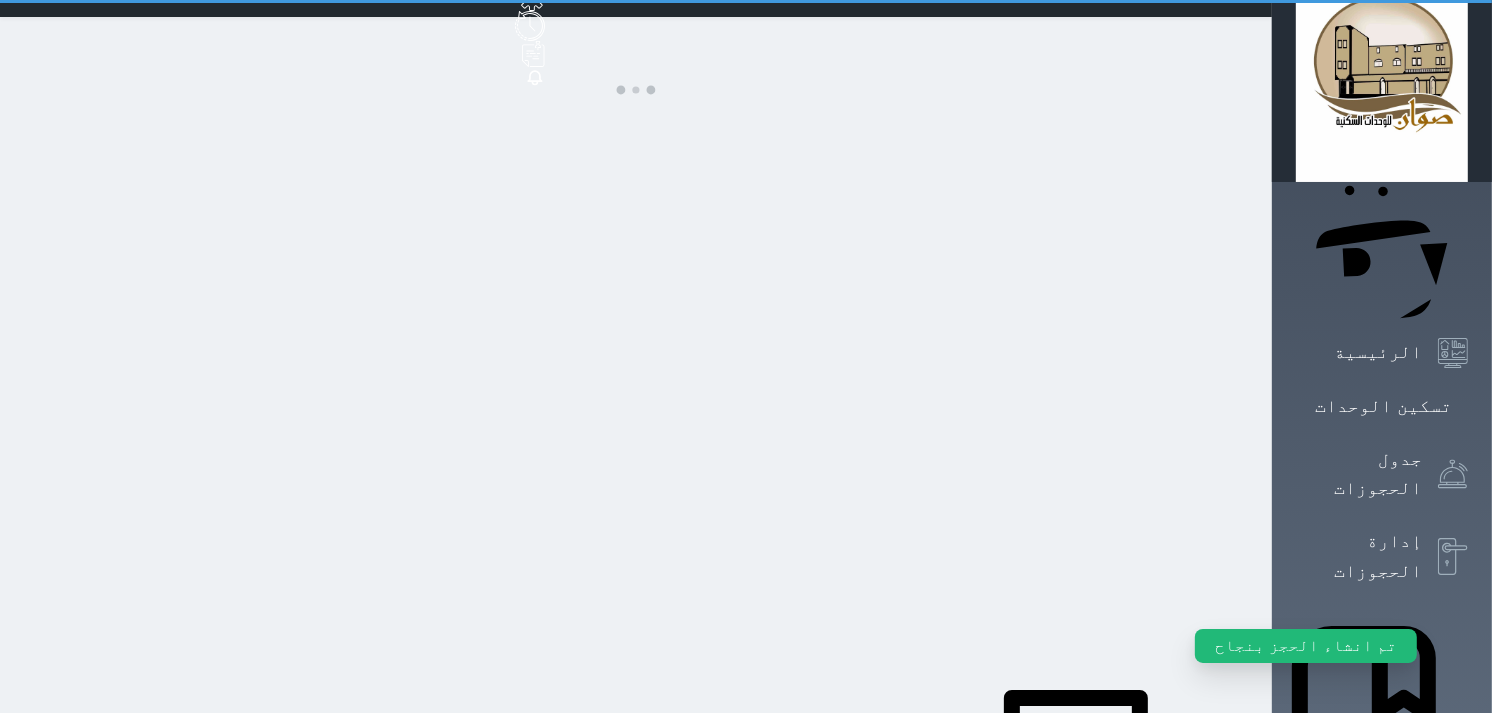 scroll, scrollTop: 0, scrollLeft: 0, axis: both 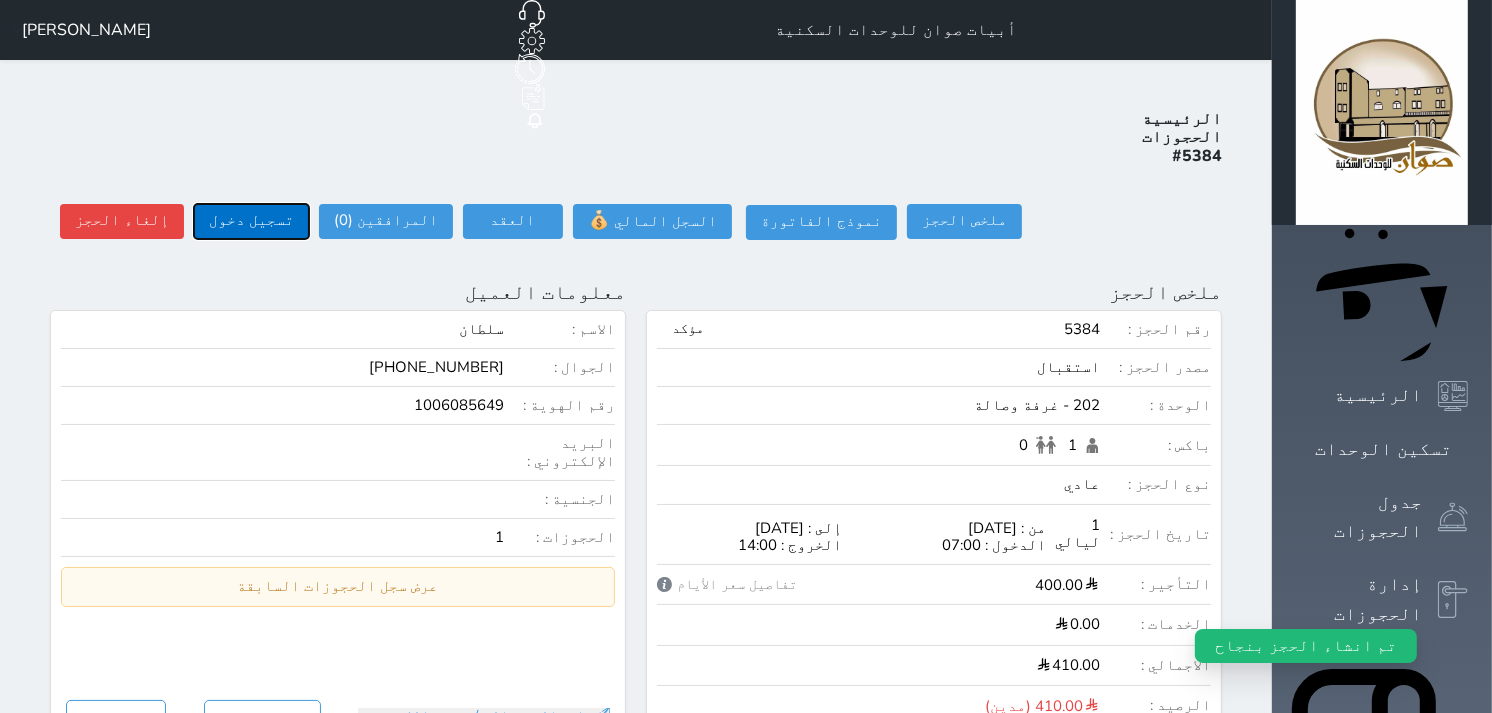 click on "تسجيل دخول" at bounding box center [251, 221] 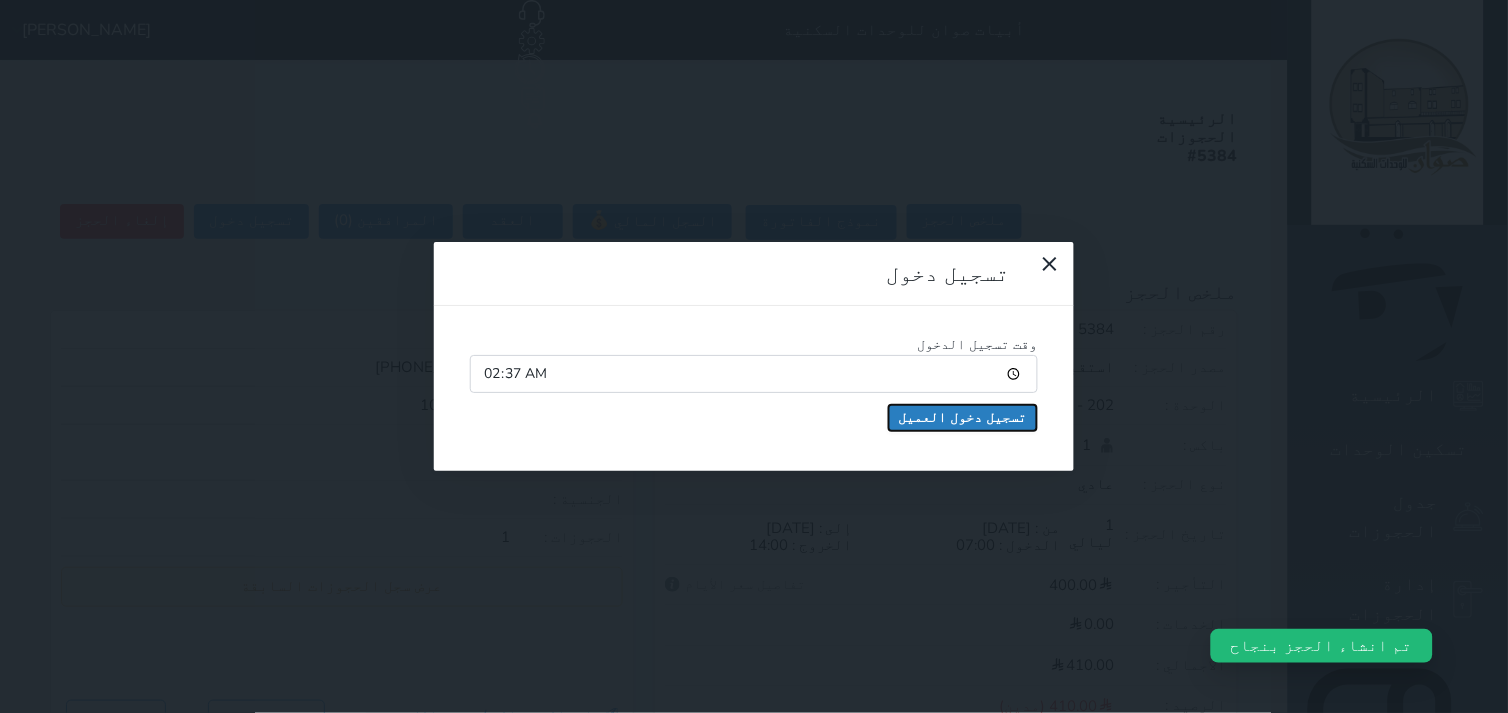 click on "تسجيل دخول العميل" at bounding box center [963, 418] 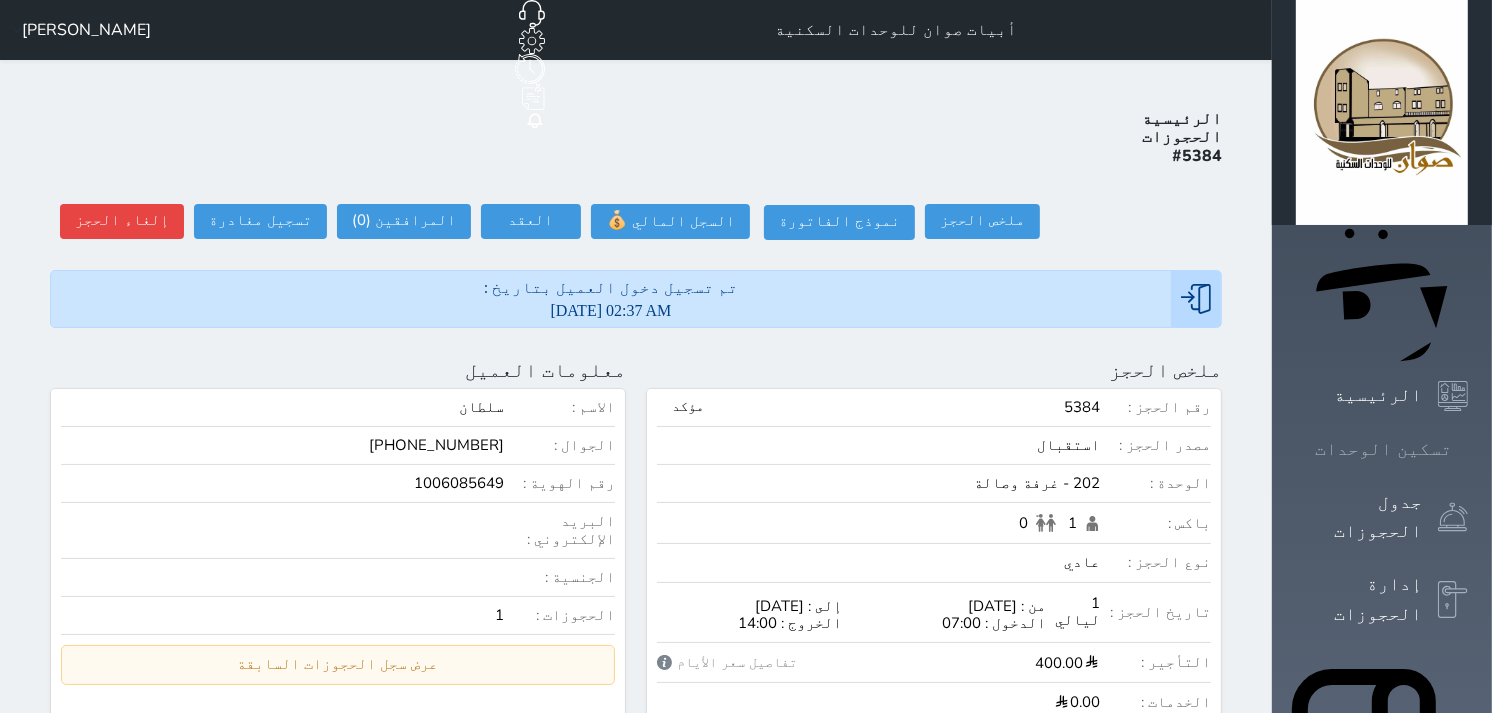 click at bounding box center [1468, 449] 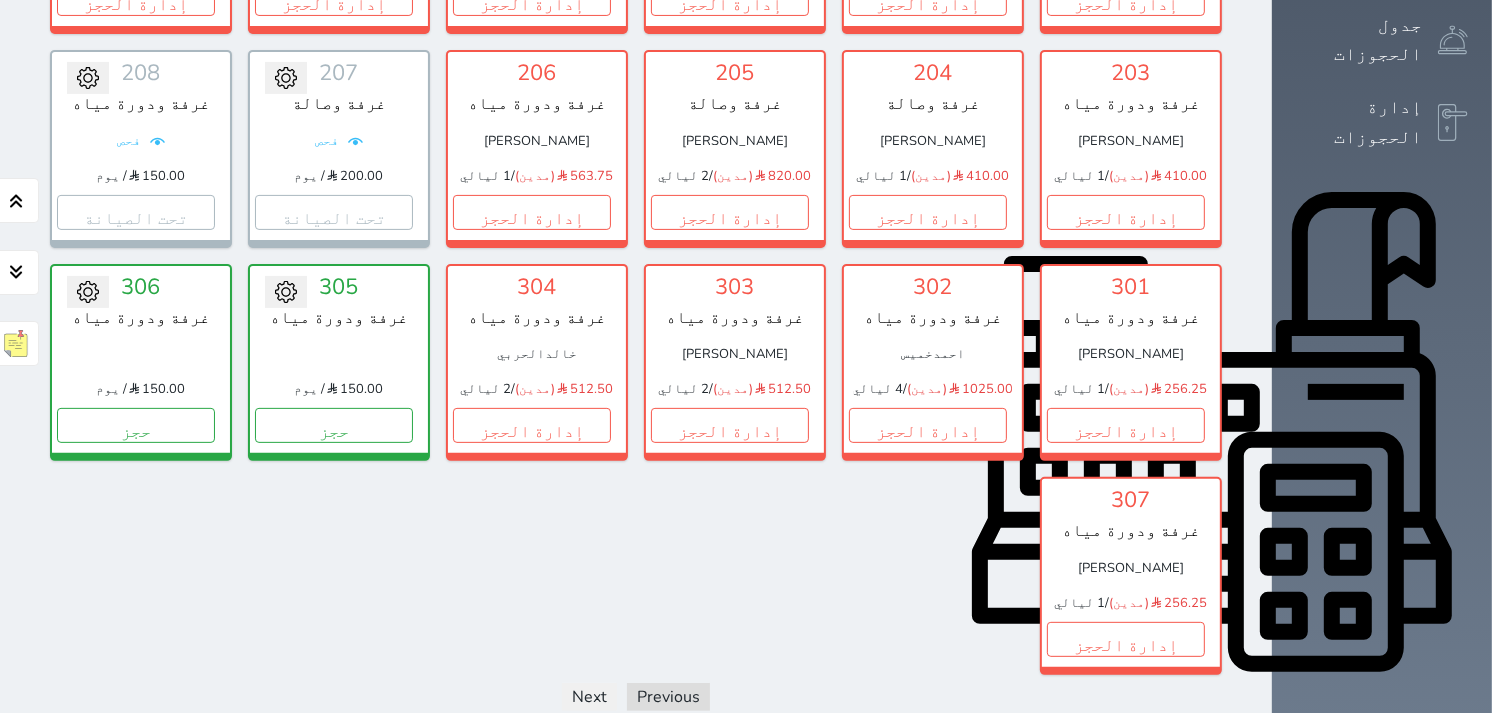 scroll, scrollTop: 633, scrollLeft: 0, axis: vertical 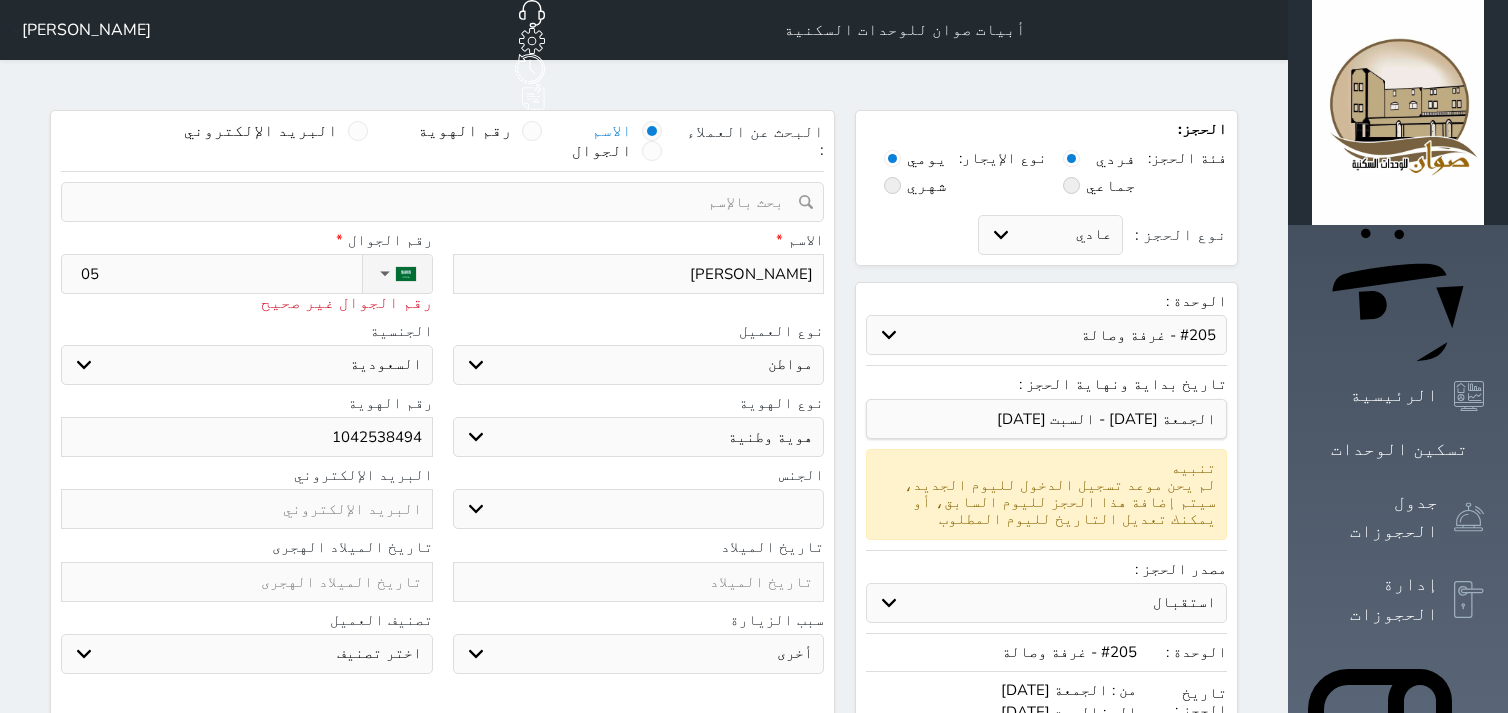 select on "30675" 